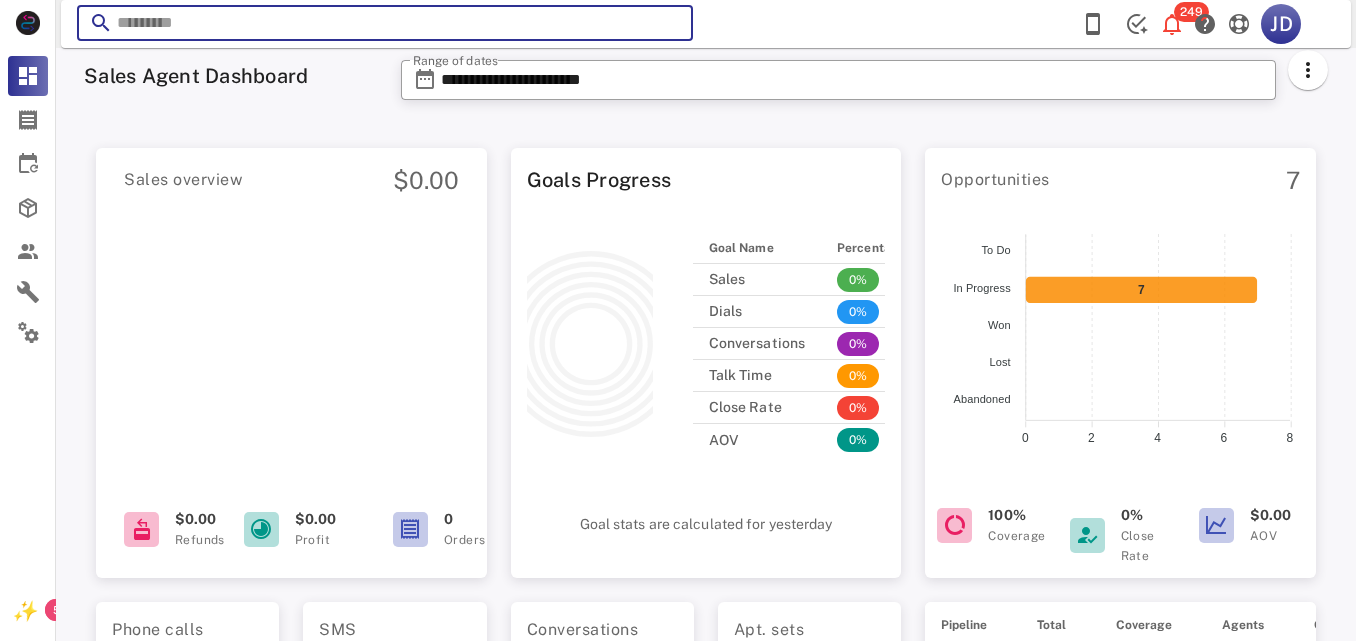 scroll, scrollTop: 0, scrollLeft: 0, axis: both 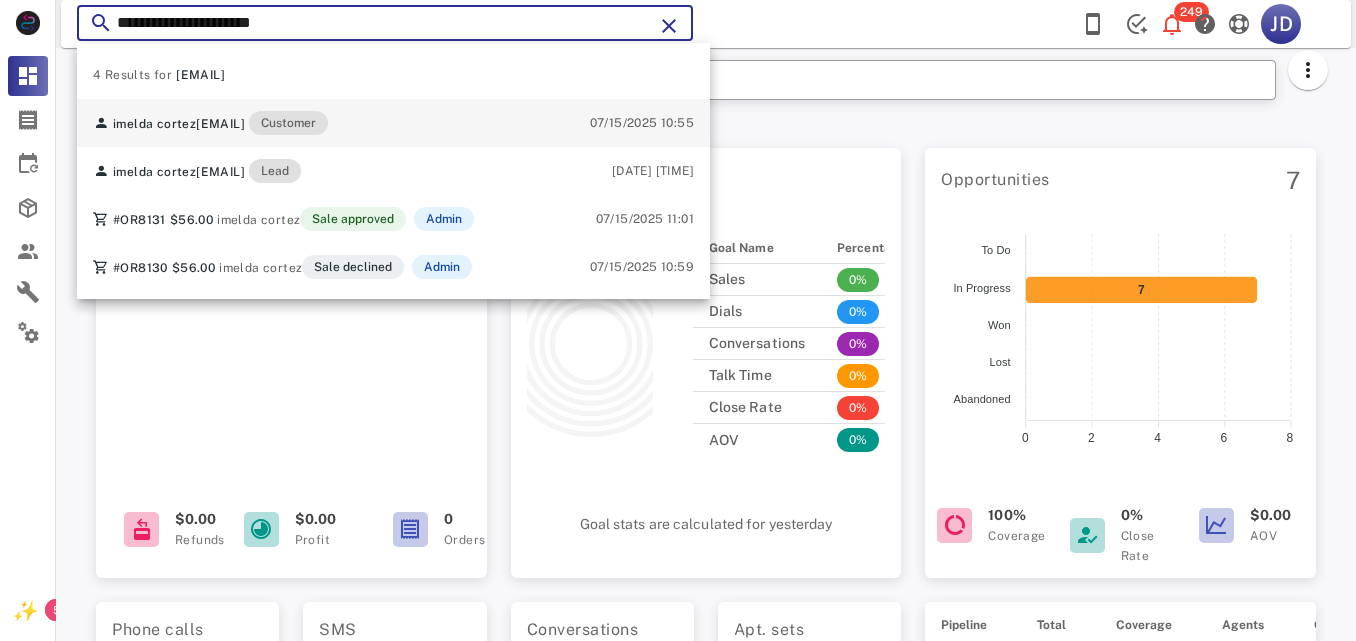 type on "**********" 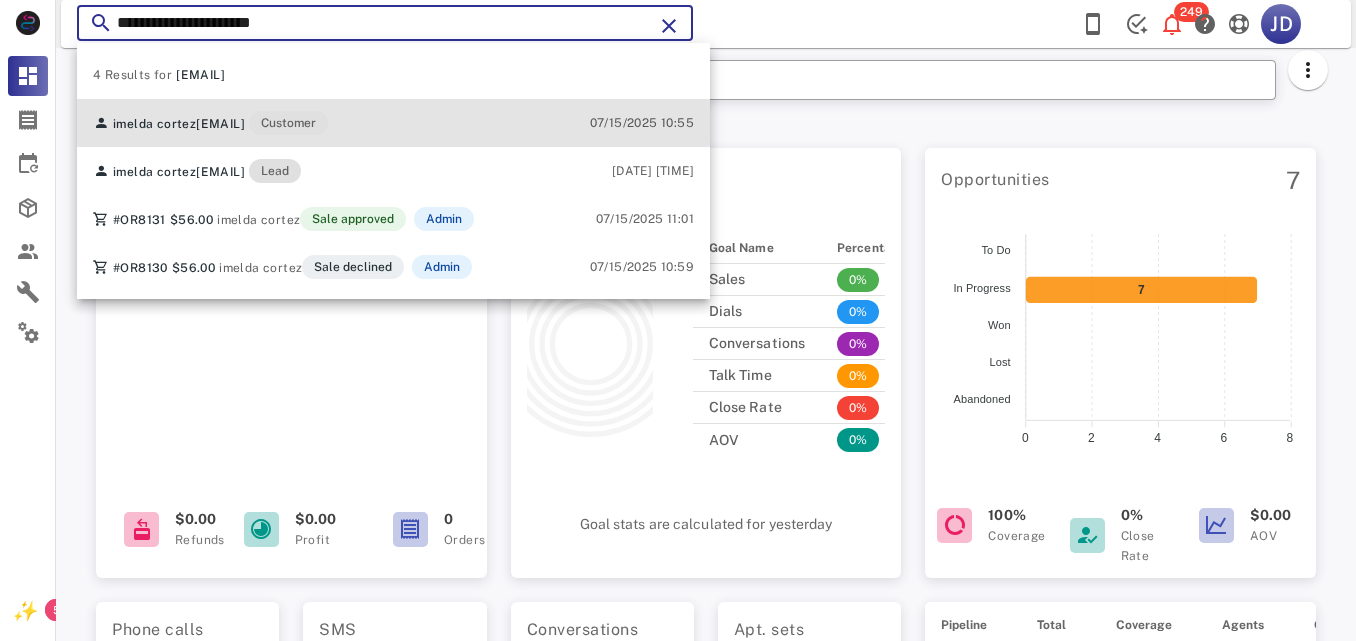 click on "imeldac1951@gmail.com" at bounding box center [220, 124] 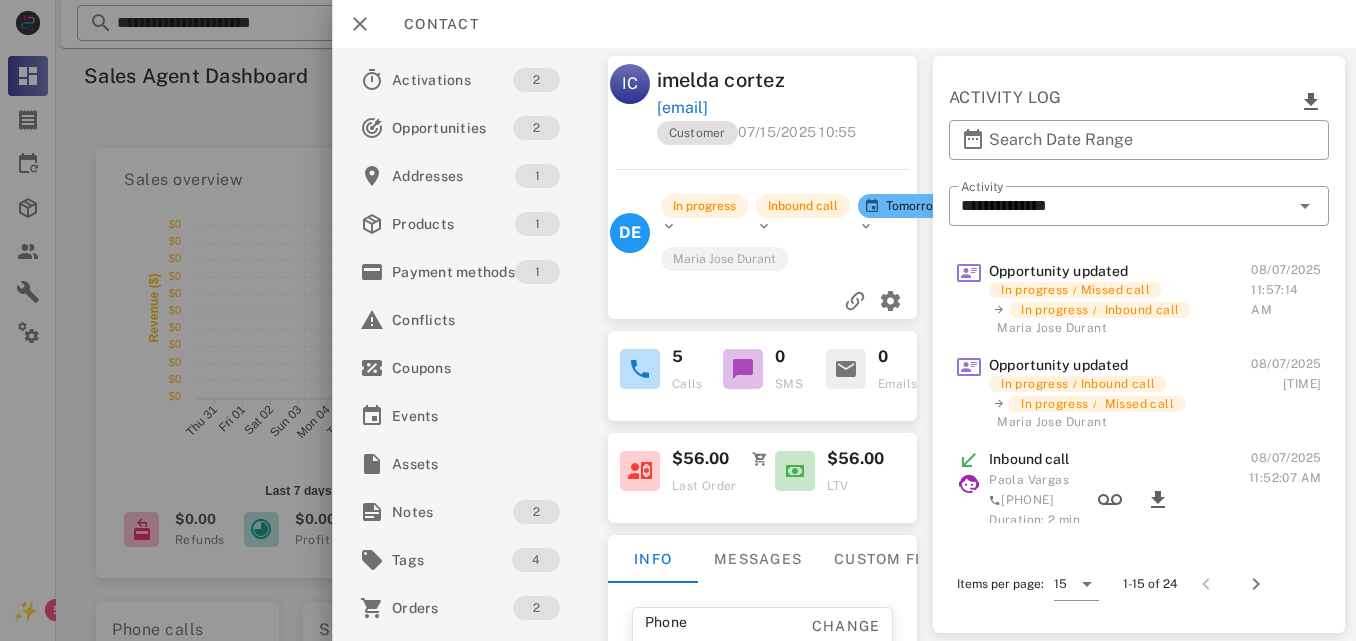 drag, startPoint x: 856, startPoint y: 105, endPoint x: 650, endPoint y: 107, distance: 206.0097 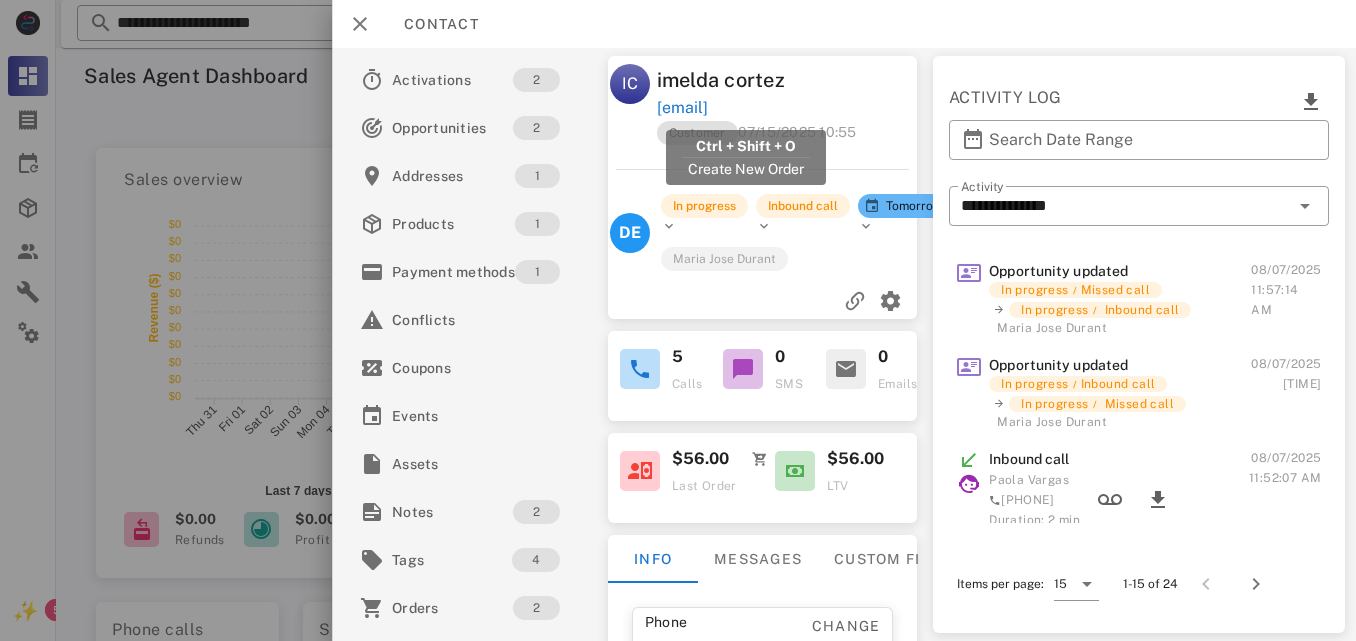 drag, startPoint x: 843, startPoint y: 101, endPoint x: 655, endPoint y: 113, distance: 188.38258 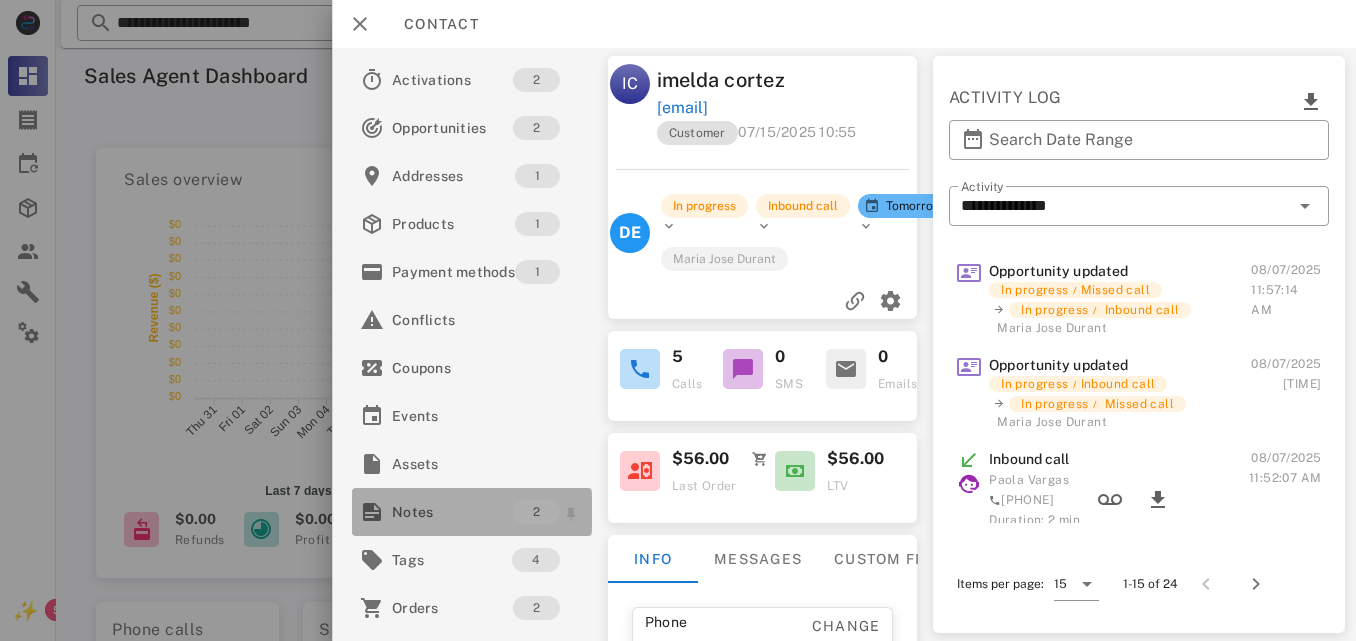 click on "Notes" at bounding box center [452, 512] 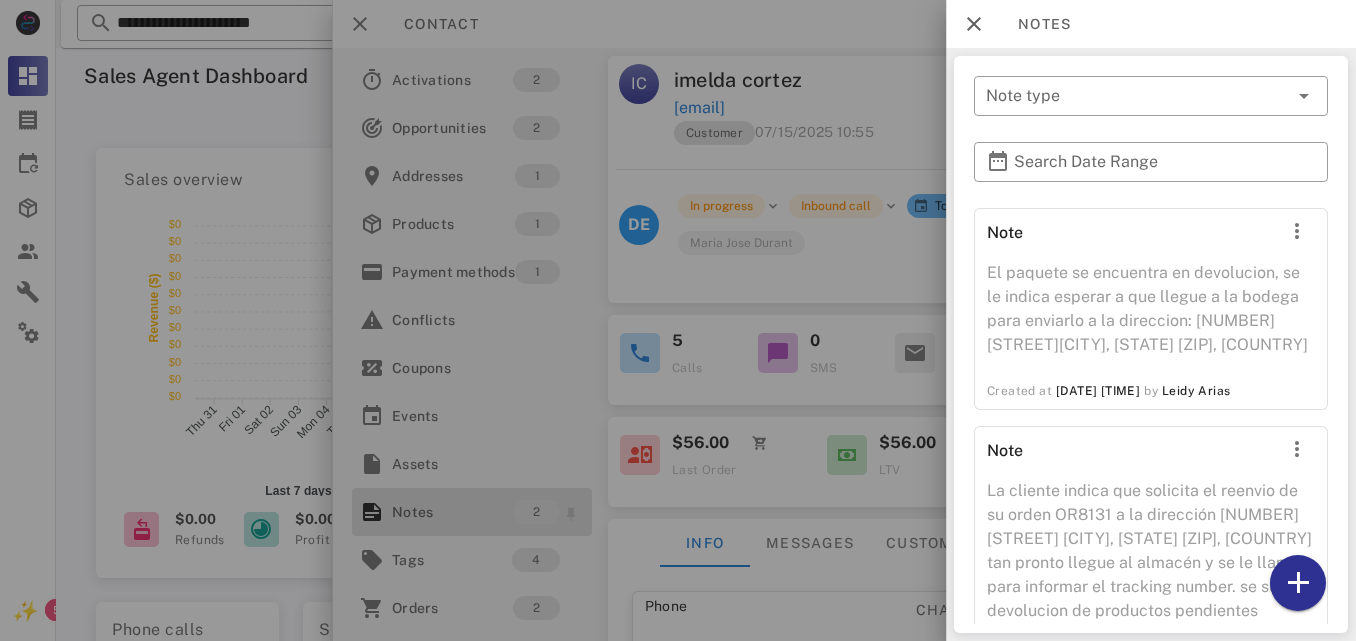 scroll, scrollTop: 40, scrollLeft: 0, axis: vertical 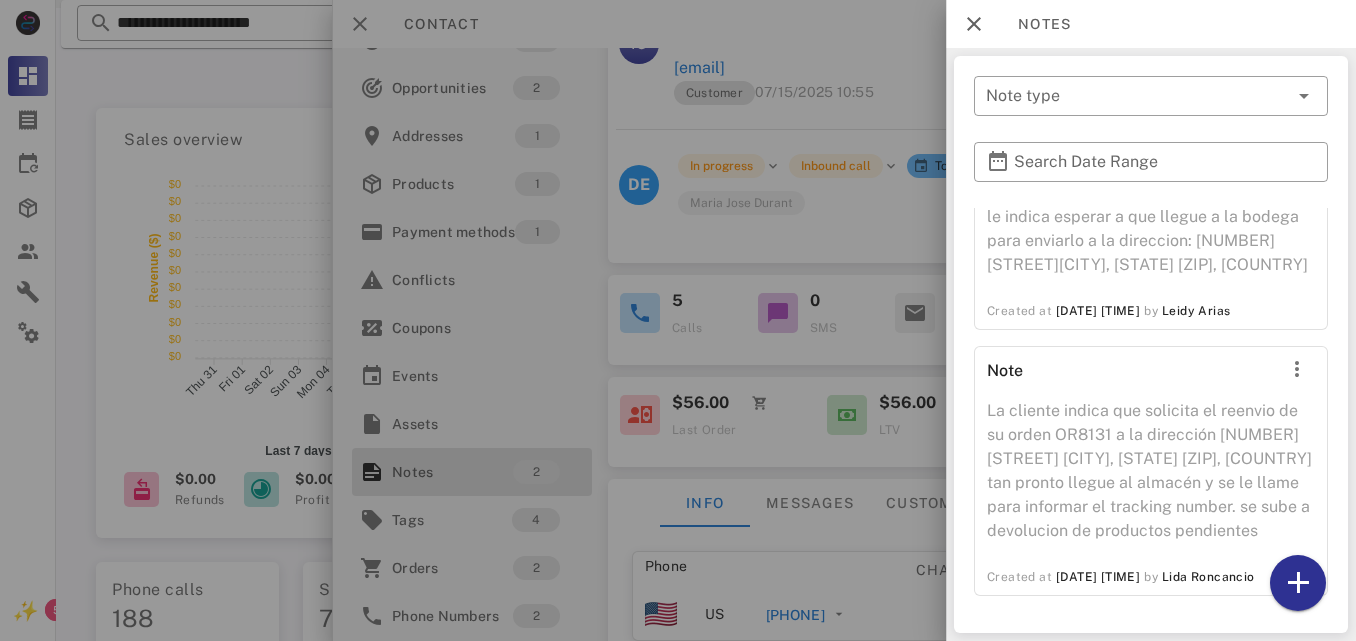 click at bounding box center (678, 320) 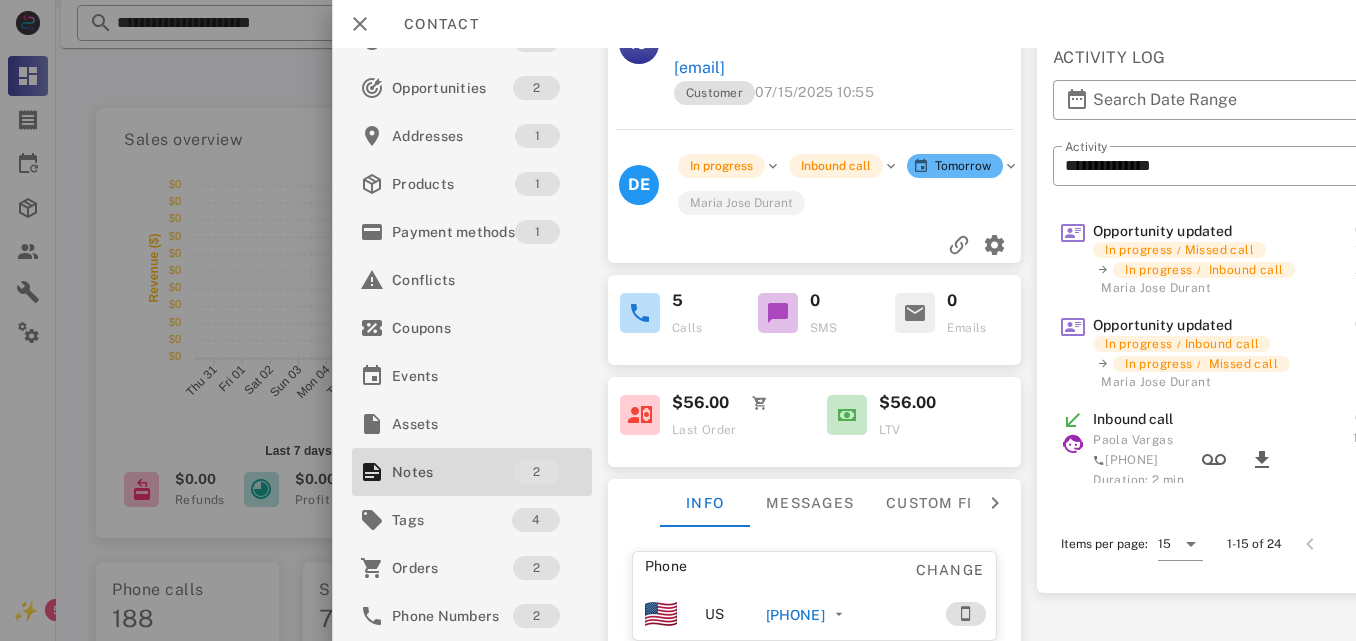scroll, scrollTop: 0, scrollLeft: 0, axis: both 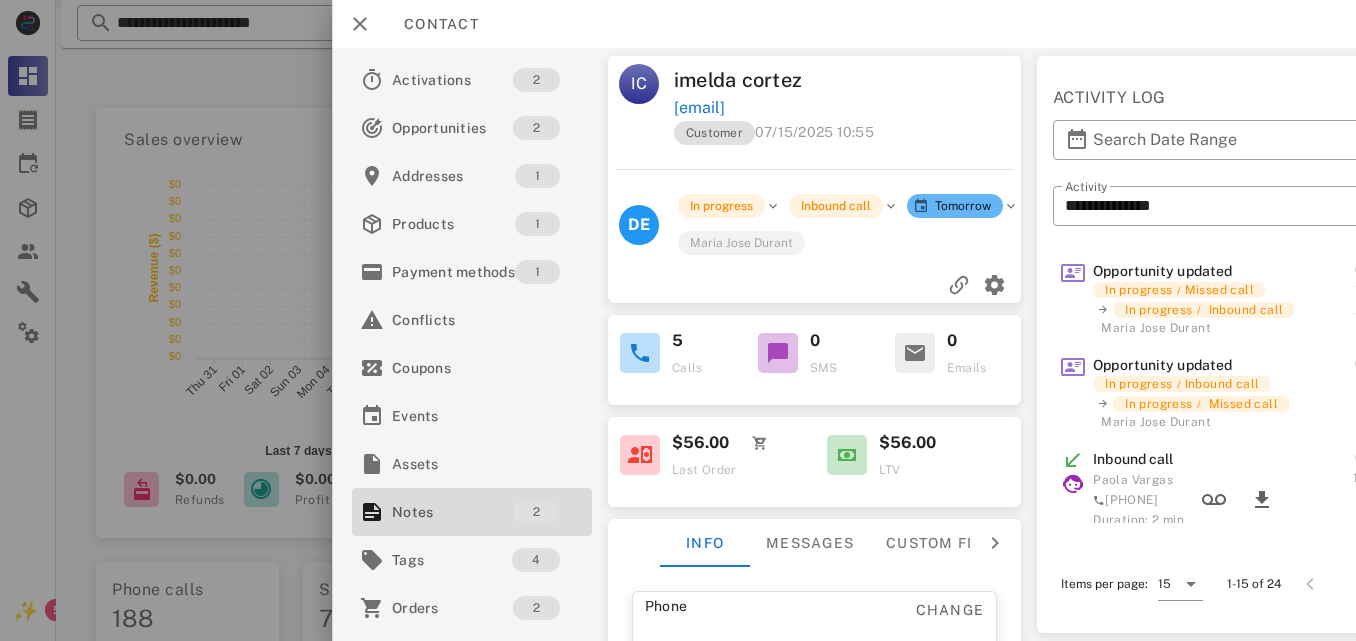 drag, startPoint x: 863, startPoint y: 66, endPoint x: 671, endPoint y: 113, distance: 197.66891 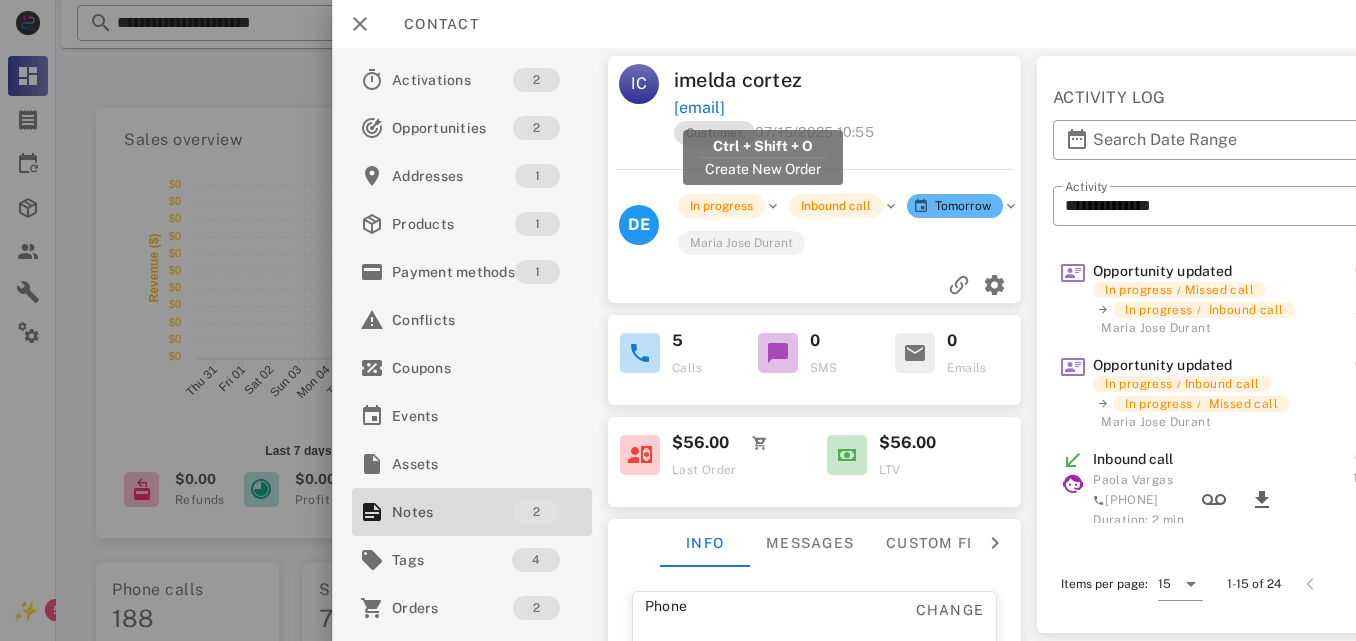 drag, startPoint x: 909, startPoint y: 108, endPoint x: 673, endPoint y: 115, distance: 236.10379 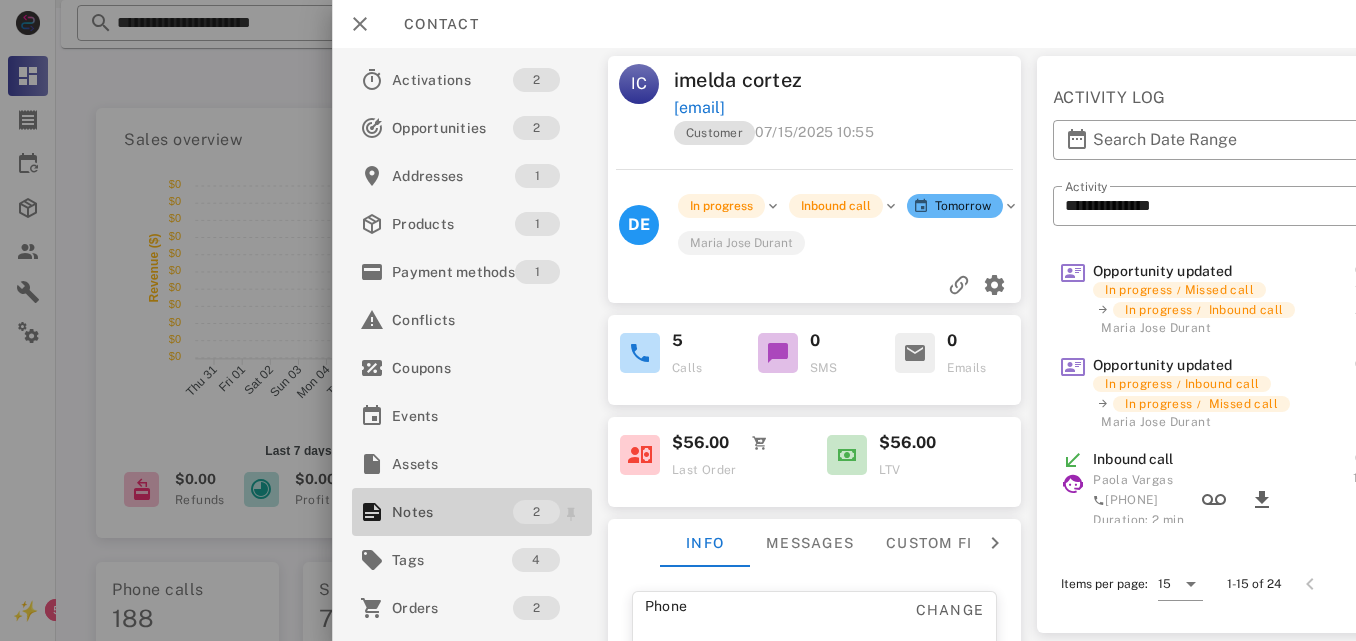 click on "Notes" at bounding box center [452, 512] 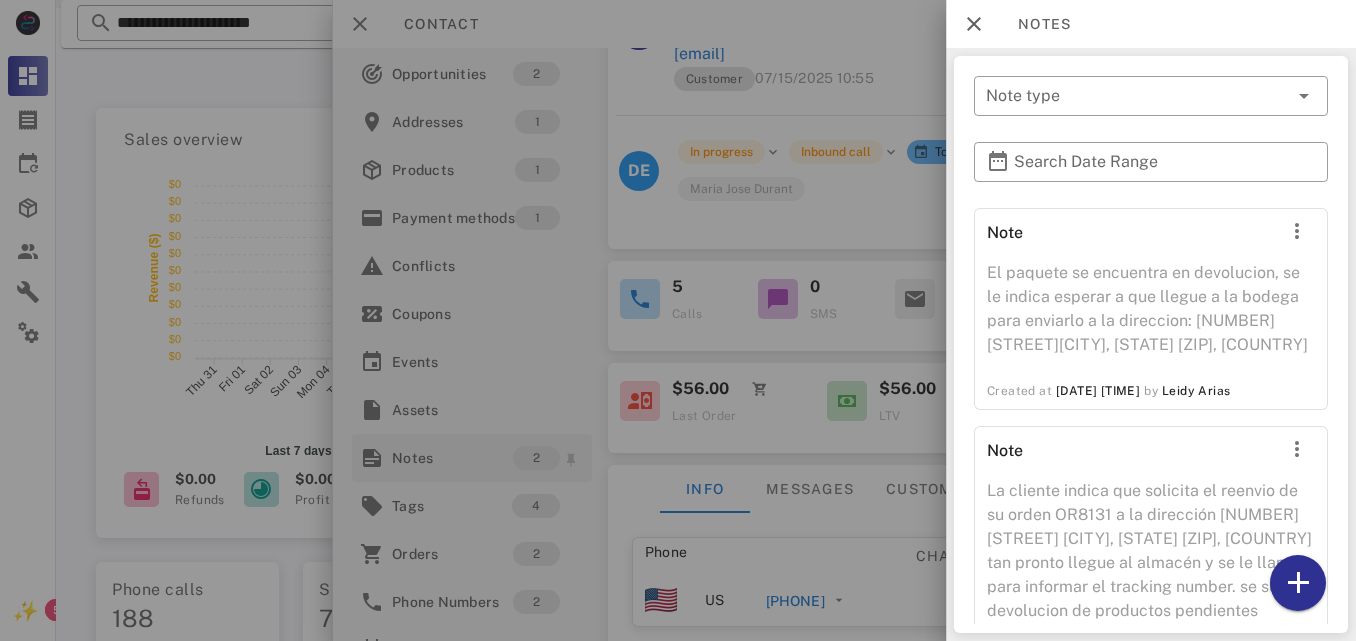 scroll, scrollTop: 80, scrollLeft: 0, axis: vertical 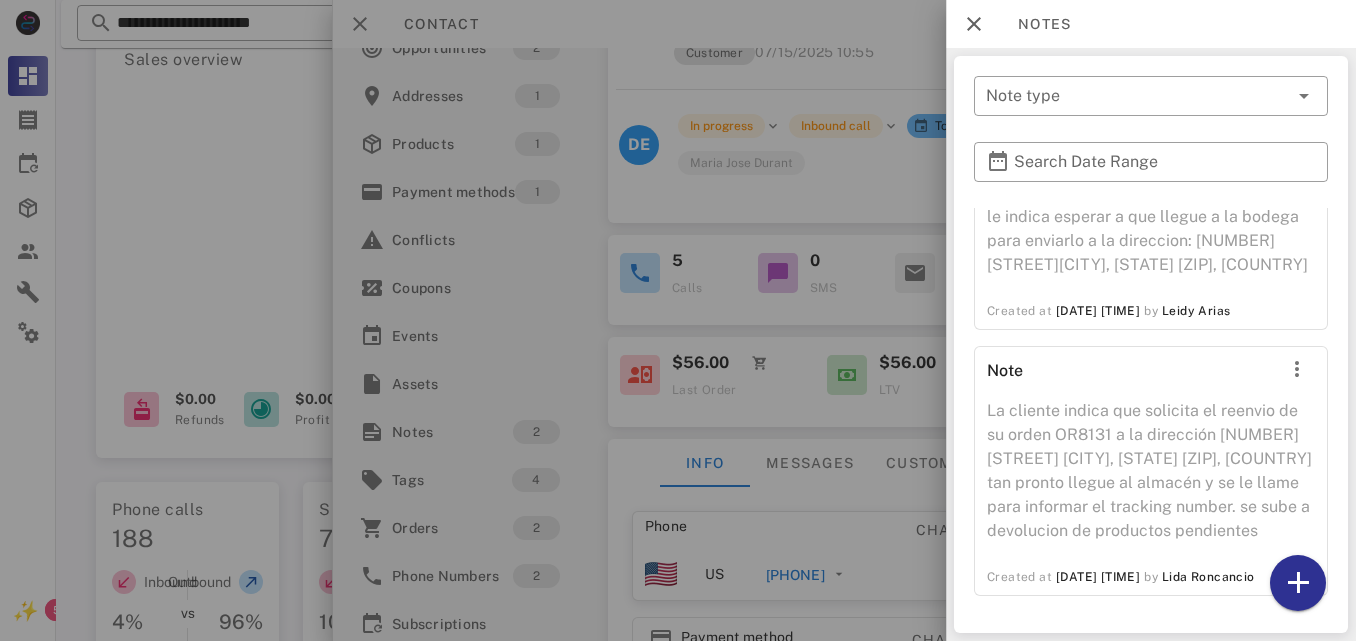 click at bounding box center (678, 320) 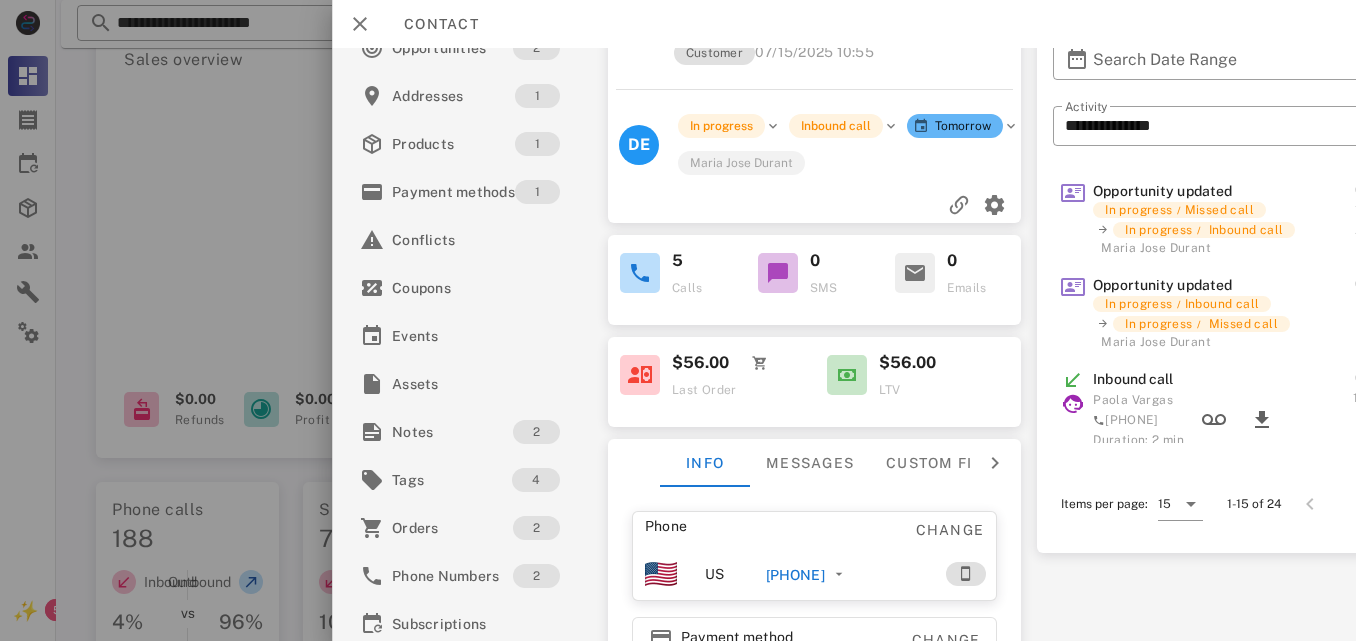click on "+19158310501" at bounding box center (794, 575) 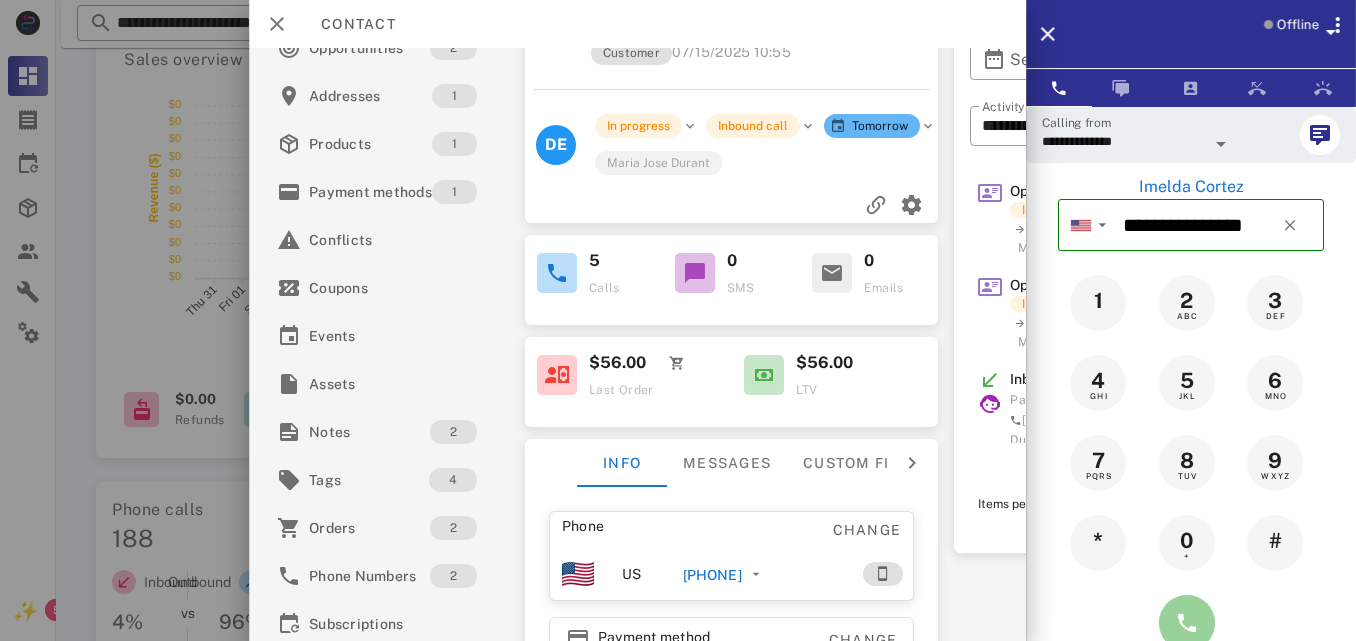 click at bounding box center (1187, 623) 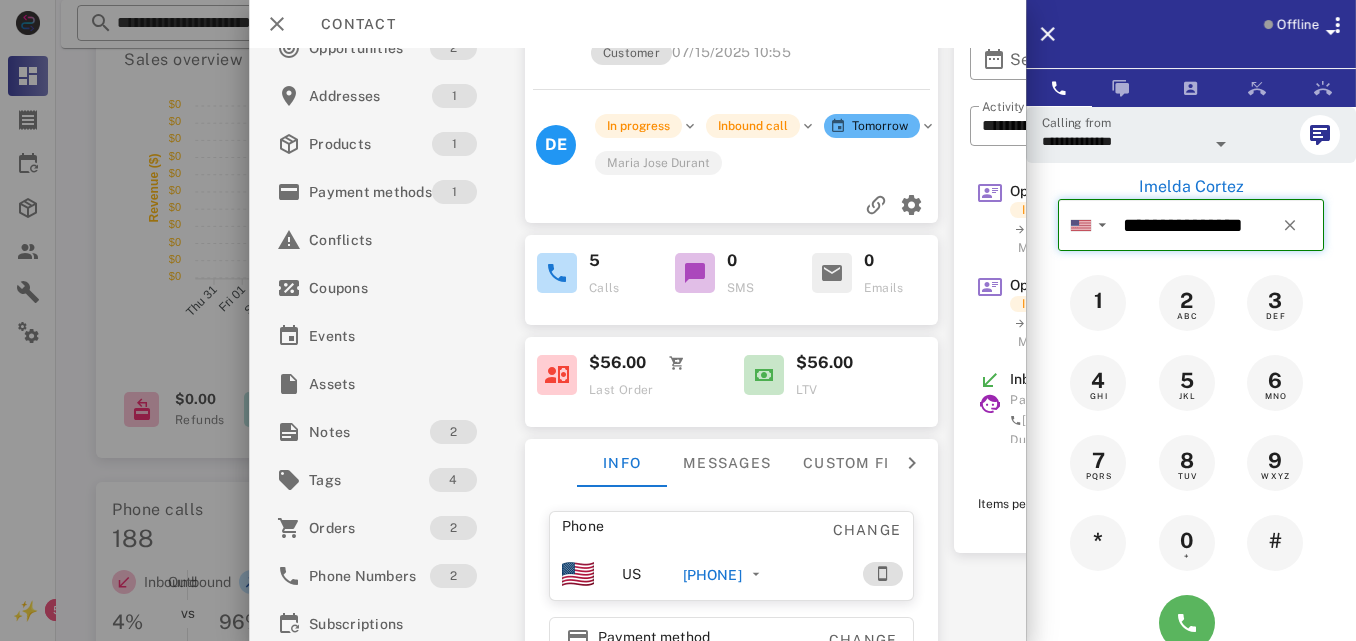 type 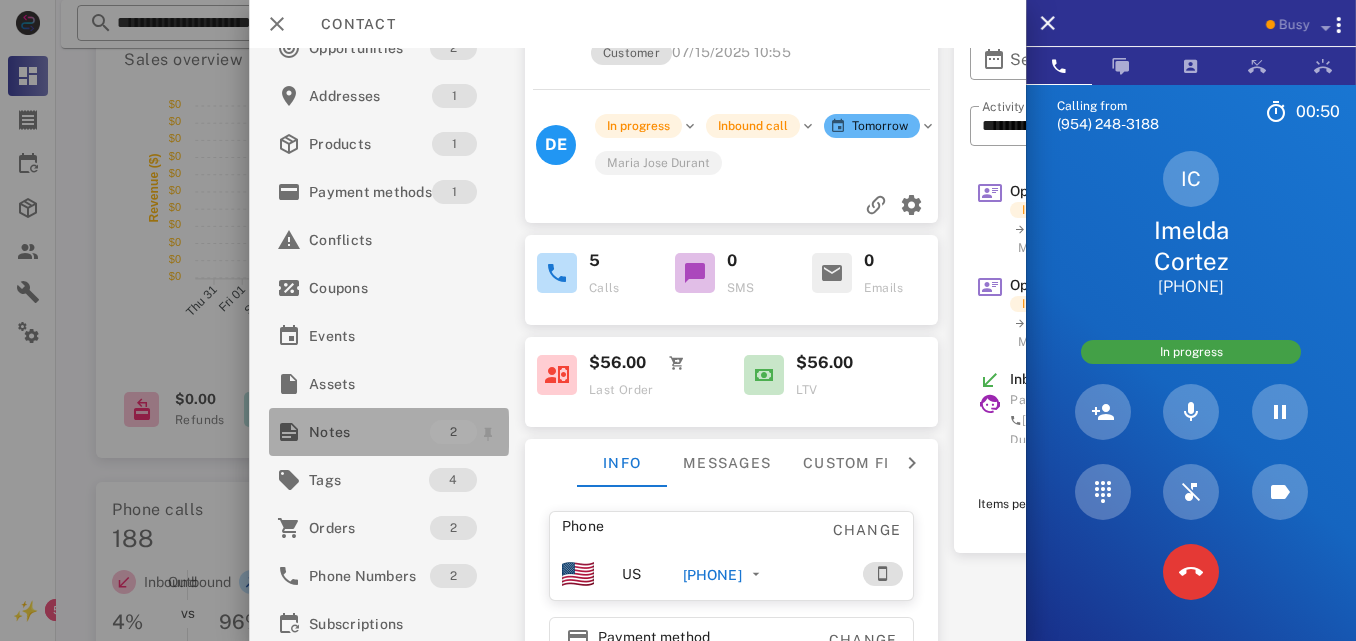 click on "Notes" at bounding box center (369, 432) 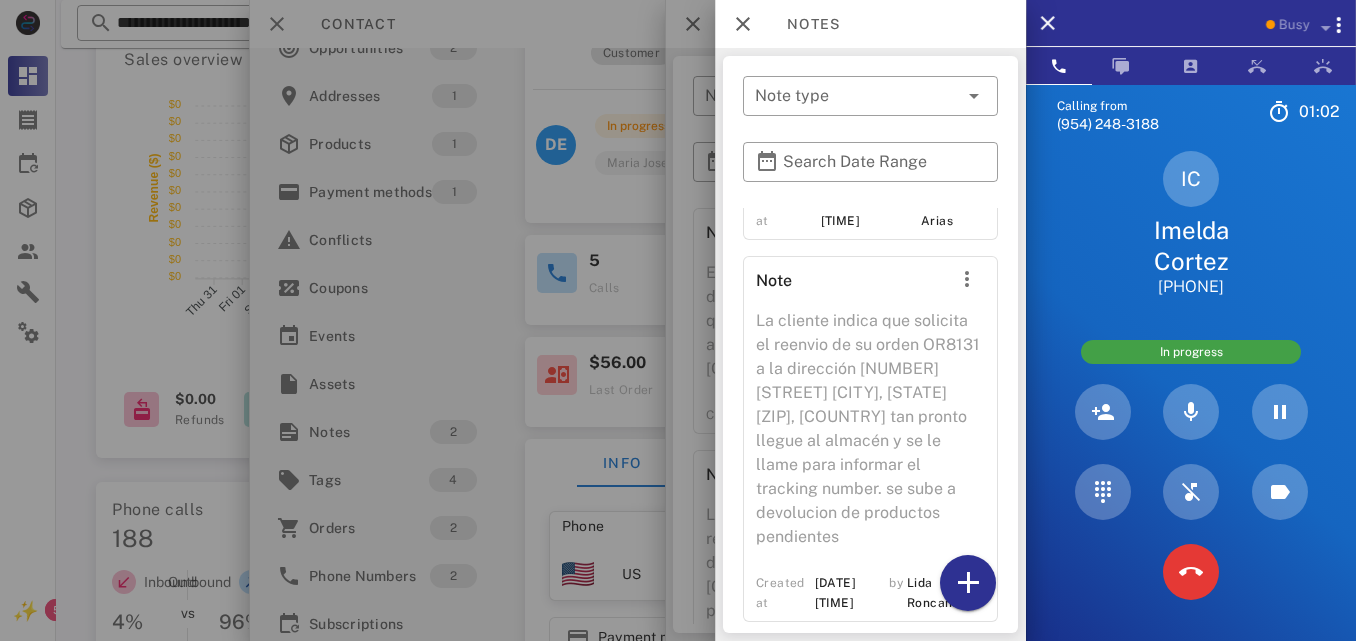 scroll, scrollTop: 264, scrollLeft: 0, axis: vertical 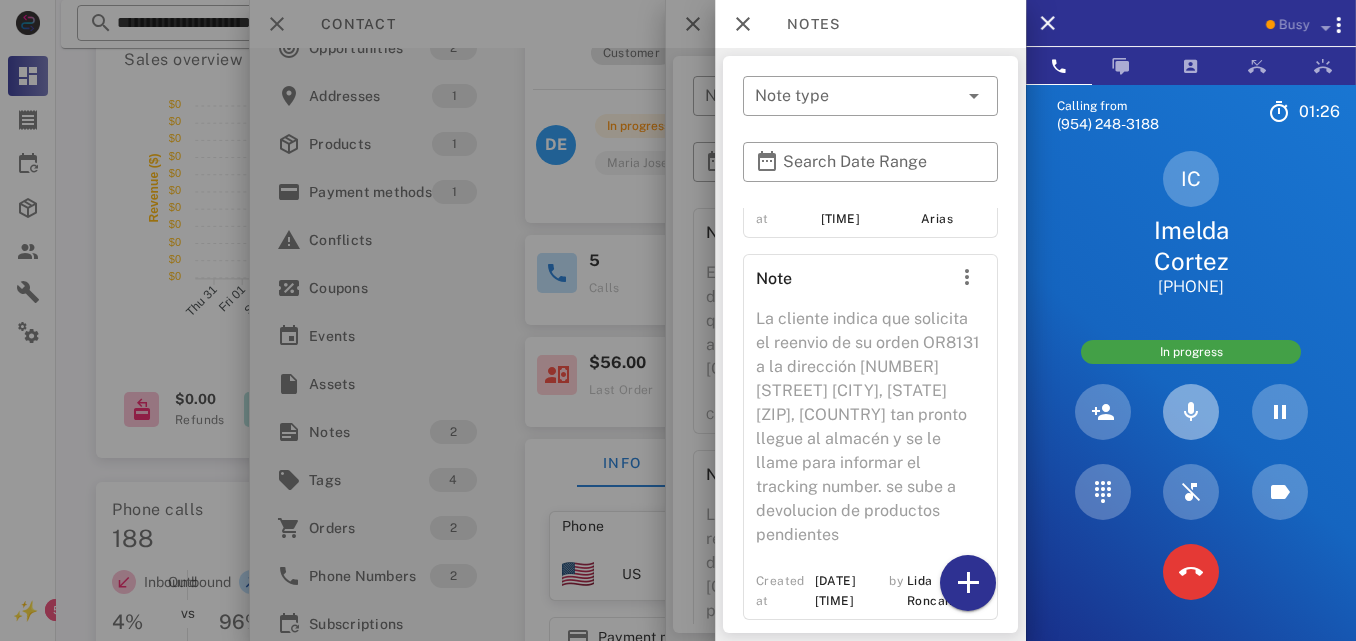 click at bounding box center [1191, 412] 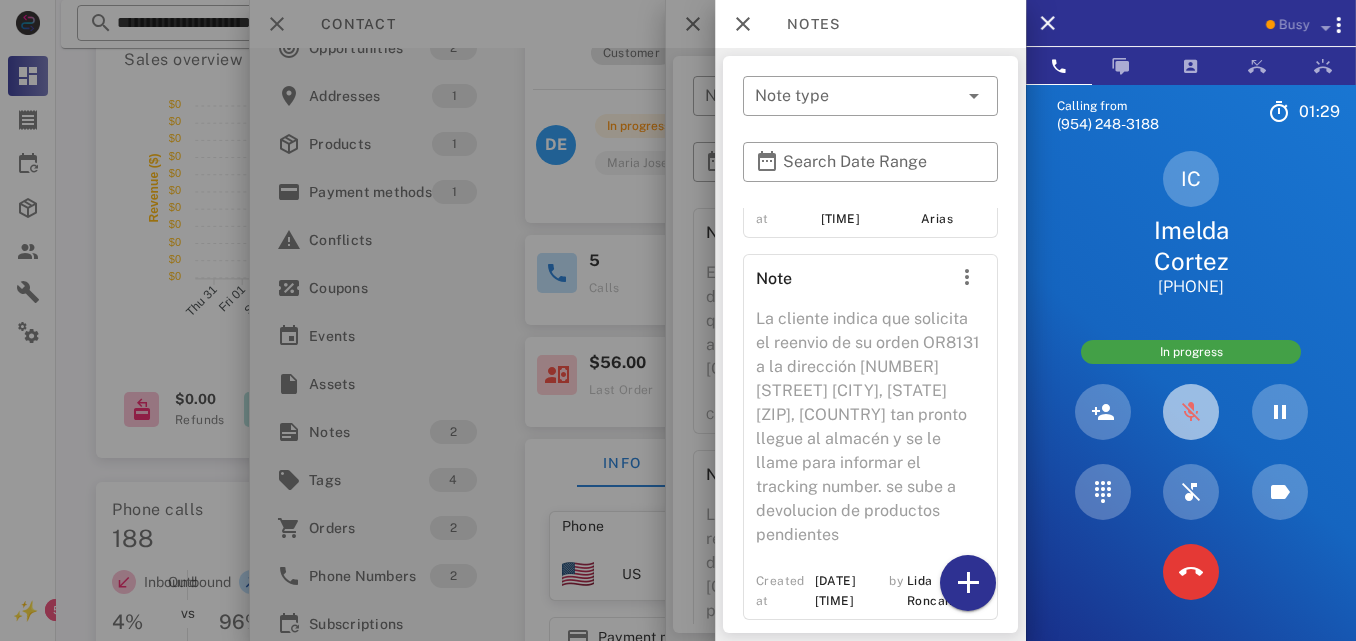 click at bounding box center (1191, 412) 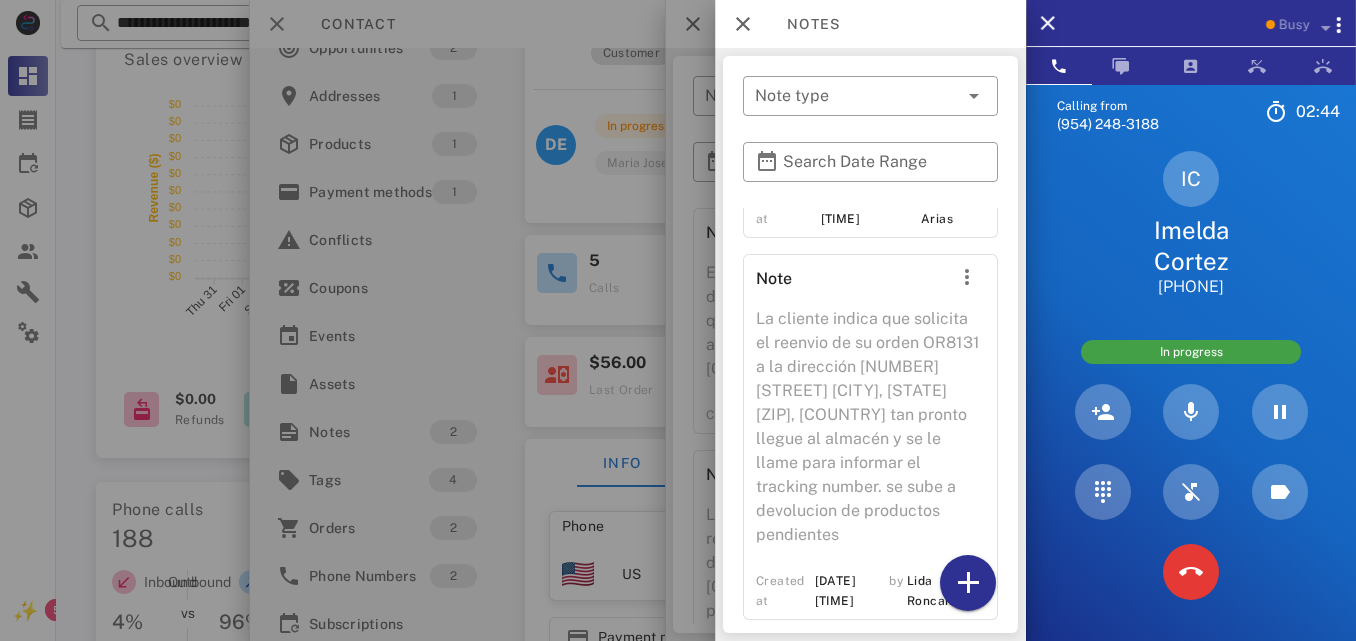 click at bounding box center (678, 320) 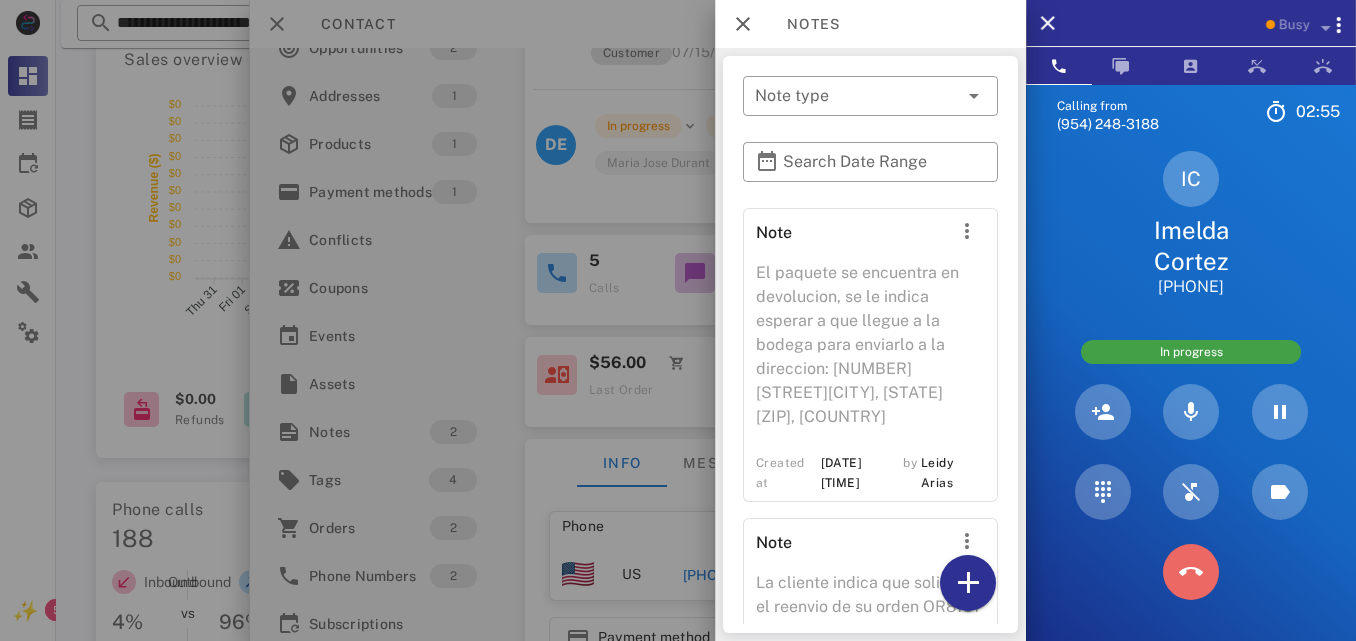 click at bounding box center (1191, 572) 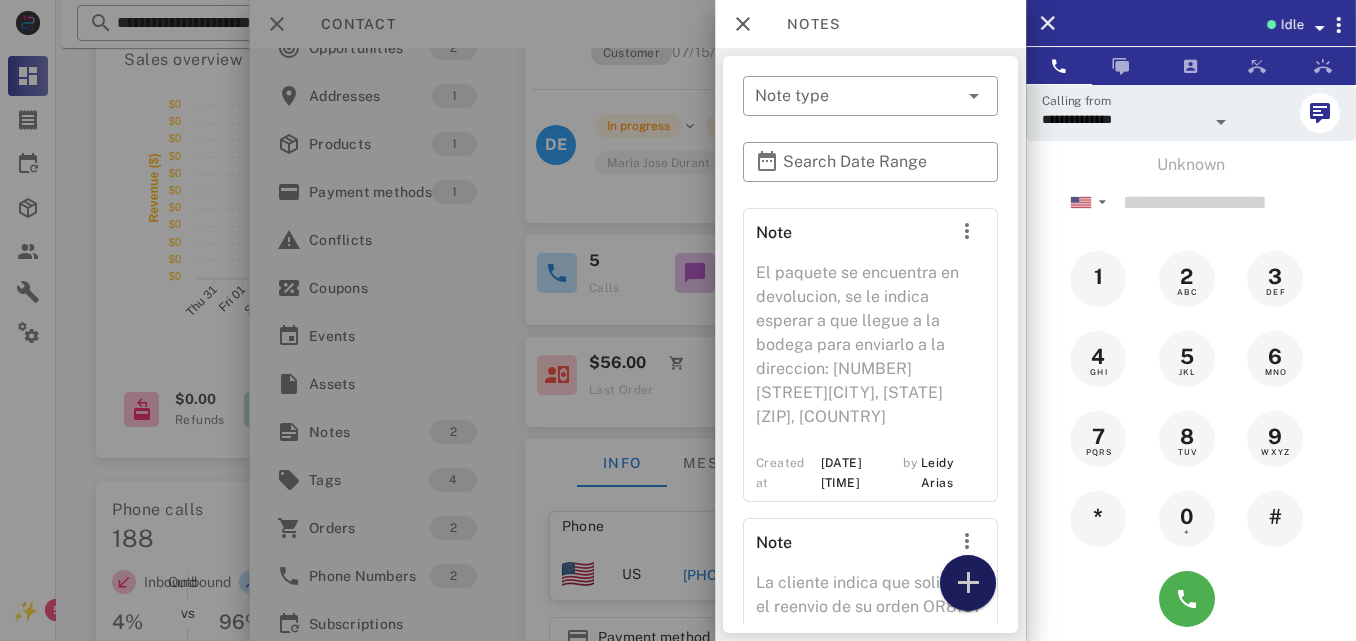 click at bounding box center (968, 583) 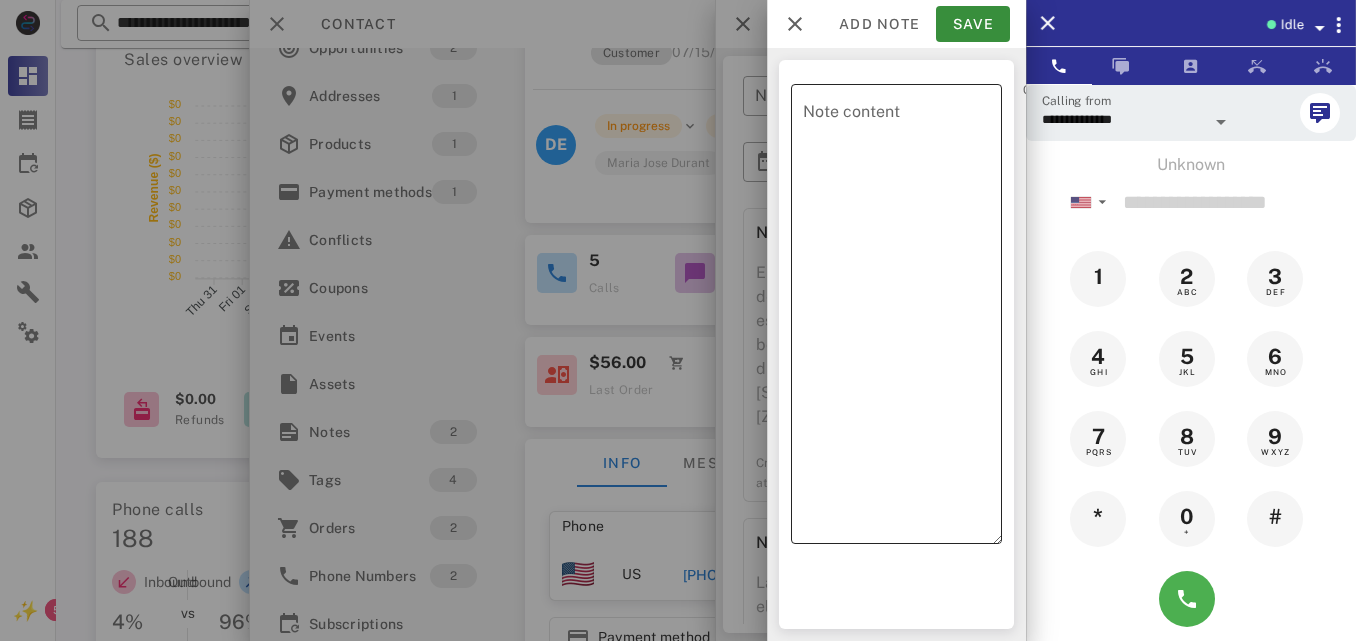 click on "Note content" at bounding box center (902, 319) 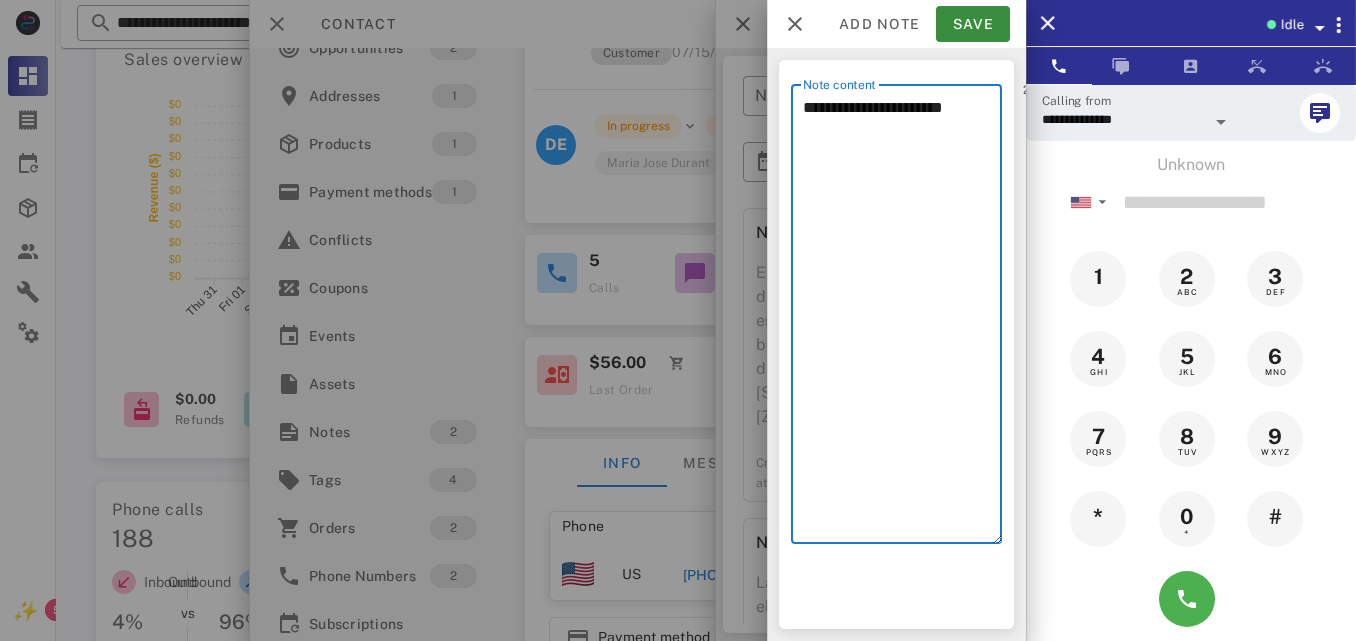 paste on "*******
********" 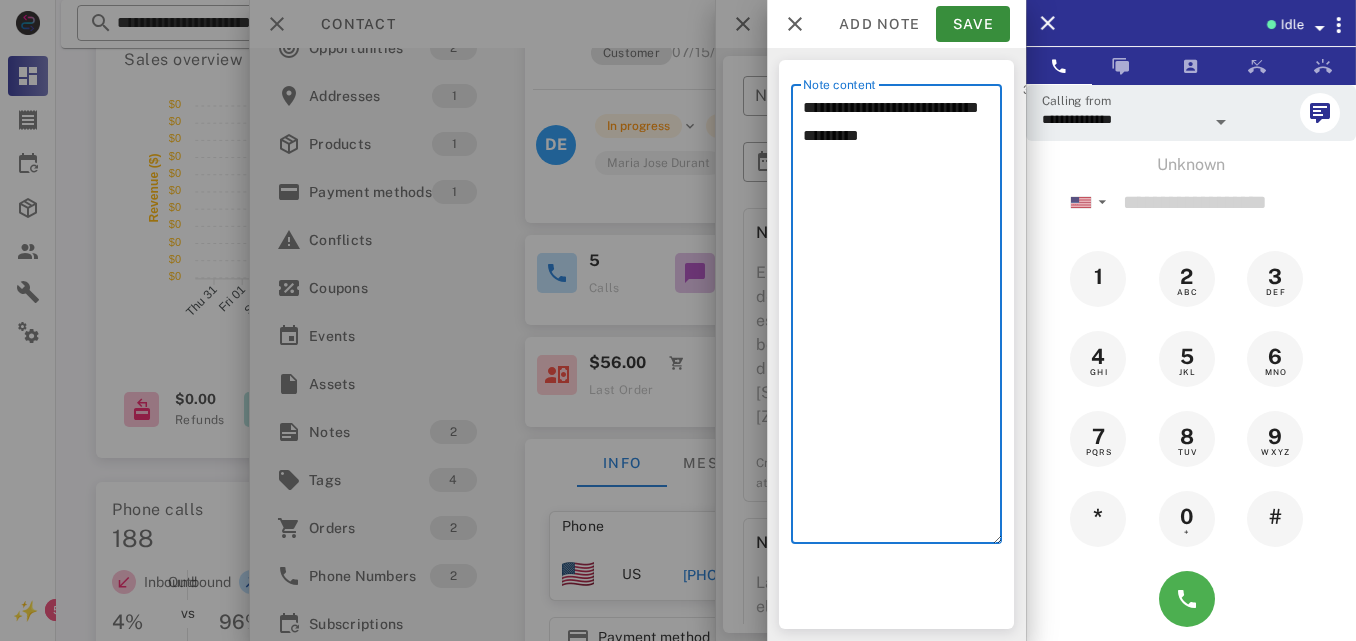 drag, startPoint x: 930, startPoint y: 160, endPoint x: 758, endPoint y: 166, distance: 172.10461 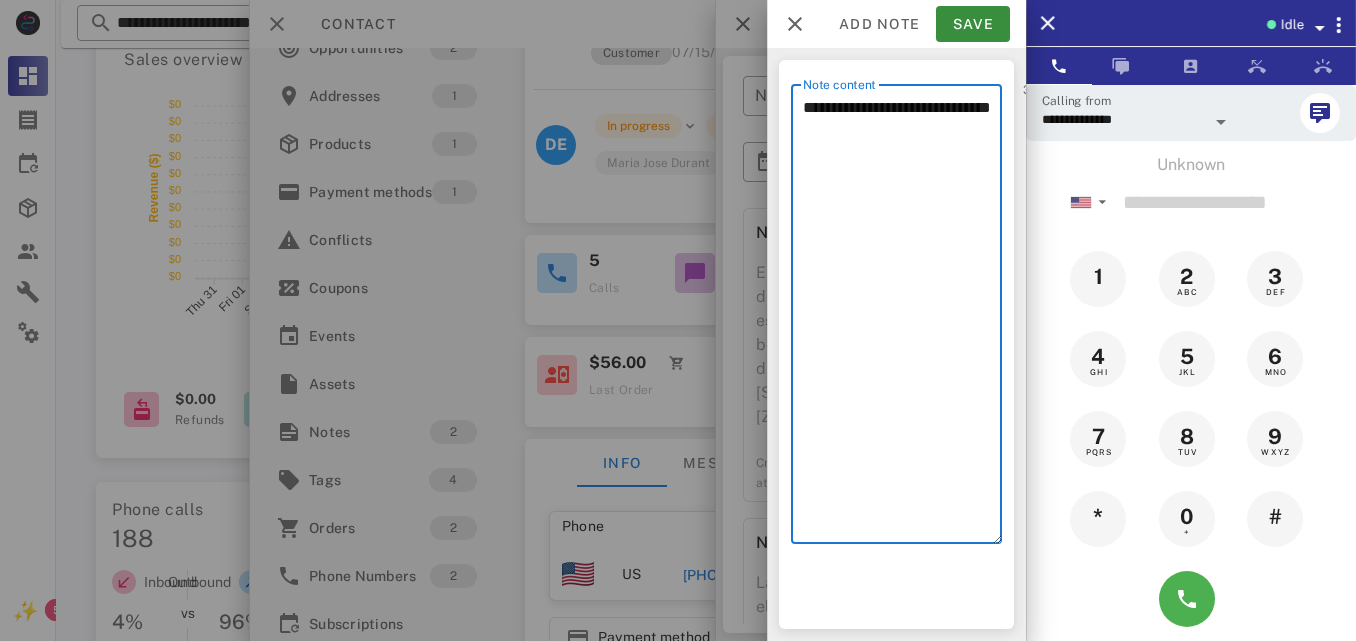 click on "**********" at bounding box center (902, 319) 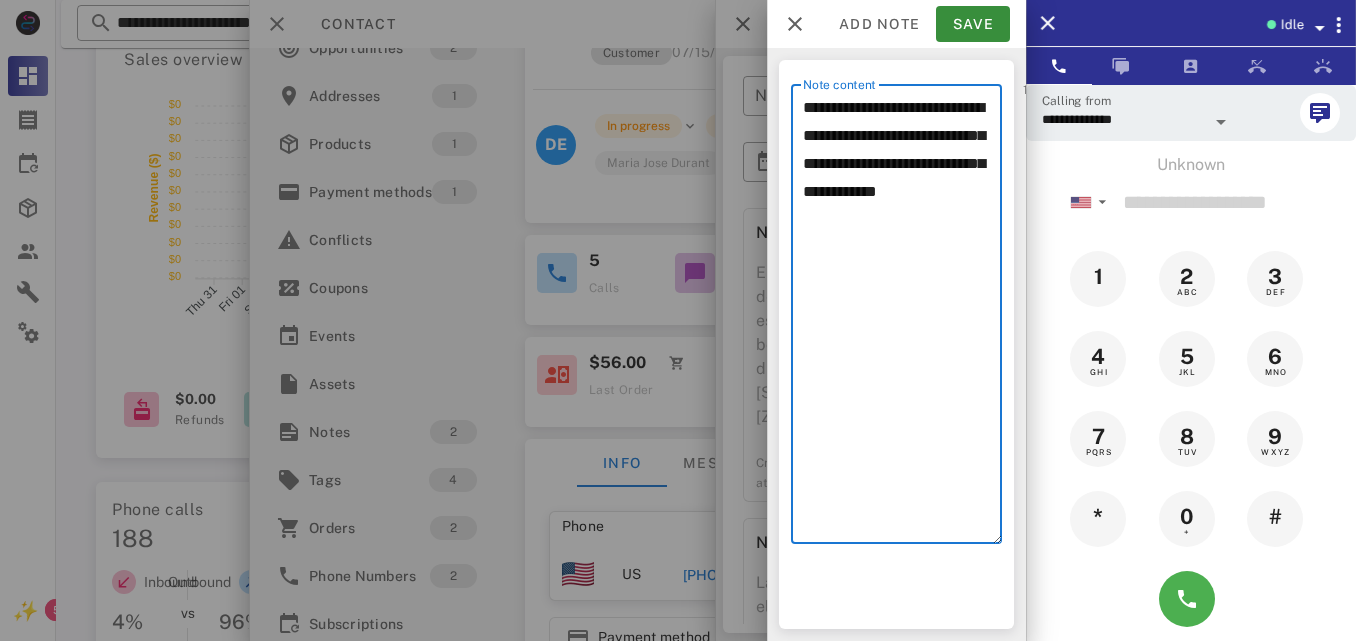 click on "**********" at bounding box center (902, 319) 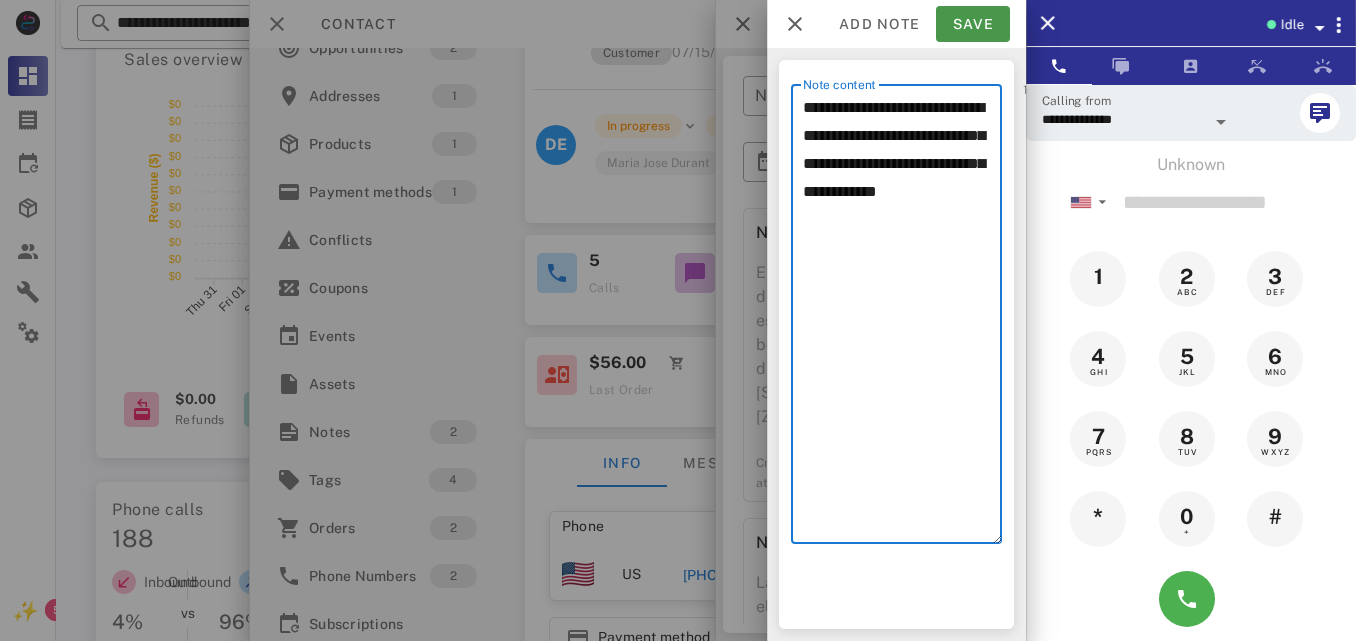 type on "**********" 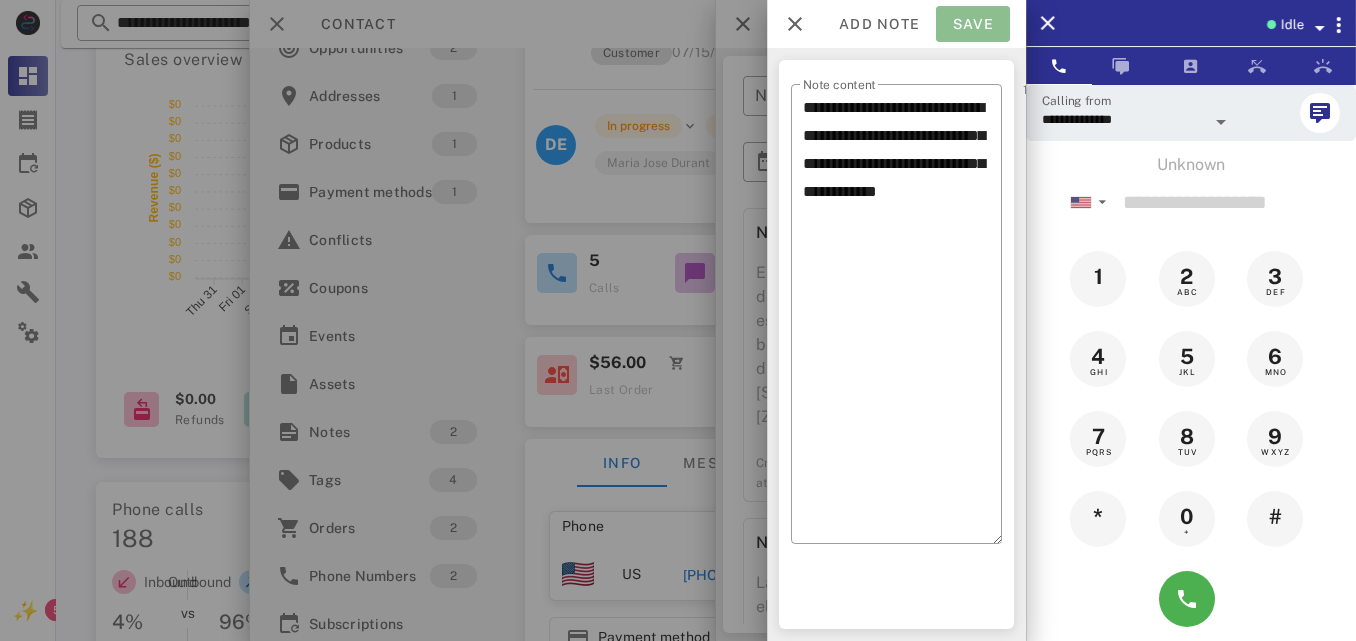 click on "Save" at bounding box center [973, 24] 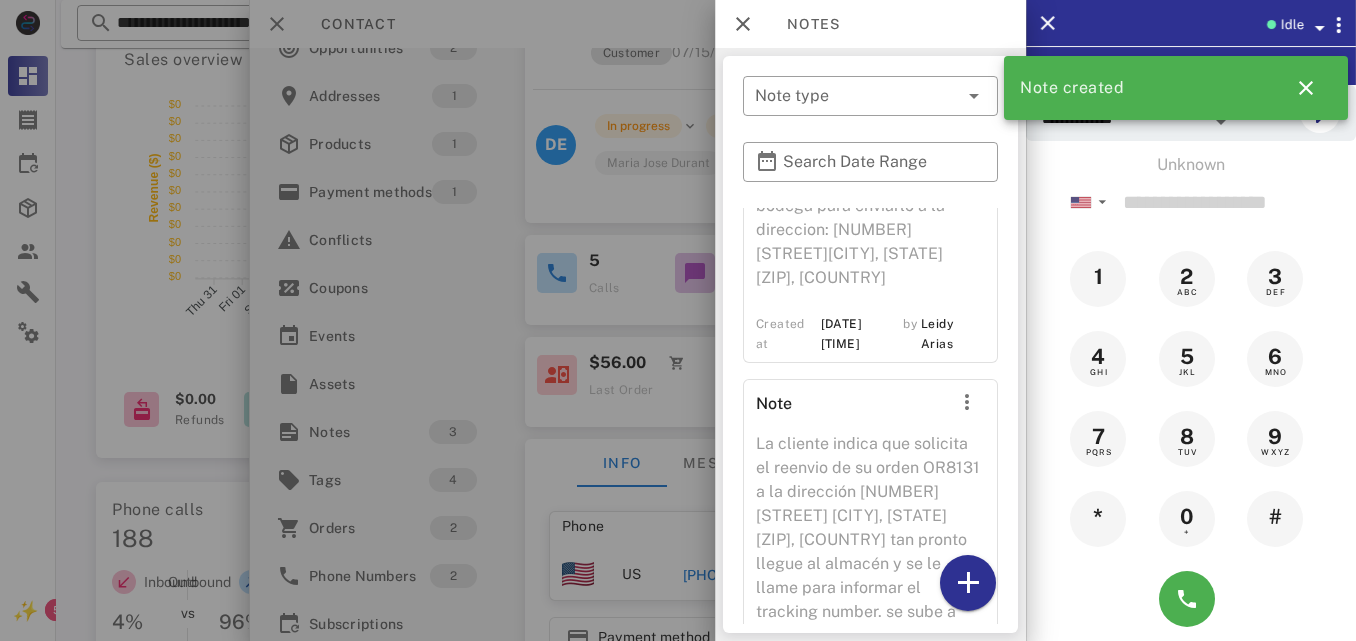 scroll, scrollTop: 190, scrollLeft: 0, axis: vertical 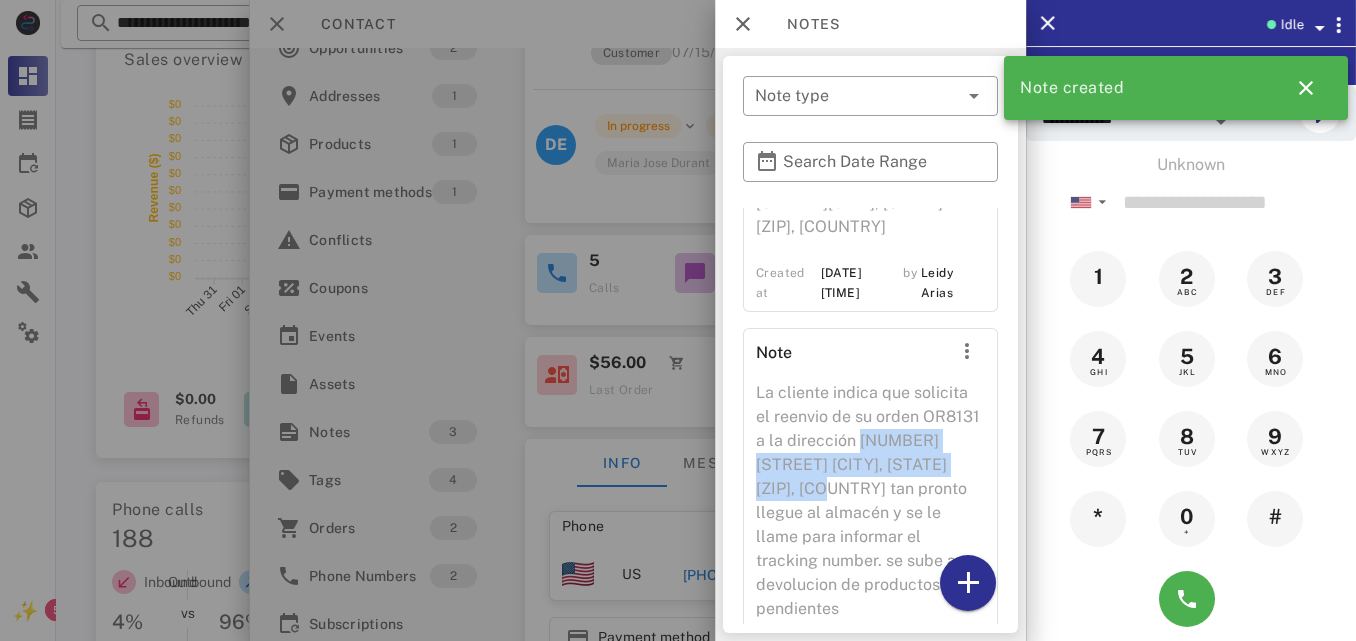 drag, startPoint x: 922, startPoint y: 415, endPoint x: 864, endPoint y: 472, distance: 81.32035 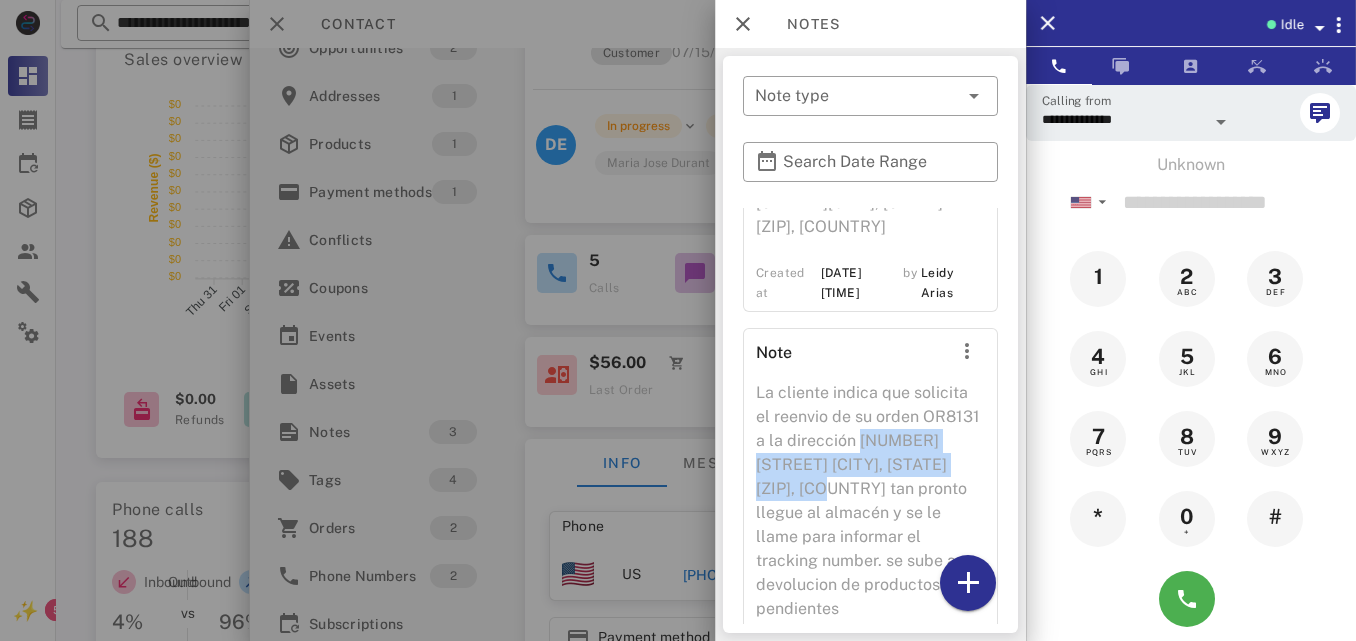 copy on "3448 Hazeltime St El Paso, TX 79936, EE. UU." 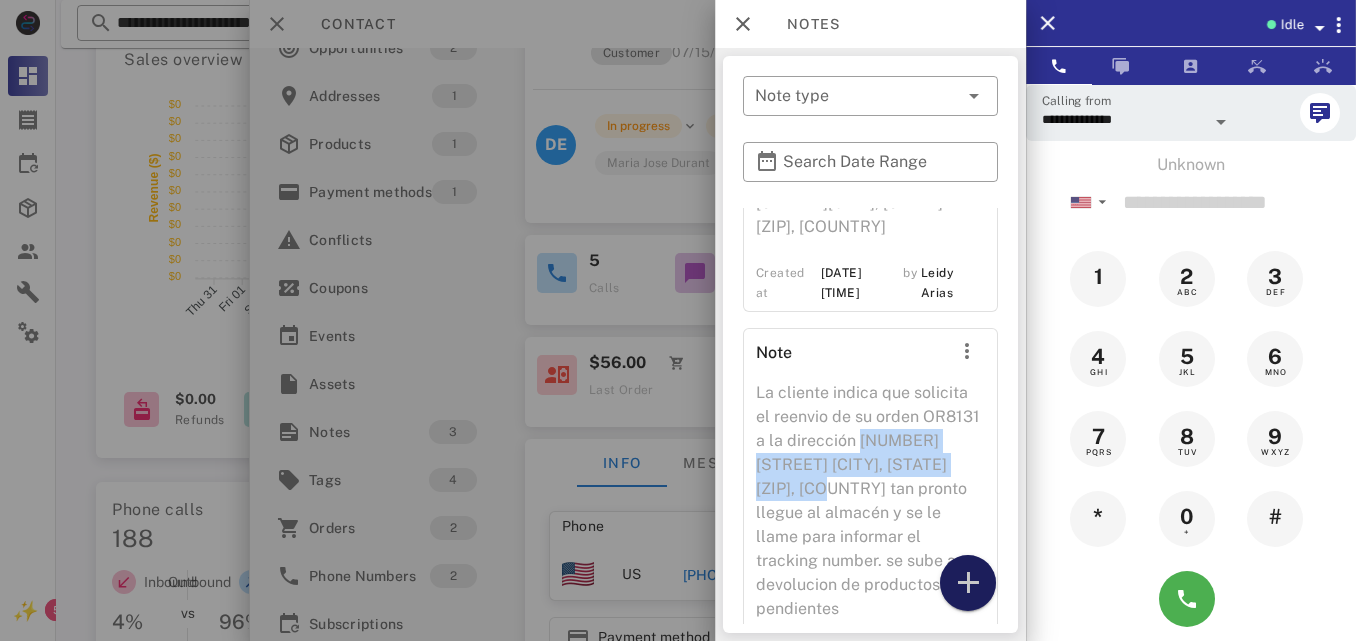click at bounding box center (968, 583) 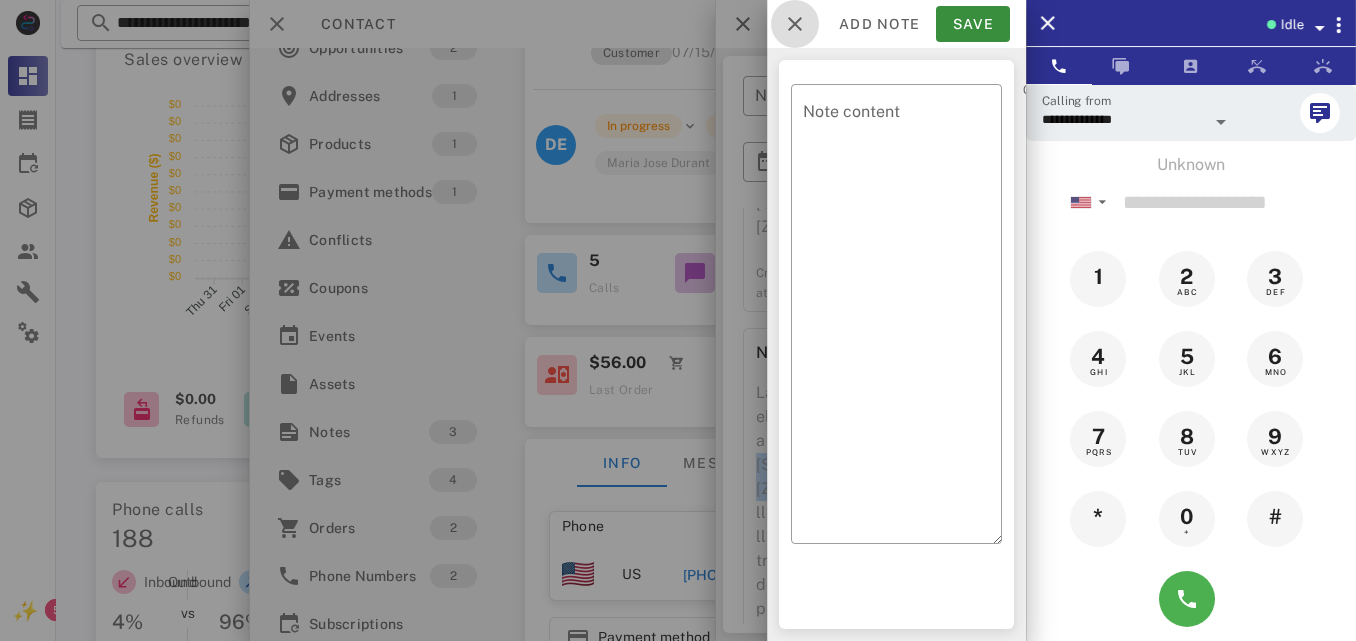 click at bounding box center [795, 24] 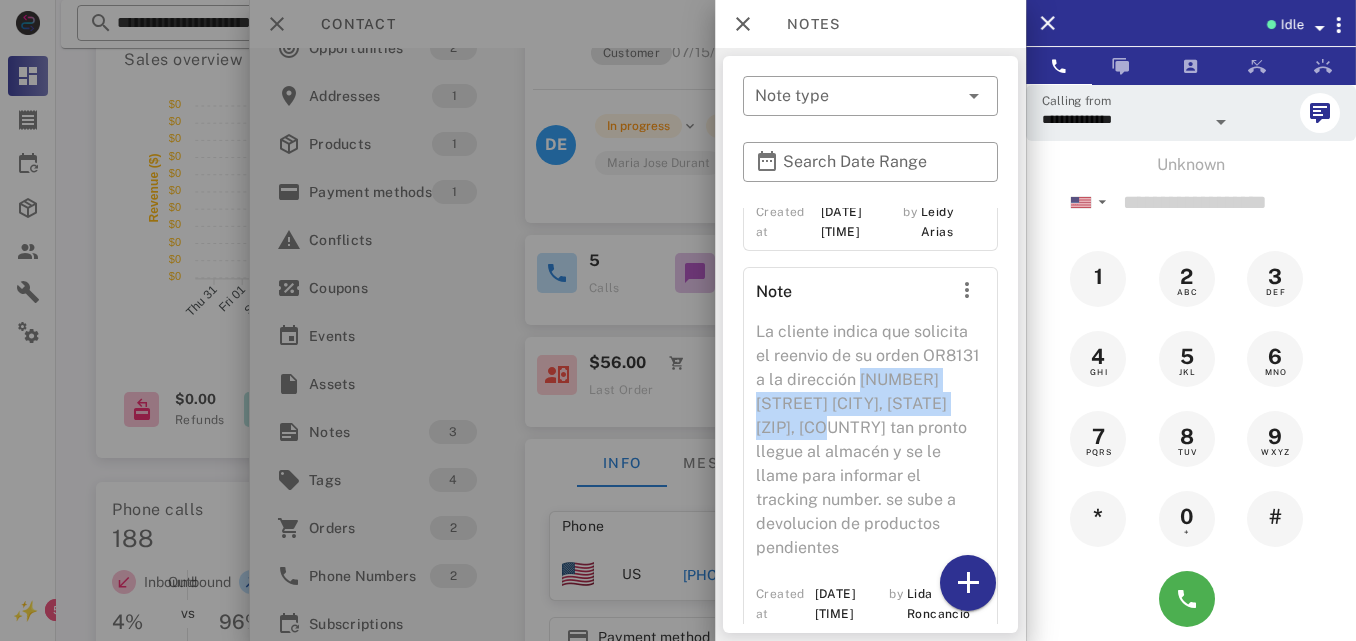 scroll, scrollTop: 502, scrollLeft: 0, axis: vertical 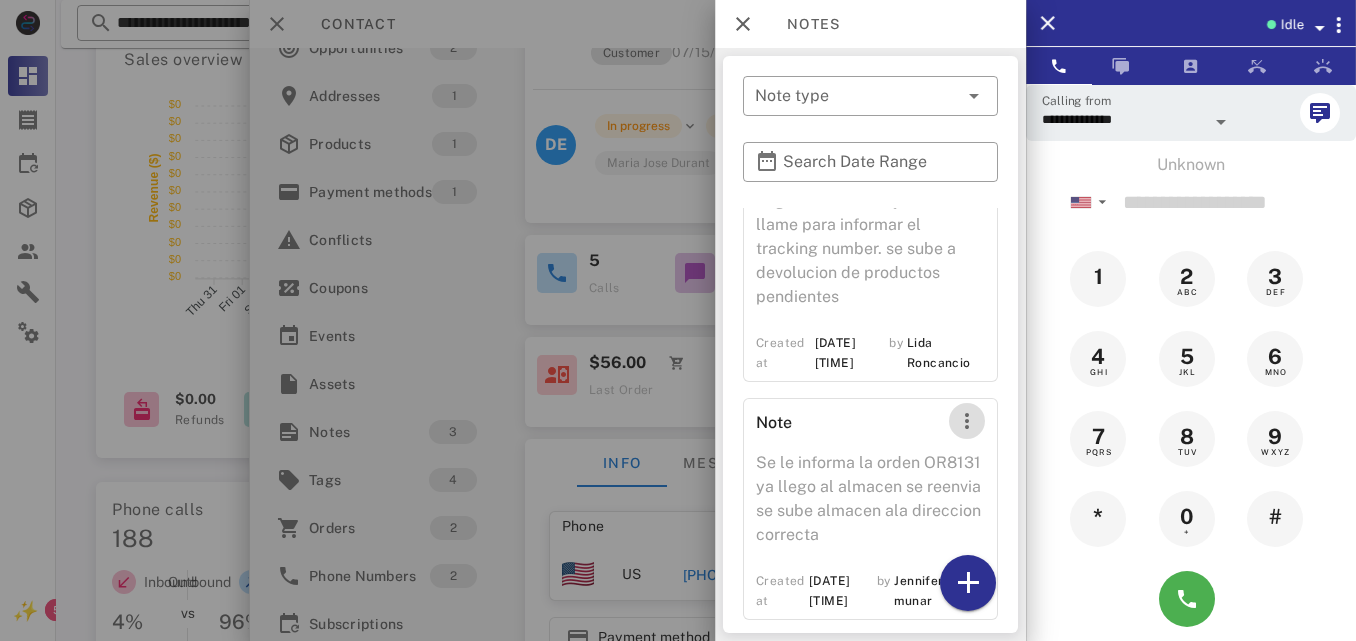 click at bounding box center (967, 421) 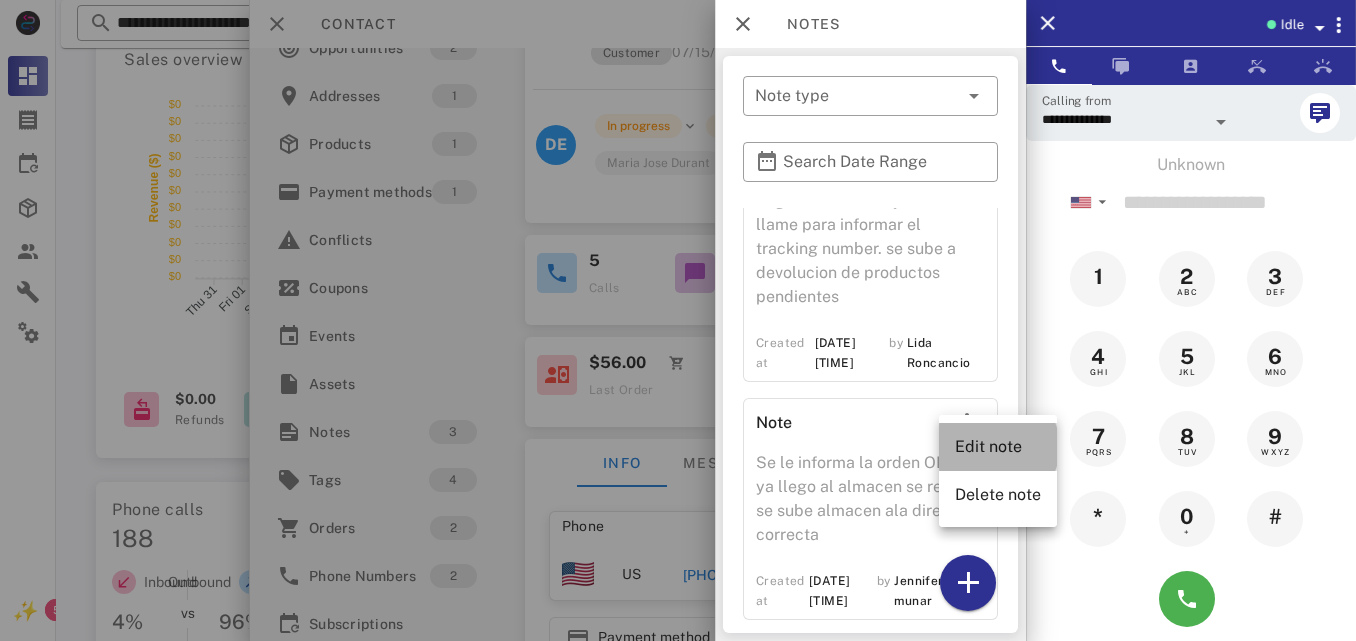 click on "Edit note" at bounding box center (998, 446) 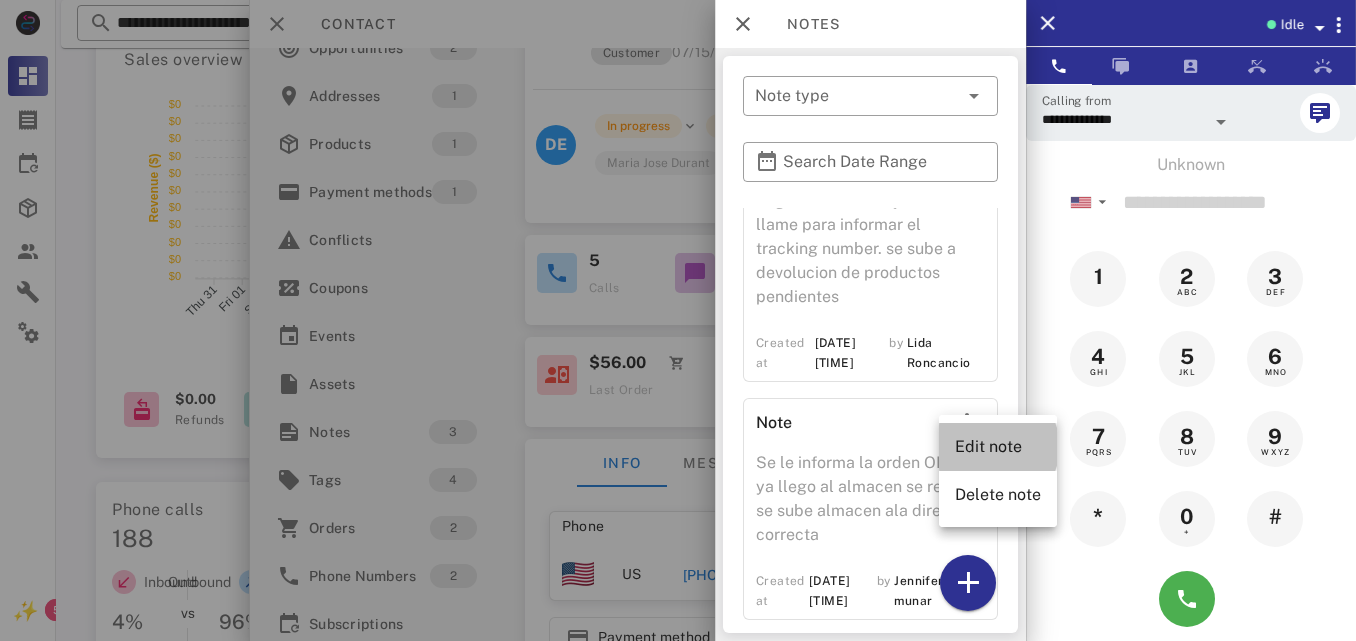 click on "Note  El paquete se encuentra en devolucion, se le indica esperar a que llegue a la bodega para enviarlo a la direccion: 3448 Hazeltime StEl Paso, TX 79936, EE. UU.  Created at   07/25/2025 16:18   by   Leidy Arias   Note  La cliente indica que solicita el reenvio de su orden OR8131 a la dirección 3448 Hazeltime St El Paso, TX 79936, EE. UU.  tan pronto llegue al almacén y se le llame para informar el tracking number. se sube a devolucion de productos pendientes  Created at   07/29/2025 11:22   by   Lida Roncancio   Note  Se le informa la orden OR8131 ya llego al almacen se reenvia se sube almacen ala direccion correcta  Created at   08/07/2025 12:51   by   Jennifer Diaz munar" at bounding box center [870, 177] 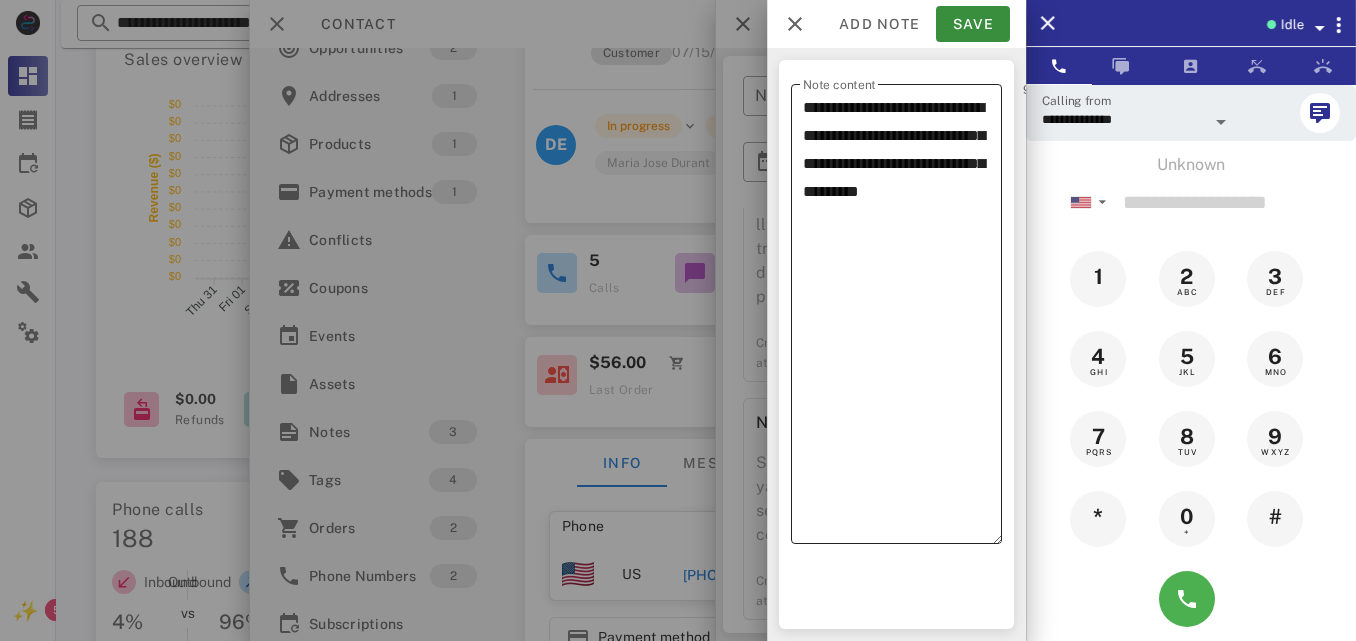 click on "**********" at bounding box center [902, 319] 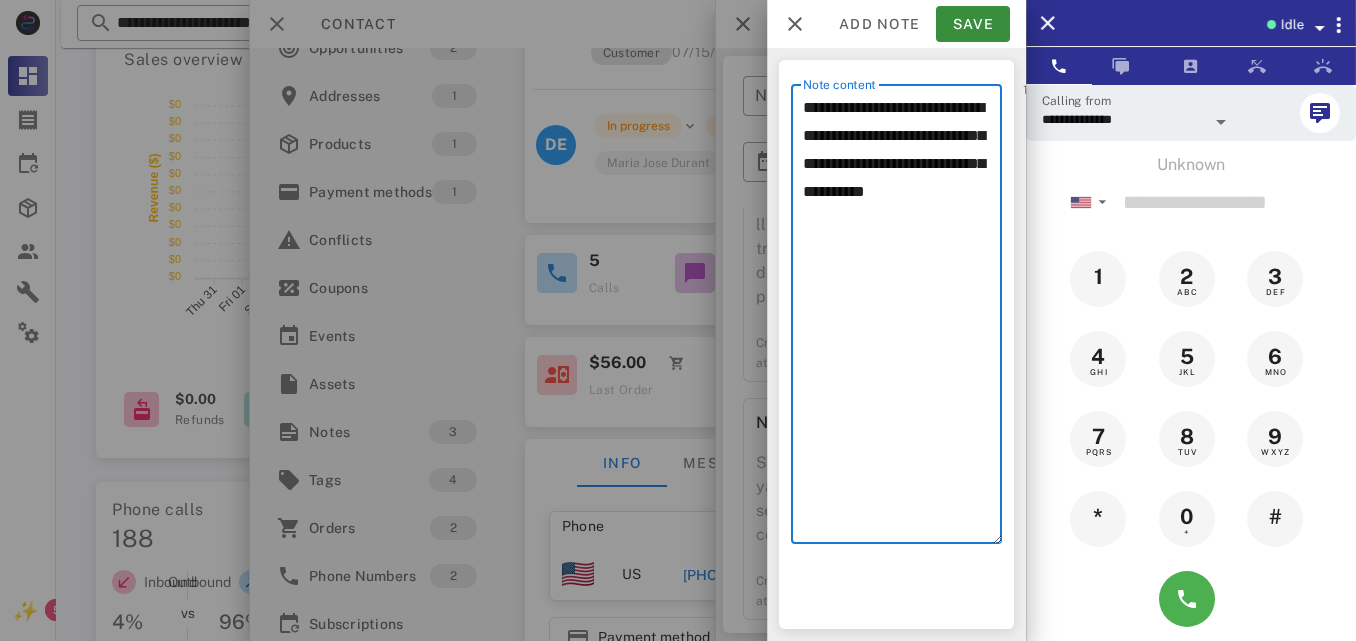 paste on "**********" 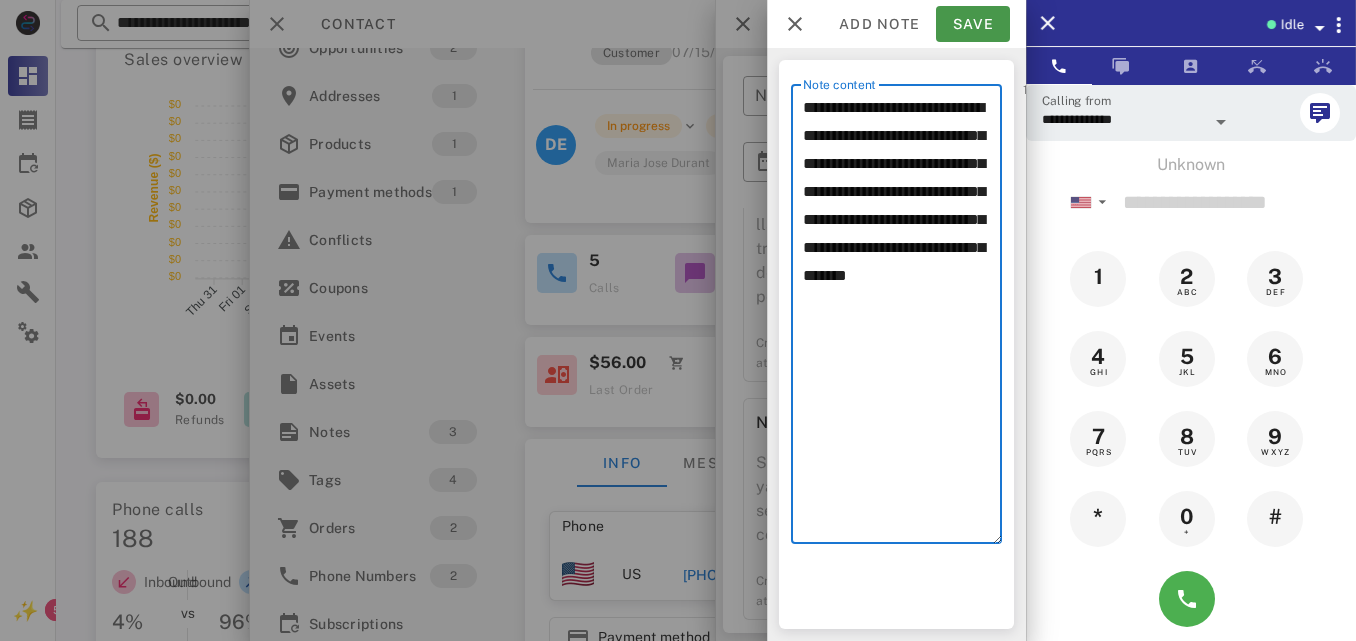 type on "**********" 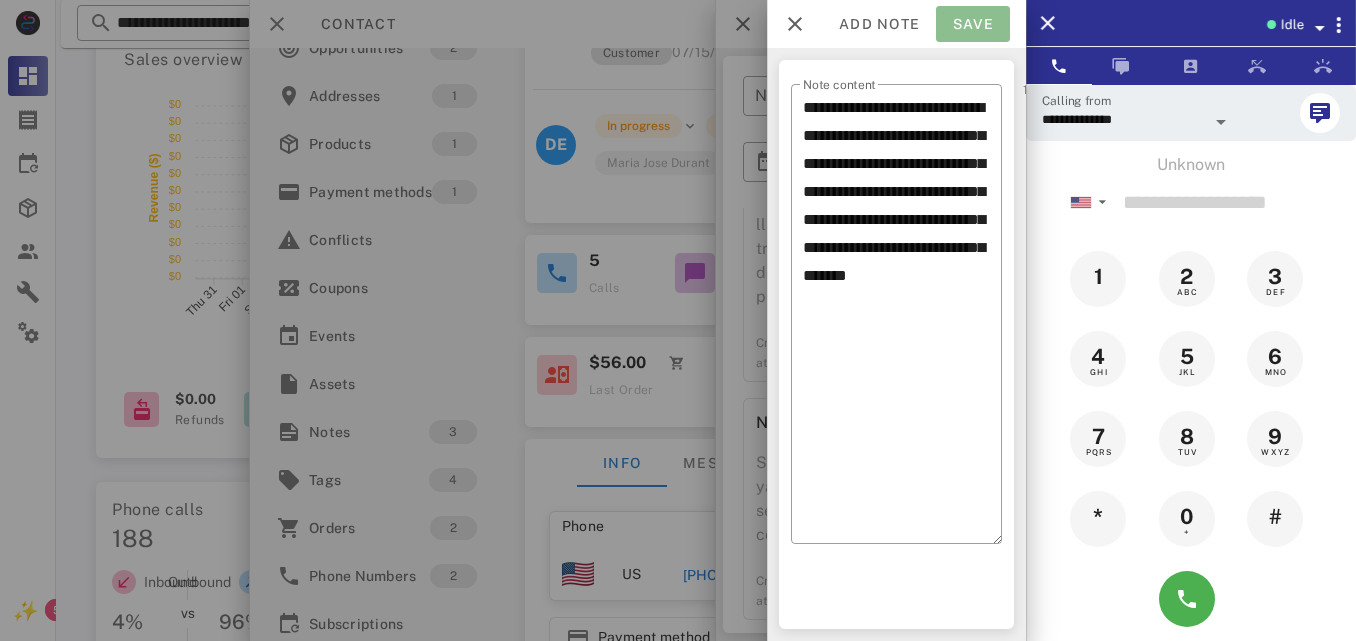 click on "Save" at bounding box center [973, 24] 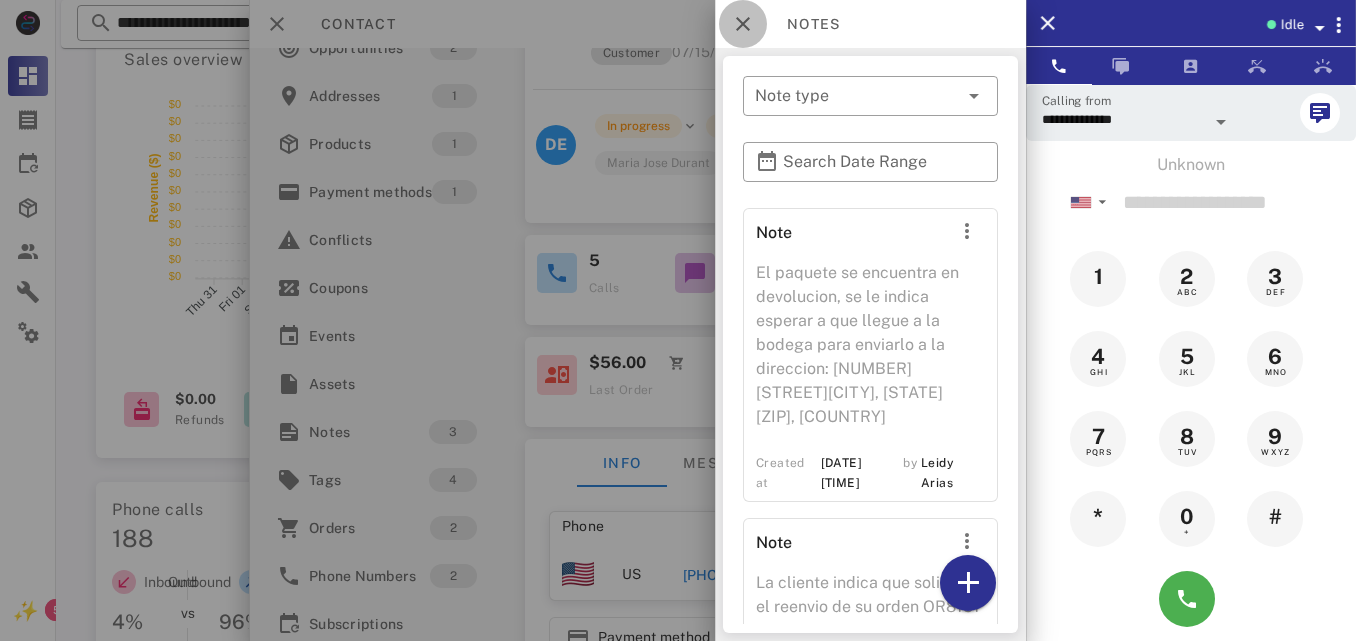 click at bounding box center (743, 24) 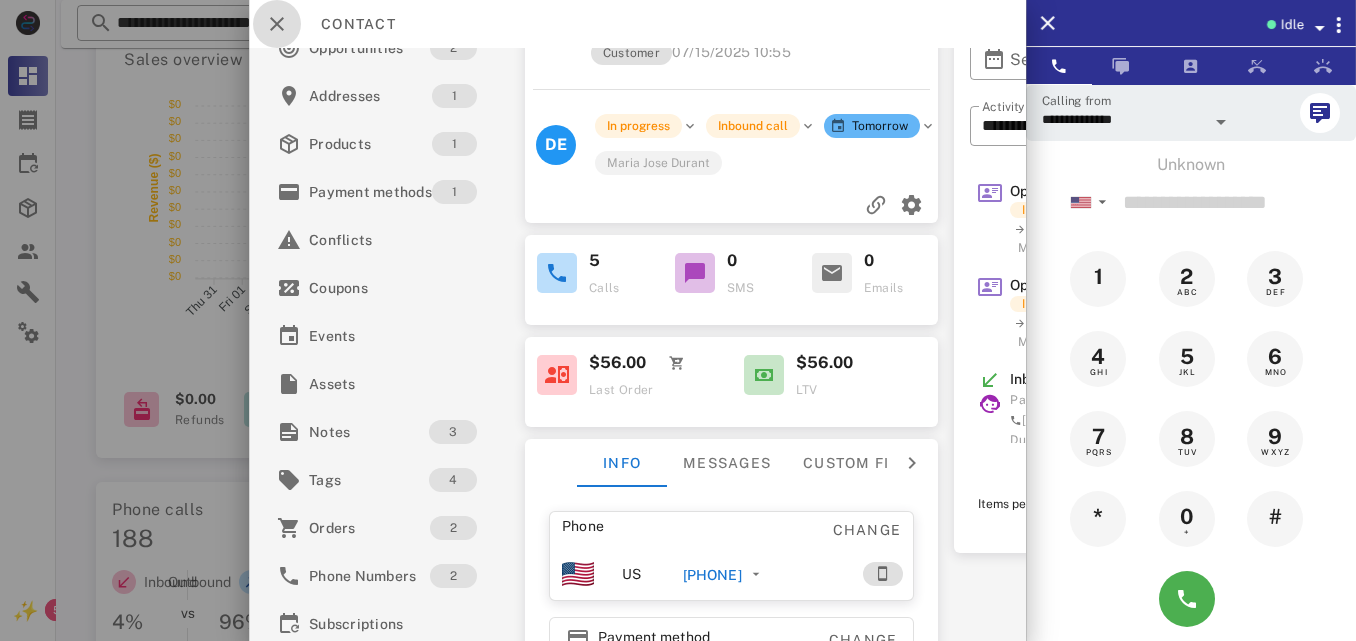 click at bounding box center (277, 24) 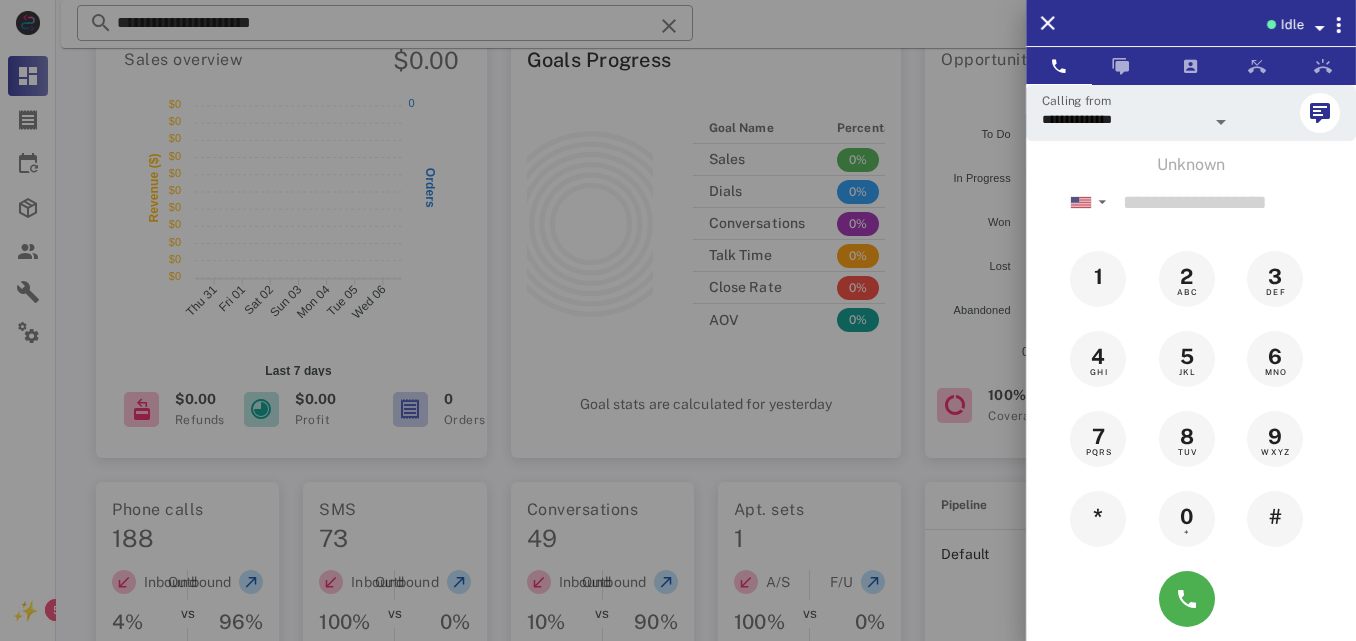 click at bounding box center [678, 320] 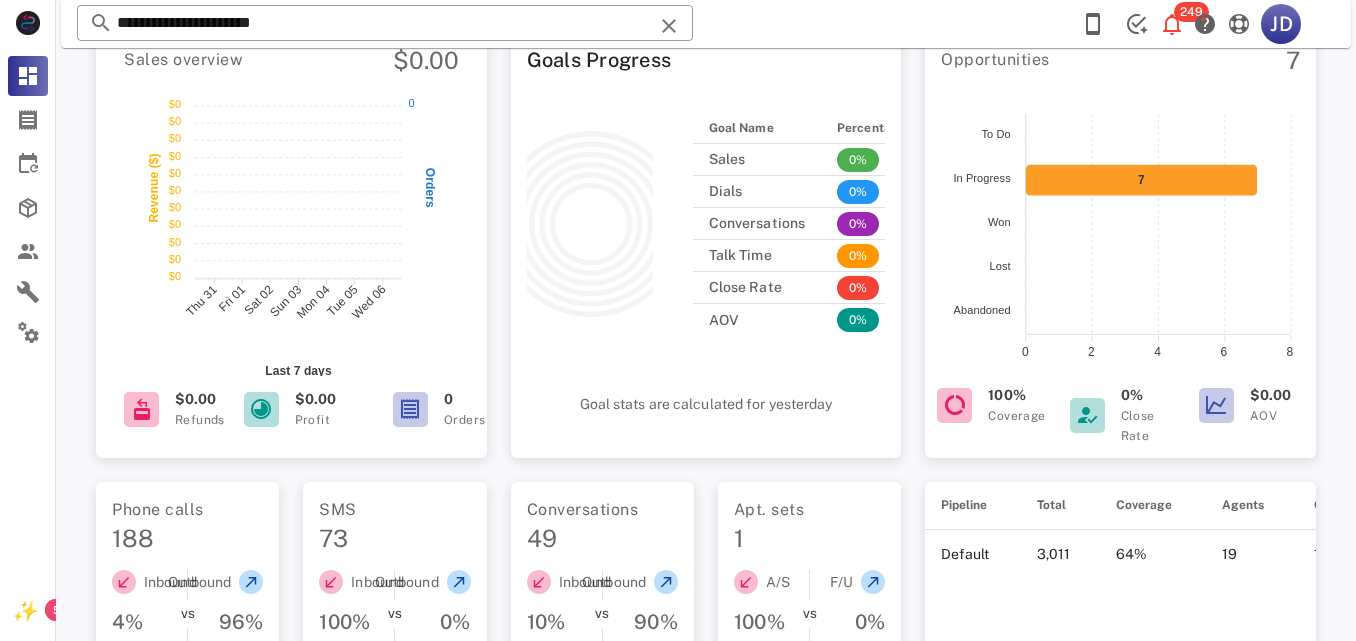 click on "**********" at bounding box center [385, 23] 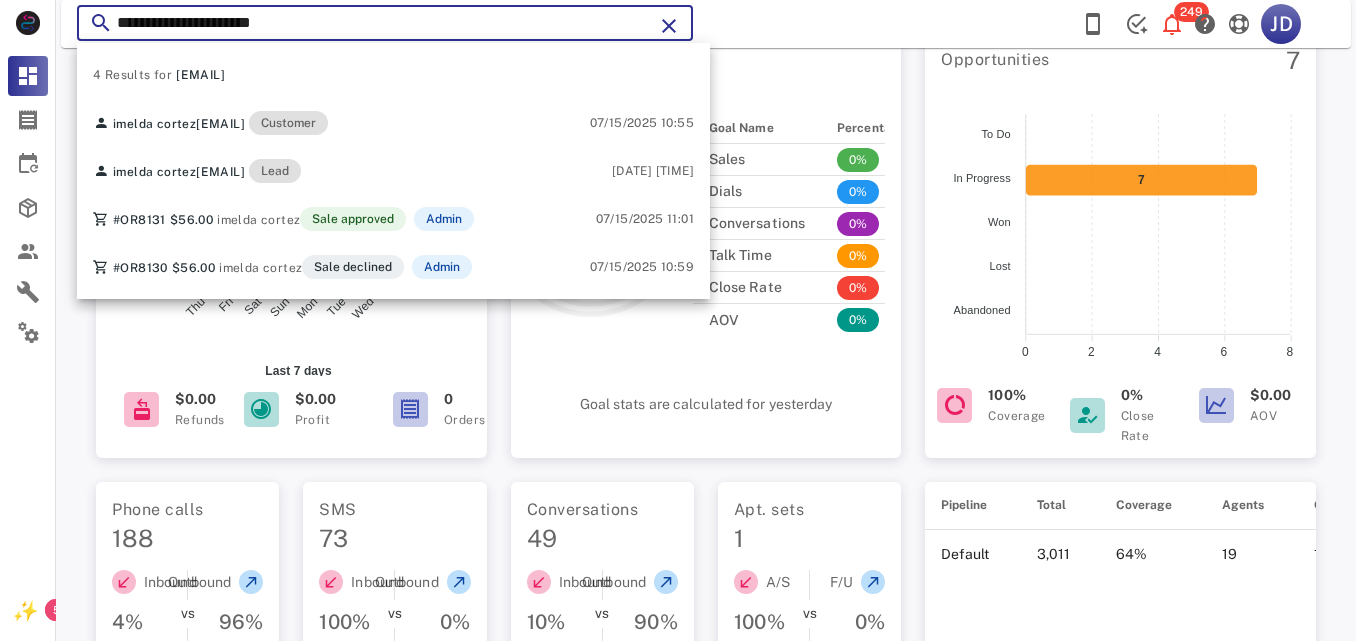 drag, startPoint x: 583, startPoint y: 22, endPoint x: 94, endPoint y: 35, distance: 489.17276 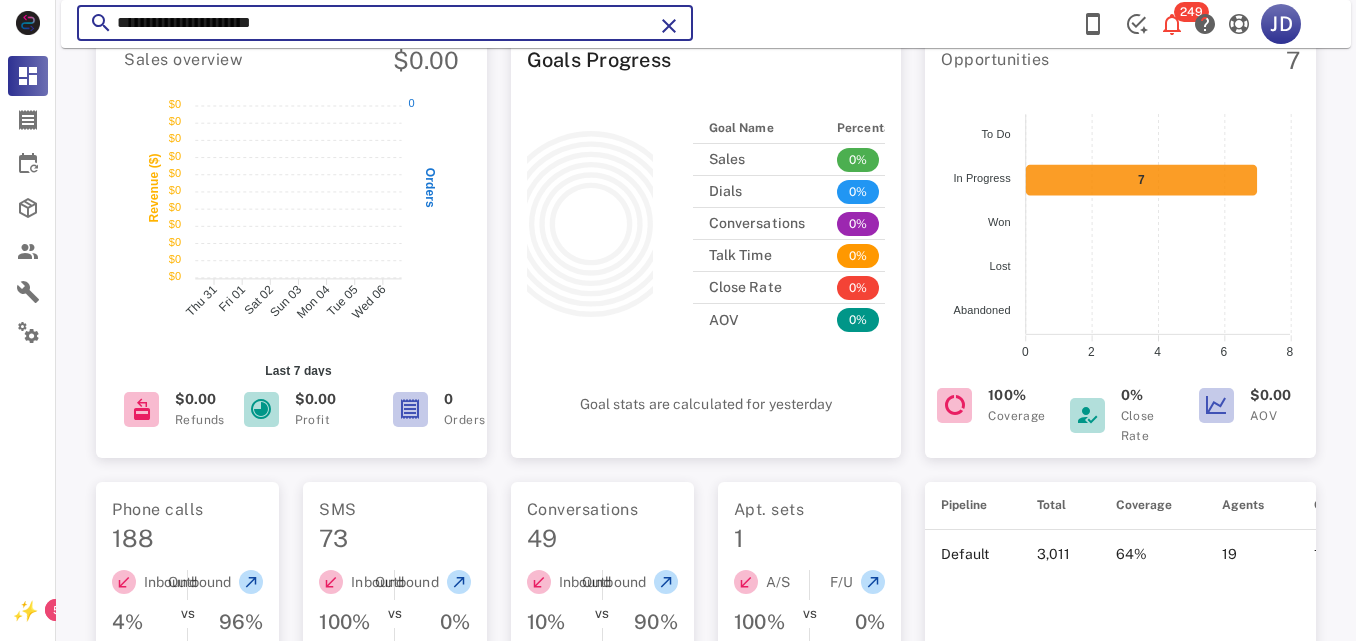 paste on "*" 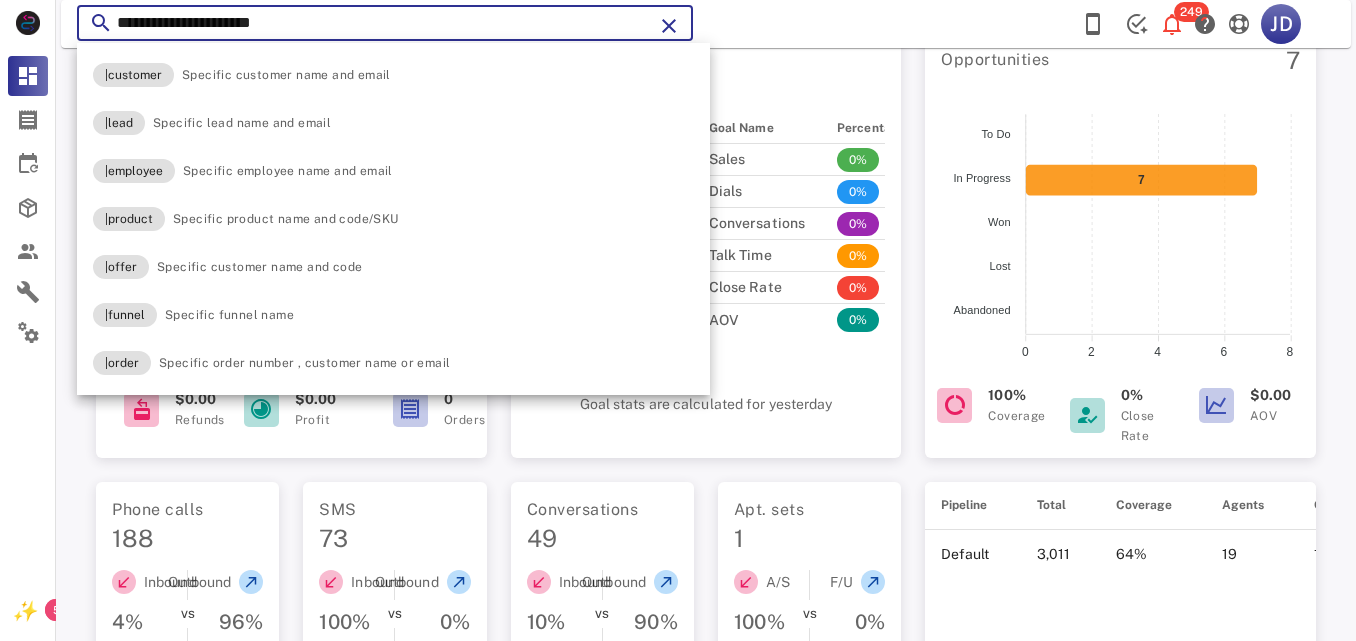 type on "**********" 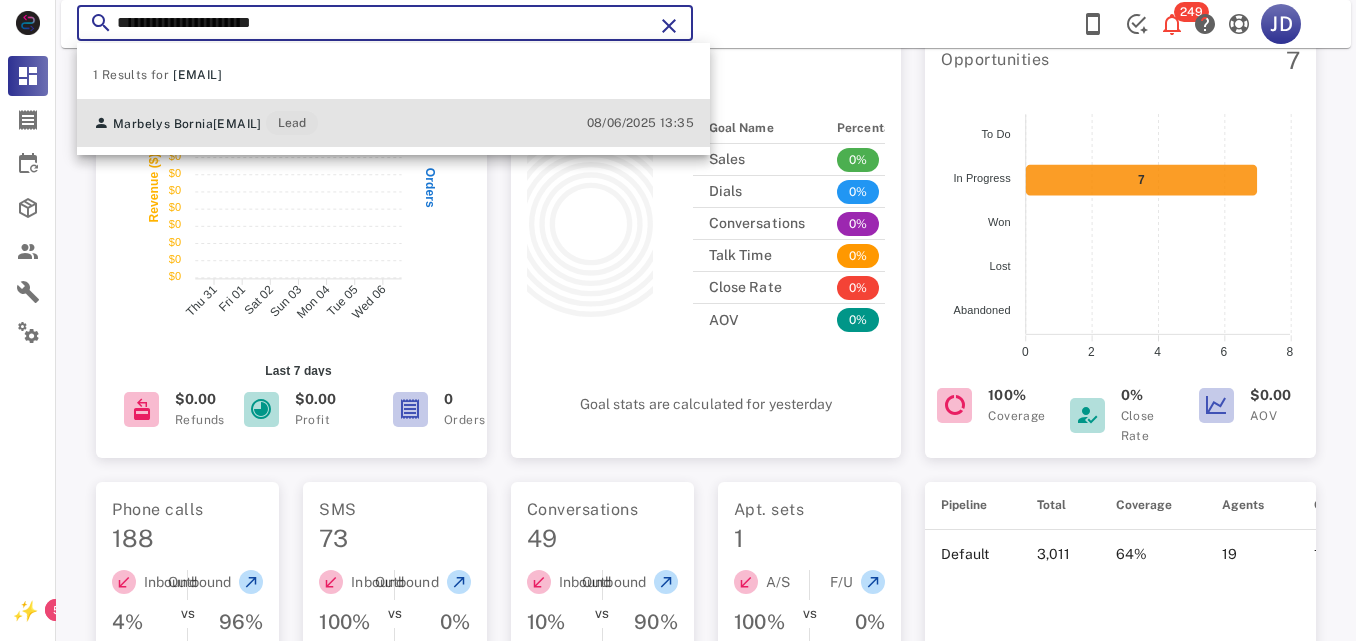 click on "Marbelys Bornia   marbelys76@hotmail.com   Lead" at bounding box center [205, 123] 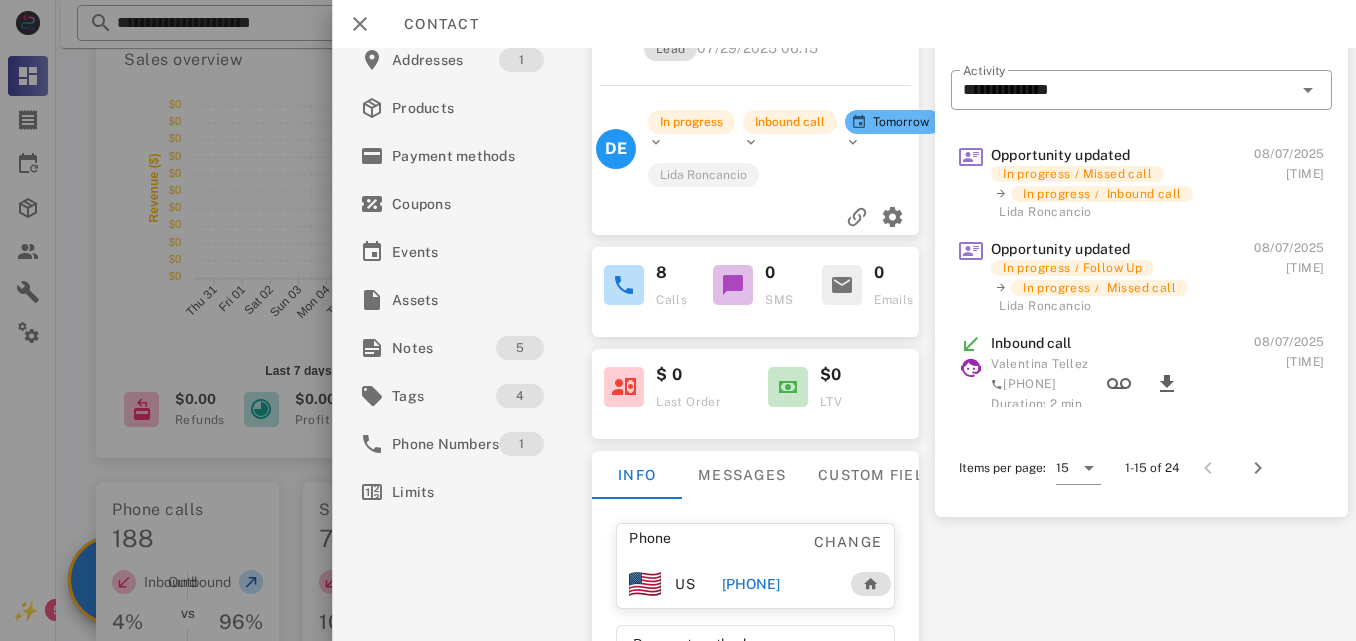 scroll, scrollTop: 176, scrollLeft: 0, axis: vertical 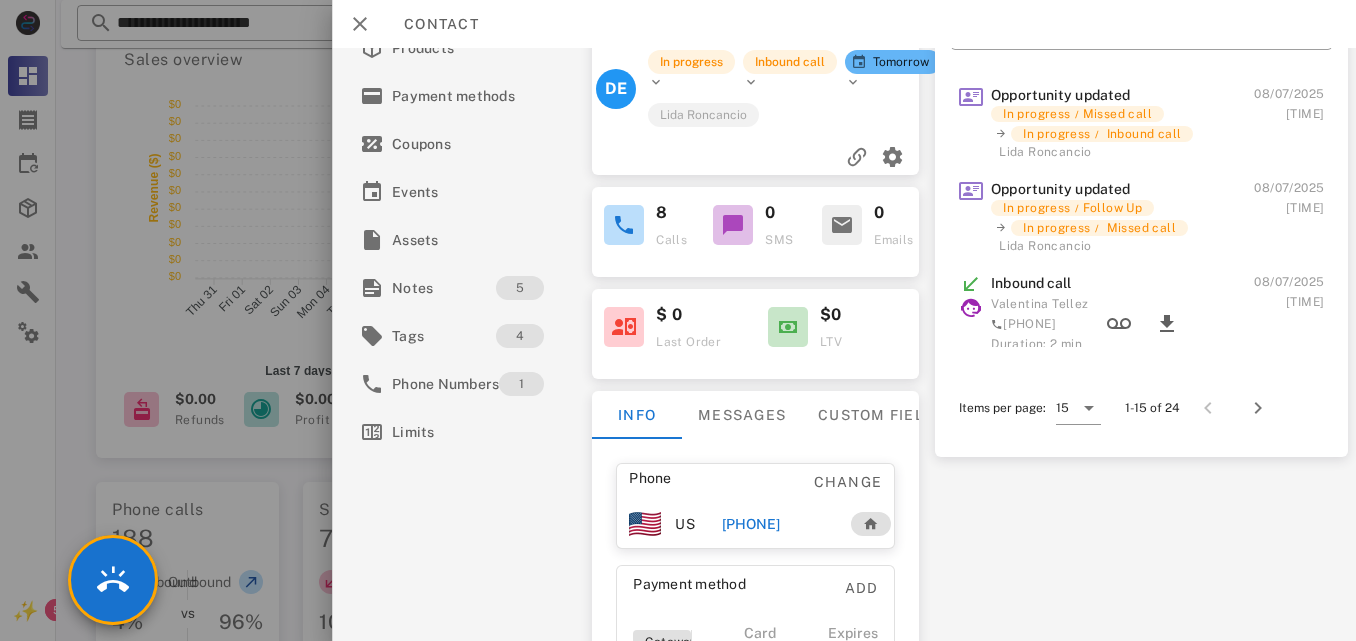 click on "+17866743437" at bounding box center (750, 524) 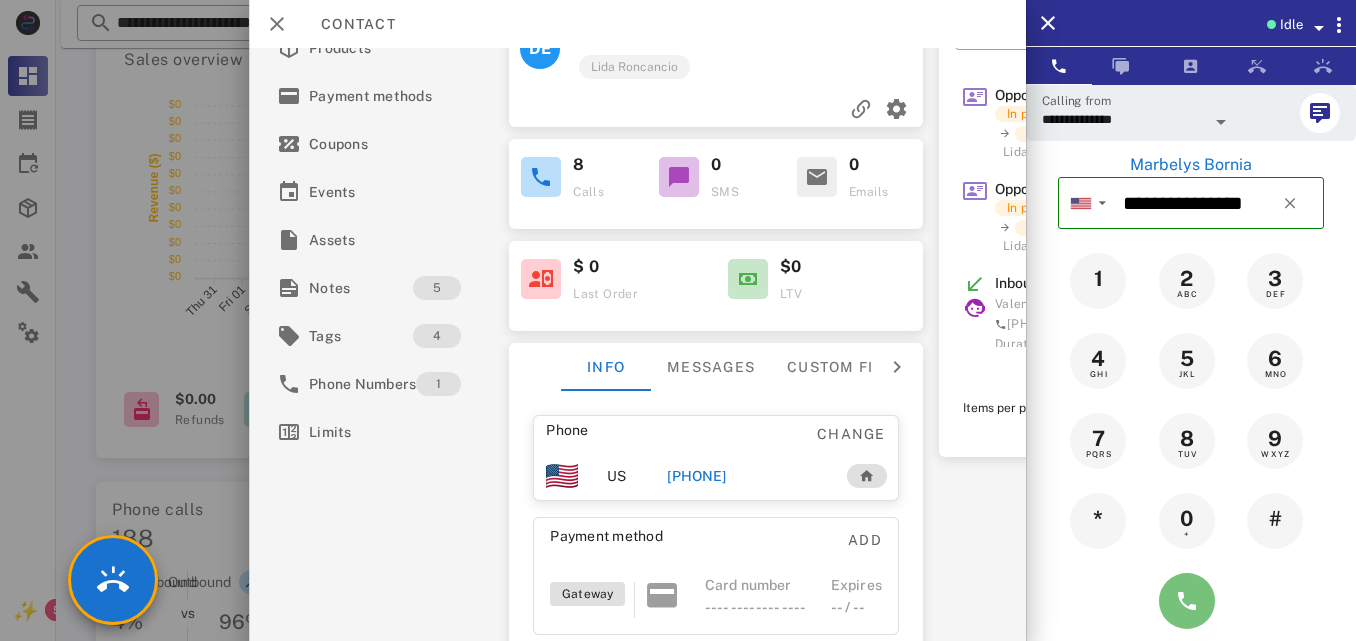 click at bounding box center [1187, 601] 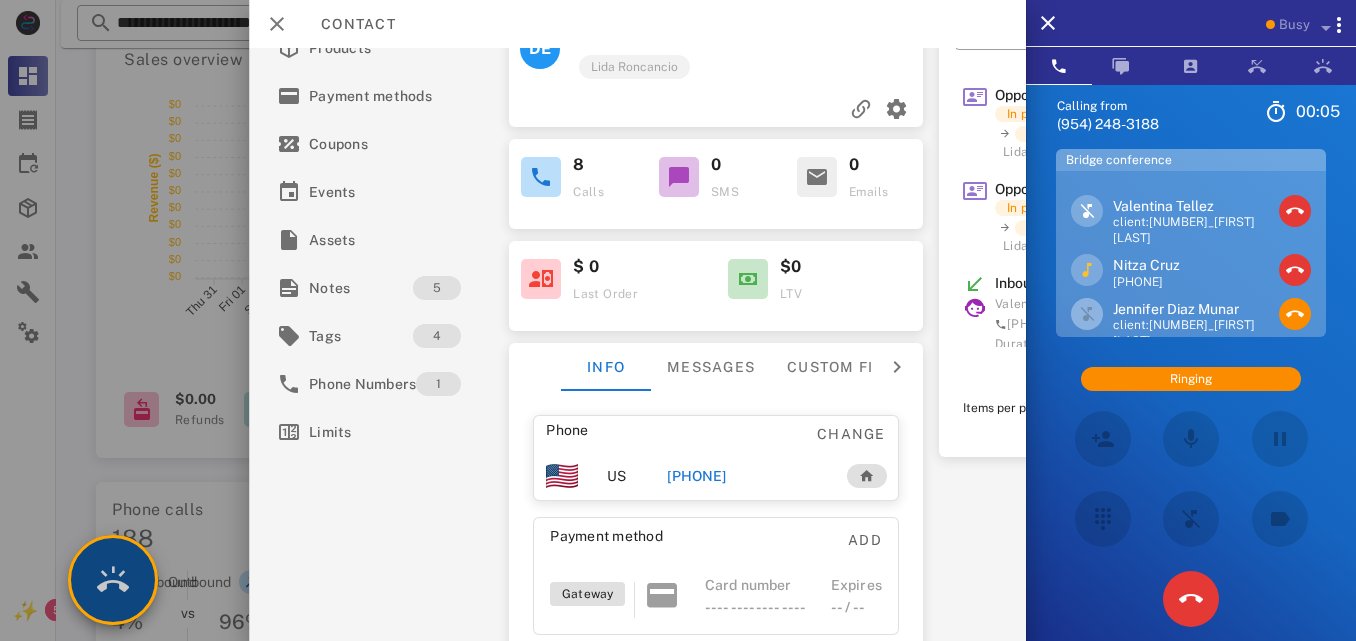 click at bounding box center (113, 580) 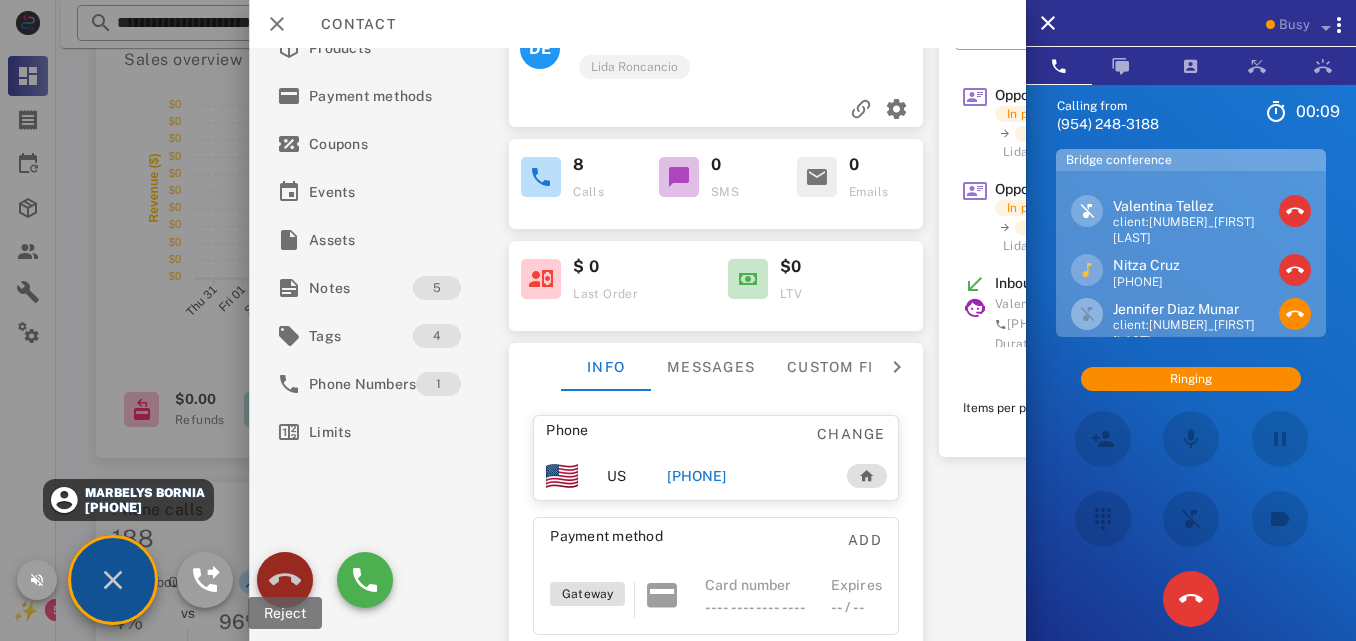 click at bounding box center [285, 580] 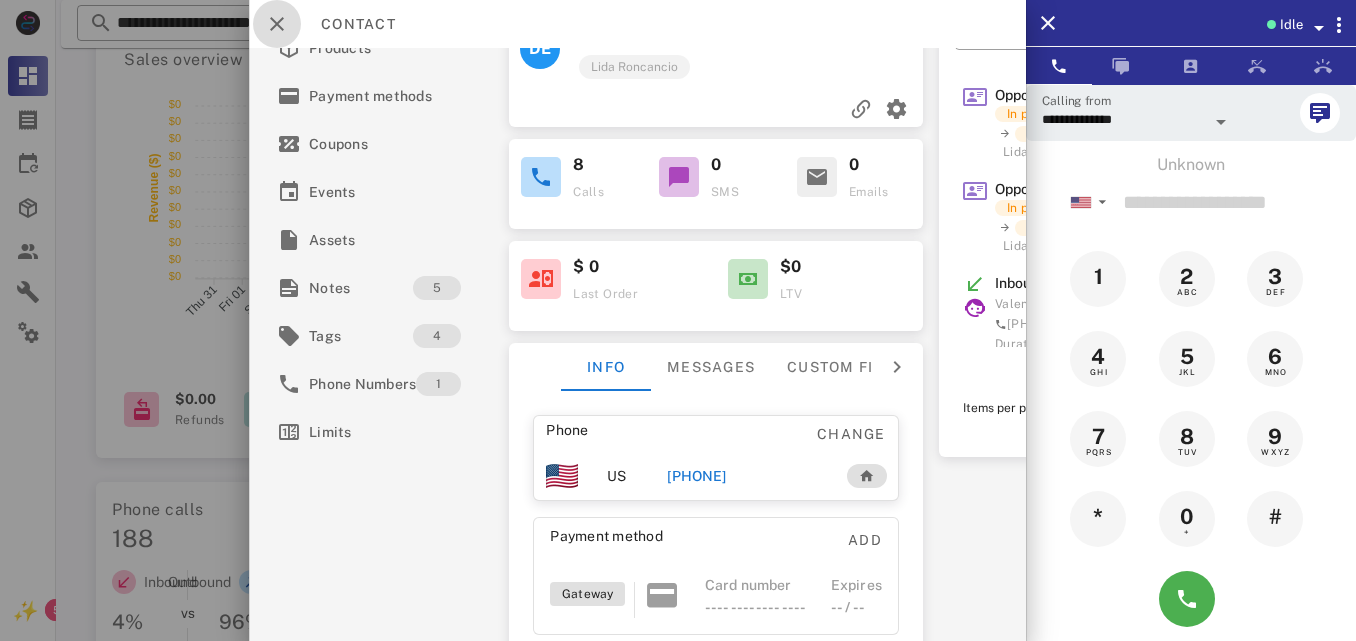 click at bounding box center [277, 24] 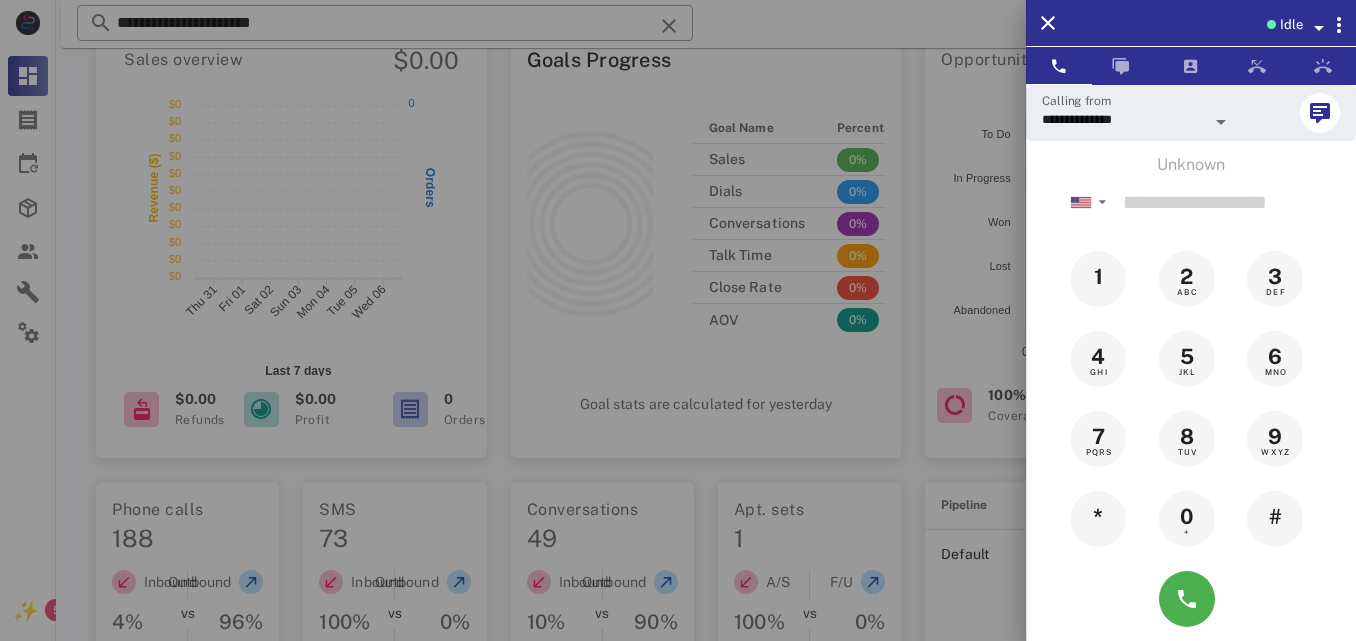 click at bounding box center [678, 320] 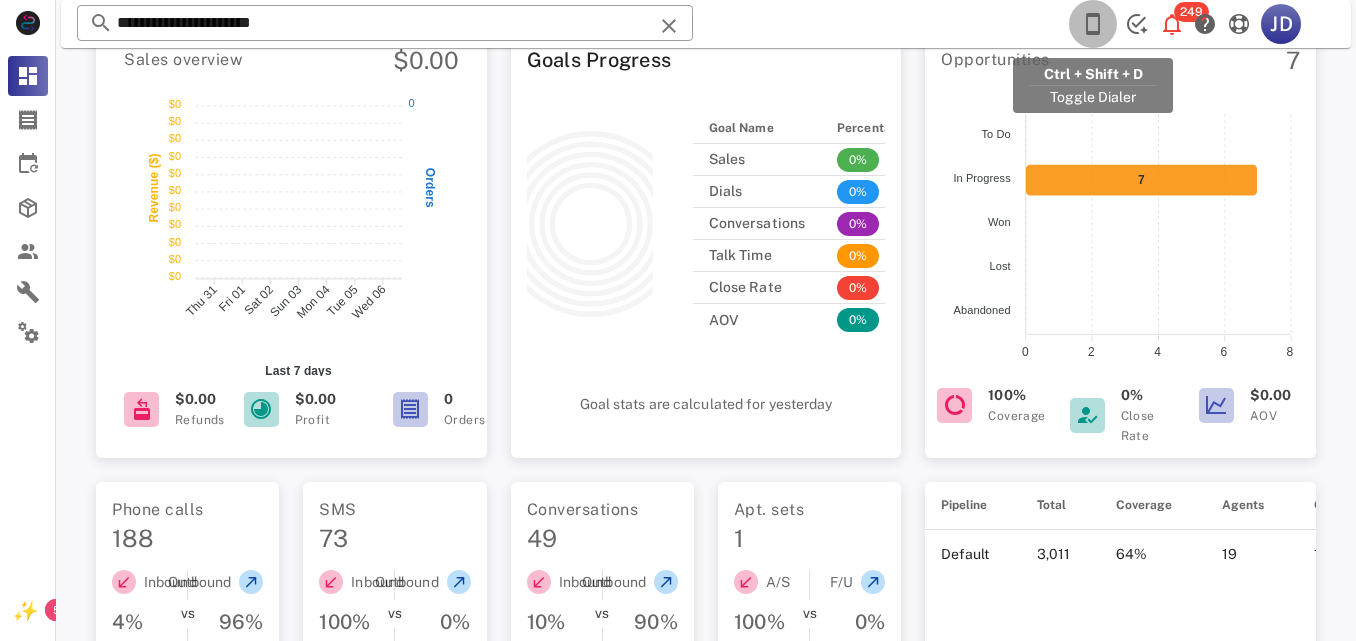 click at bounding box center [1093, 24] 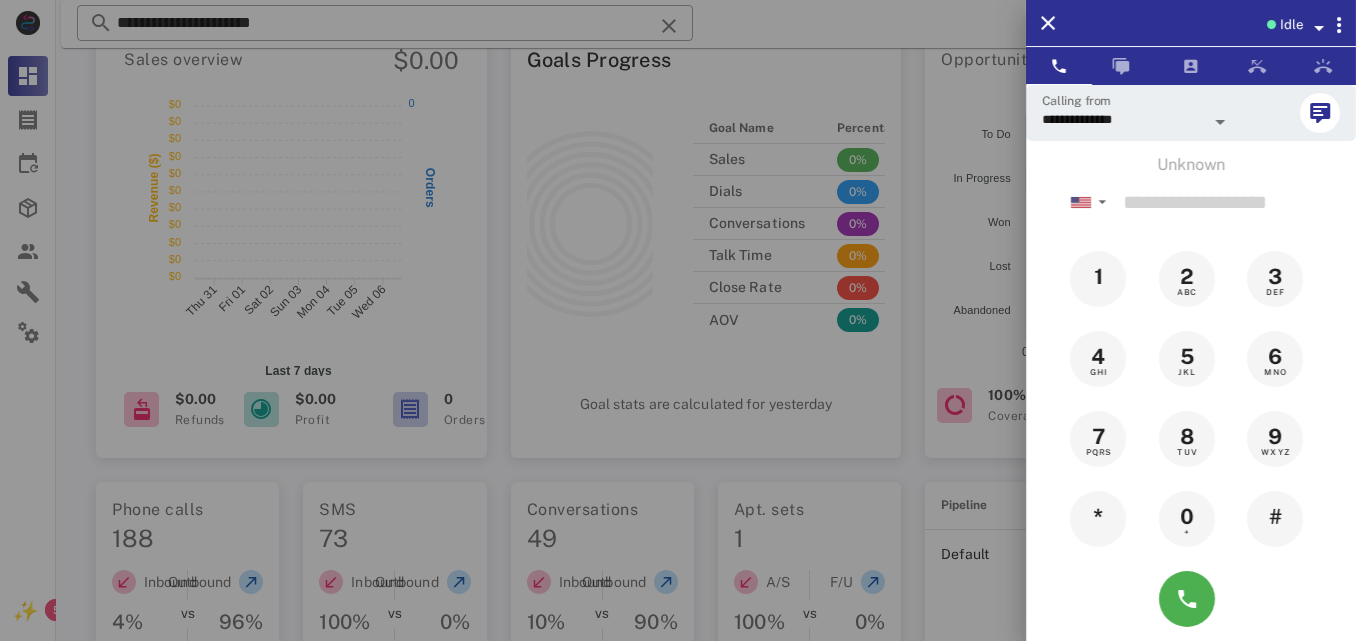 click at bounding box center (678, 320) 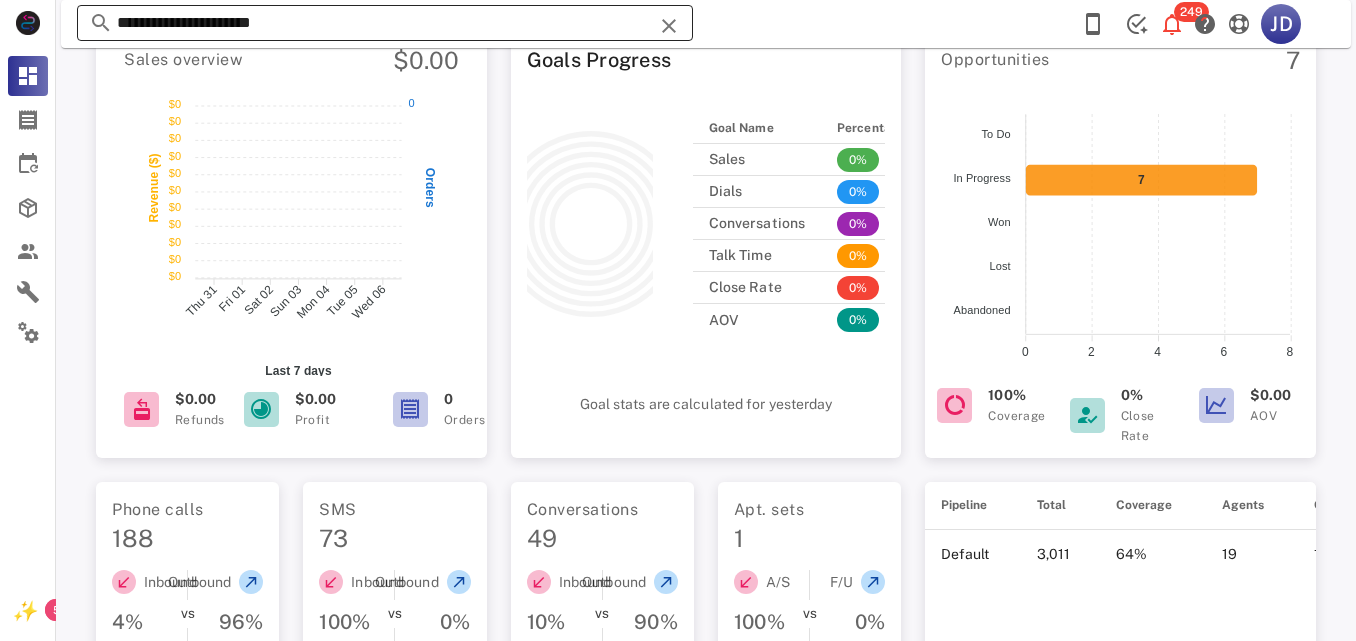 click on "**********" at bounding box center [385, 23] 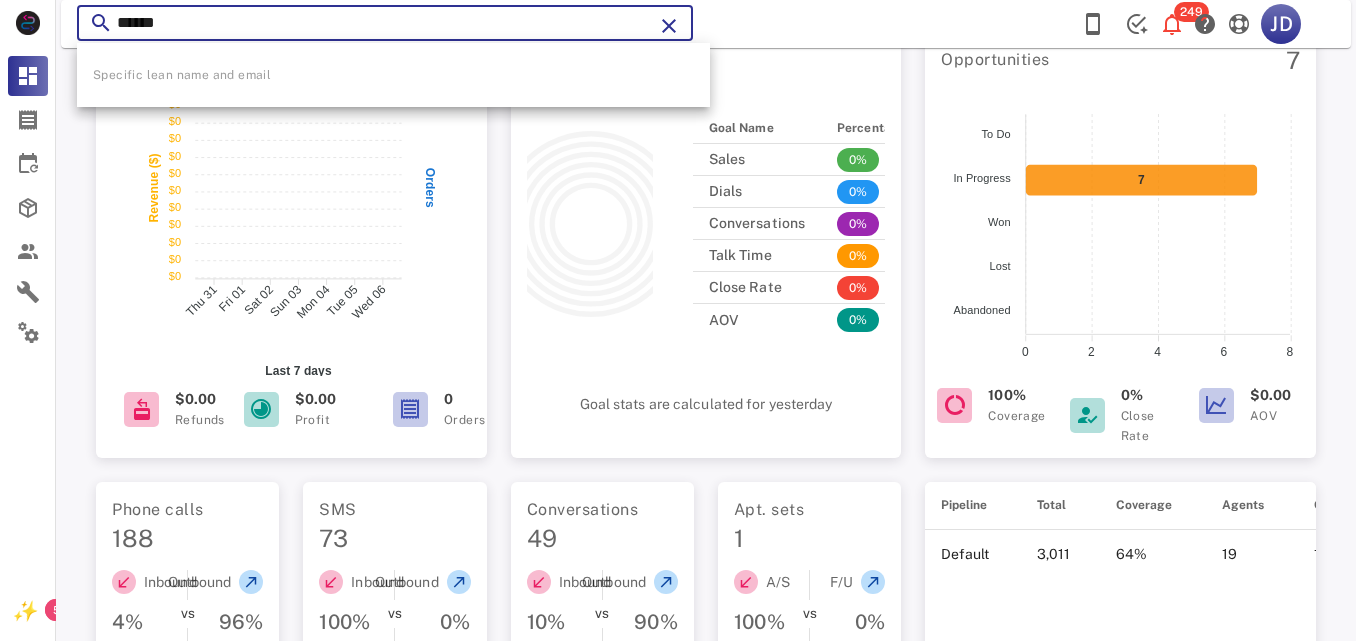 click on "*****" at bounding box center (385, 23) 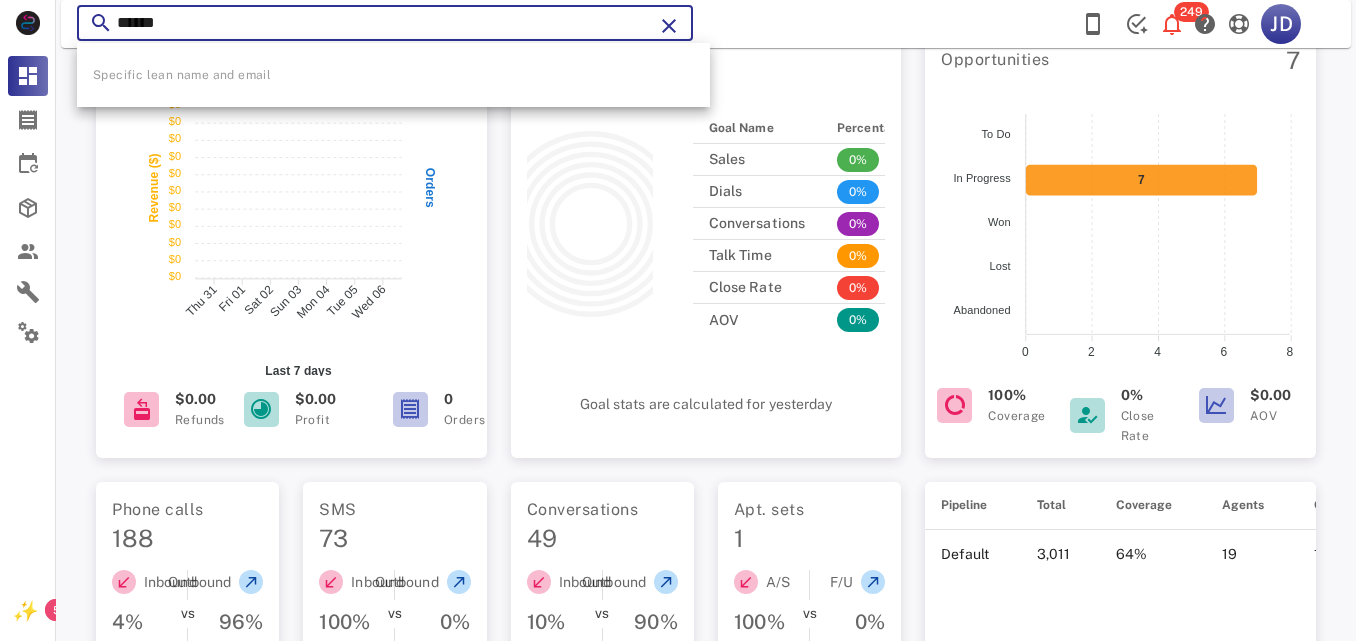 click on "*****" at bounding box center [385, 23] 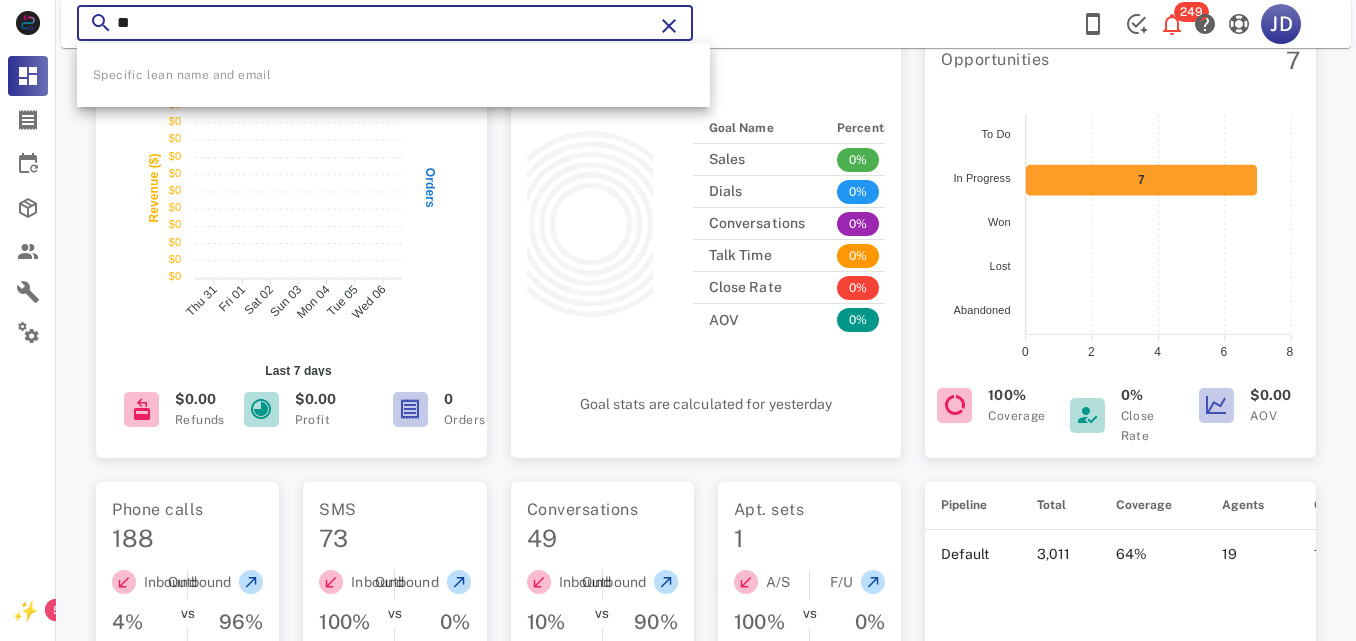 type on "*" 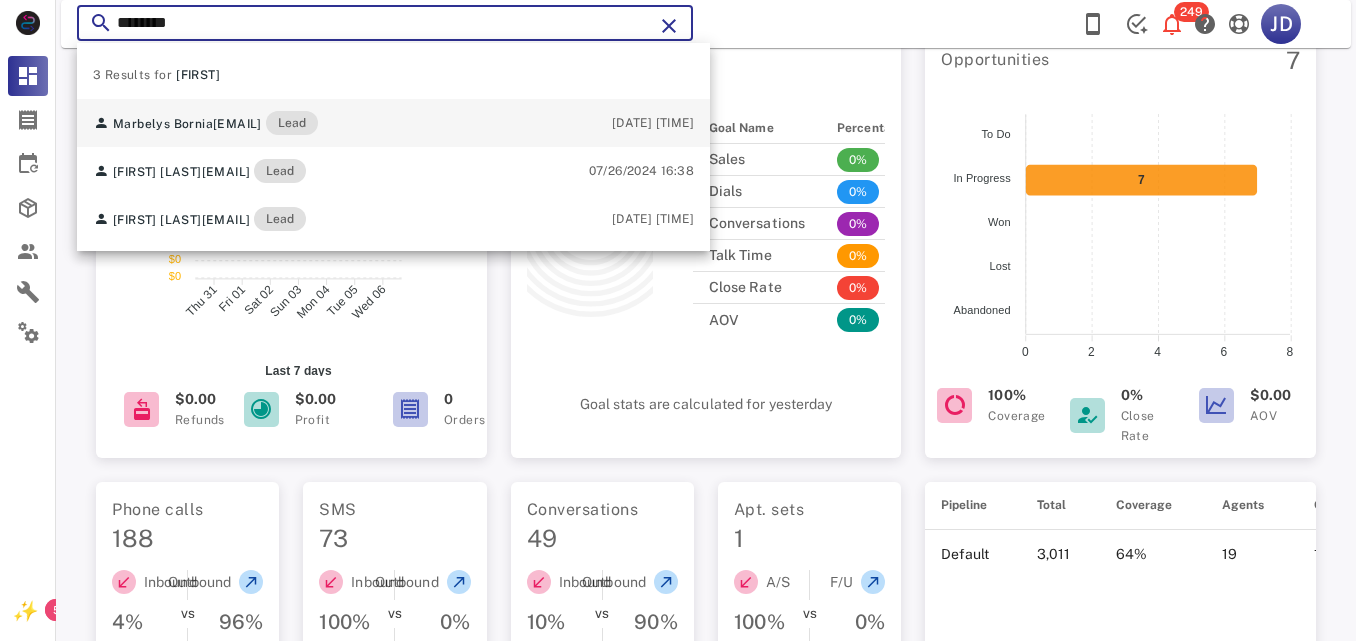 type on "********" 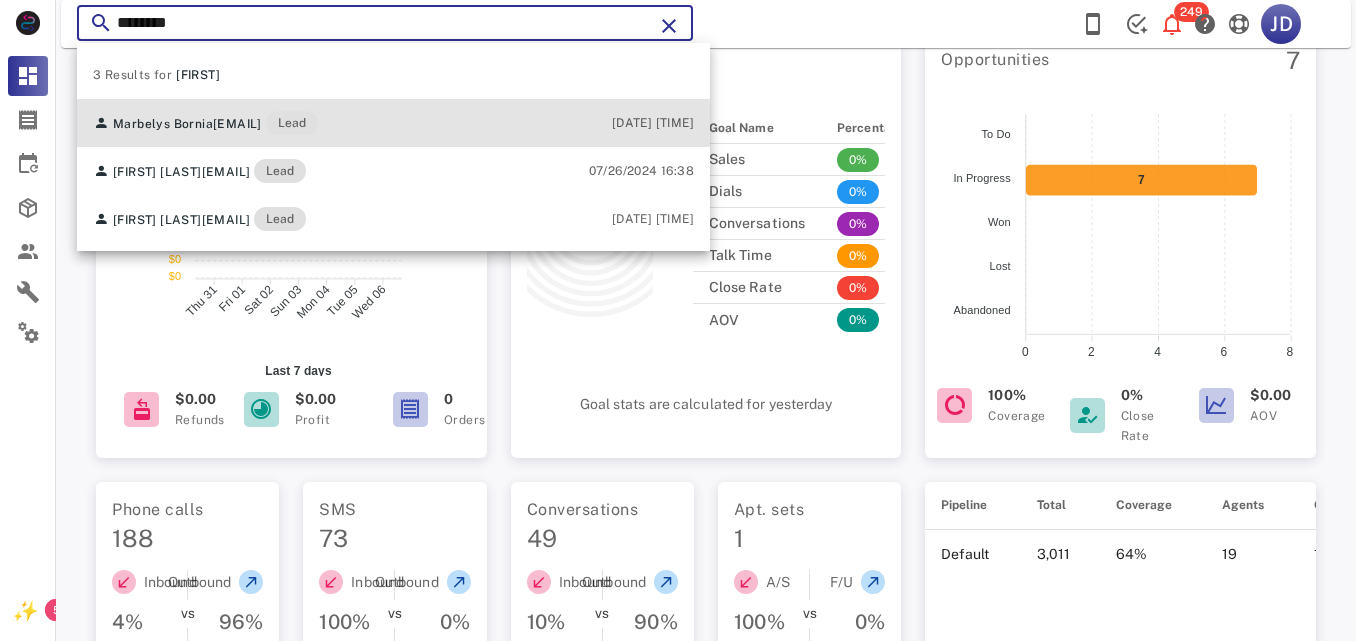 click on "Marbelys Bornia   marbelys76@hotmail.com   Lead   08/07/2025 12:55" at bounding box center (393, 123) 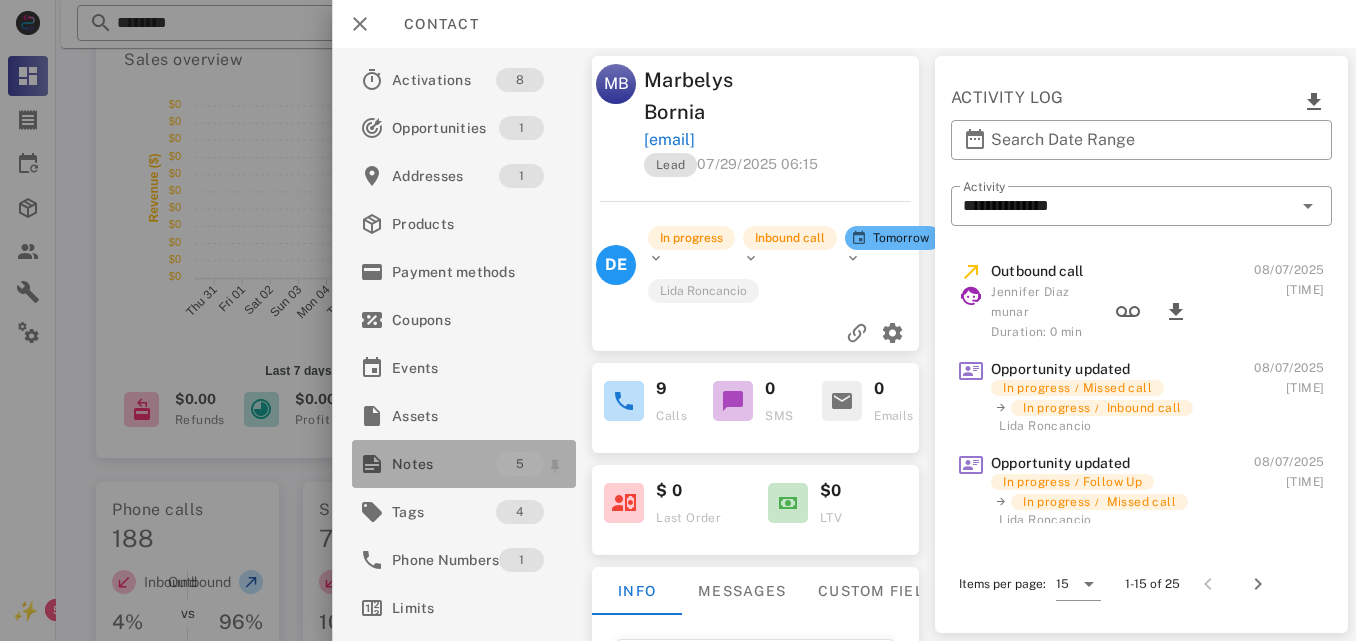 click on "Notes" at bounding box center (444, 464) 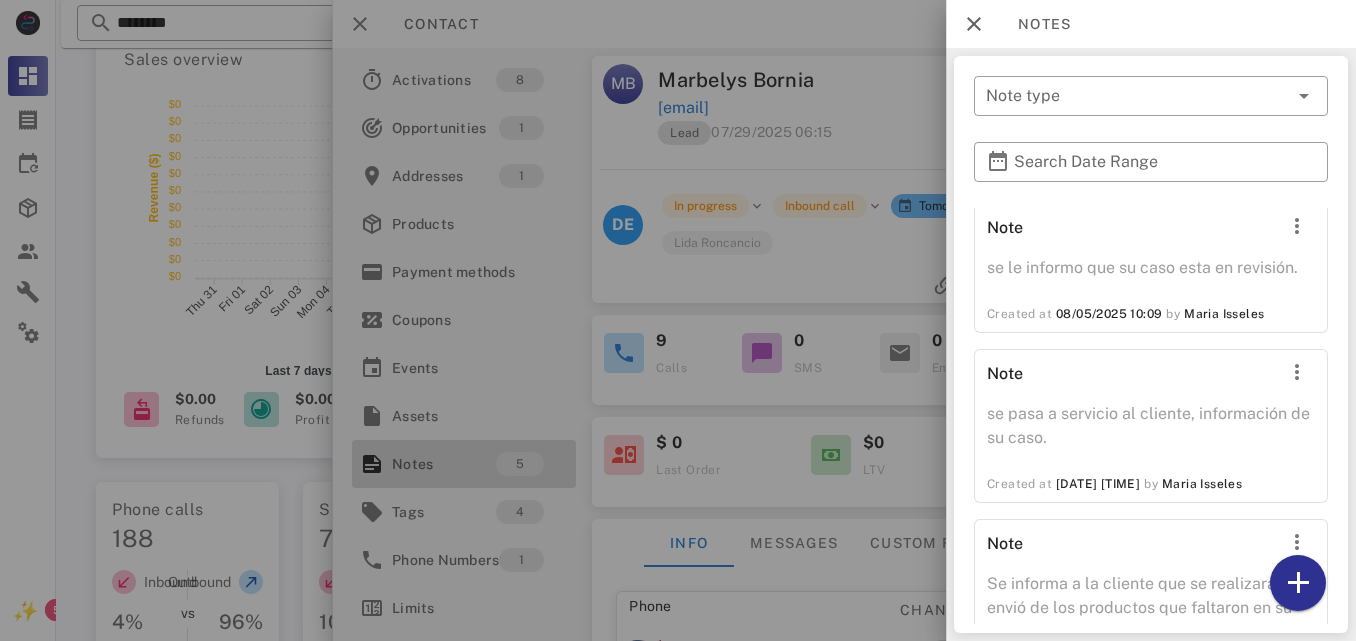 scroll, scrollTop: 542, scrollLeft: 0, axis: vertical 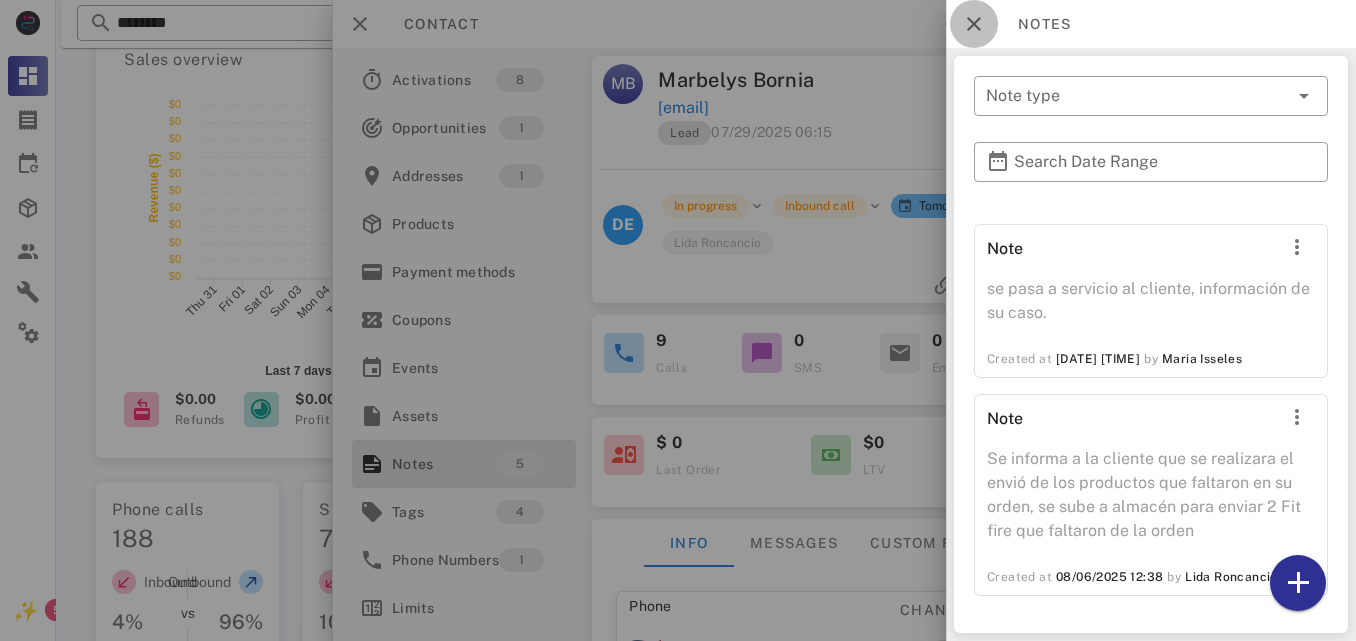 click at bounding box center [974, 24] 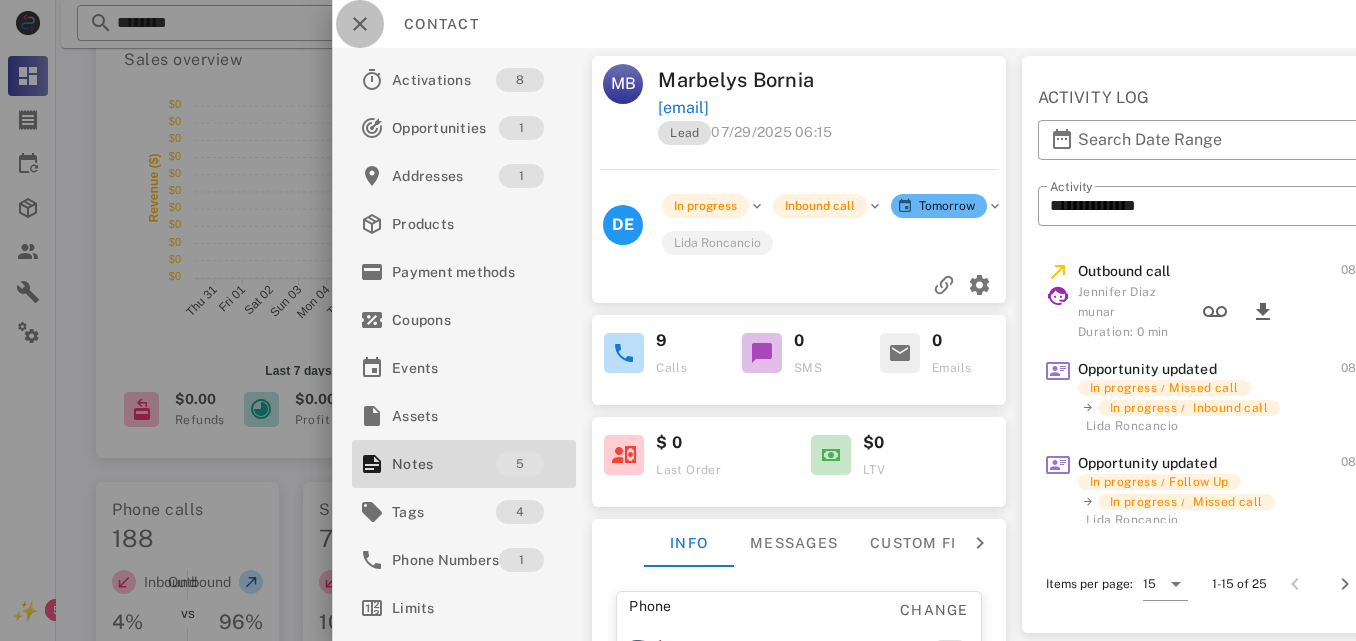 click at bounding box center (360, 24) 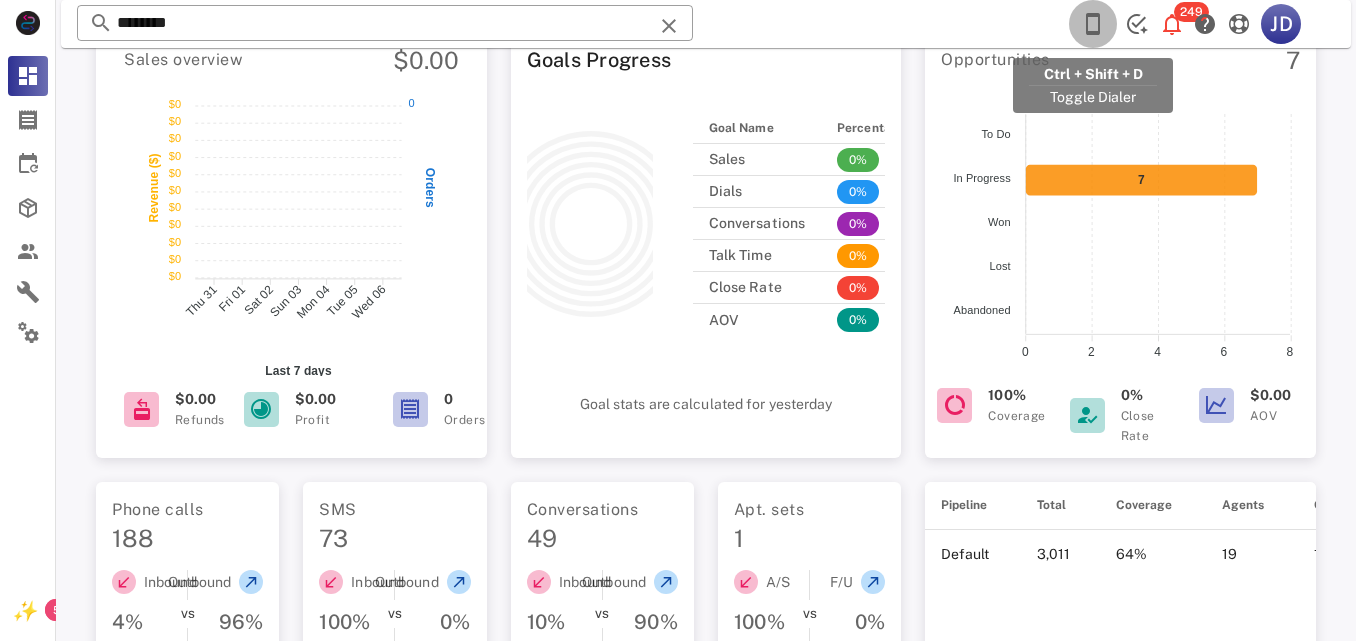 click at bounding box center [1093, 24] 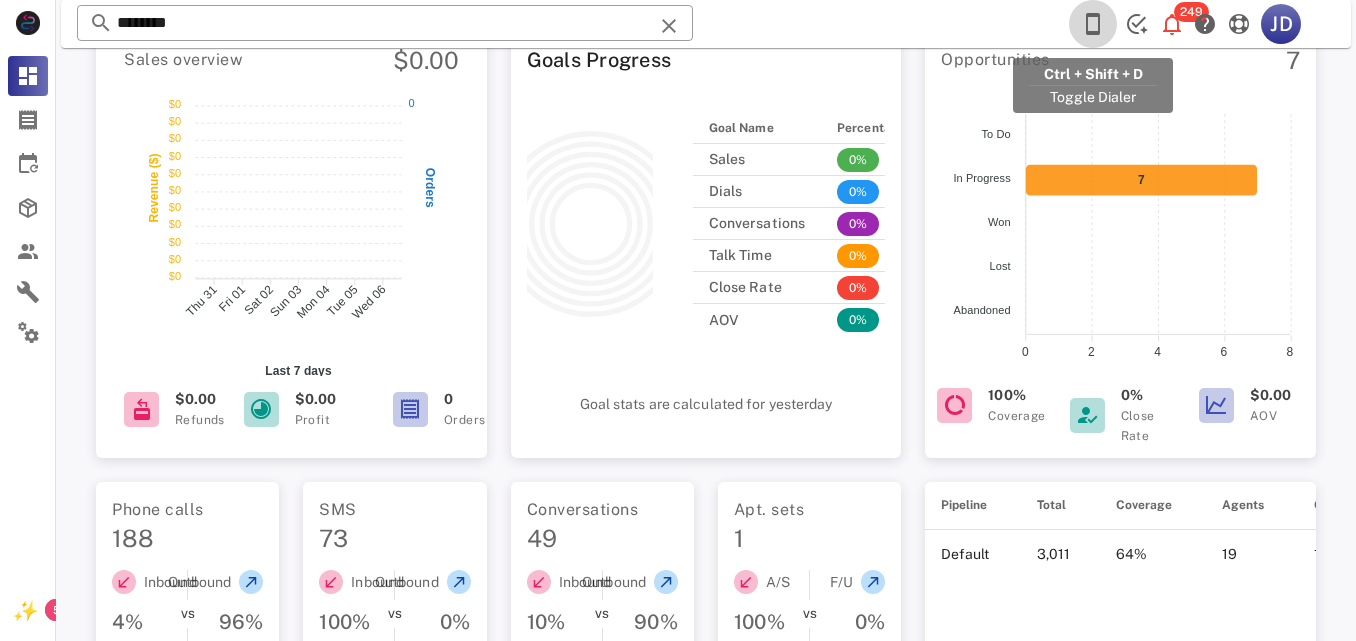 click on "**********" at bounding box center [706, -72] 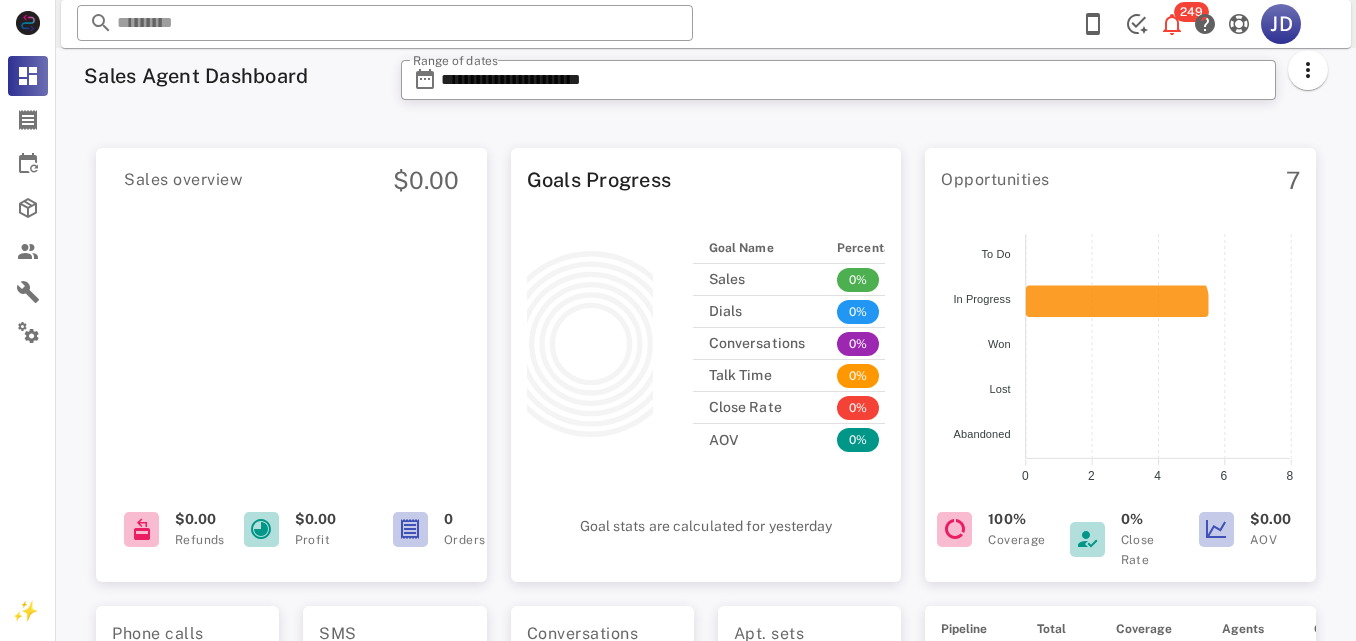 scroll, scrollTop: 0, scrollLeft: 0, axis: both 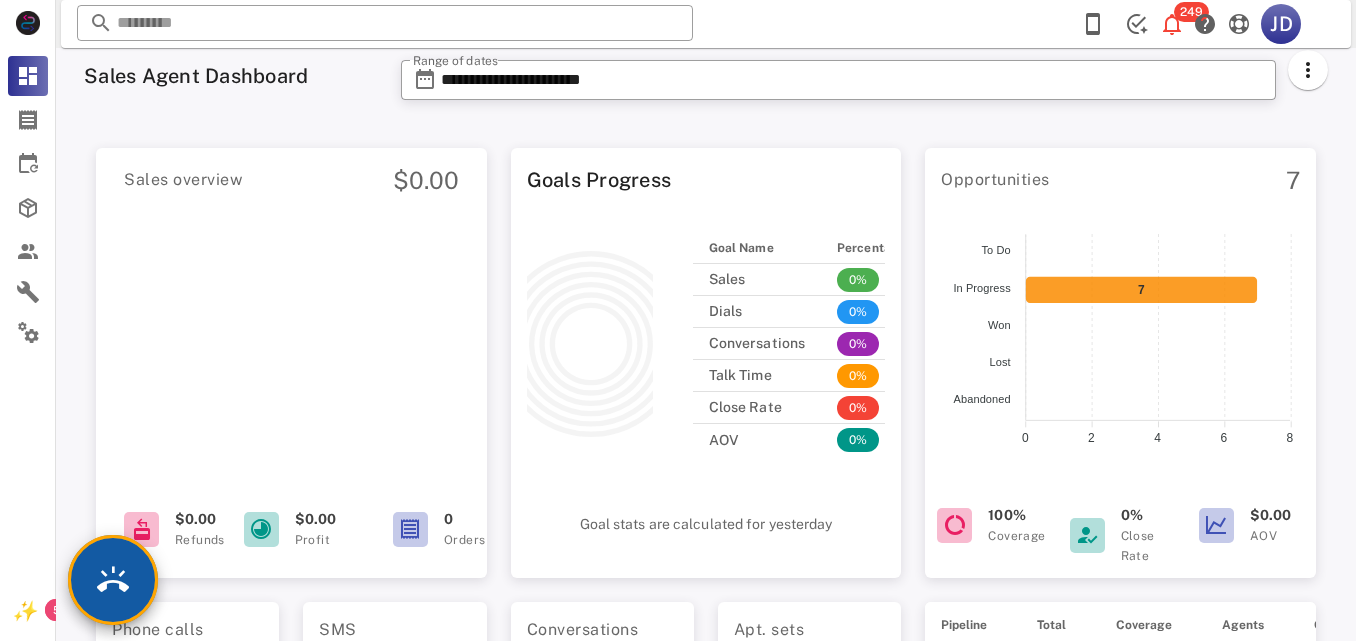 click at bounding box center [113, 580] 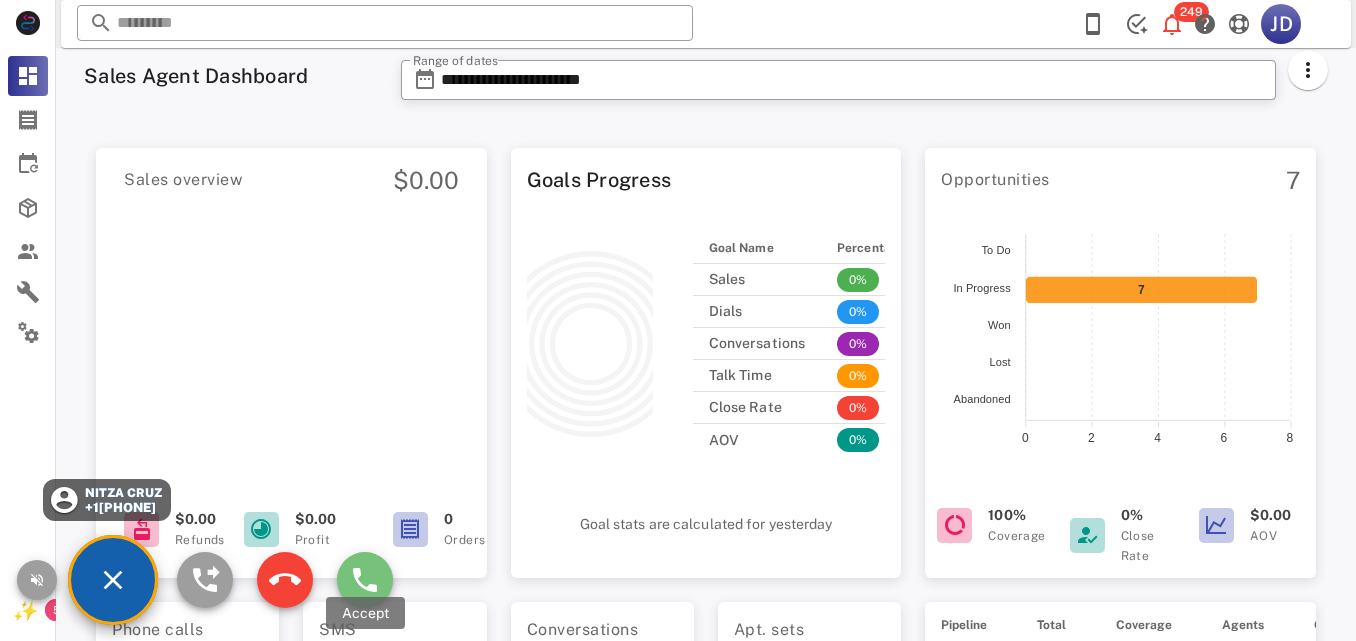 click at bounding box center (365, 580) 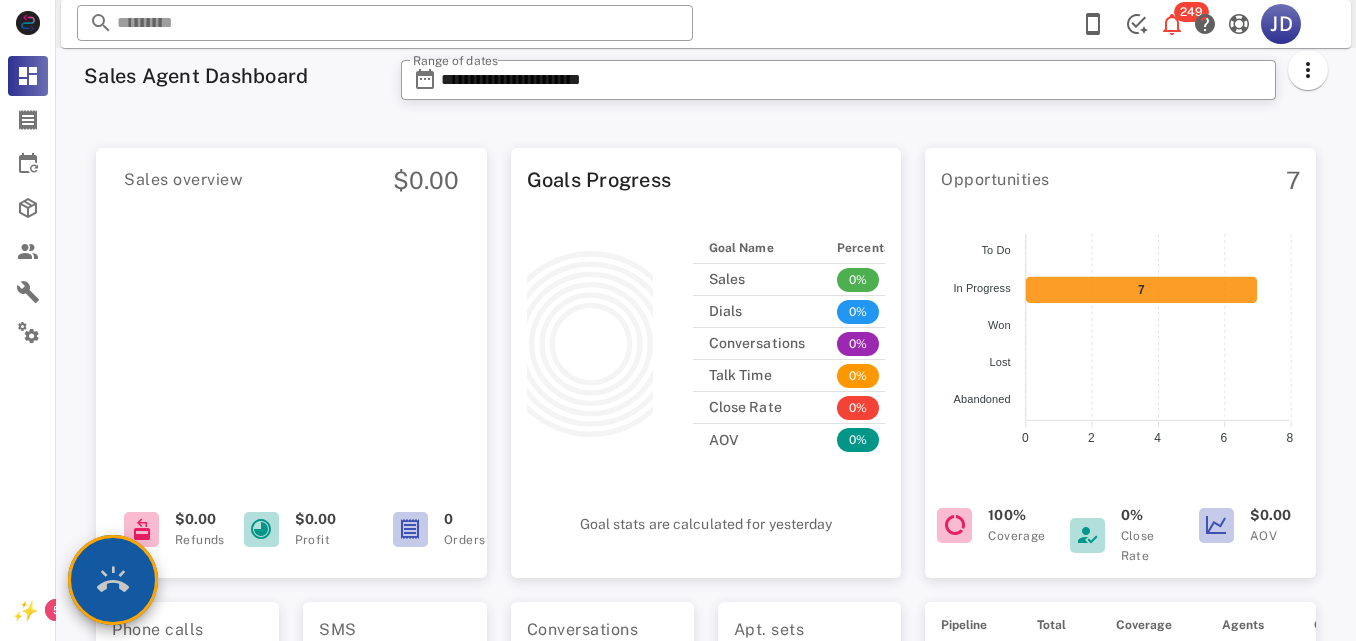 click on "Phone calls  190 Inbound 4%  7   VS  Outbound 96% 183  SMS  73 Inbound 100%  73   VS  Outbound 0% 0  Conversations  51 Inbound 10%  5   VS  Outbound 90% 46  Apt. sets  1 A/S 100%  1   VS  F/U 0% 0  Talk time  583 Inbound 7%  38   VS  Outbound 93% 545  Orders  0 Inbound 0%  0   VS  Outbound 0% 0 [FIRST] [LAST] munar Place #15" at bounding box center [498, 820] 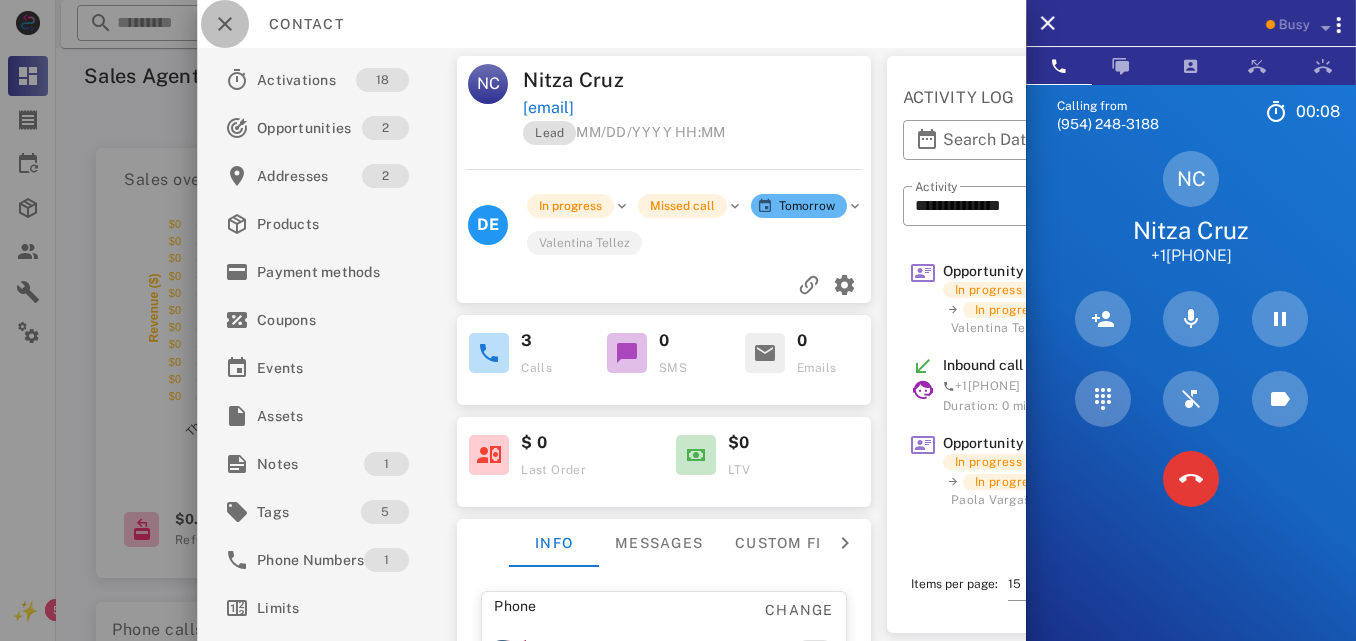 click at bounding box center (225, 24) 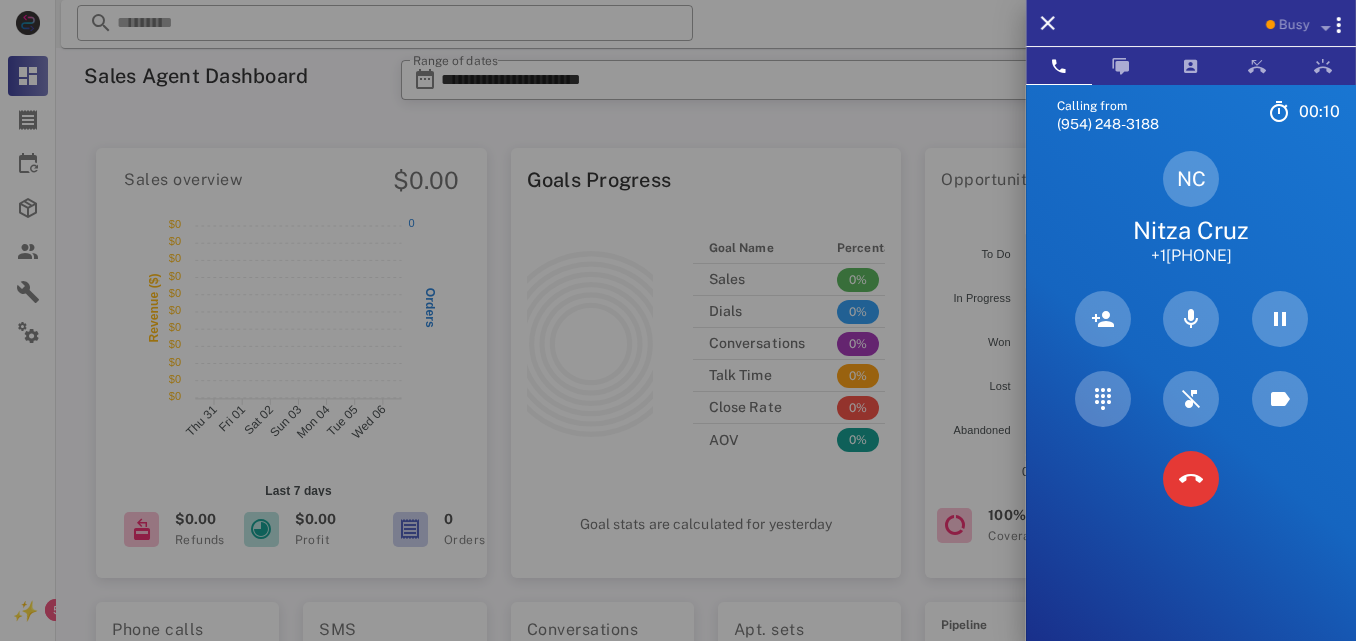 click at bounding box center (678, 320) 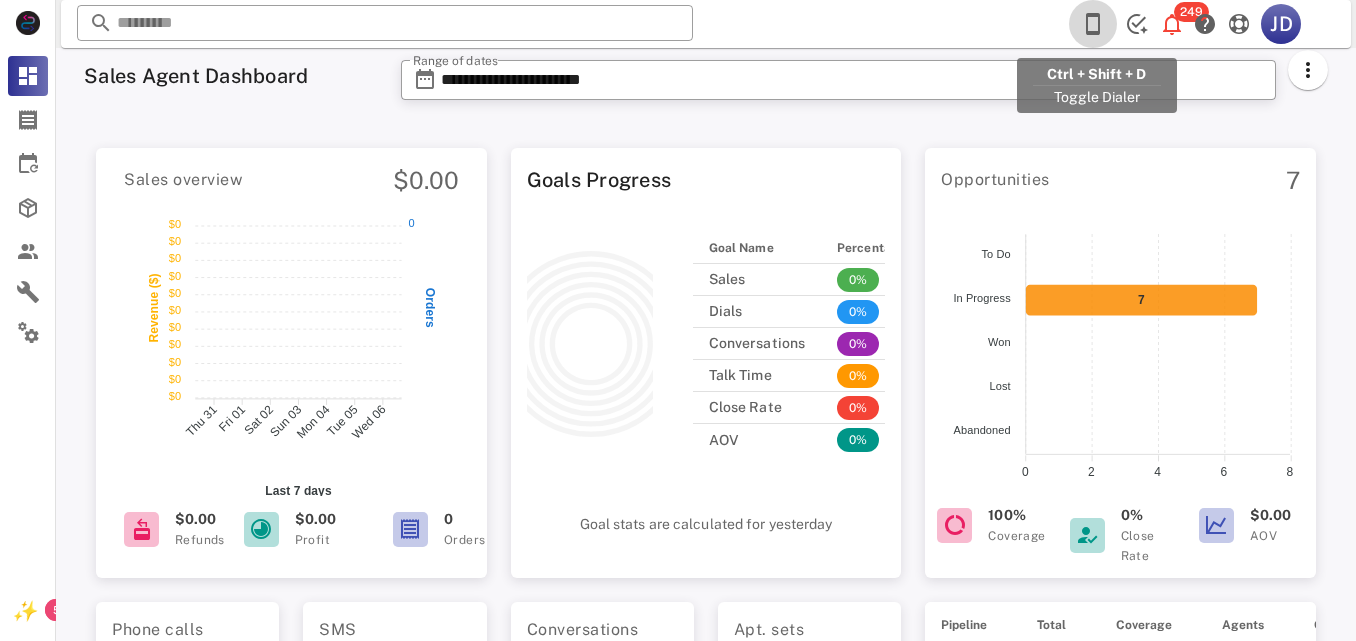 click at bounding box center (1093, 24) 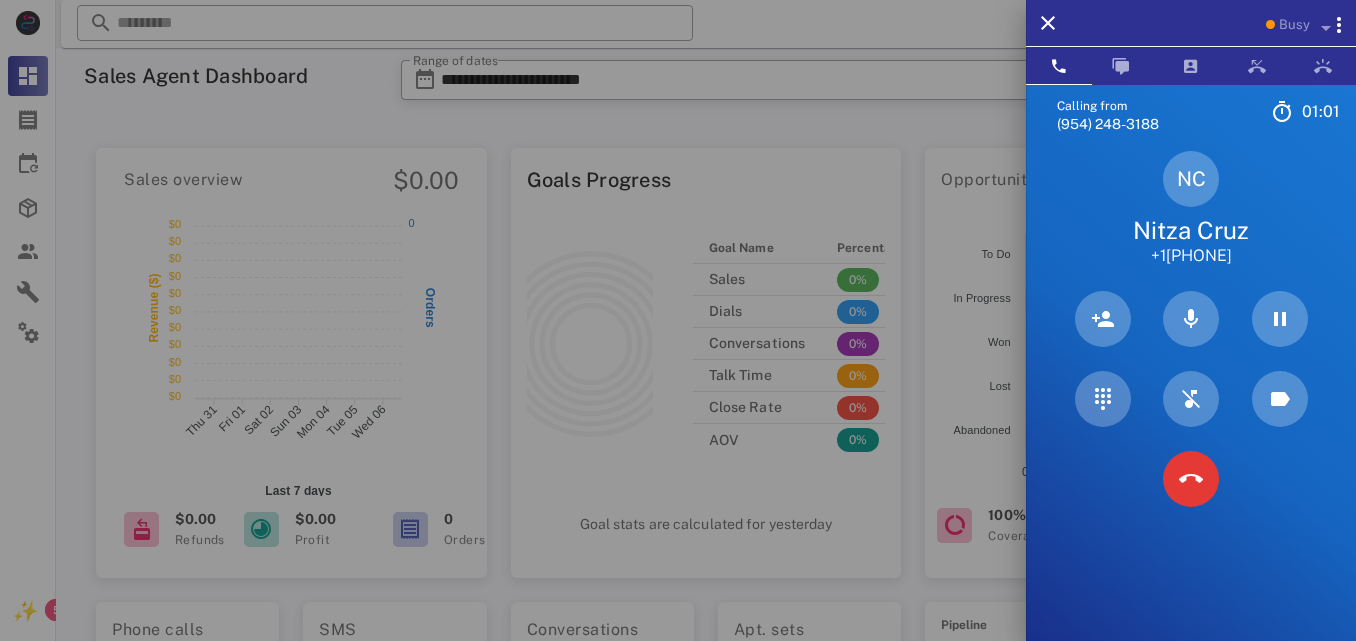 click on "Nitza Cruz" at bounding box center (1191, 230) 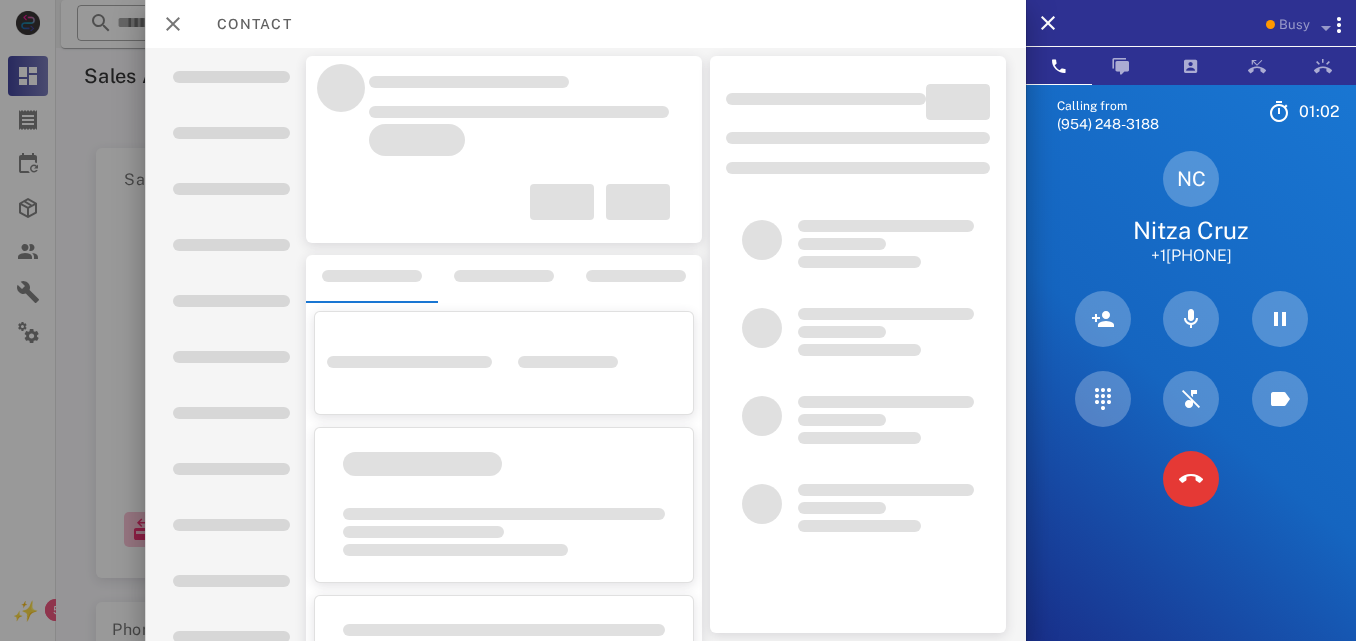 click on "Nitza Cruz" at bounding box center (1191, 230) 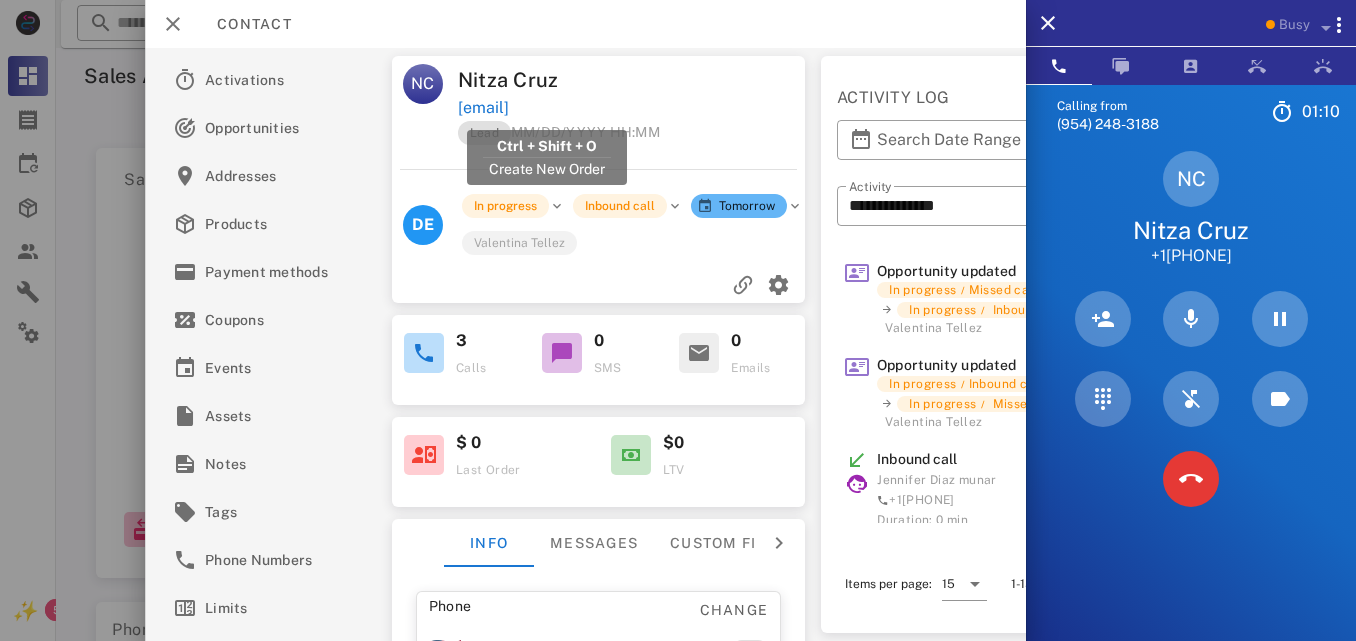 drag, startPoint x: 642, startPoint y: 101, endPoint x: 460, endPoint y: 106, distance: 182.06866 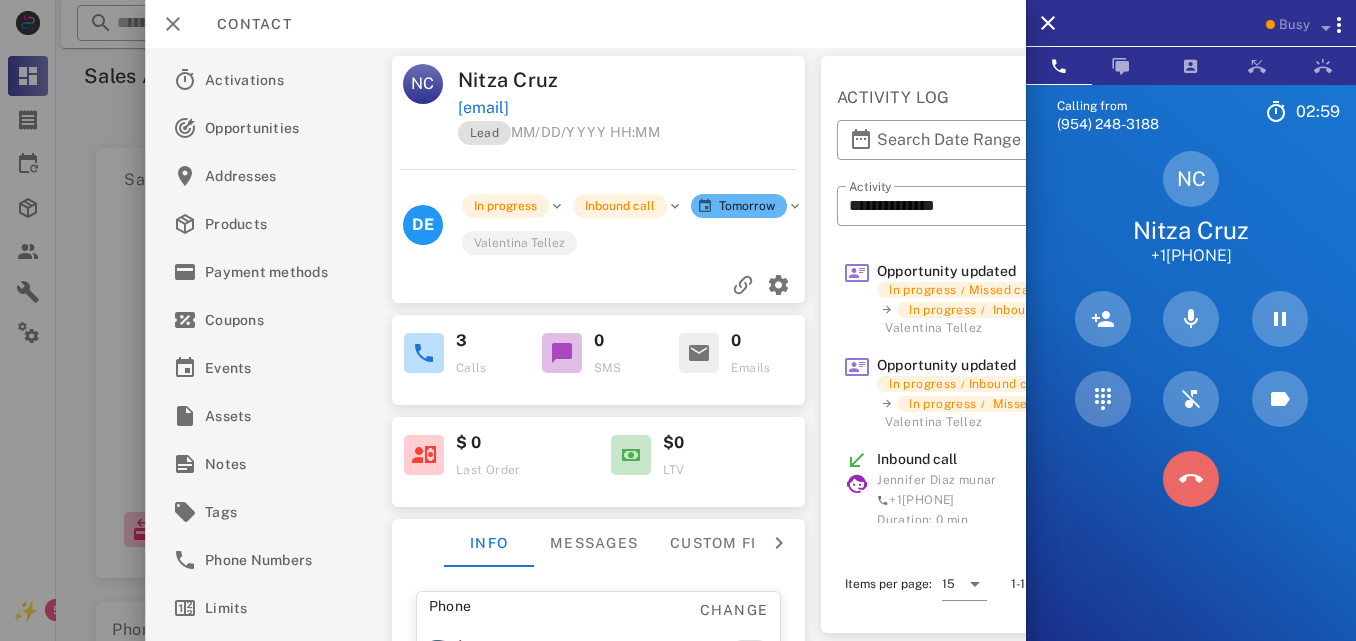 click at bounding box center [1191, 479] 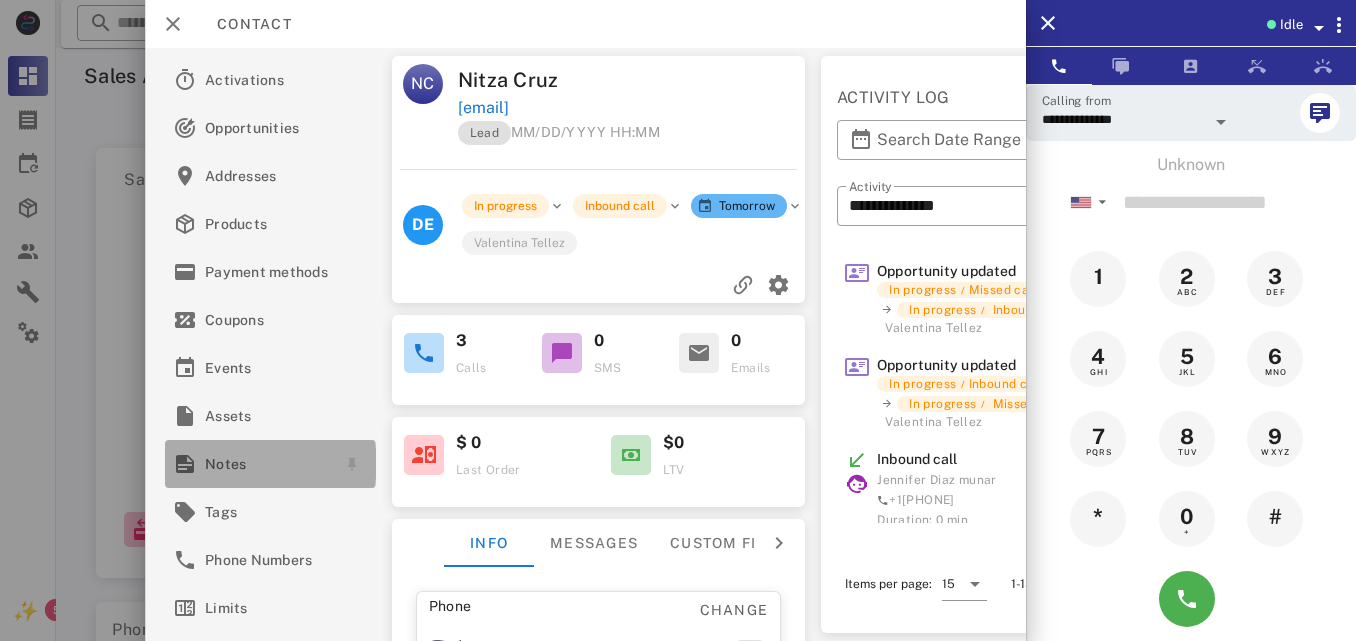 click on "Notes" at bounding box center [266, 464] 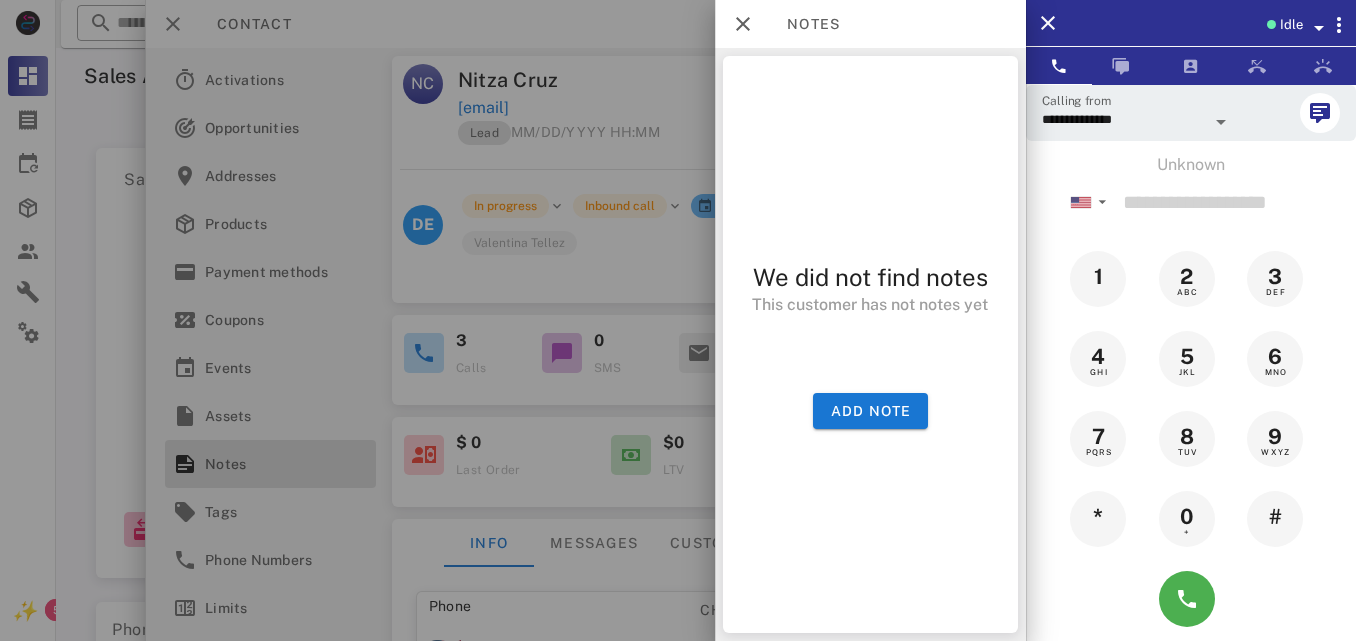 click at bounding box center [678, 320] 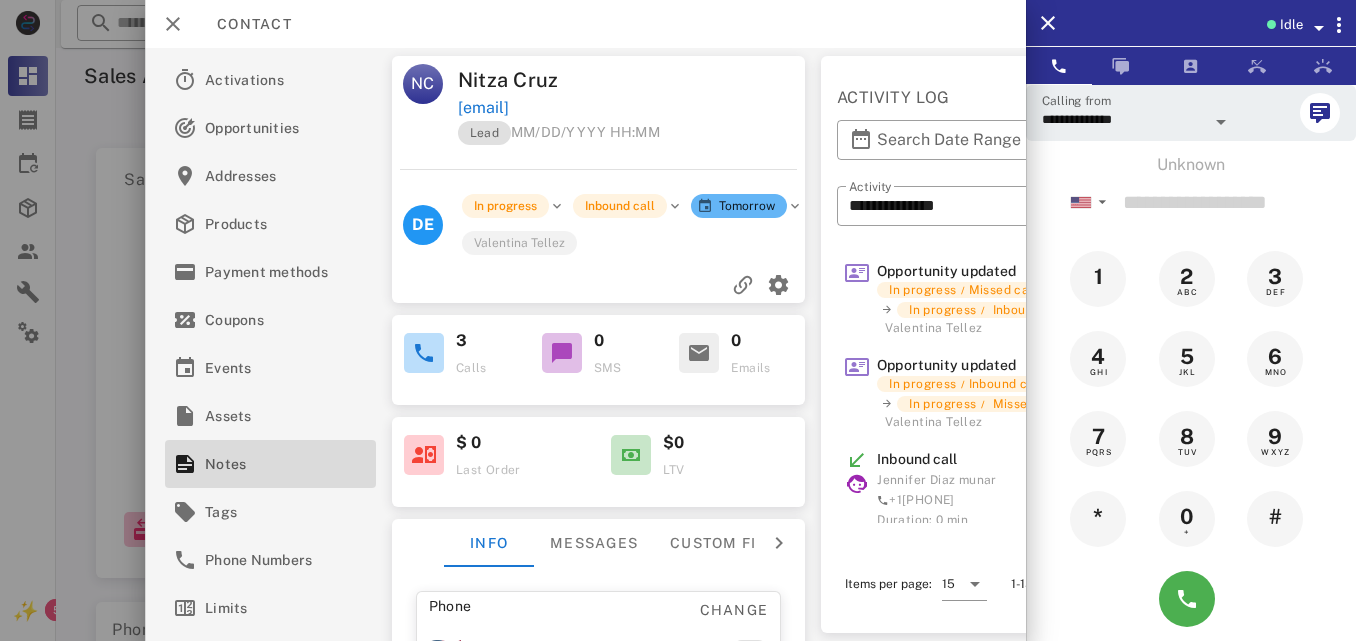 drag, startPoint x: 665, startPoint y: 102, endPoint x: 454, endPoint y: 115, distance: 211.4001 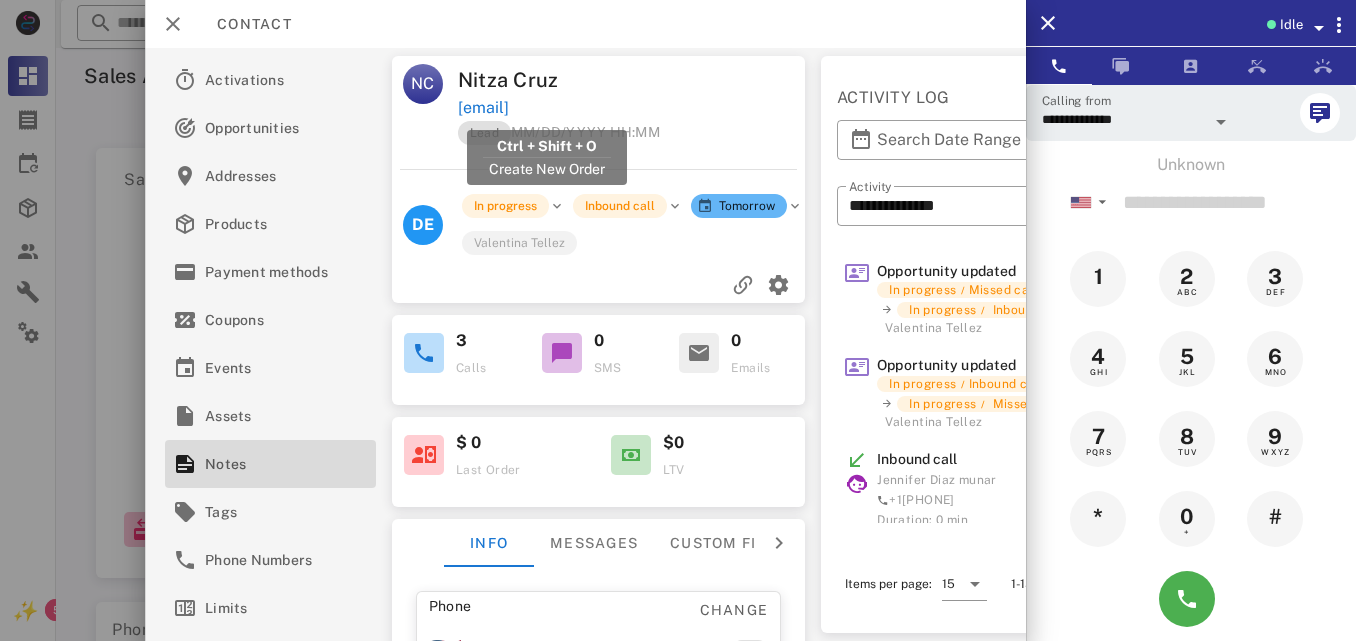 drag, startPoint x: 619, startPoint y: 98, endPoint x: 459, endPoint y: 110, distance: 160.44937 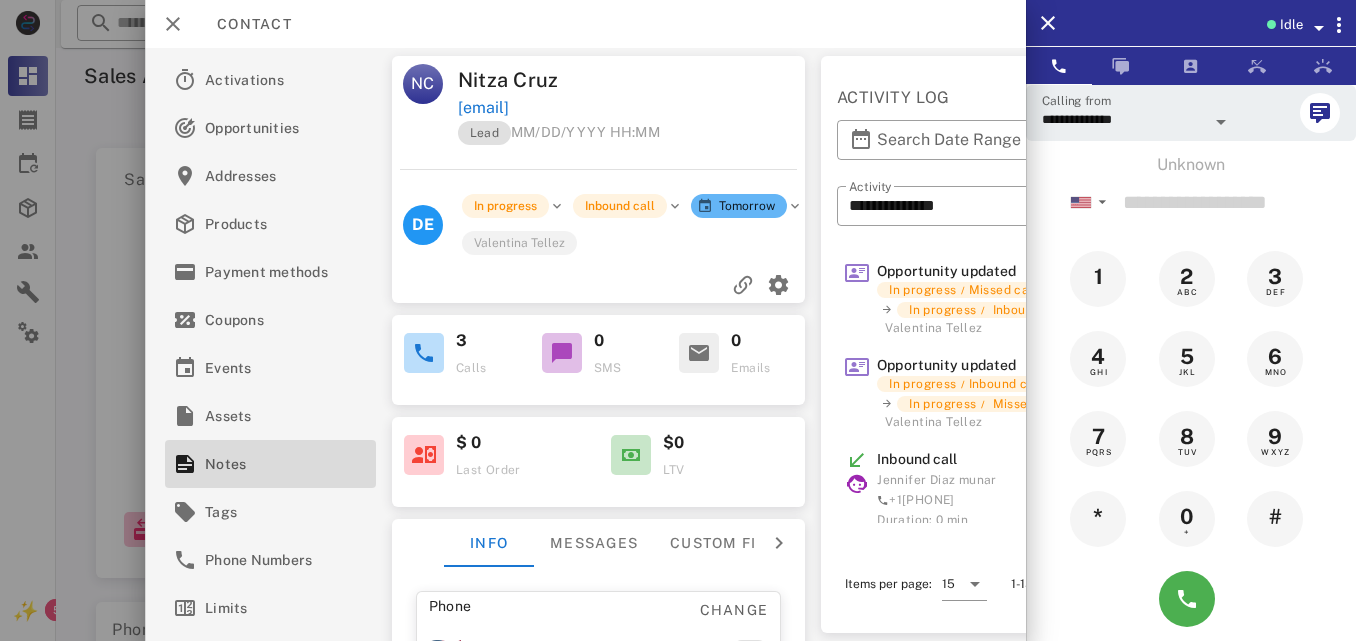 click at bounding box center (722, 80) 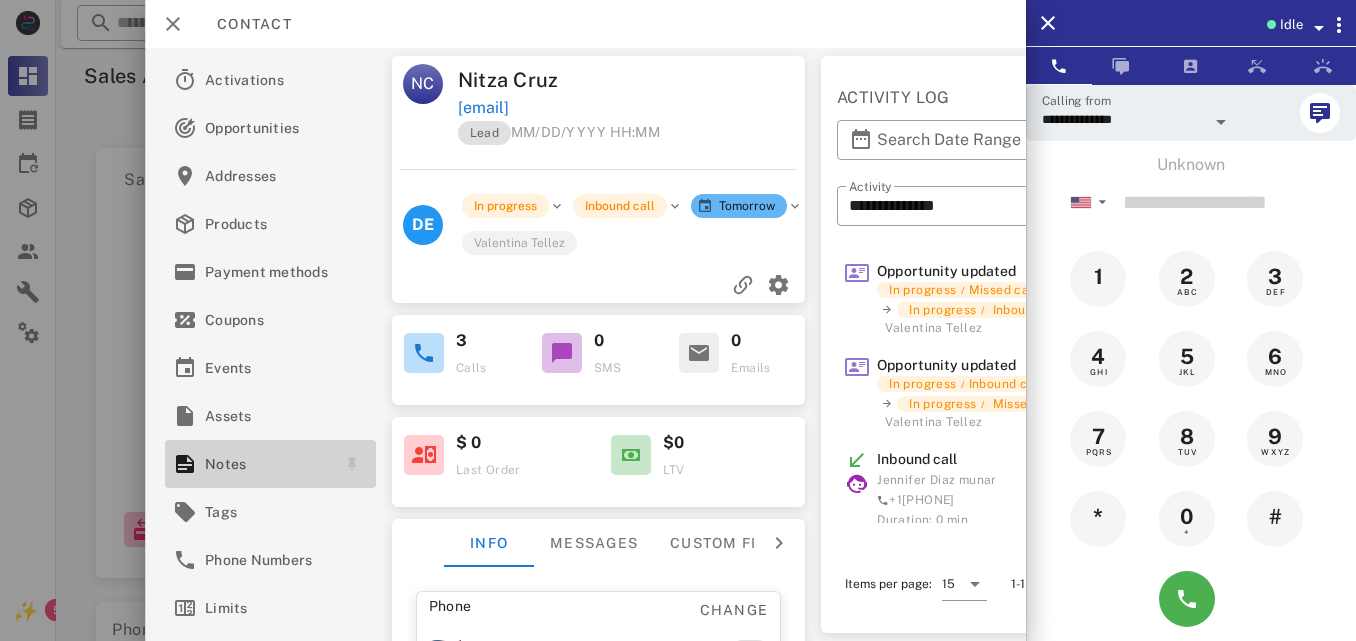 click on "Notes" at bounding box center (266, 464) 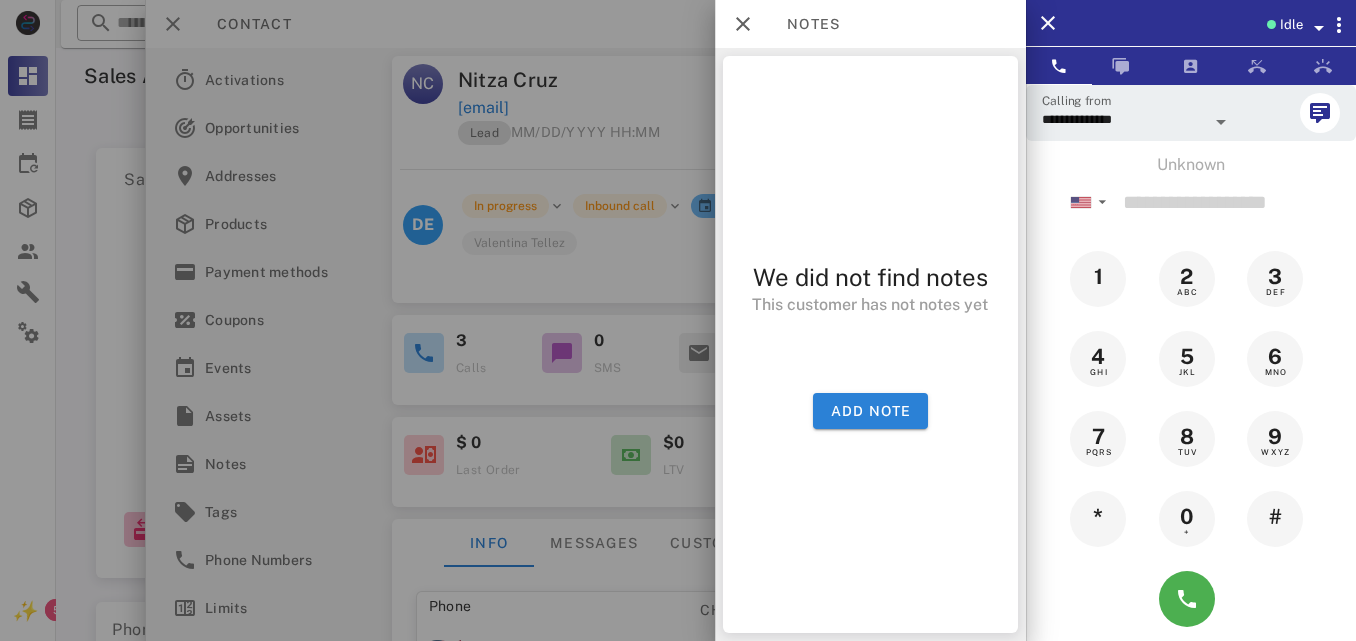 drag, startPoint x: 775, startPoint y: 412, endPoint x: 841, endPoint y: 411, distance: 66.007576 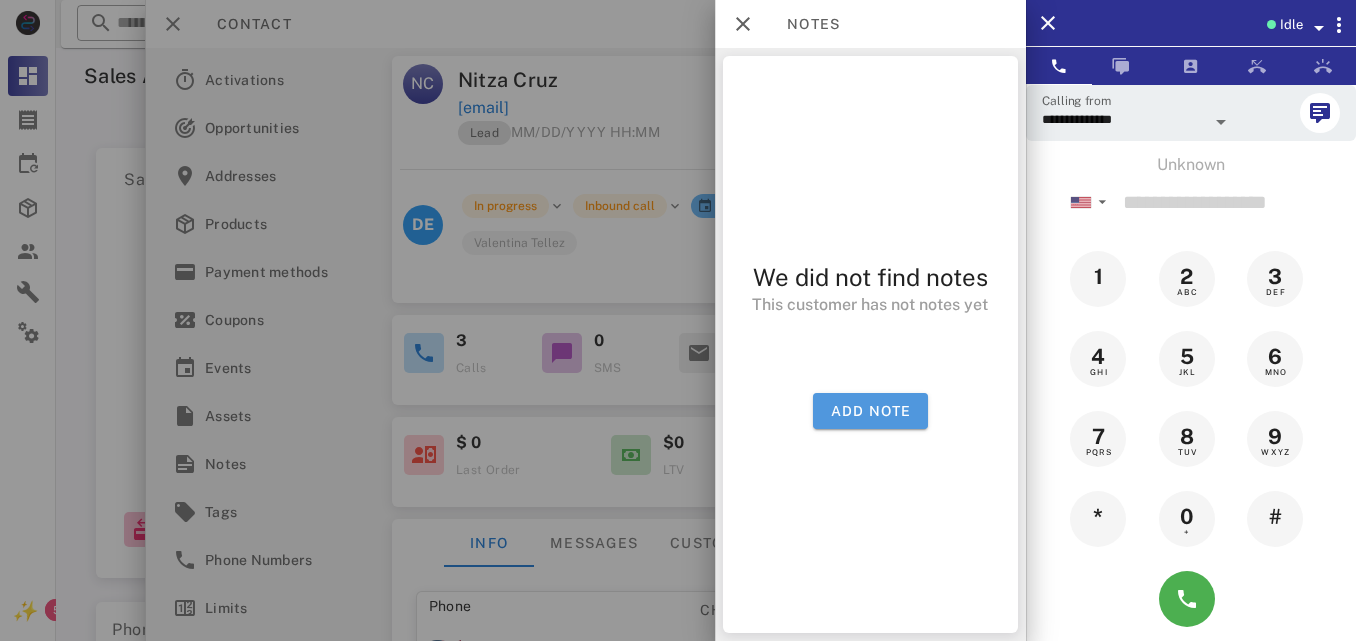 click on "Add note" at bounding box center (870, 411) 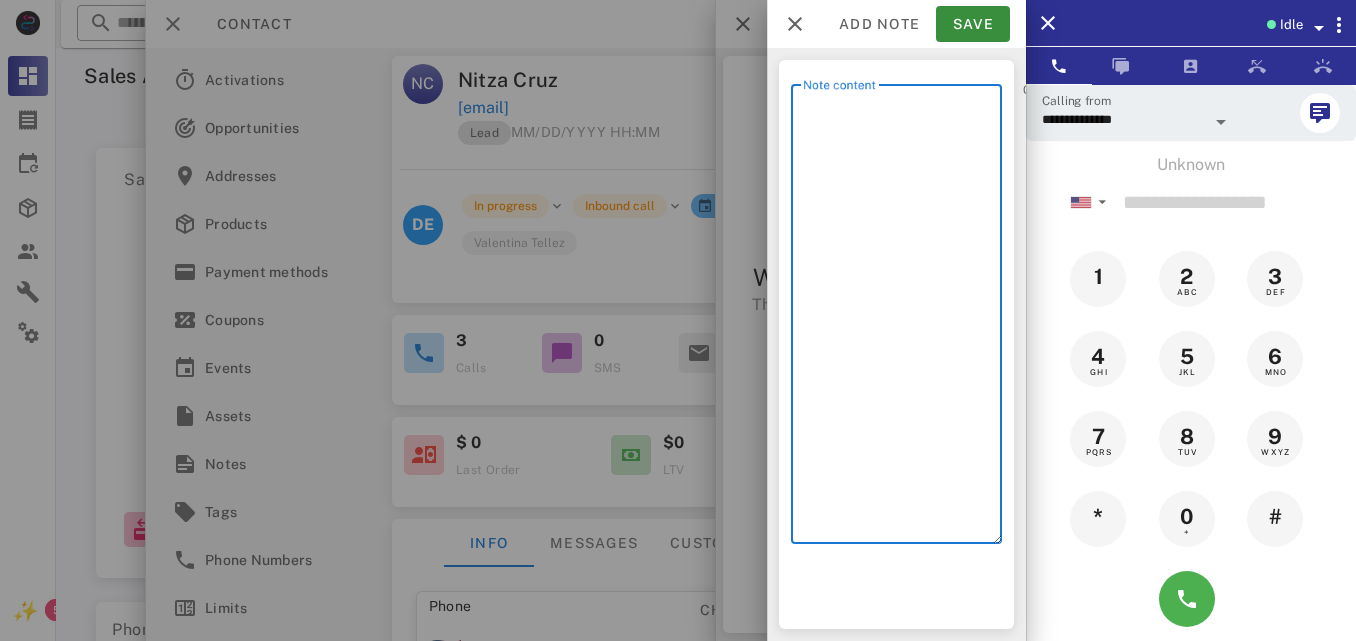 click on "Note content" at bounding box center (902, 319) 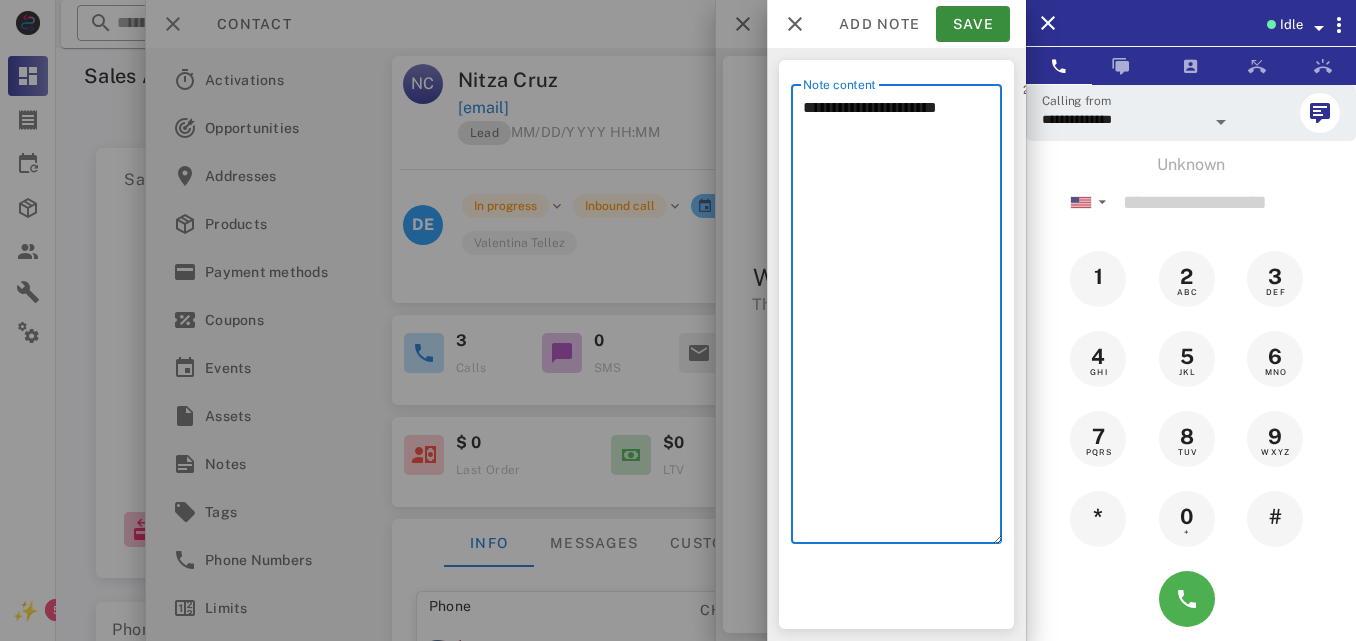 click on "**********" at bounding box center [902, 319] 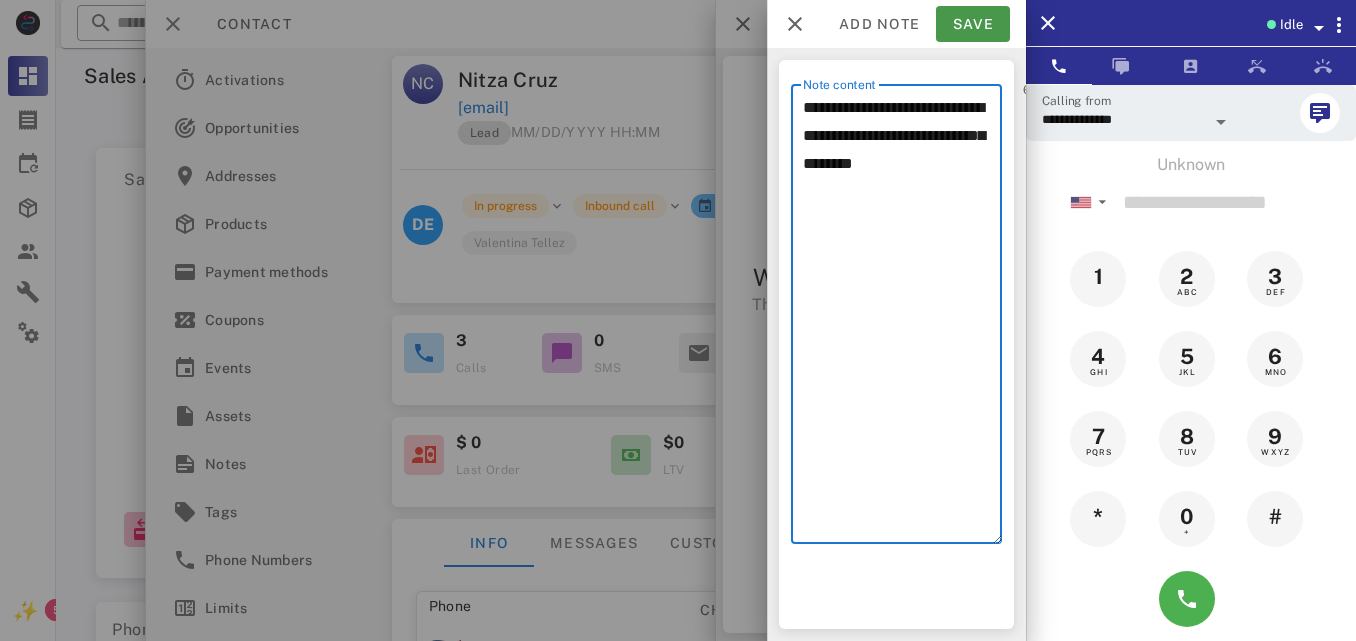 type on "**********" 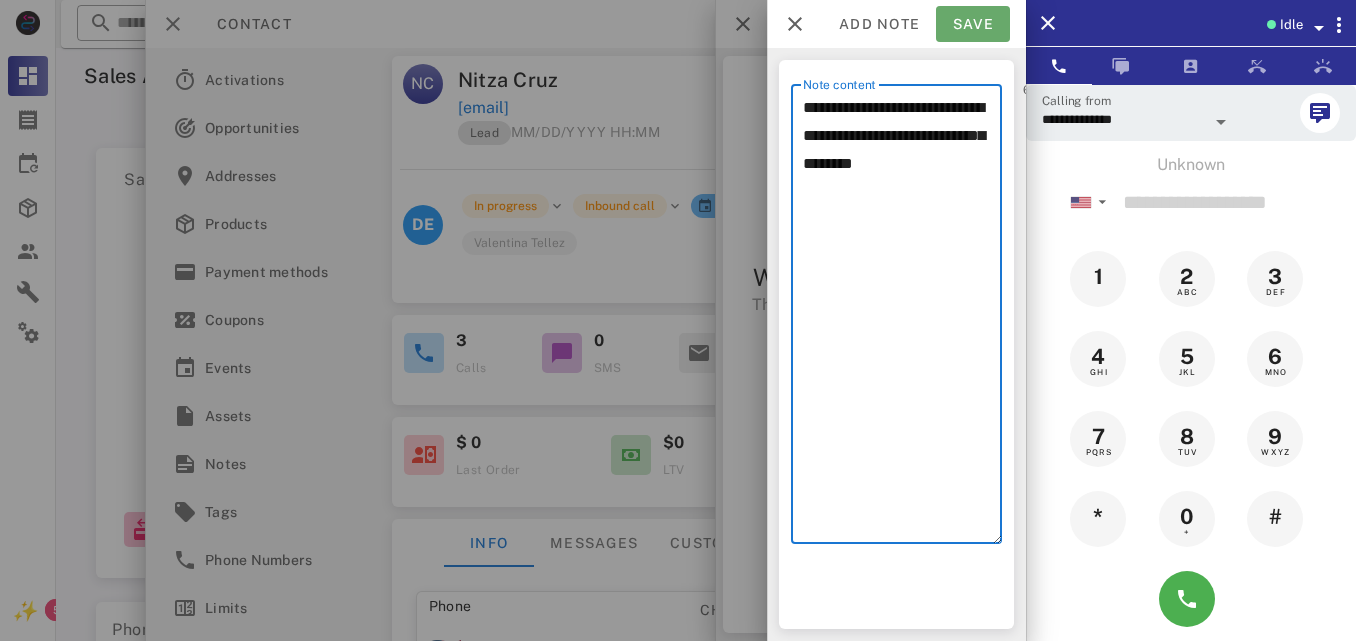 click on "Save" at bounding box center (973, 24) 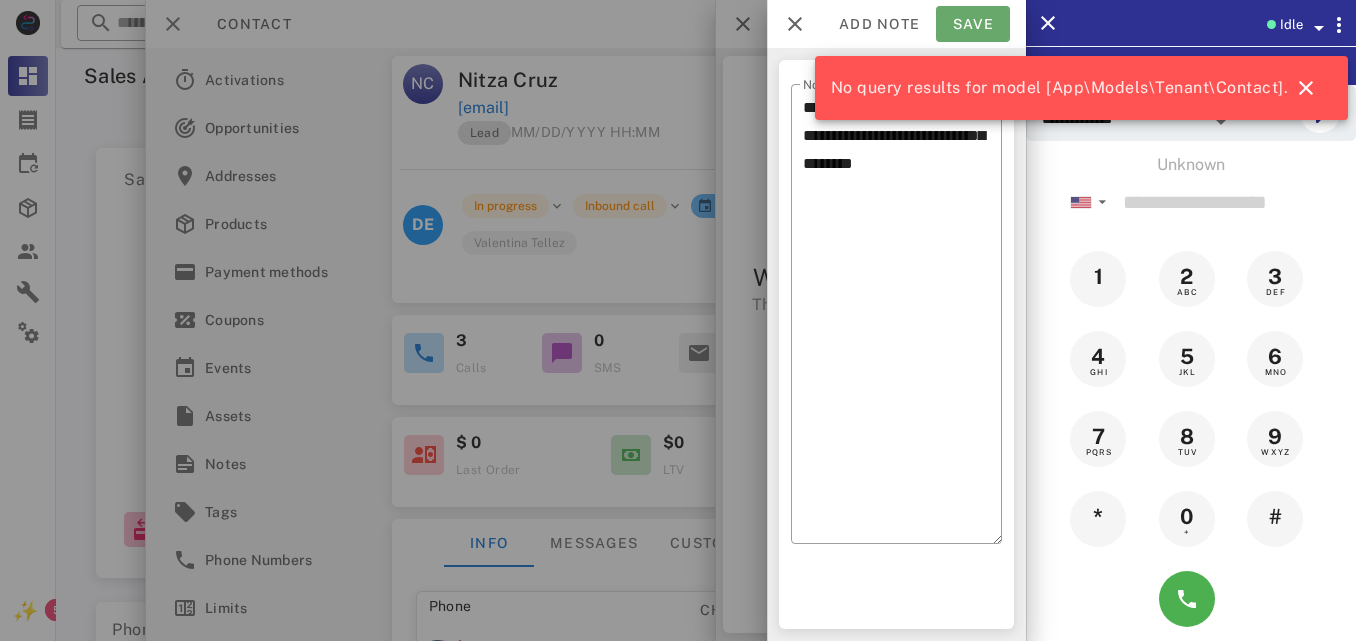 click on "Save" at bounding box center (973, 24) 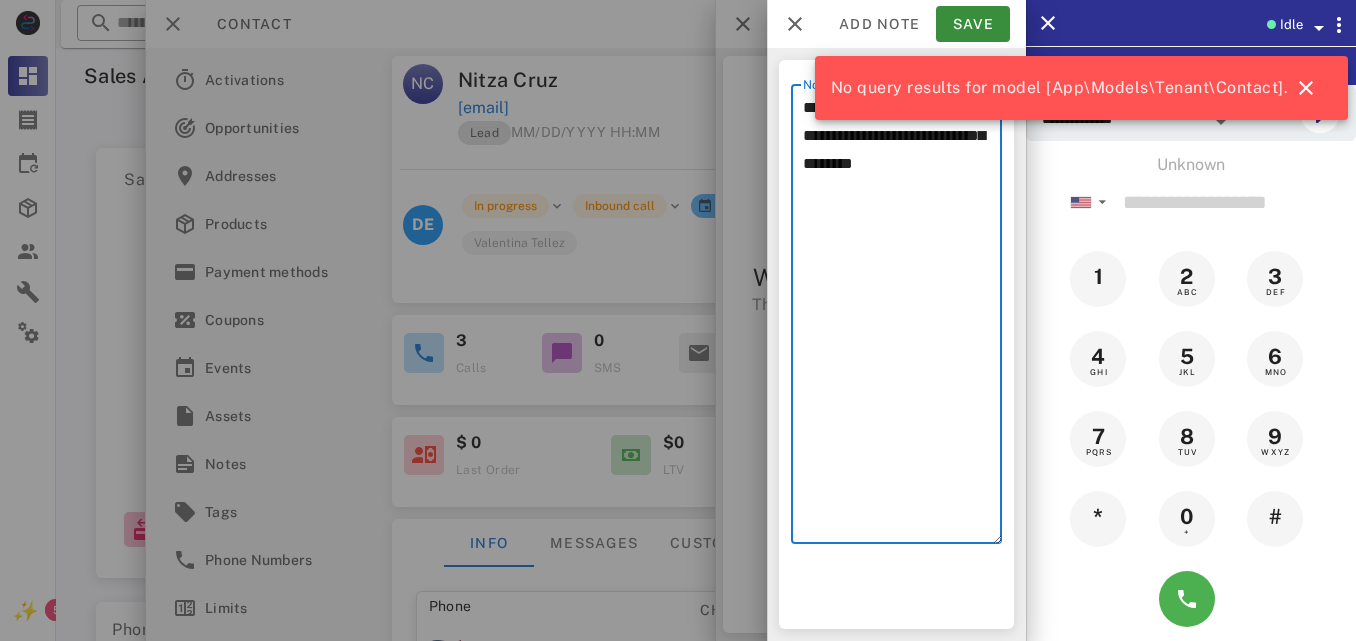 drag, startPoint x: 974, startPoint y: 178, endPoint x: 784, endPoint y: 108, distance: 202.48457 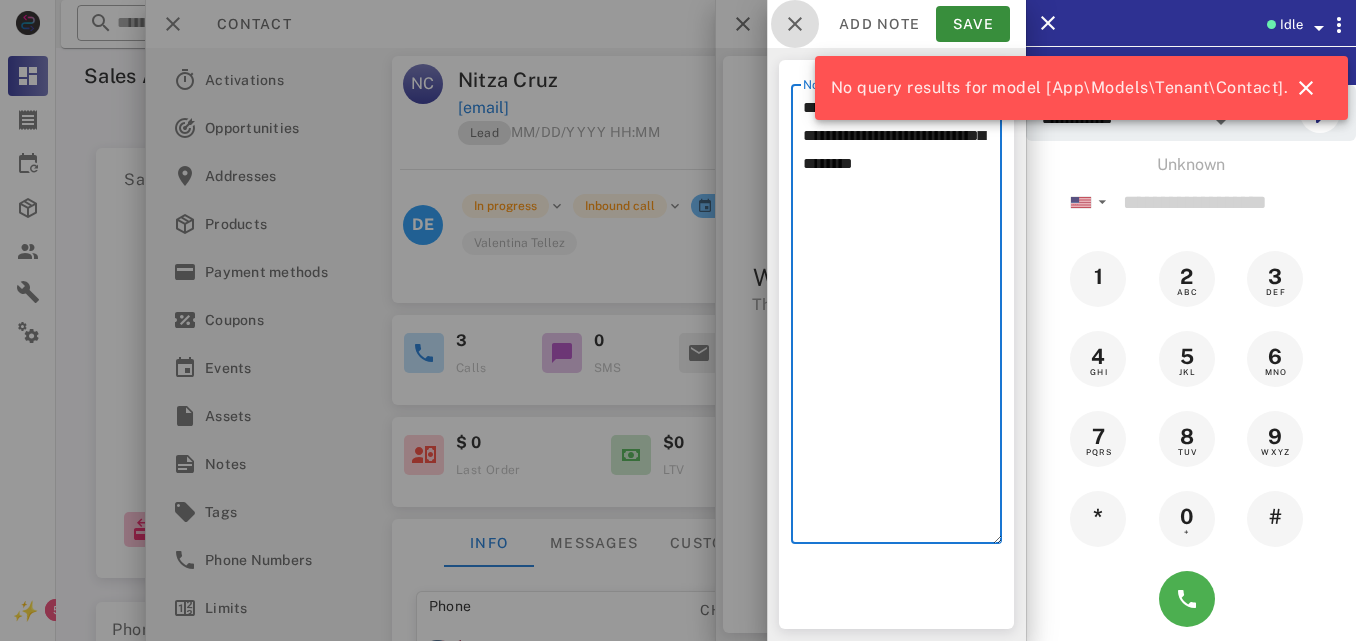 click at bounding box center [795, 24] 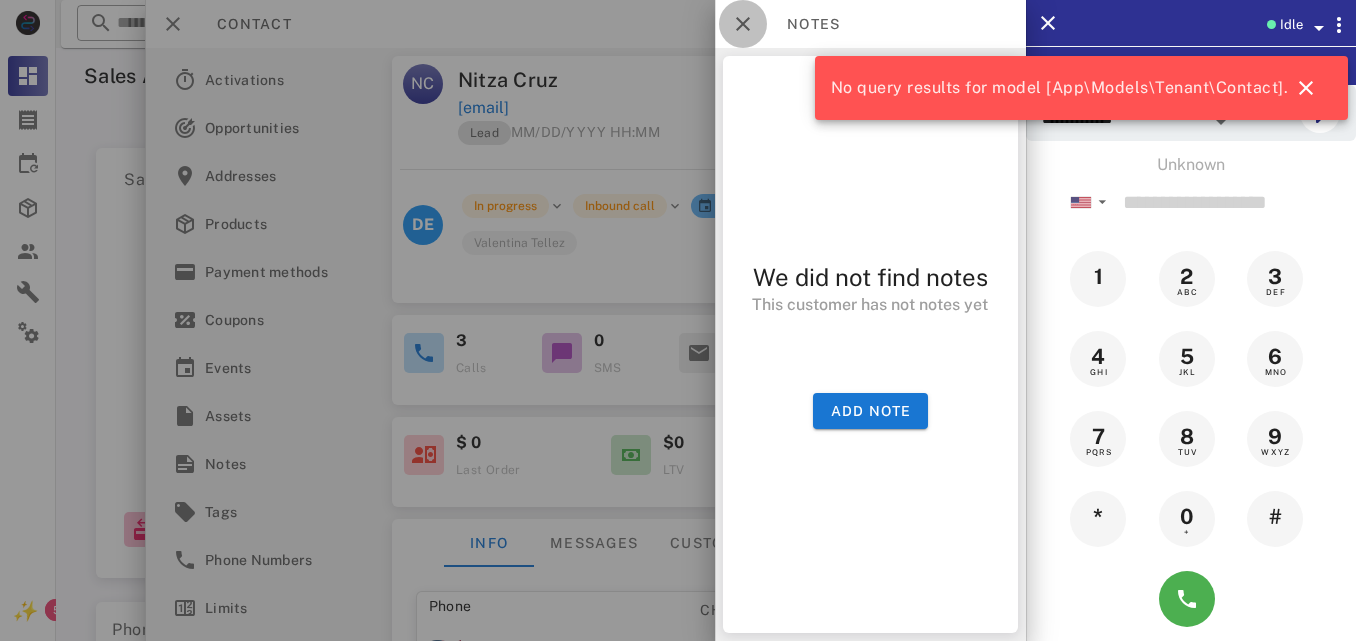click at bounding box center [743, 24] 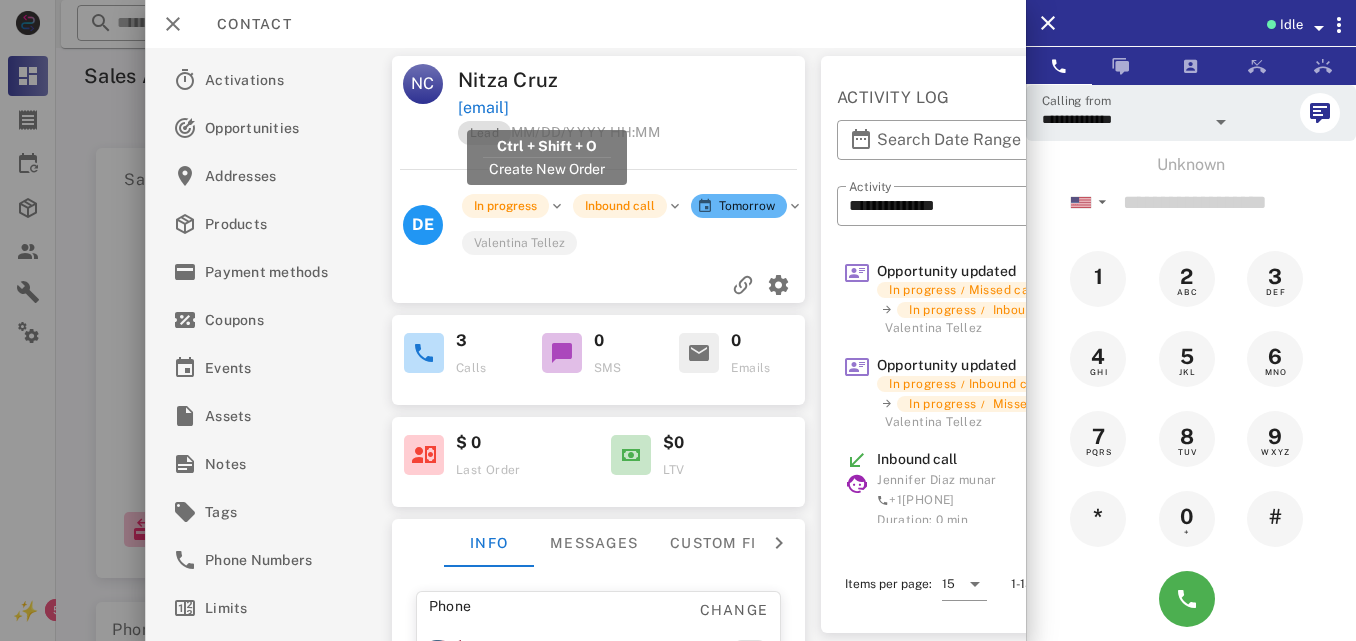 drag, startPoint x: 595, startPoint y: 108, endPoint x: 570, endPoint y: 103, distance: 25.495098 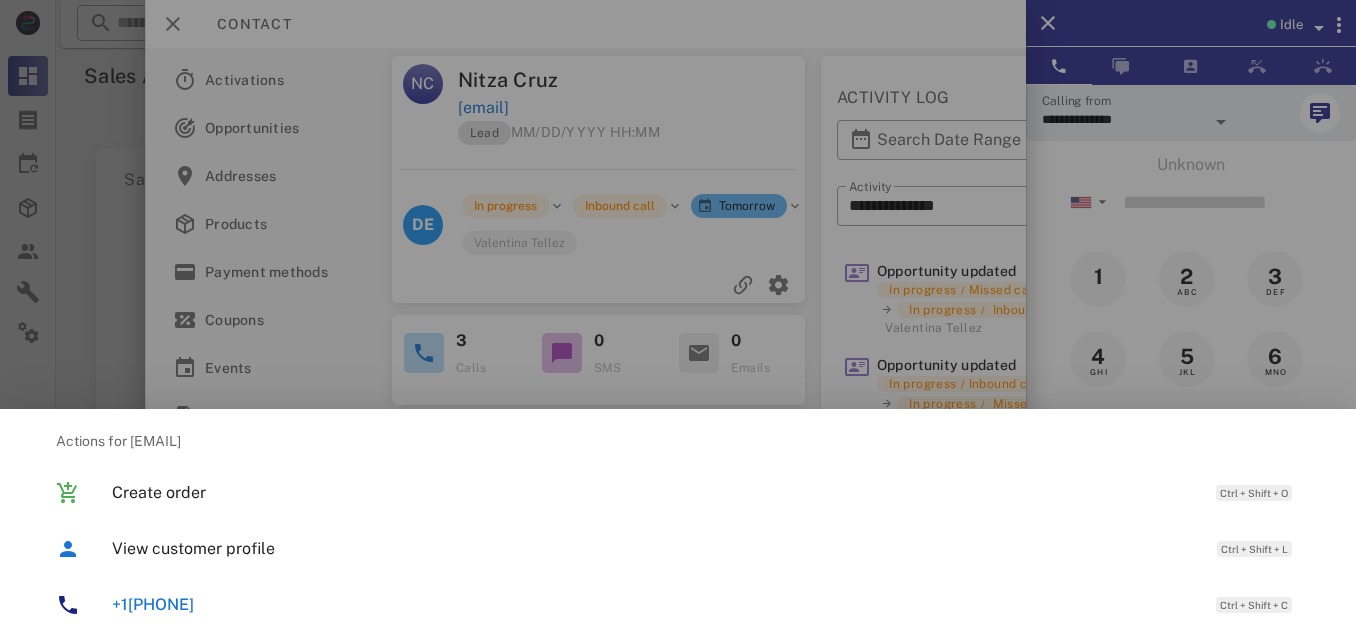 drag, startPoint x: 639, startPoint y: 106, endPoint x: 591, endPoint y: 104, distance: 48.04165 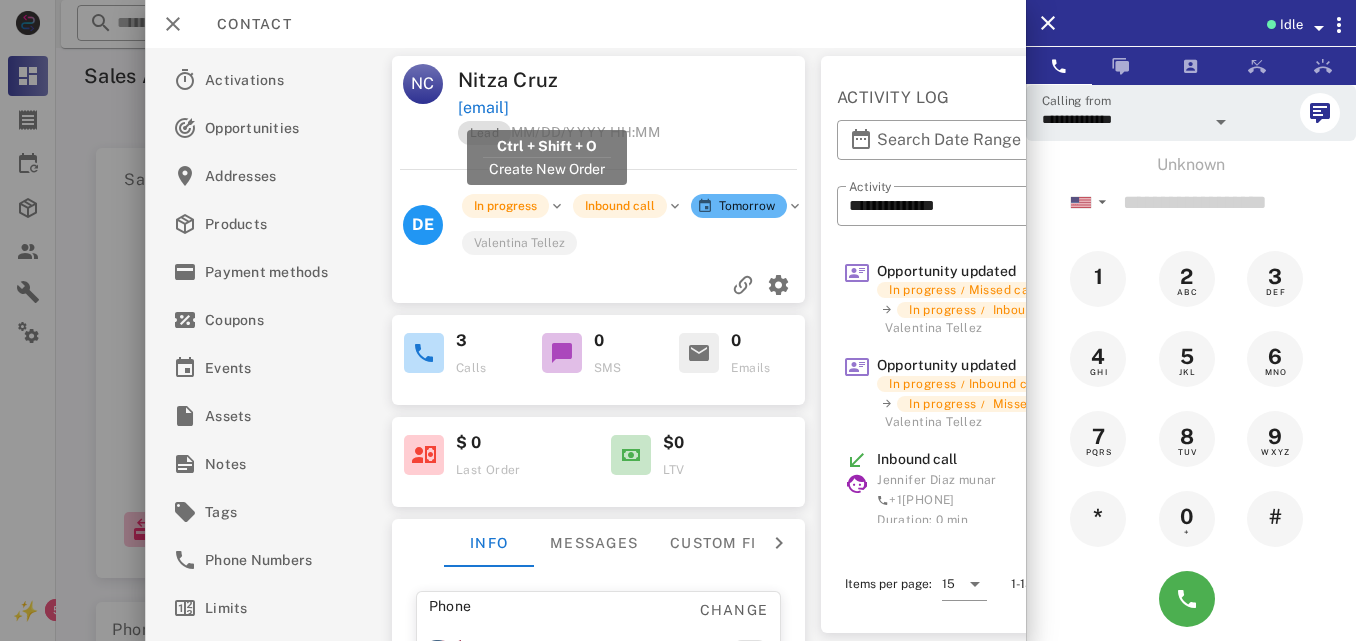 drag, startPoint x: 648, startPoint y: 109, endPoint x: 459, endPoint y: 109, distance: 189 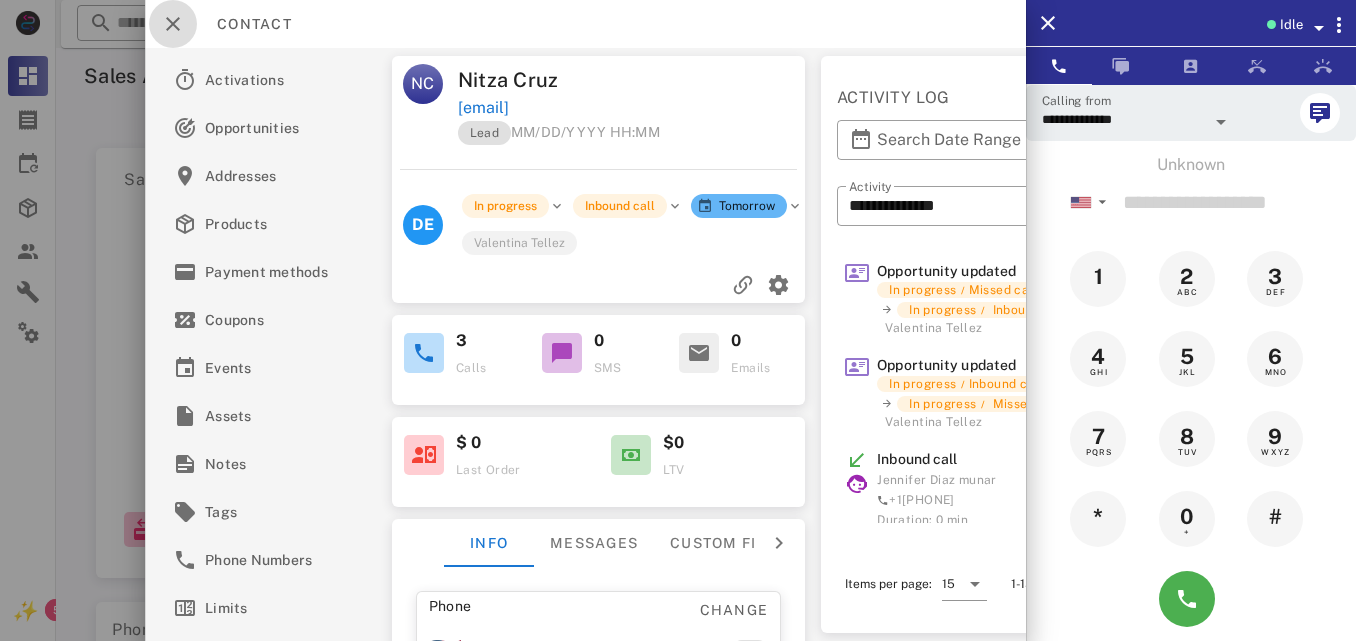 click at bounding box center (173, 24) 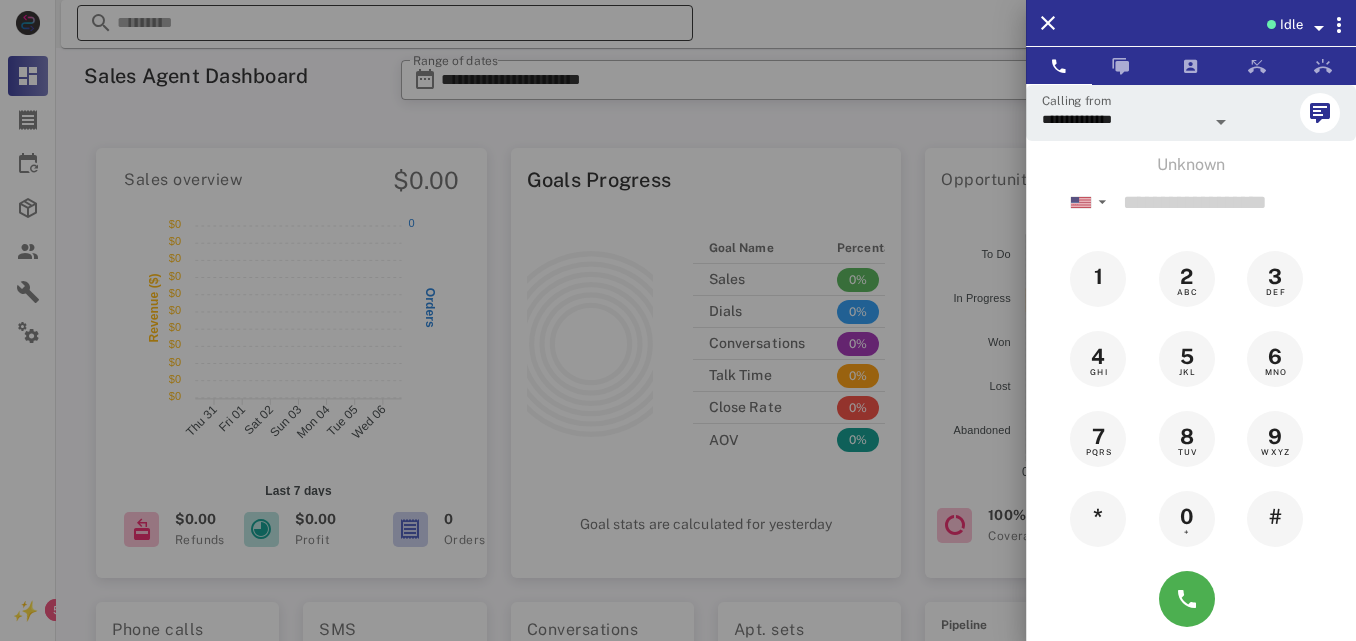 click at bounding box center (678, 320) 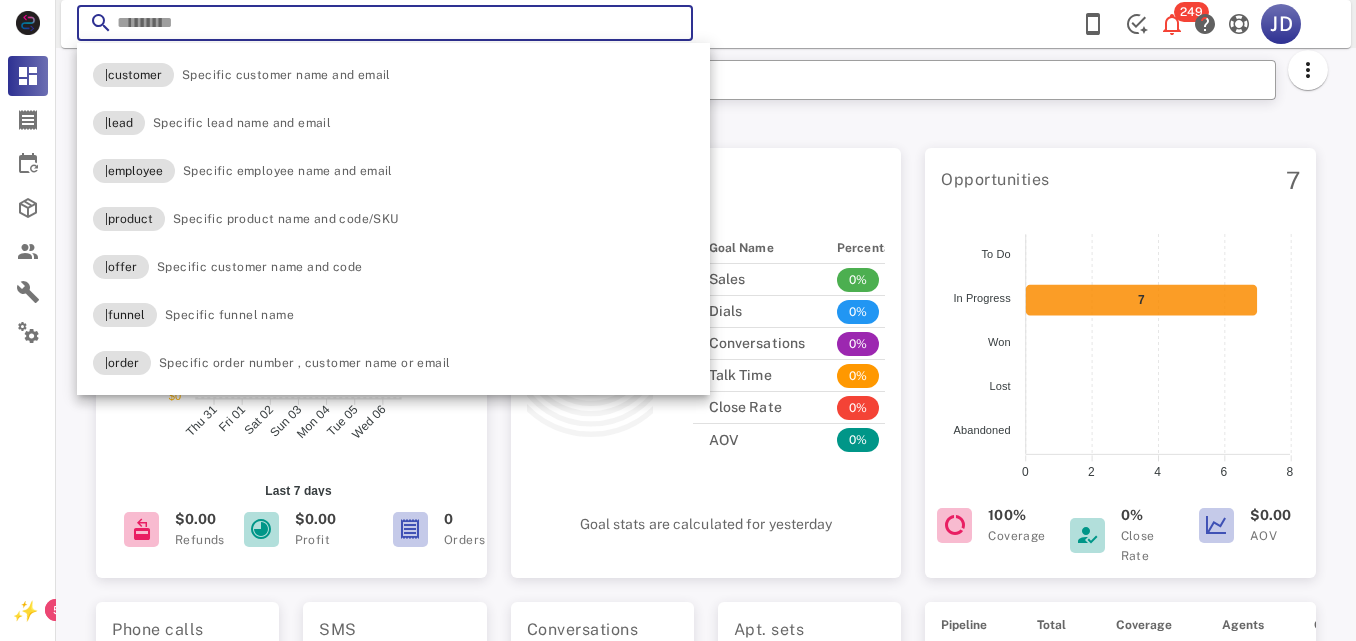 paste on "**********" 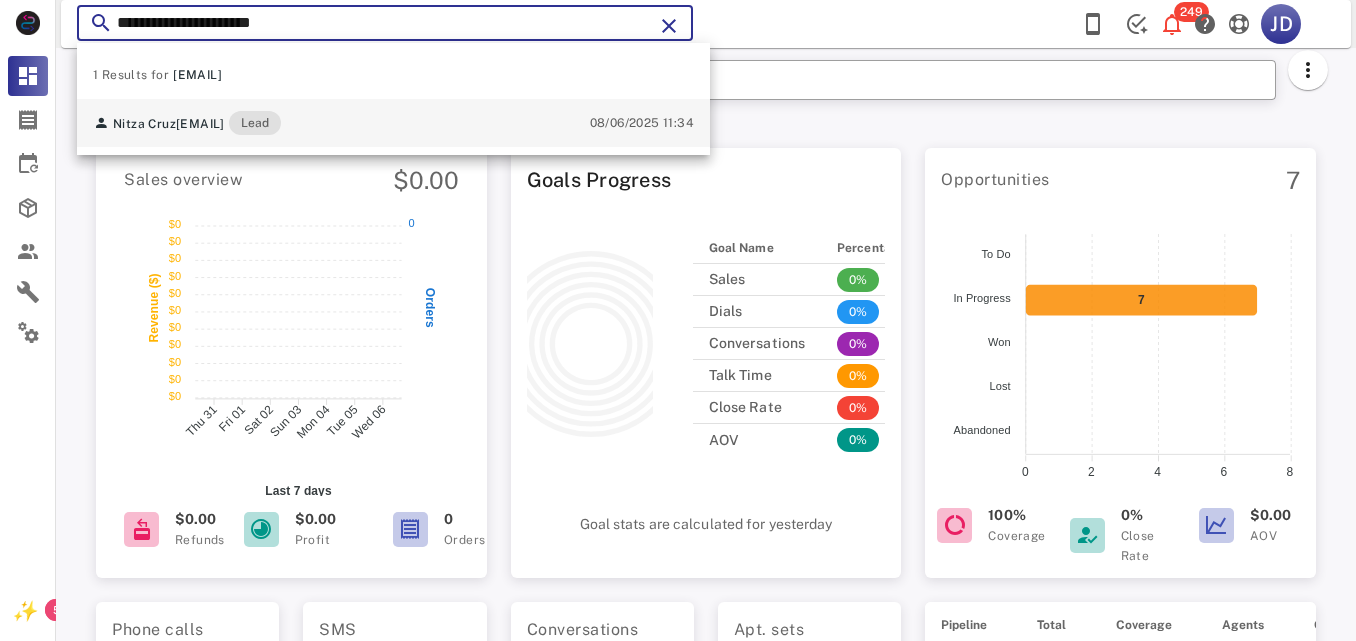 type on "**********" 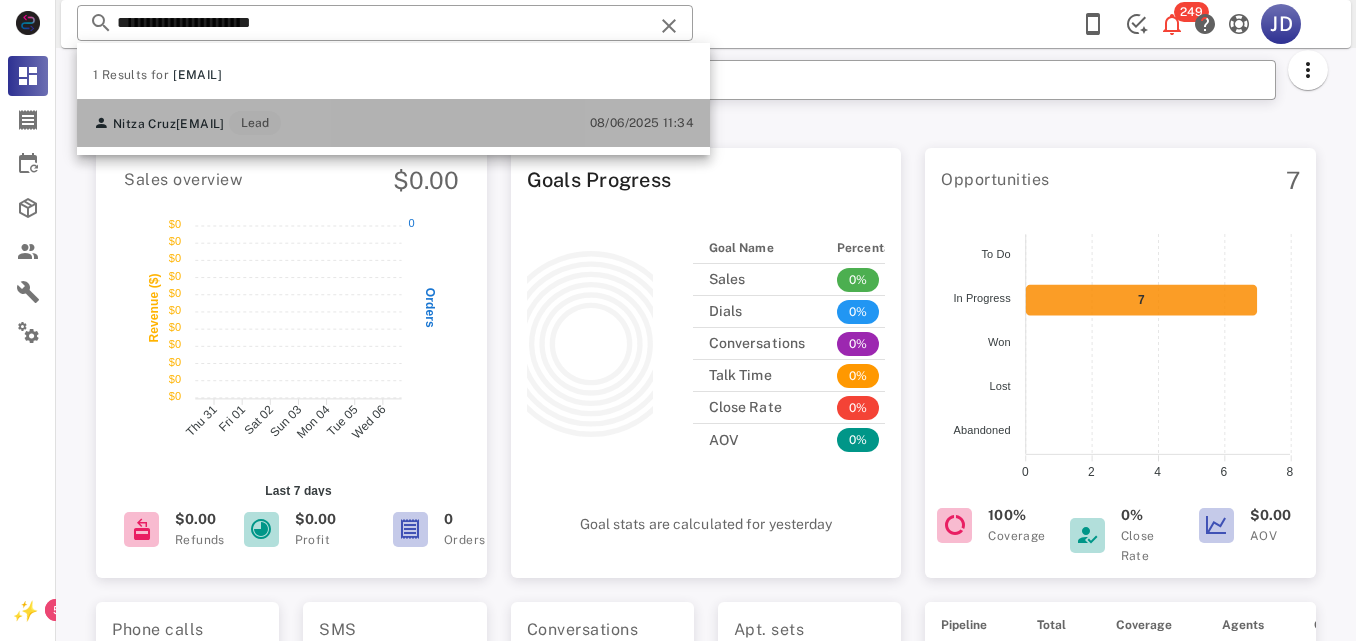 click on "nitzacruz.ny@gmail.com" at bounding box center [200, 124] 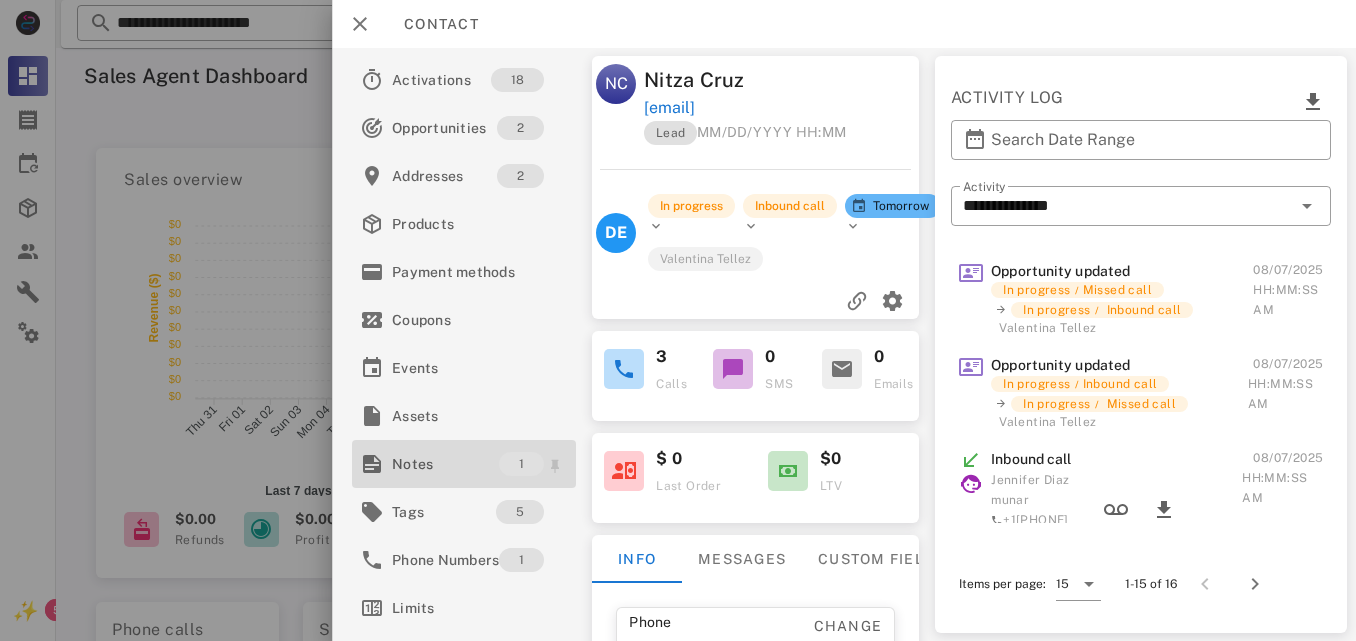 click on "Notes" at bounding box center [445, 464] 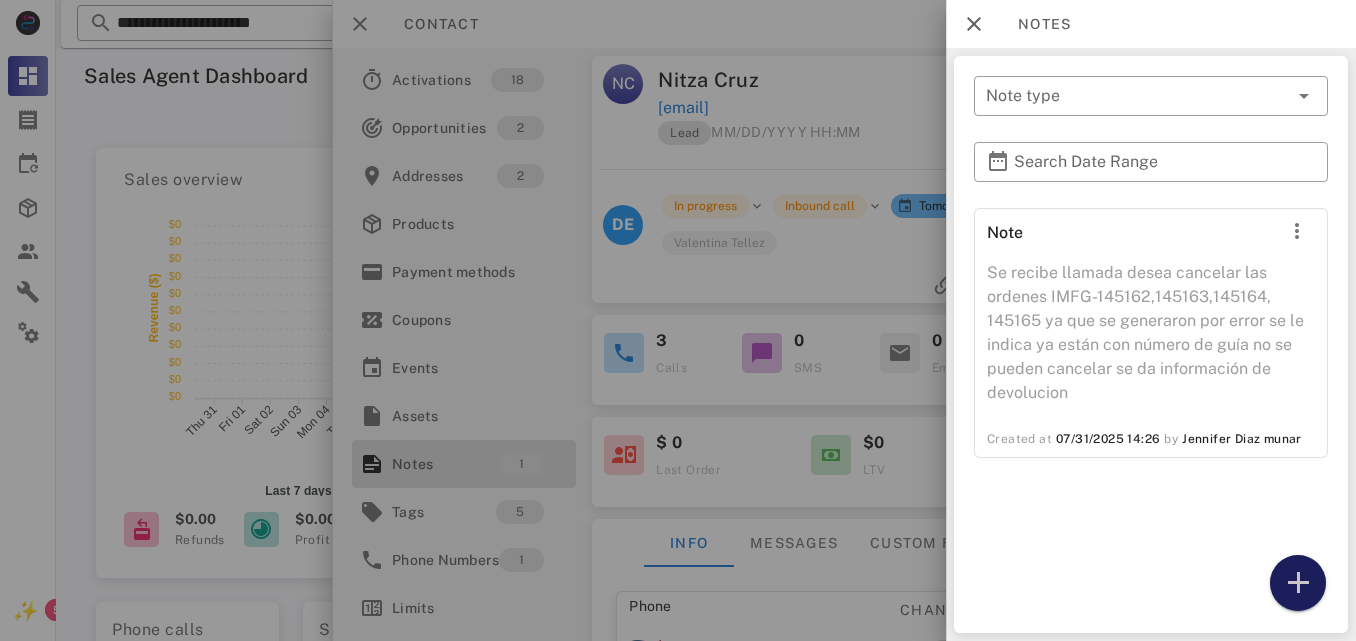 click at bounding box center [1298, 583] 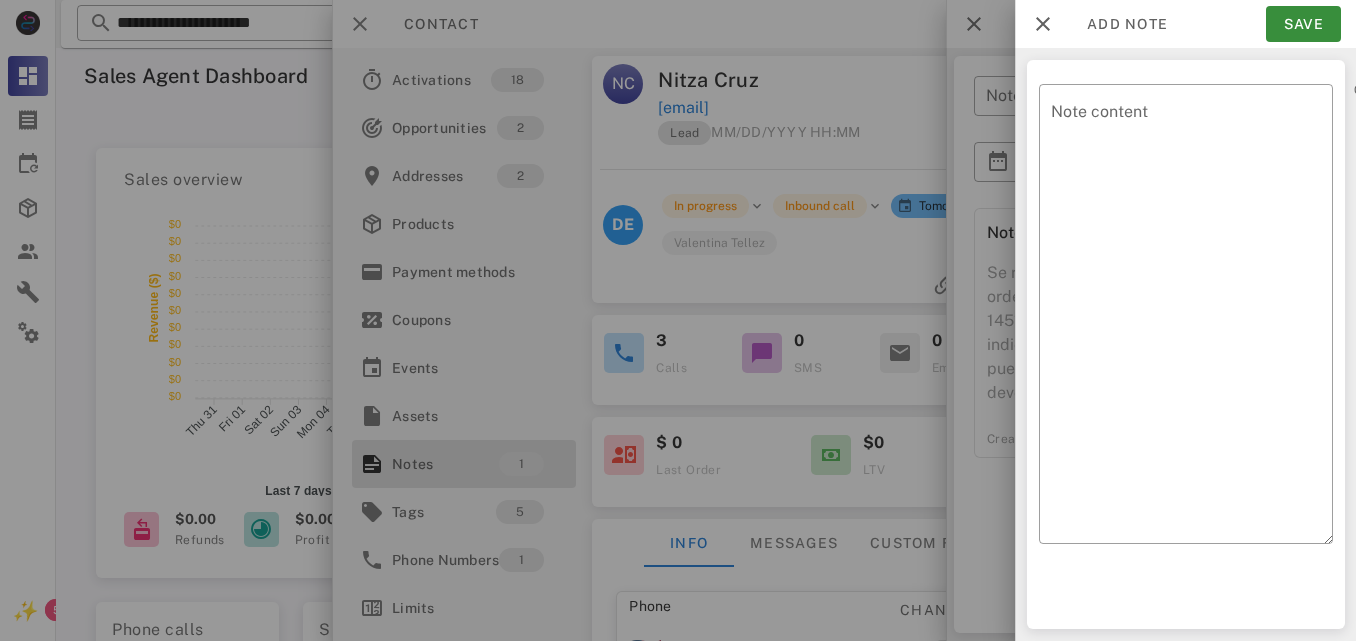 click on "**********" at bounding box center (706, 48) 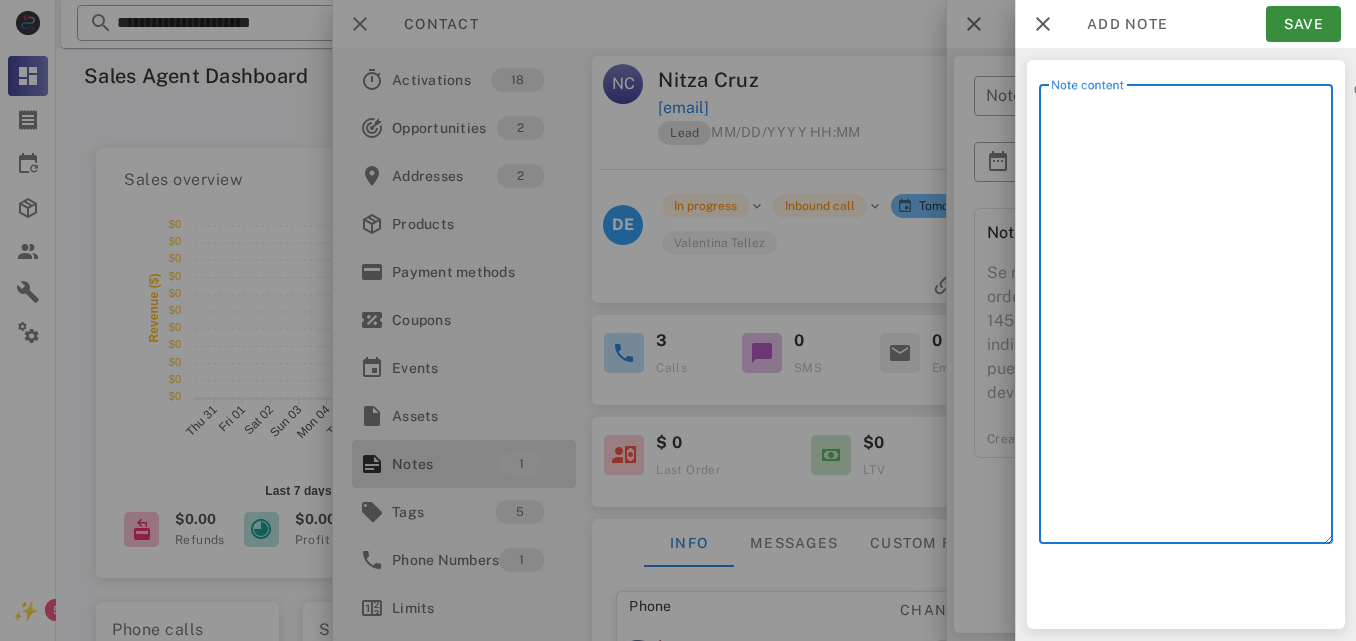 click on "Note content" at bounding box center (1192, 319) 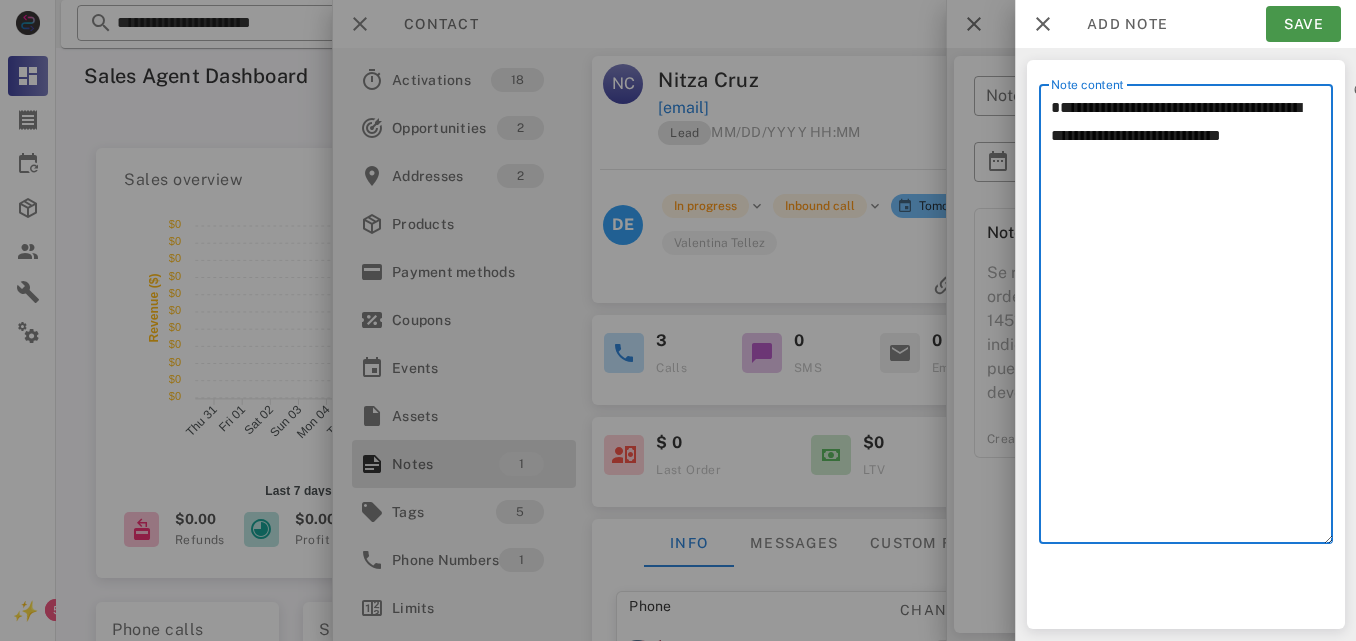 type on "**********" 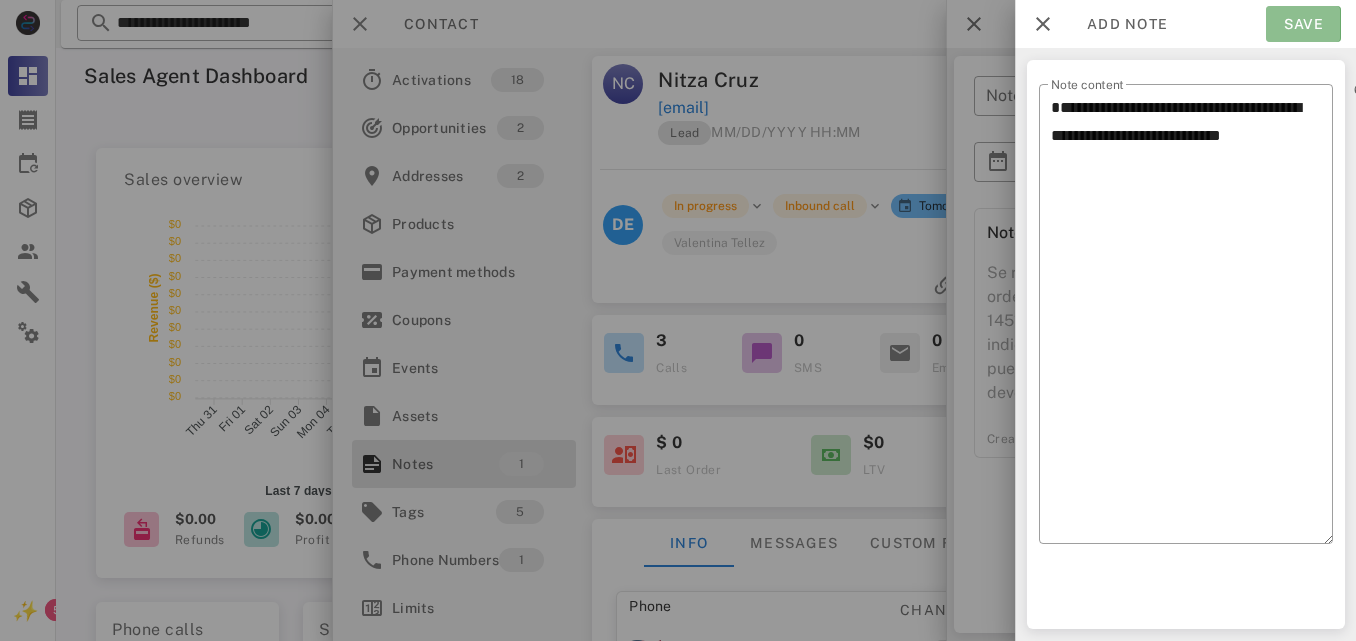 click on "Save" at bounding box center [1303, 24] 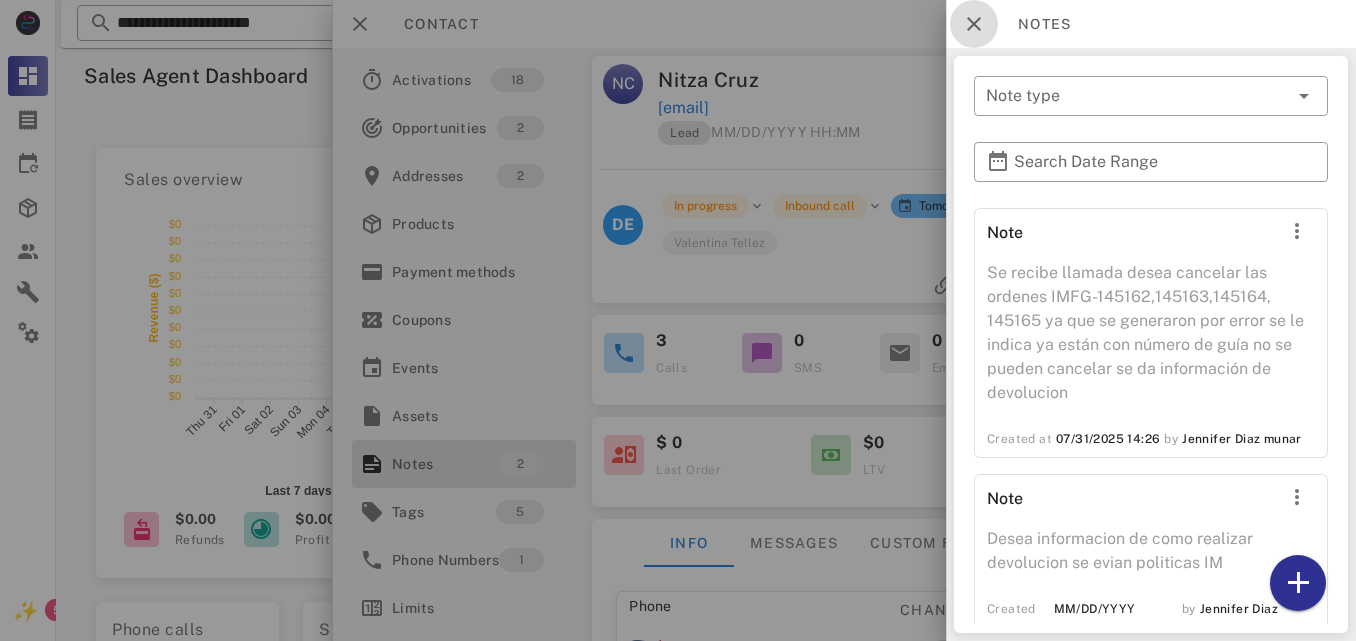 click at bounding box center (974, 24) 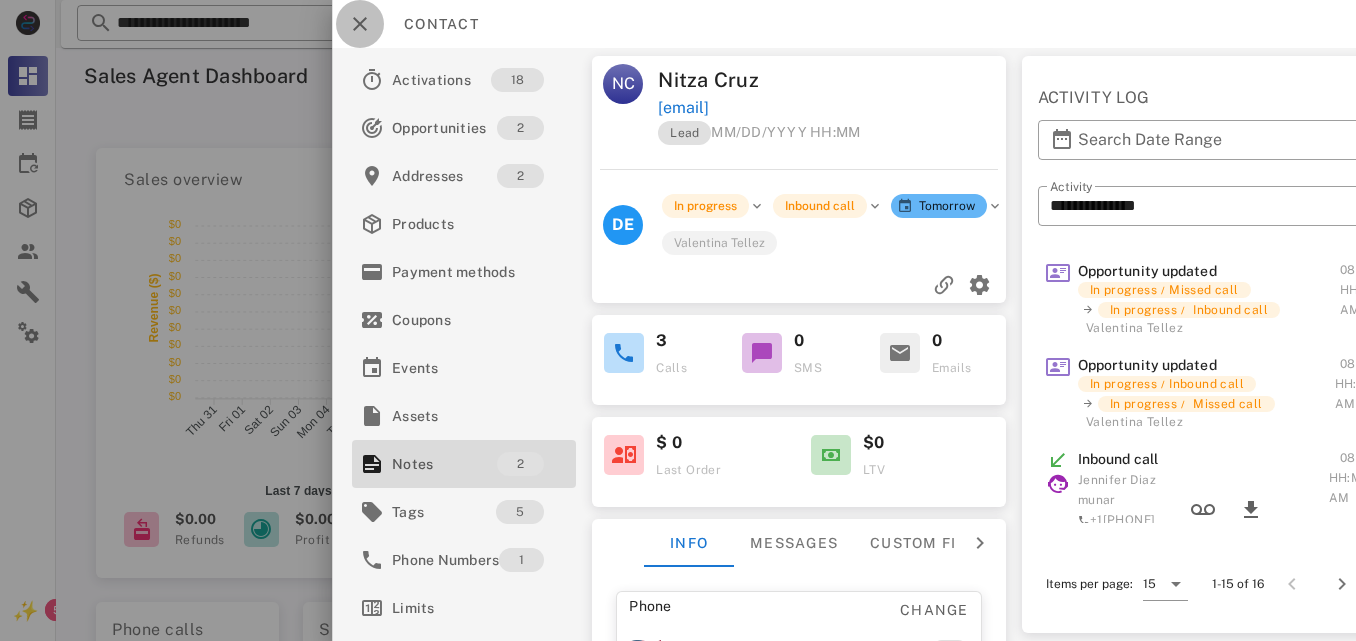 click at bounding box center (360, 24) 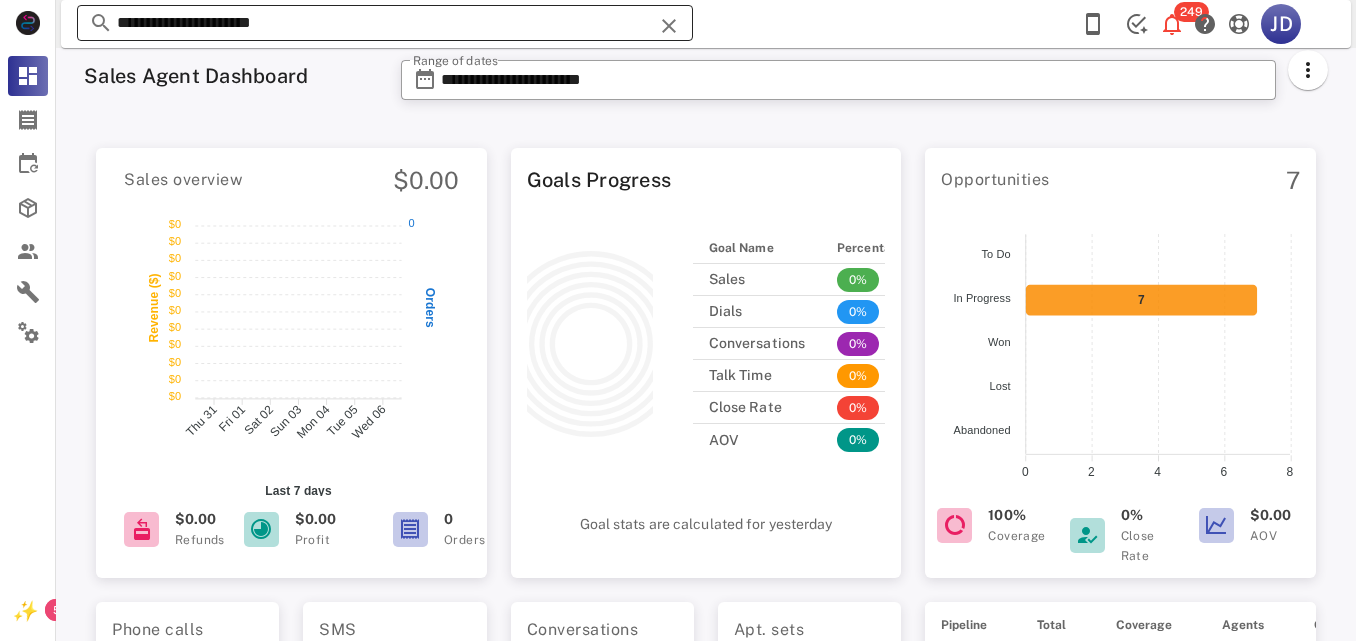 click on "**********" at bounding box center (385, 23) 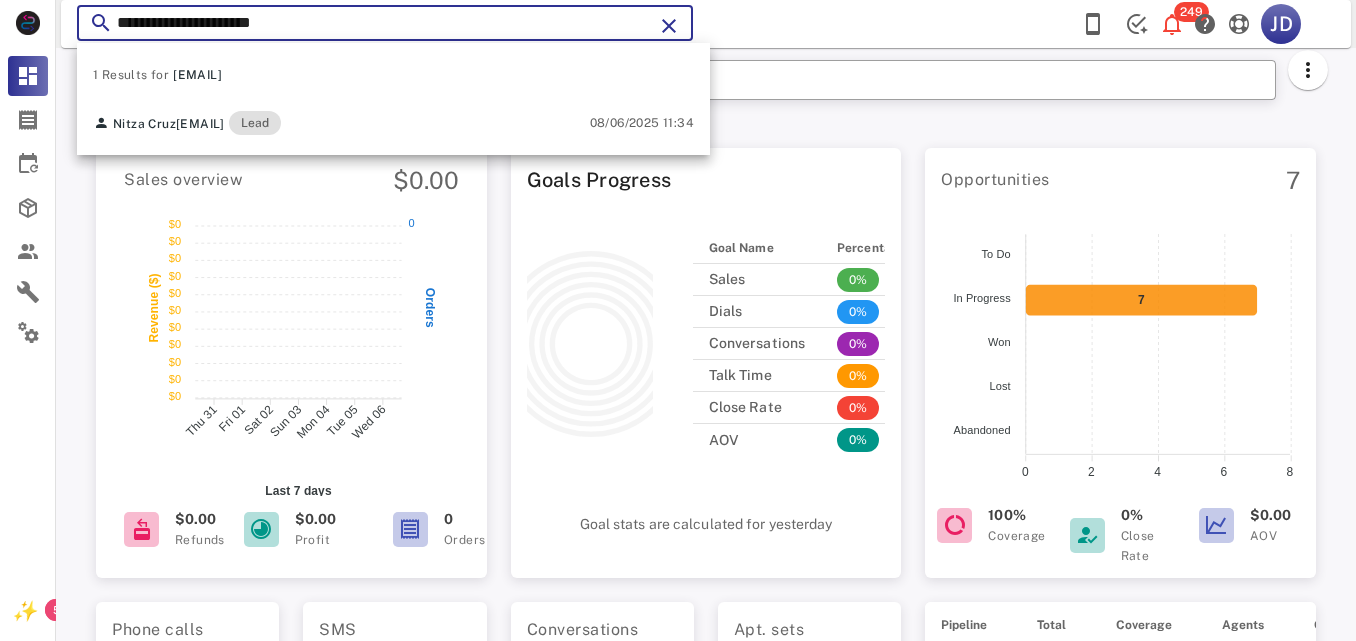 click on "**********" at bounding box center [385, 23] 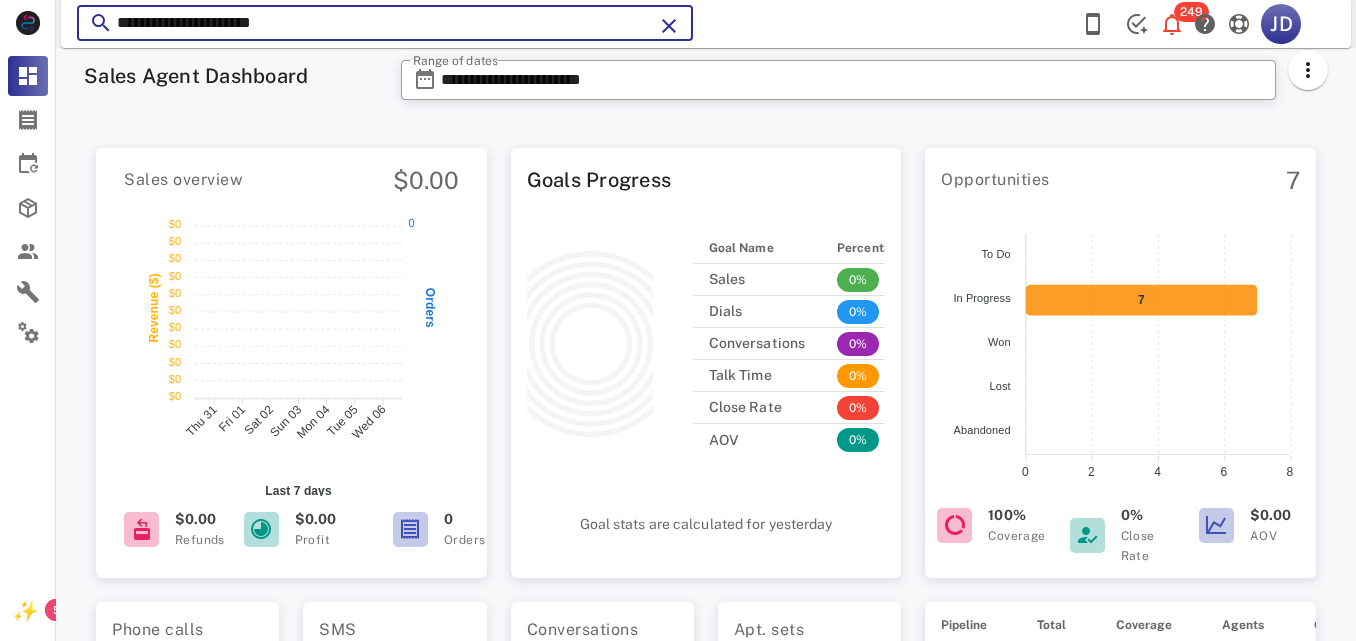 click on "**********" at bounding box center (385, 23) 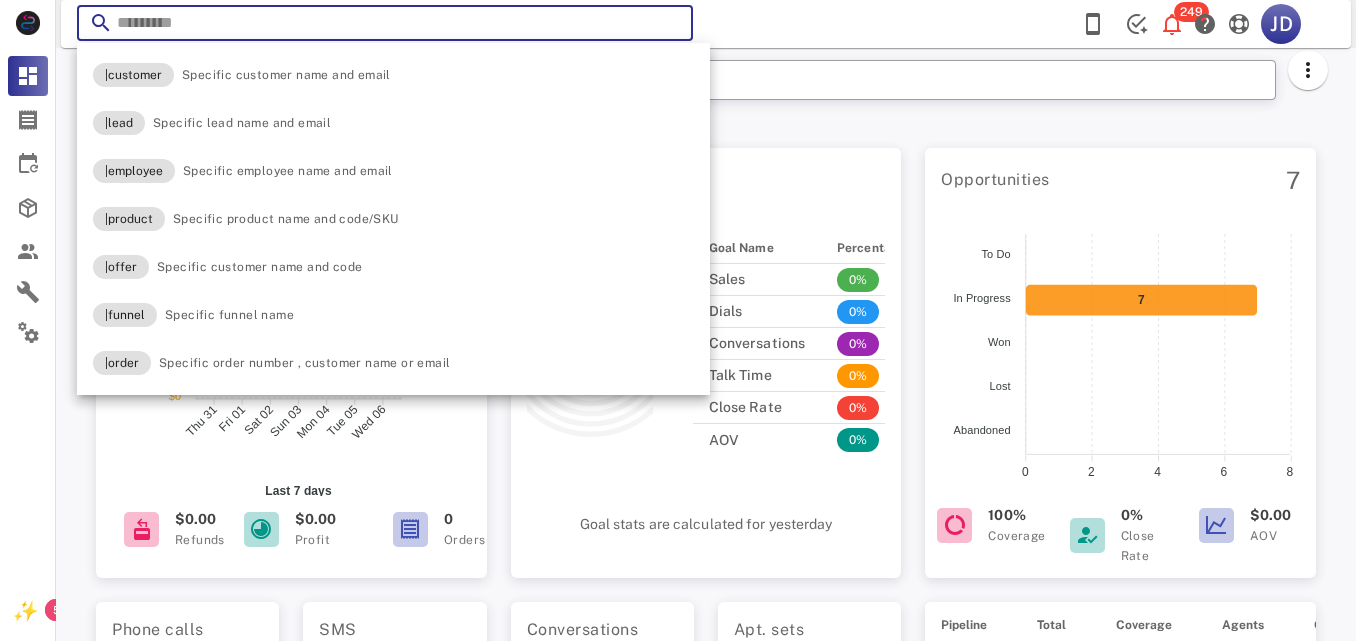 paste on "**********" 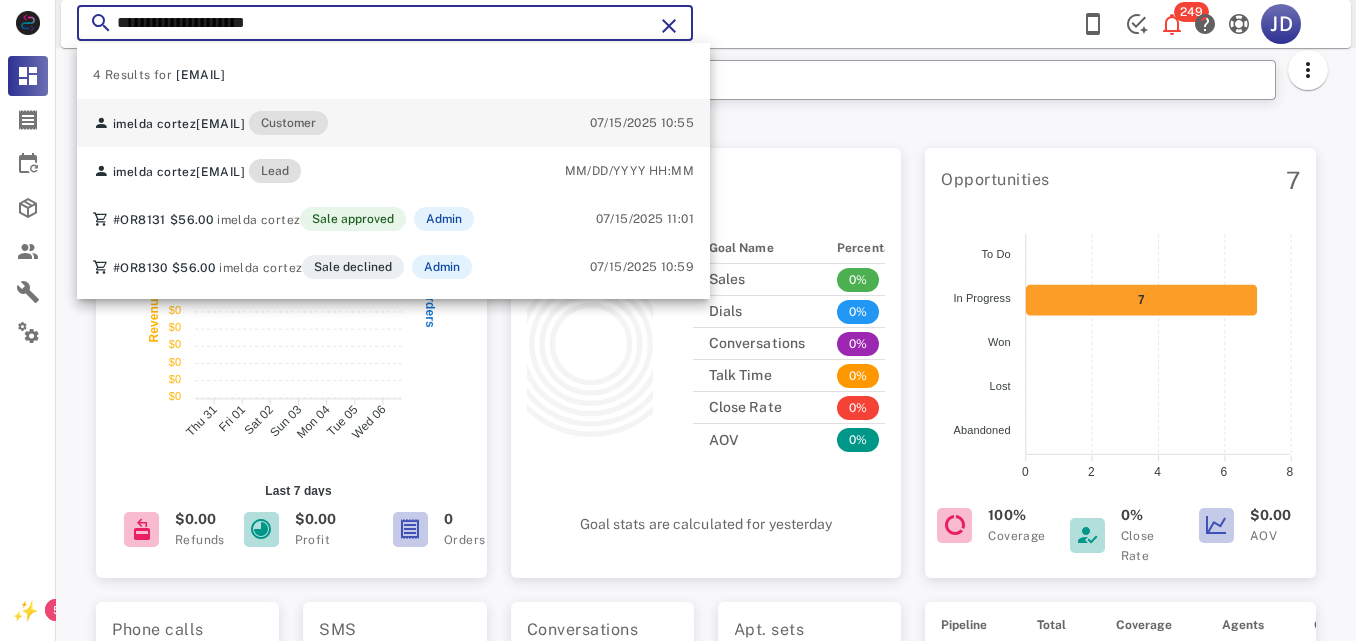 type on "**********" 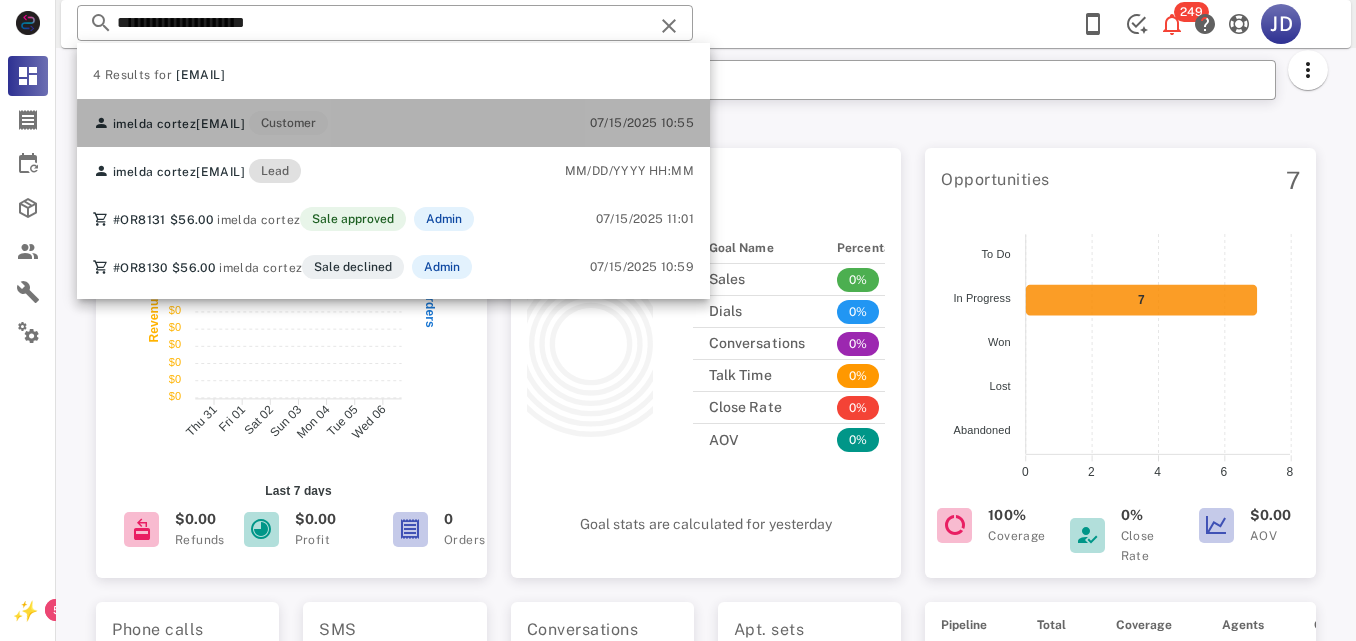 click on "imelda cortez   imeldac1951@gmail.com   Customer" at bounding box center (210, 123) 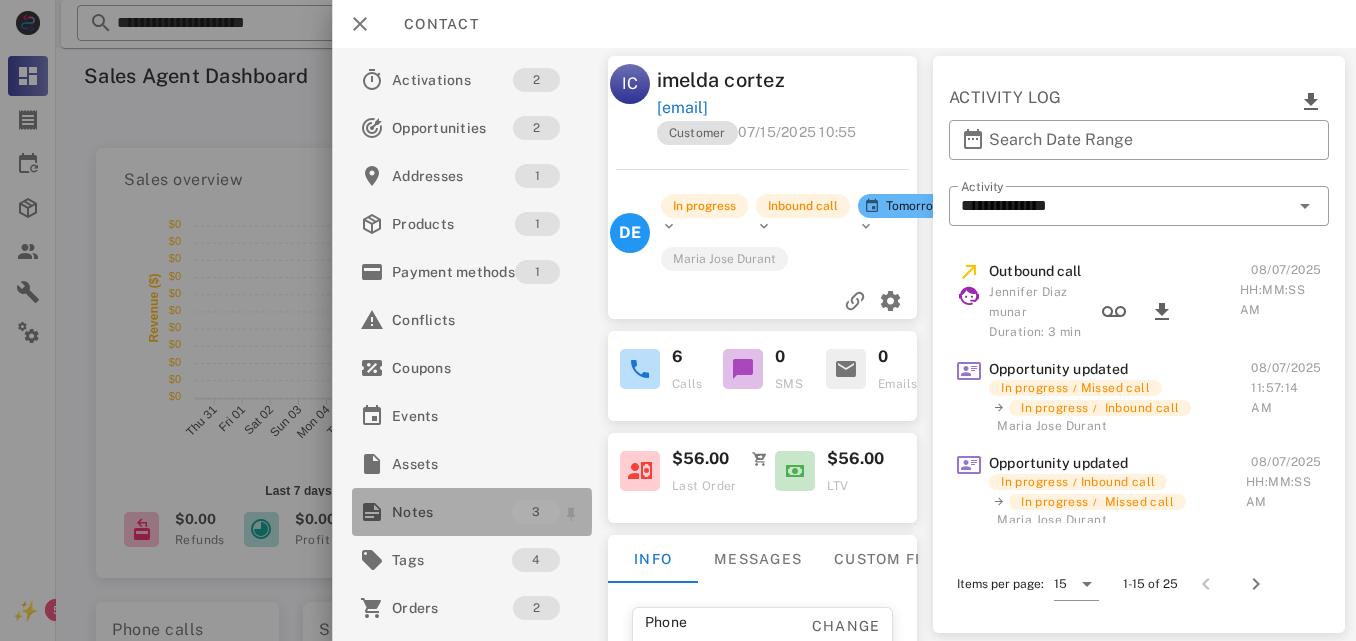 click on "Notes" at bounding box center (452, 512) 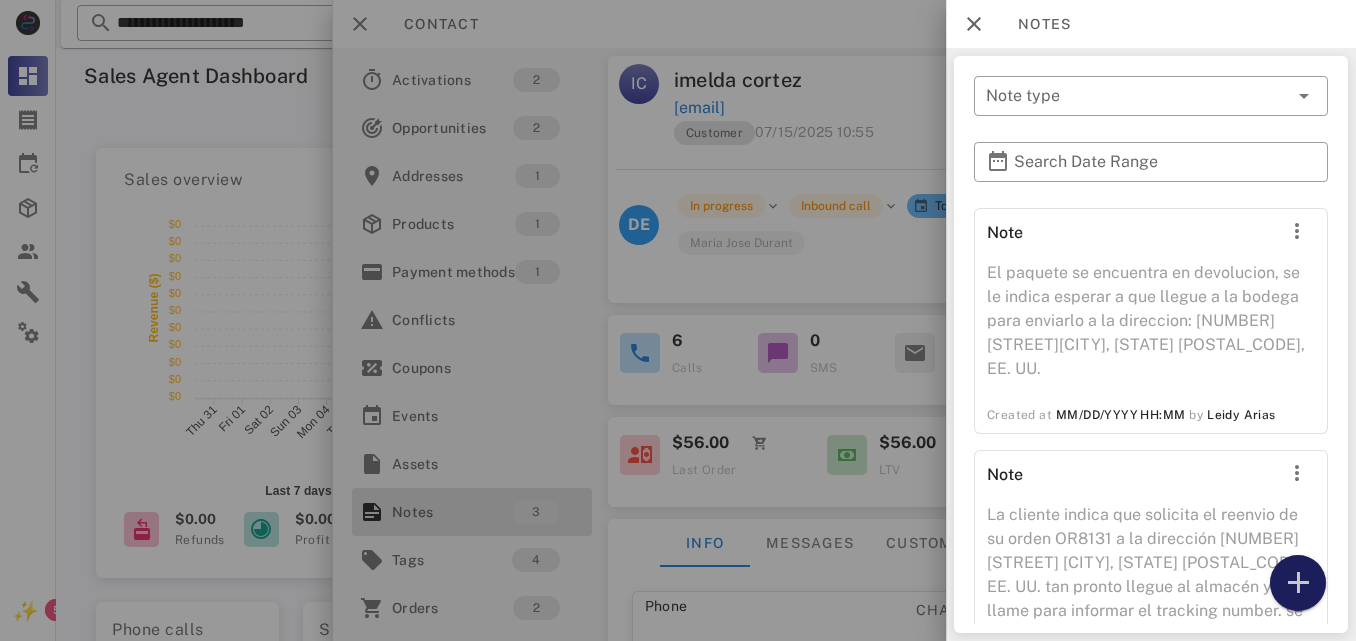 click at bounding box center (1298, 583) 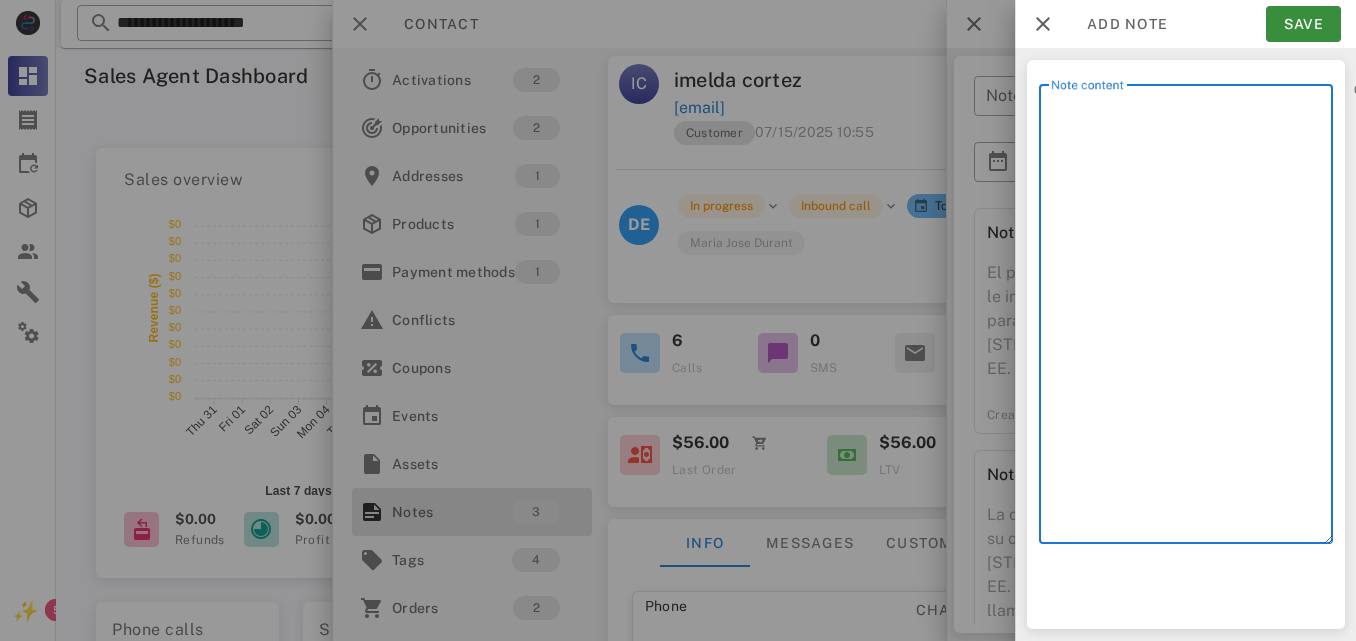 click on "Note content" at bounding box center (1192, 319) 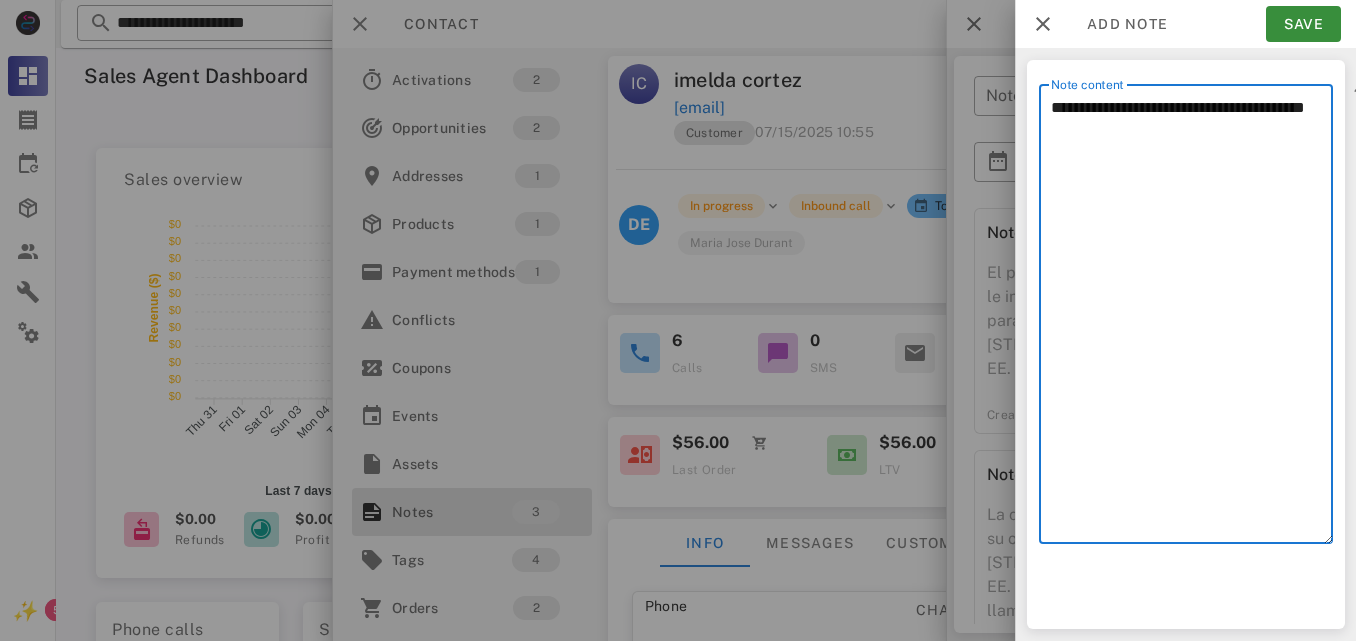 type on "**********" 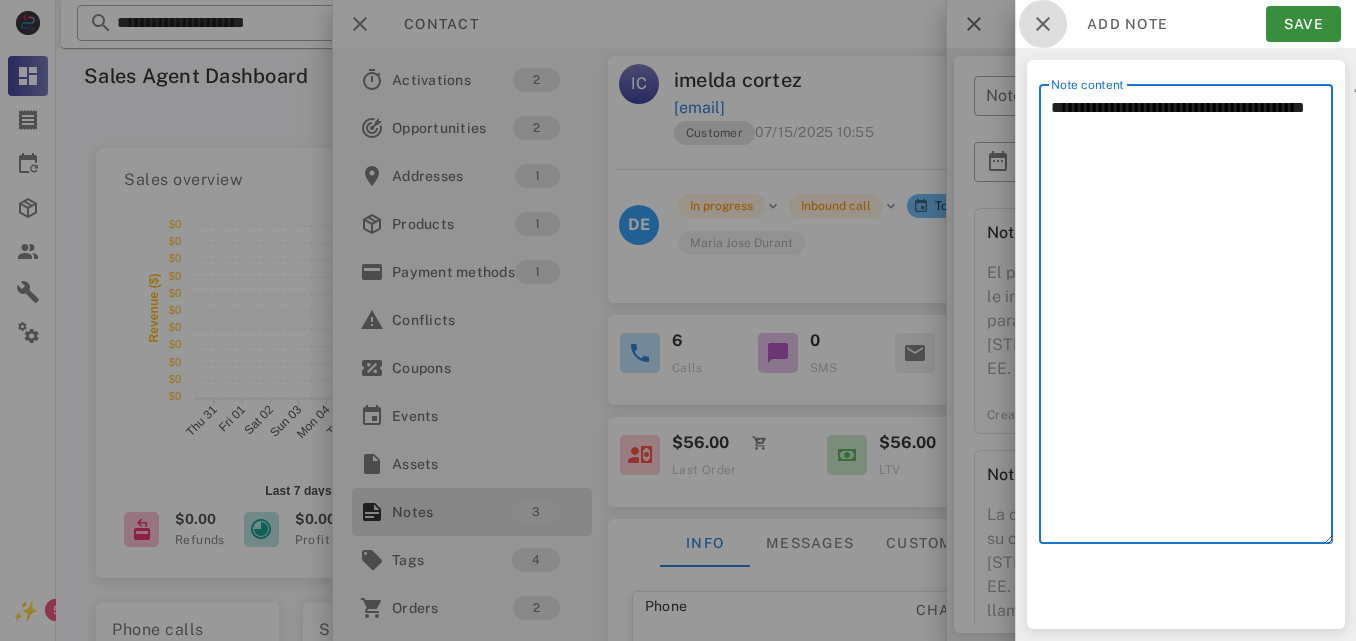 click at bounding box center (1043, 24) 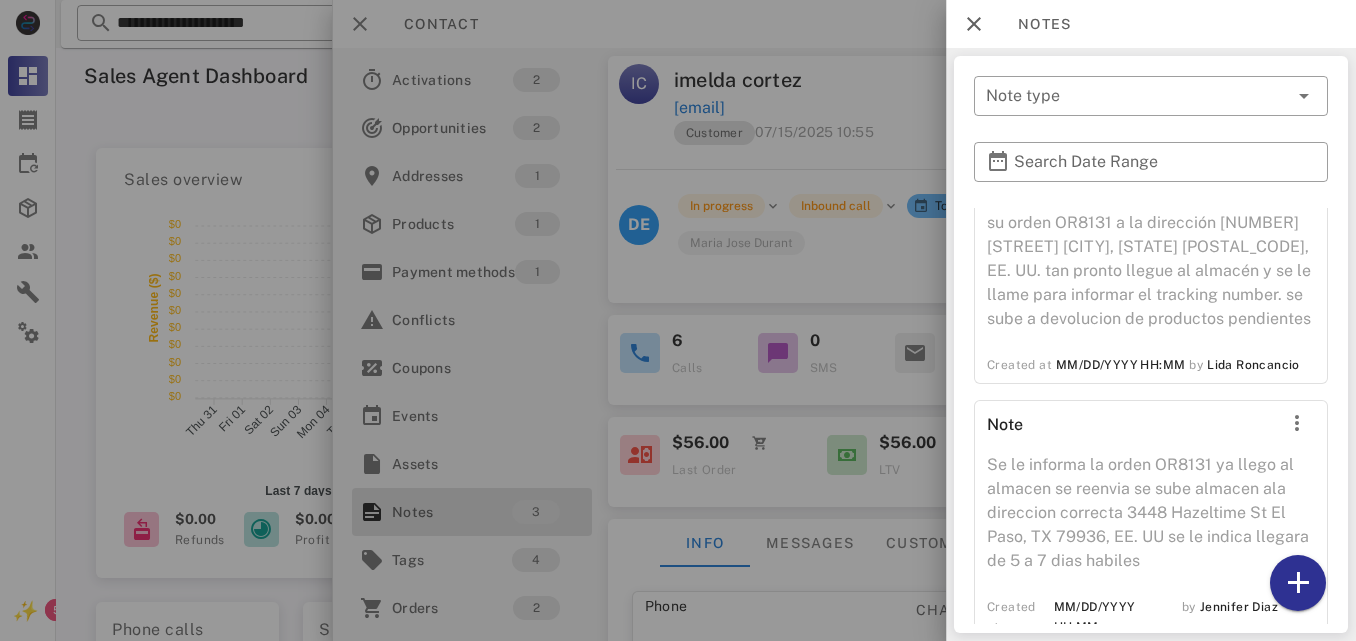scroll, scrollTop: 322, scrollLeft: 0, axis: vertical 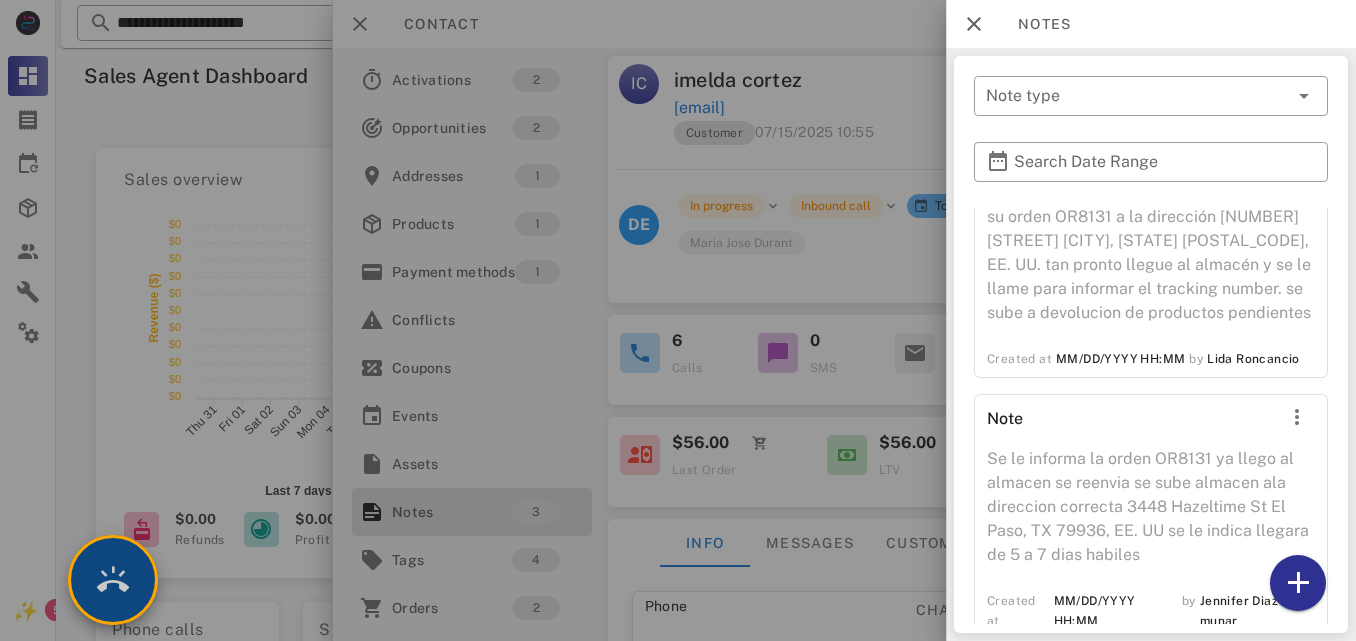 click at bounding box center (113, 580) 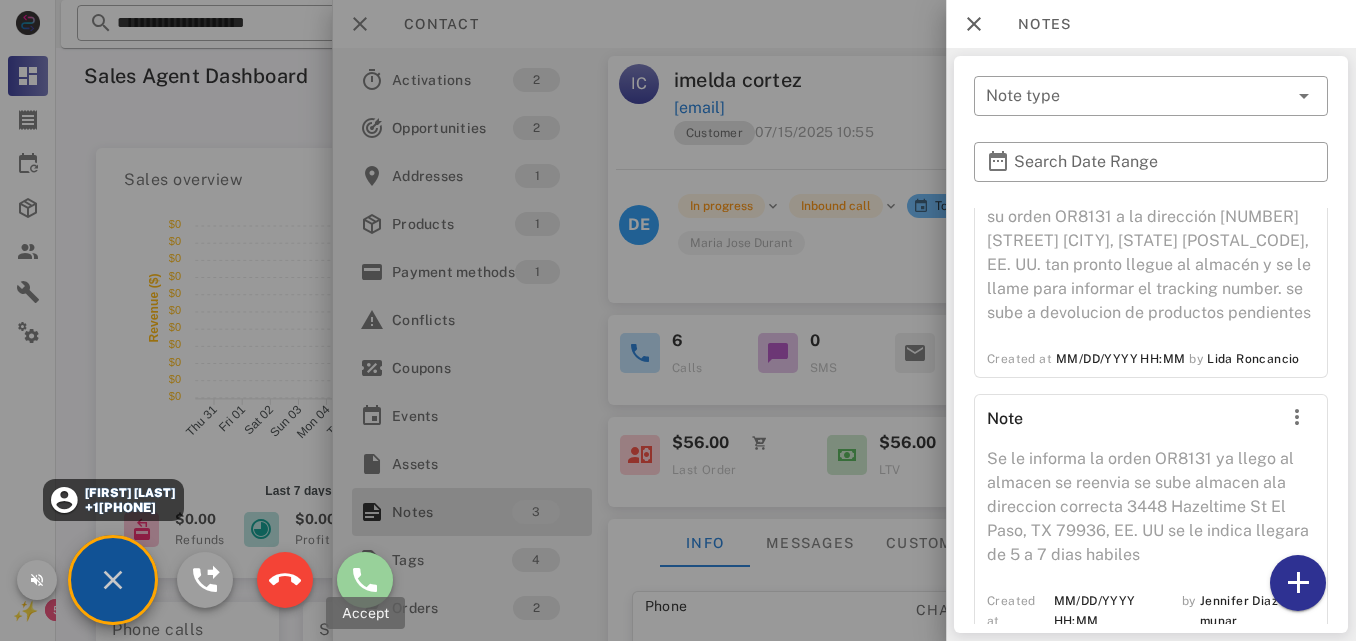 click at bounding box center [365, 580] 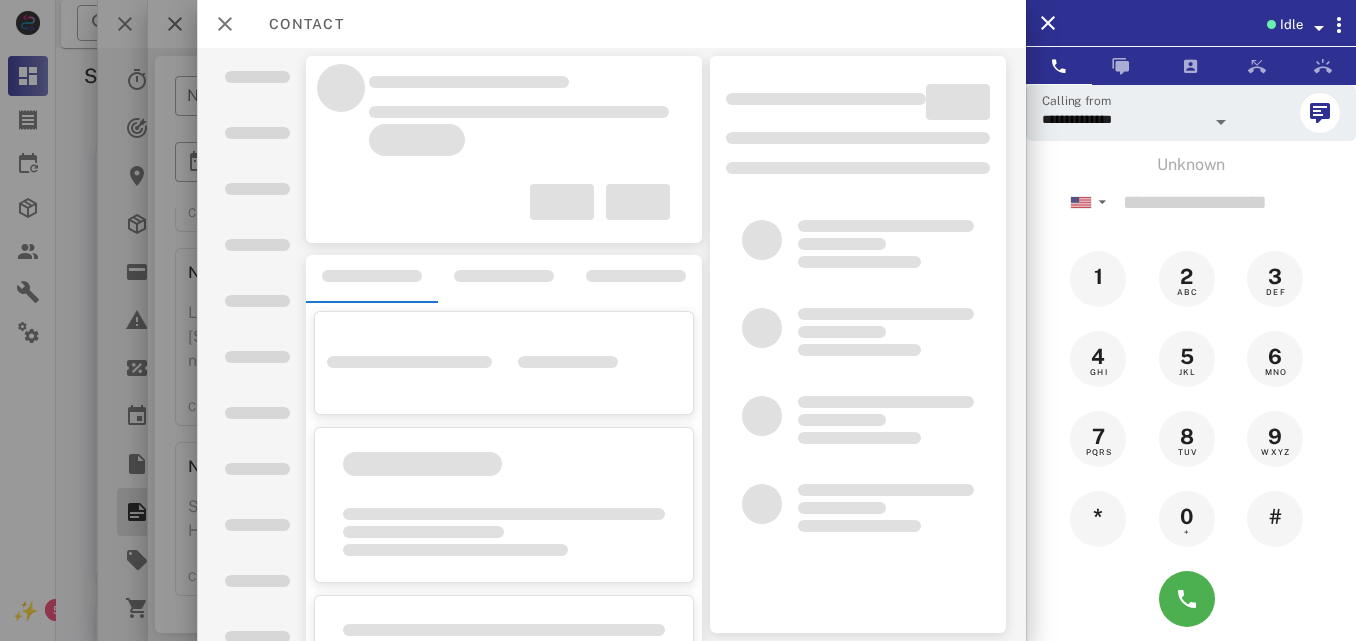 scroll, scrollTop: 130, scrollLeft: 0, axis: vertical 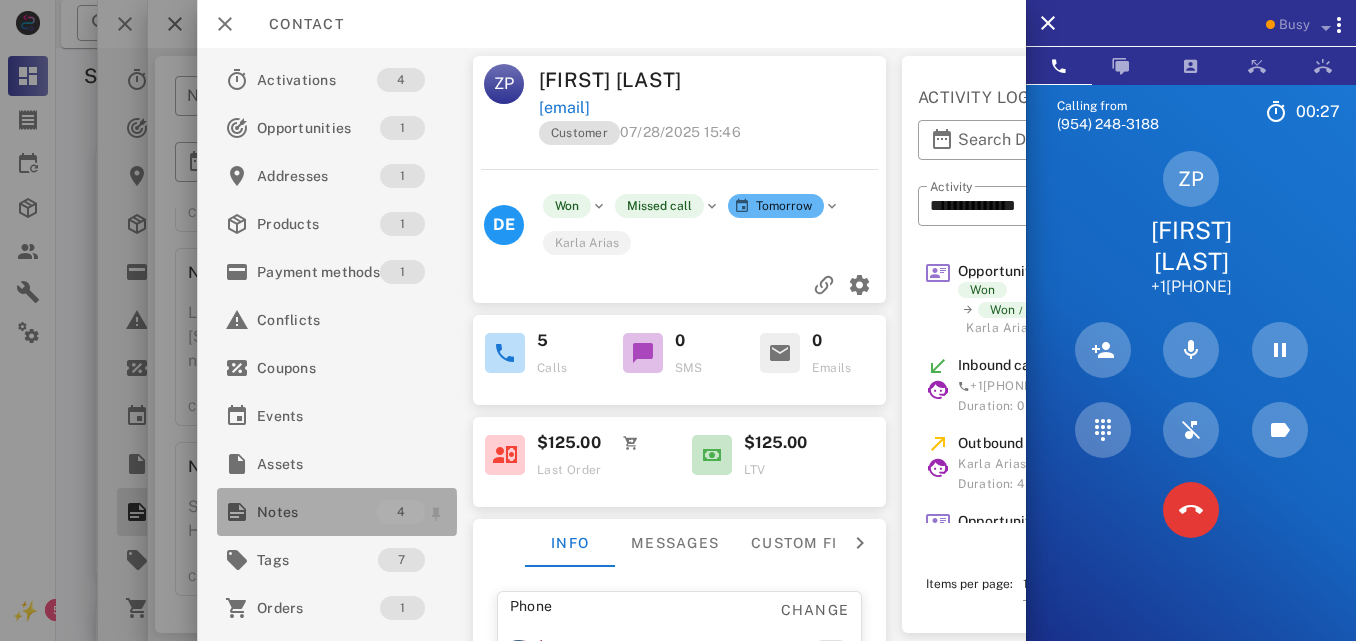 click on "Notes" at bounding box center [317, 512] 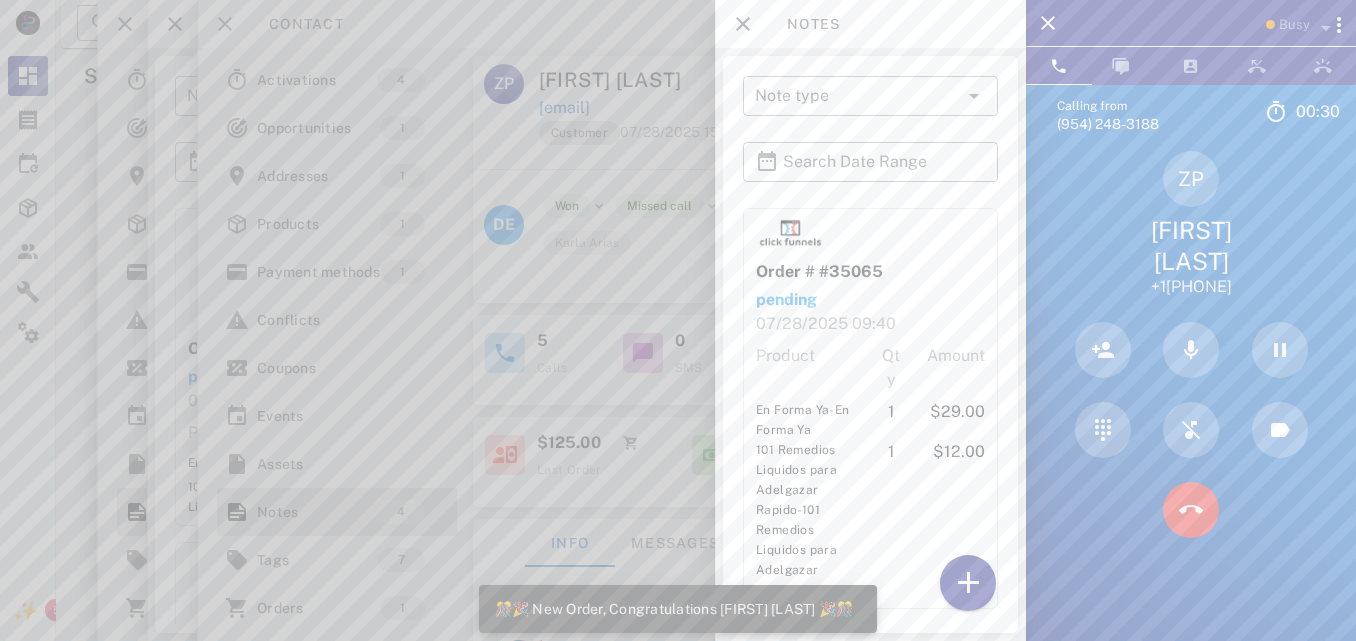 scroll, scrollTop: 814, scrollLeft: 0, axis: vertical 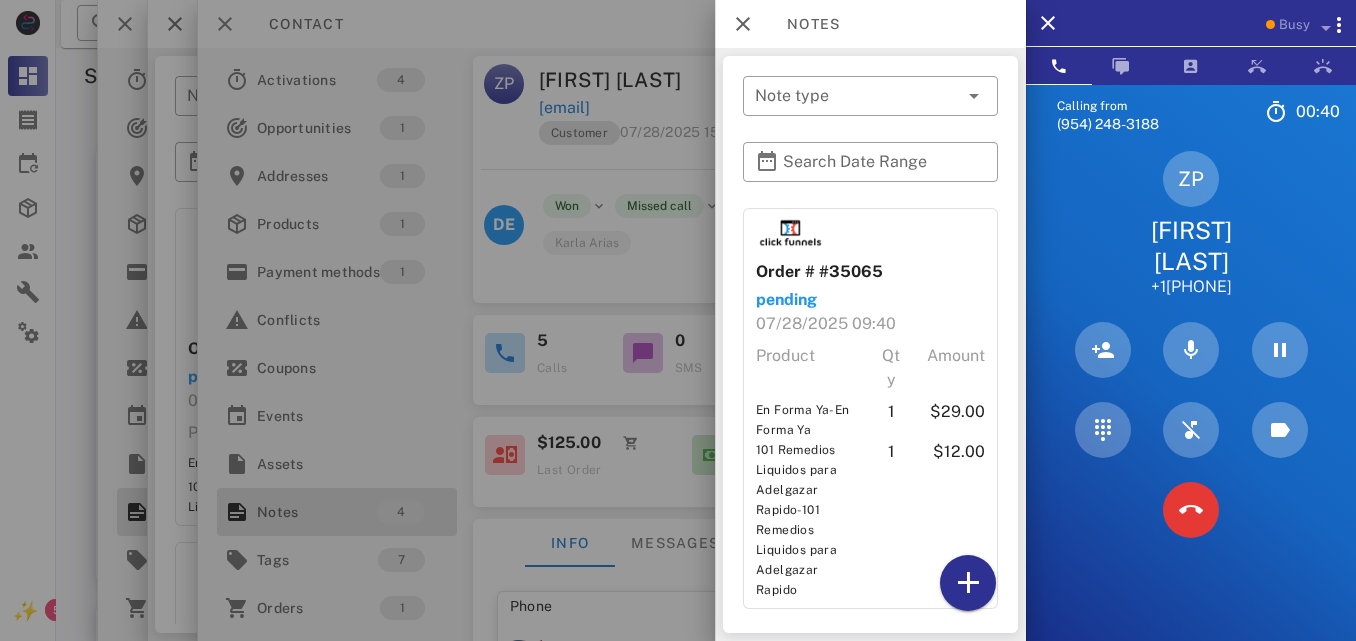 click at bounding box center [678, 320] 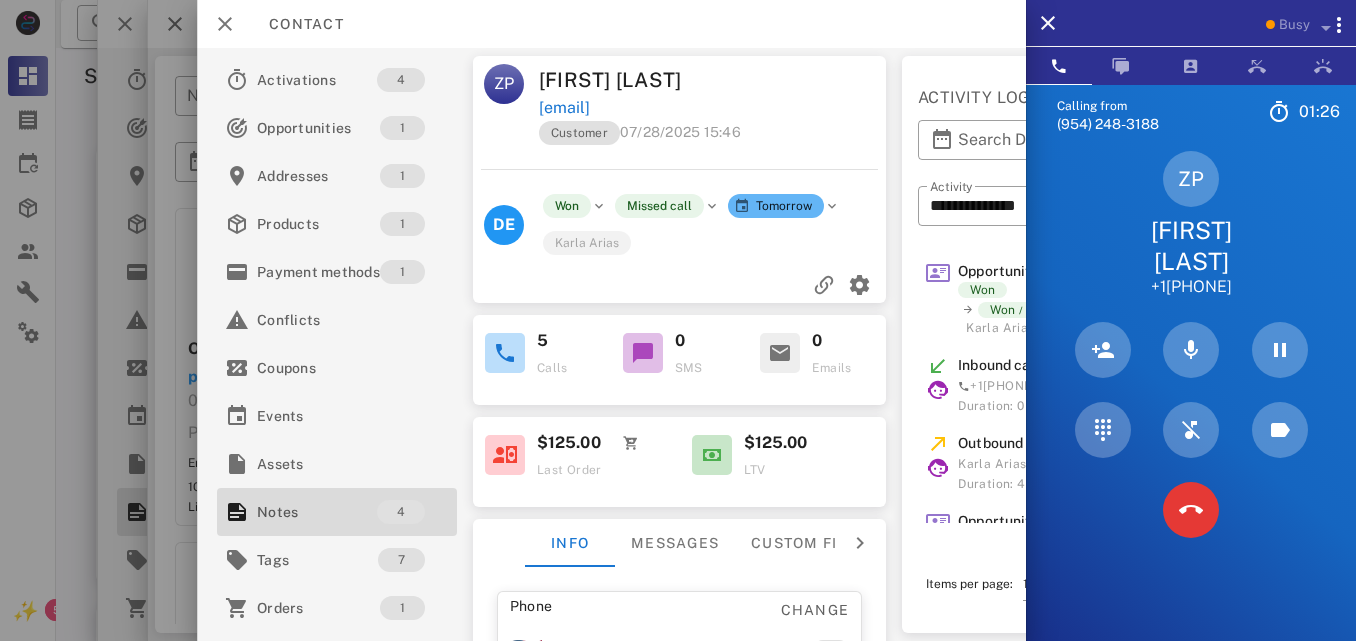 drag, startPoint x: 754, startPoint y: 111, endPoint x: 533, endPoint y: 111, distance: 221 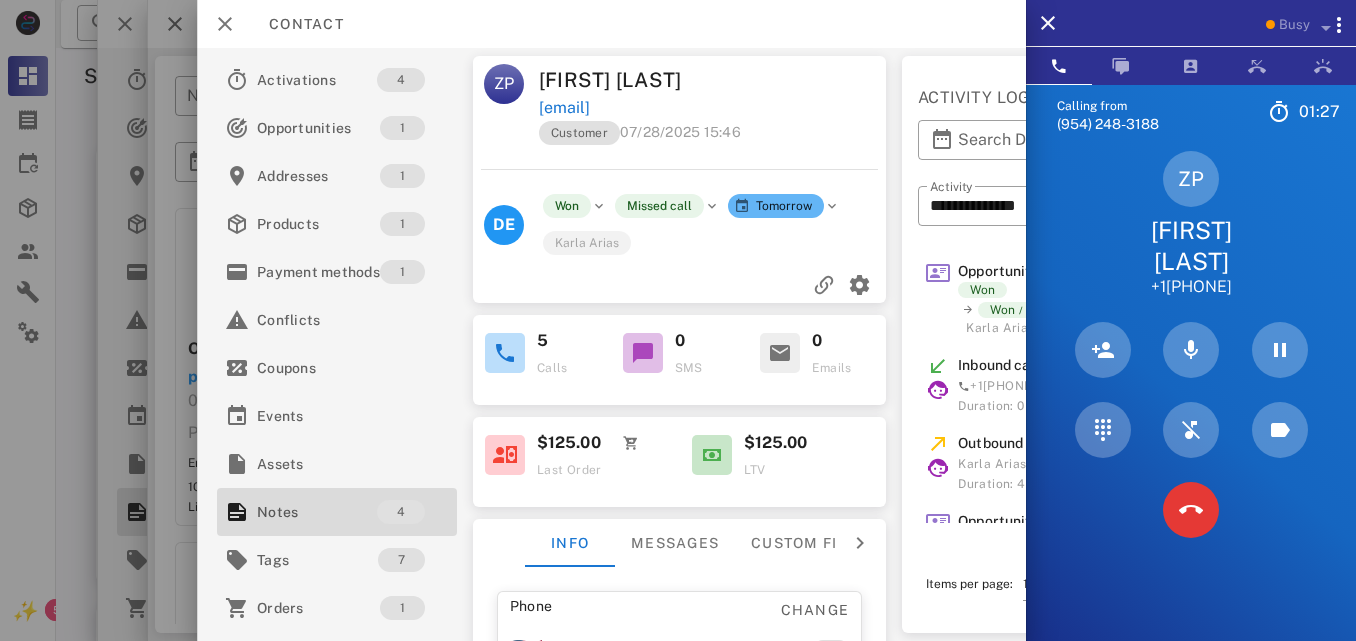 copy on "Zayda Perez  rg286059588@gmail.com" 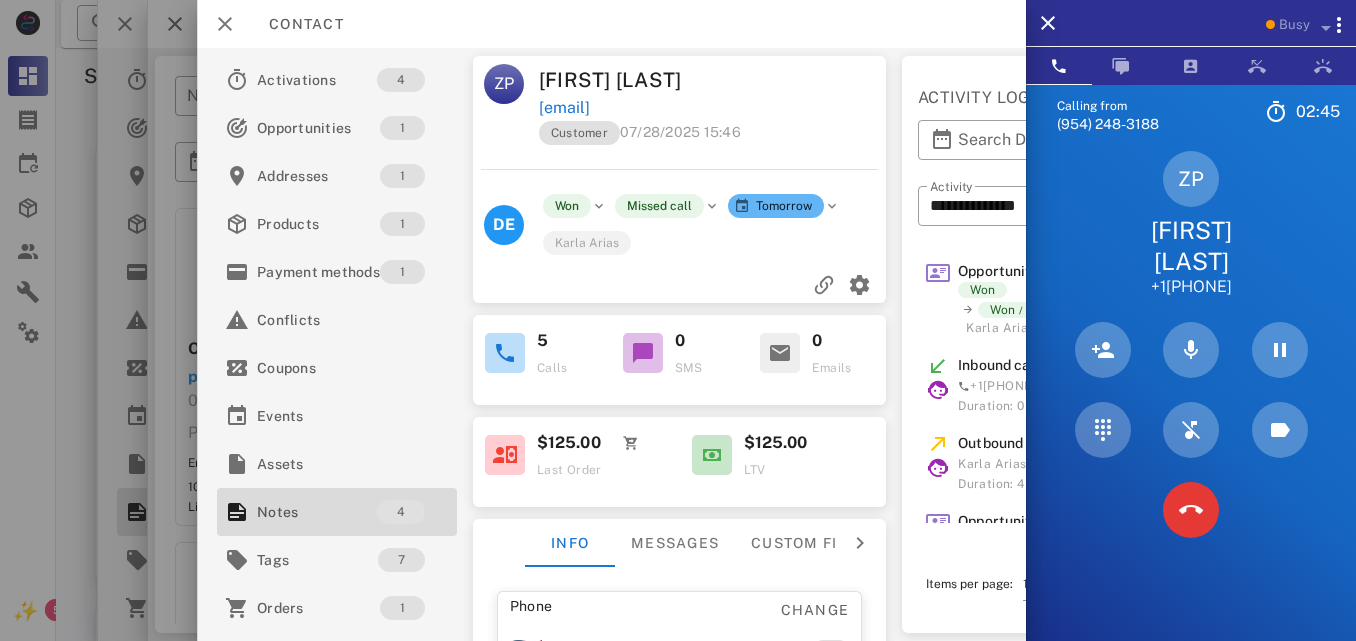click at bounding box center (803, 80) 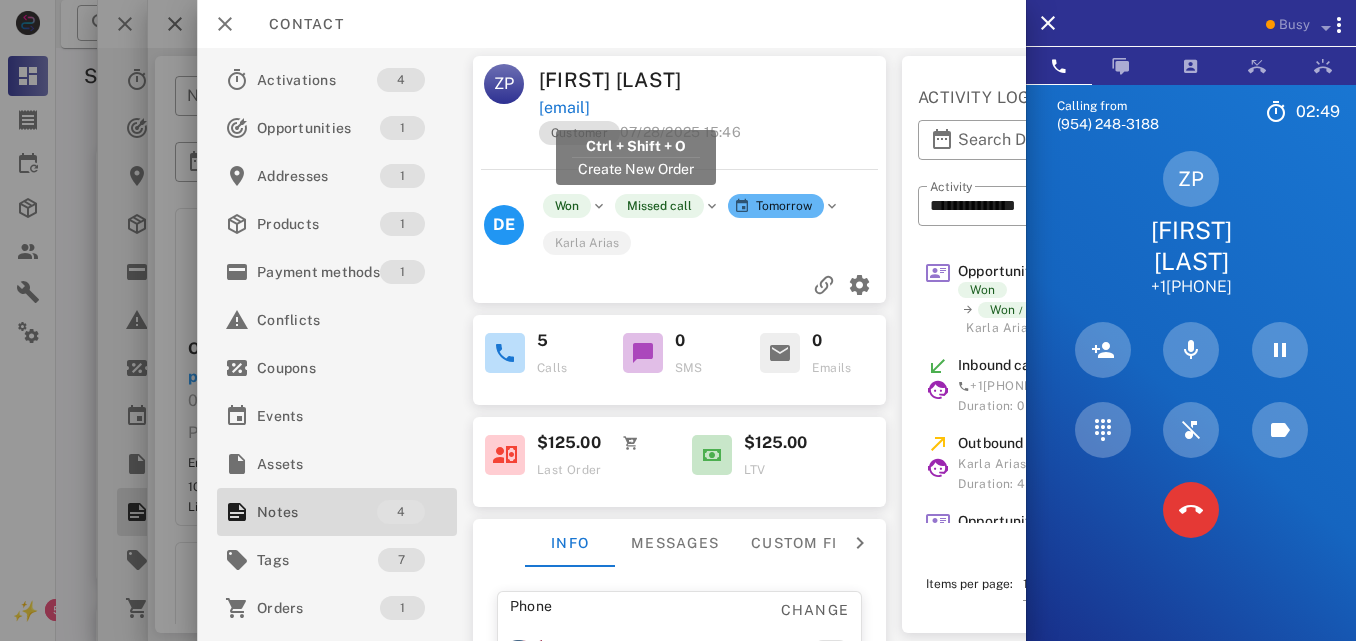 drag, startPoint x: 743, startPoint y: 102, endPoint x: 538, endPoint y: 112, distance: 205.24376 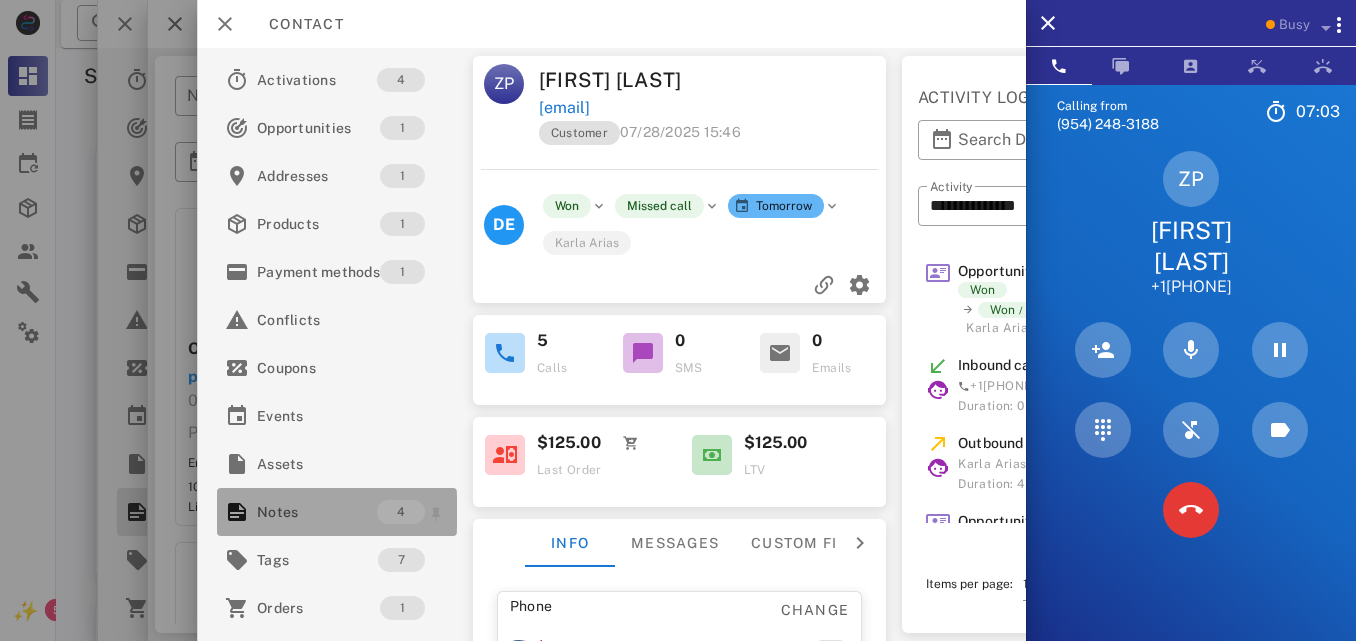 click on "Notes" at bounding box center [317, 512] 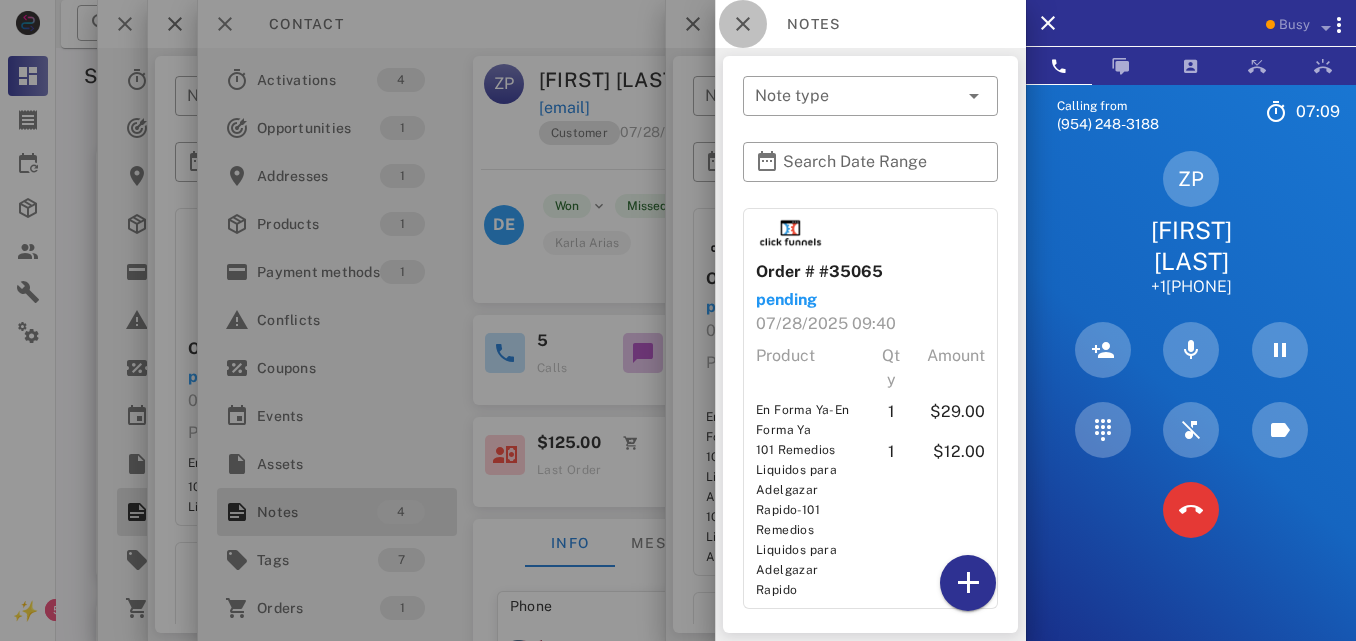 click at bounding box center (743, 24) 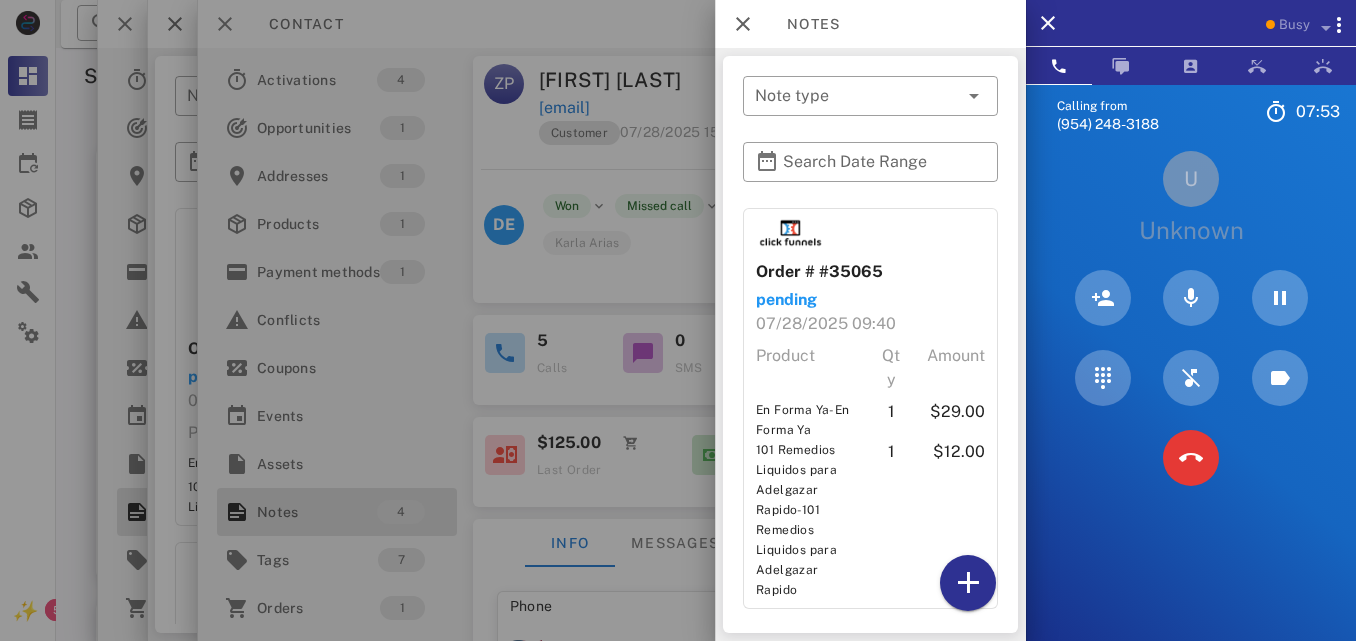 click at bounding box center [1191, 458] 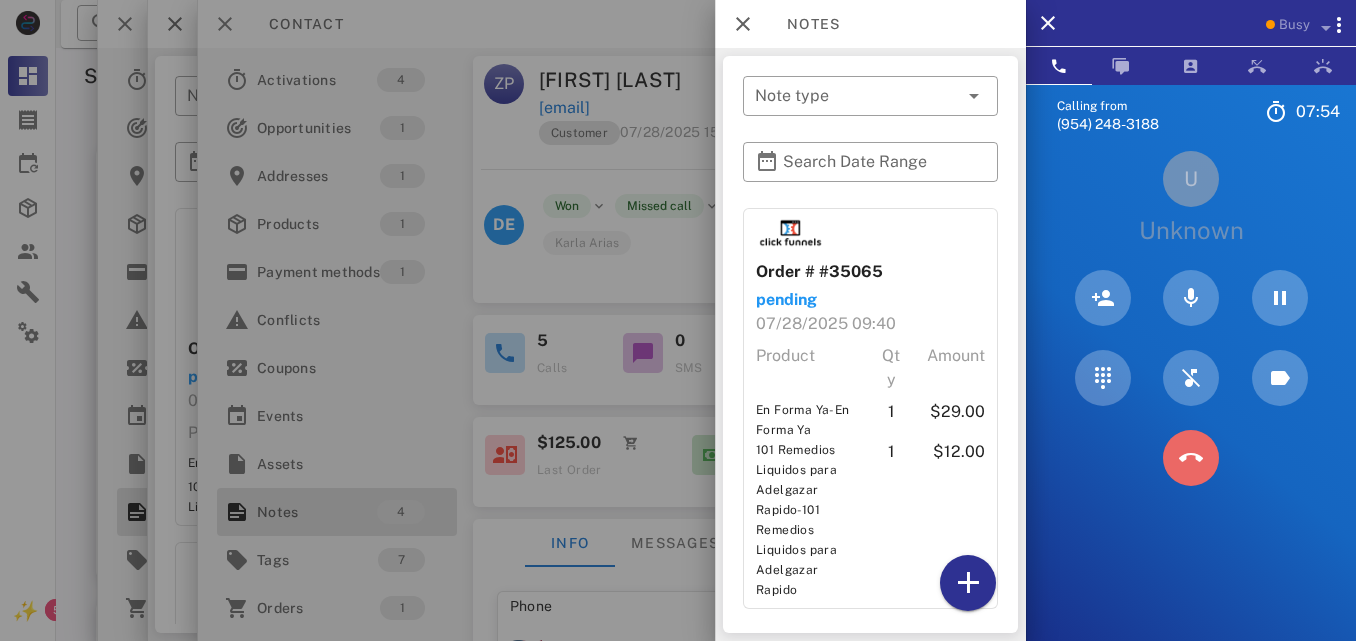 click at bounding box center [1191, 458] 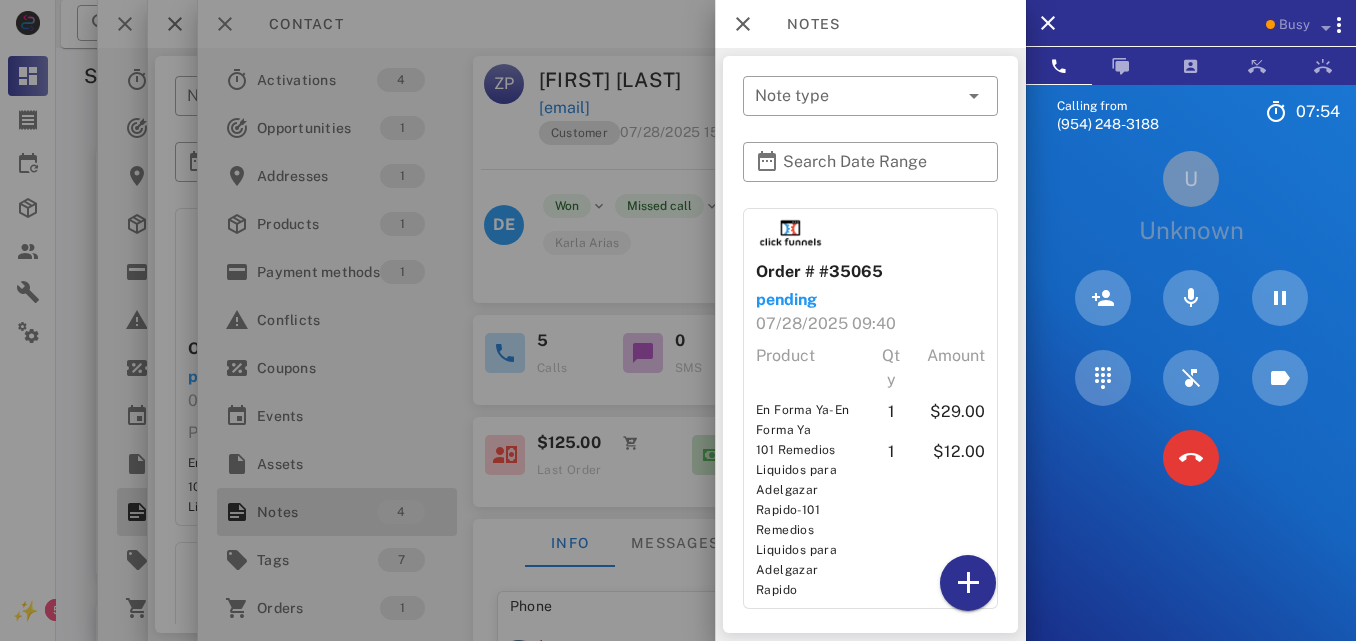 click on "2 ABC" at bounding box center [0, 0] 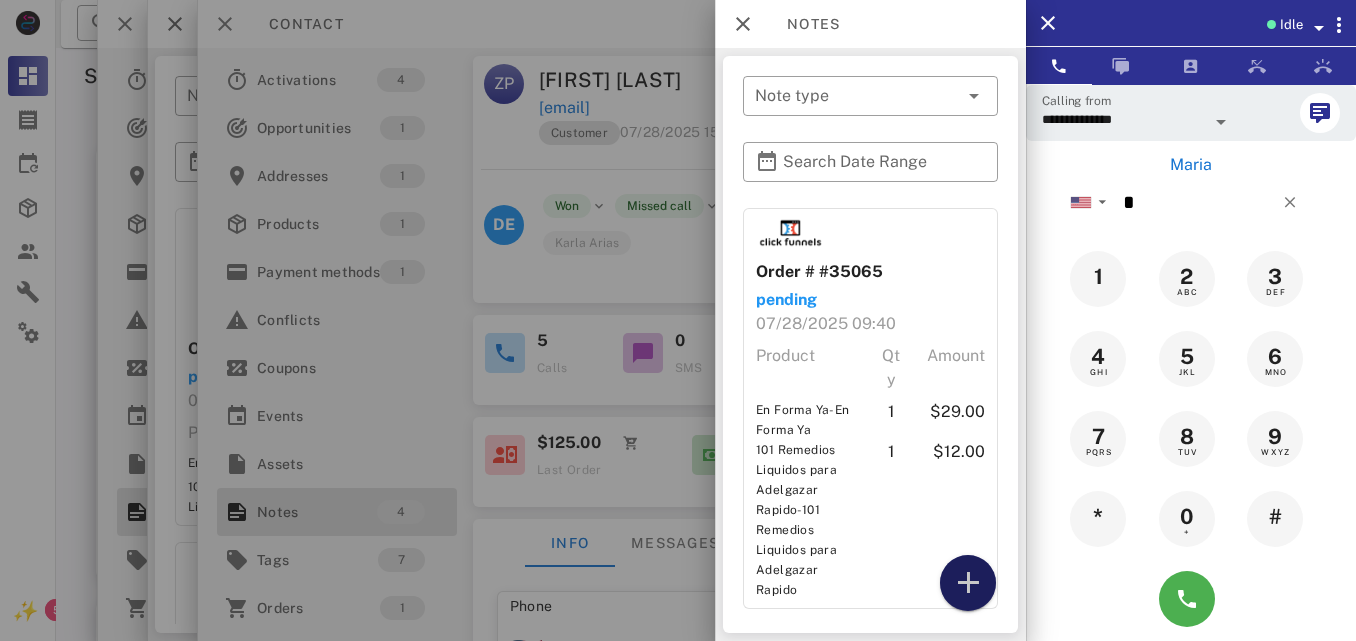click at bounding box center [968, 583] 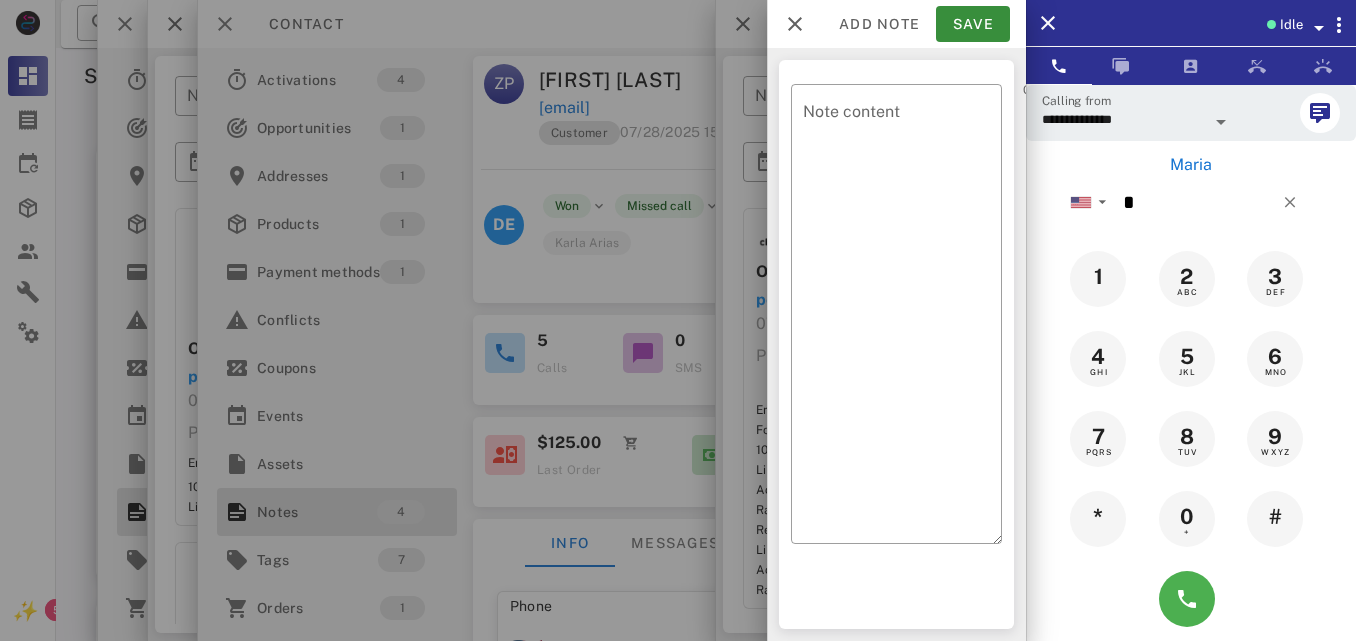click on "​ Note content 0 / 1000" at bounding box center (896, 344) 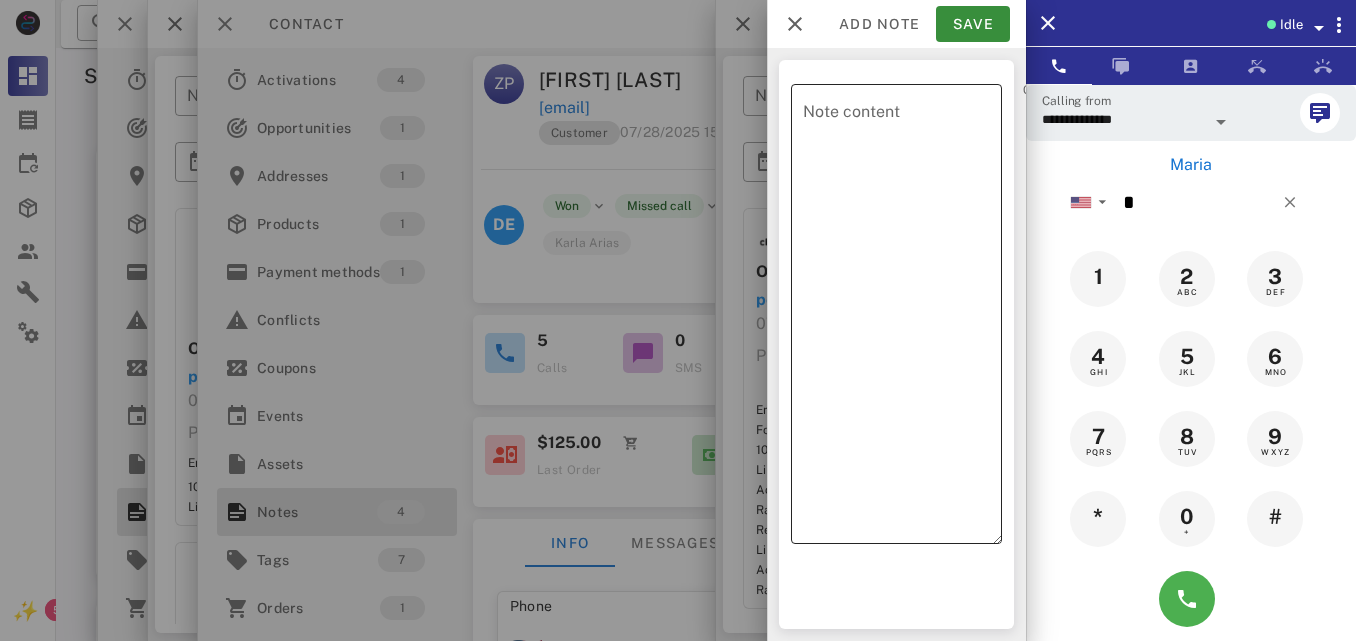 click on "Note content" at bounding box center (902, 319) 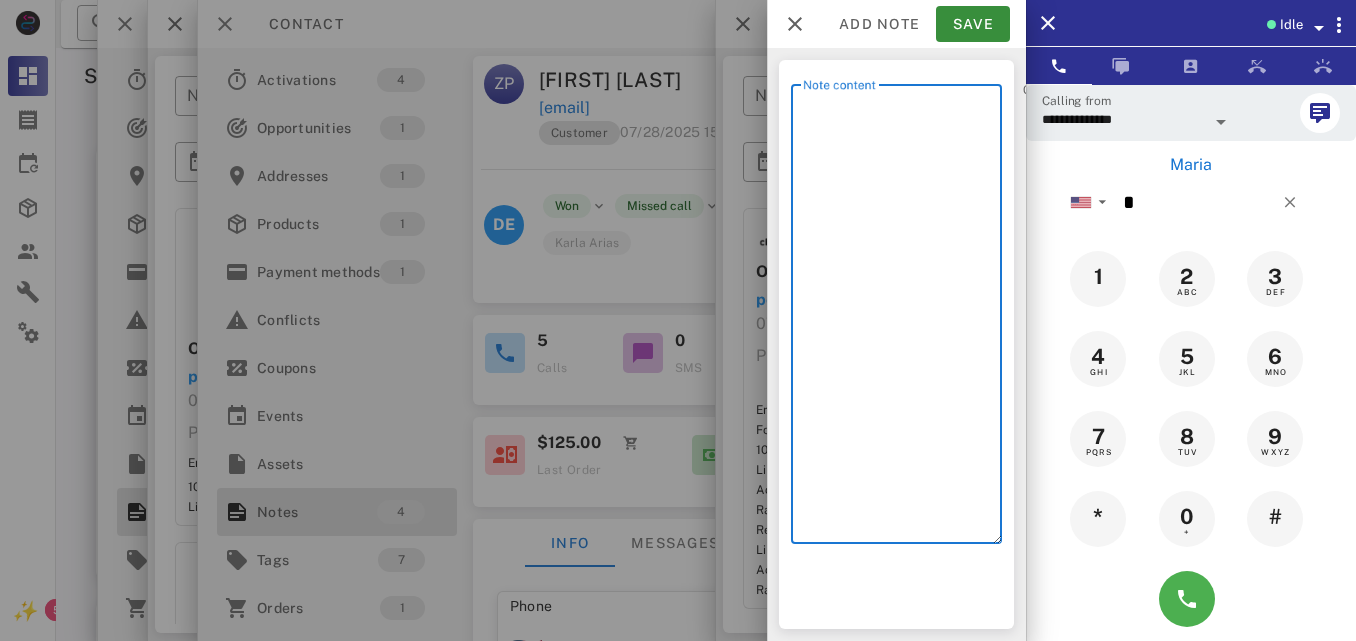 click on "Note content" at bounding box center [902, 319] 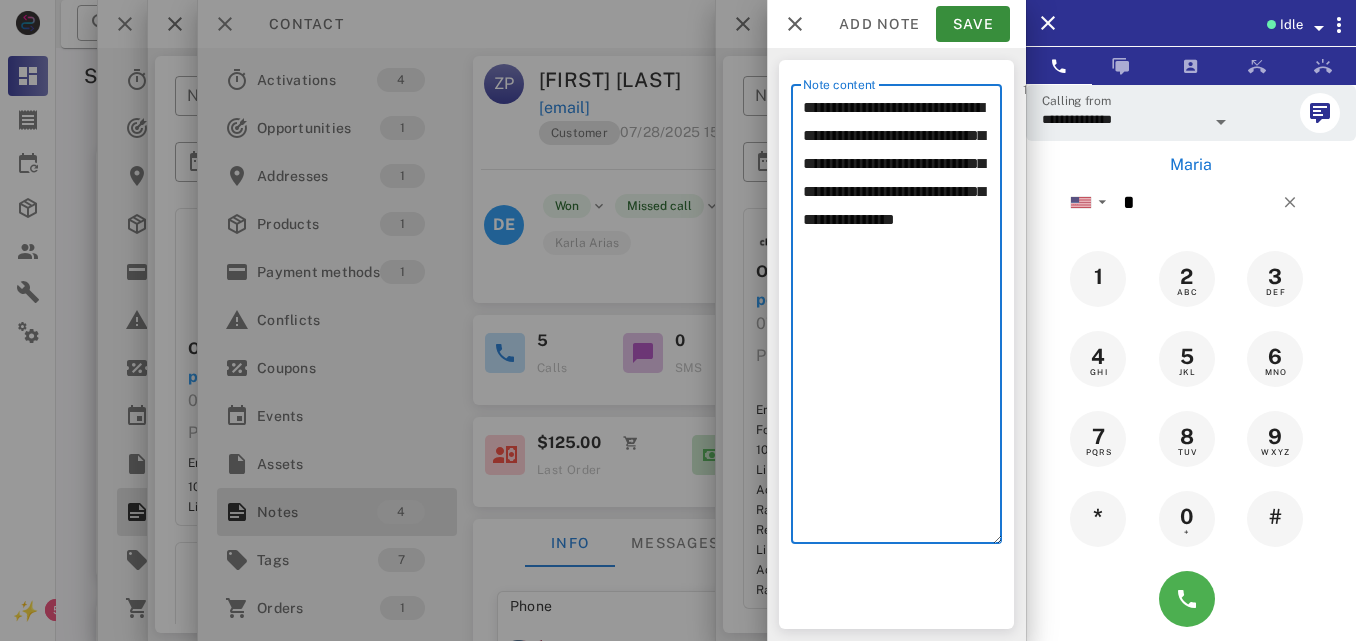 click on "**********" at bounding box center [902, 319] 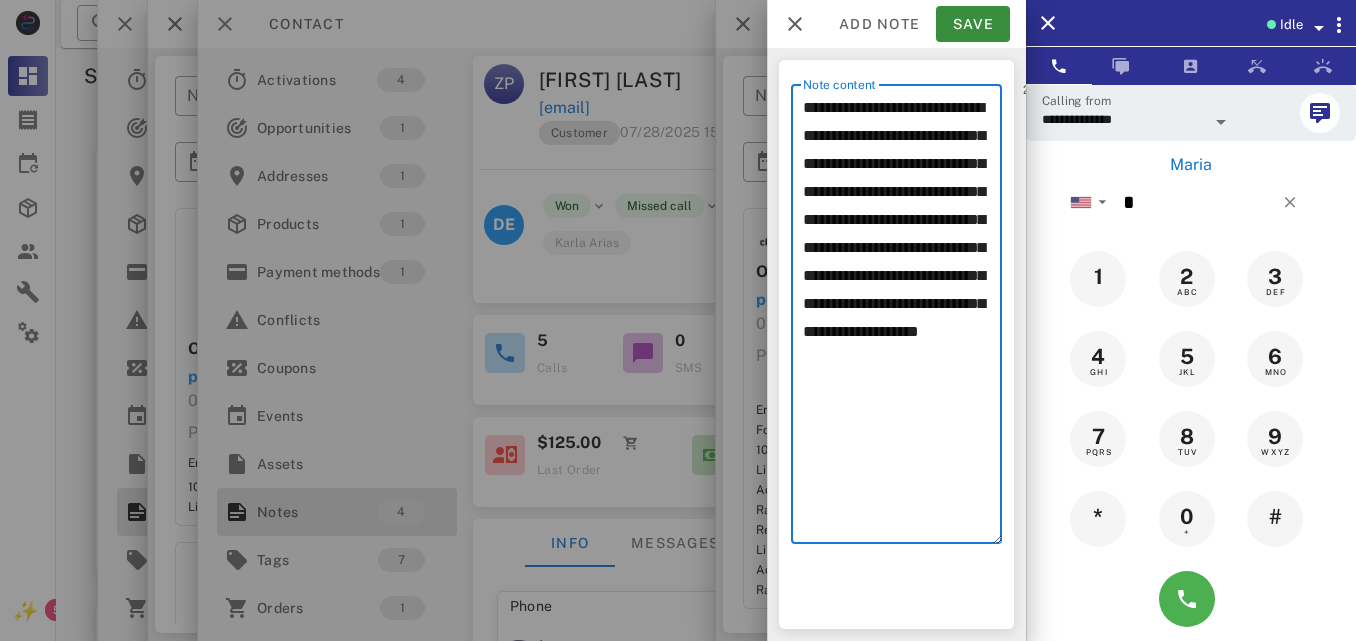 click on "**********" at bounding box center (902, 319) 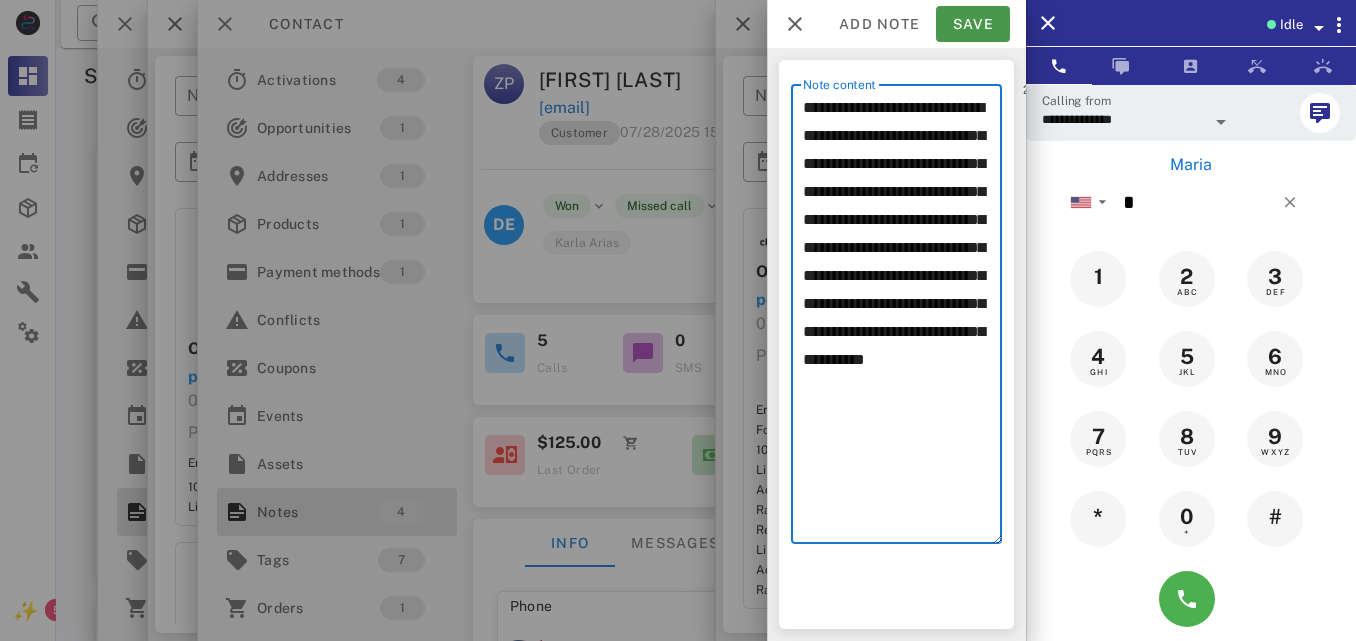 type on "**********" 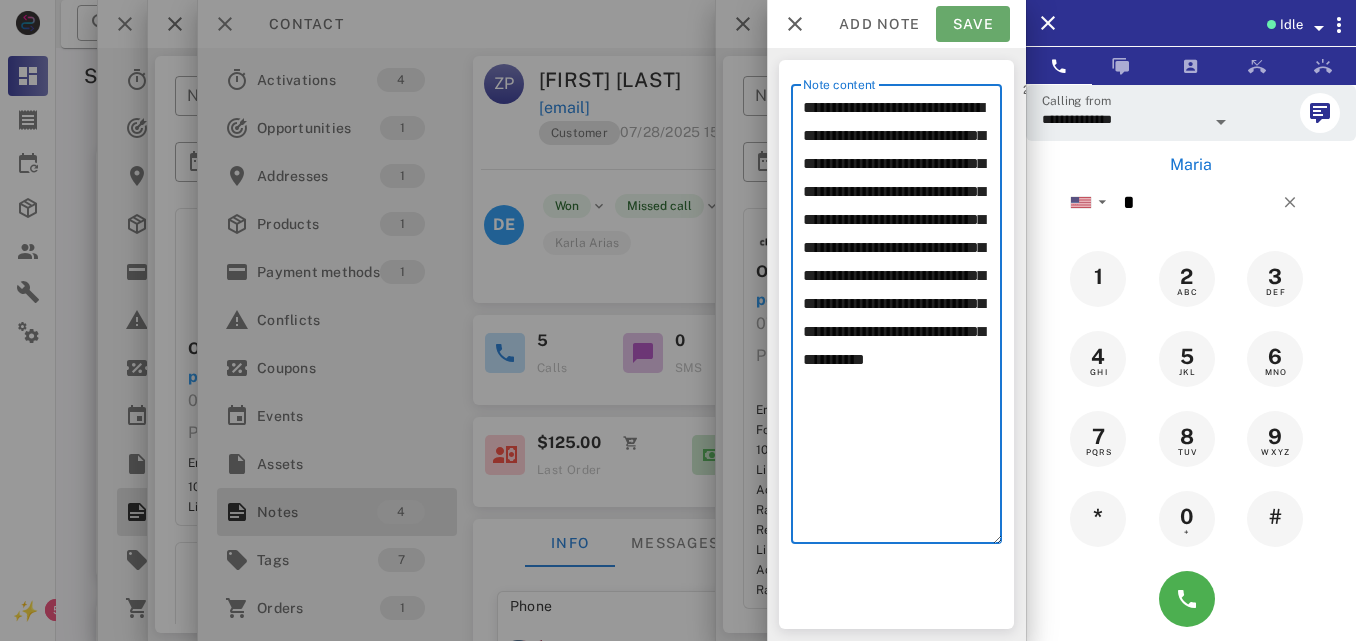 click on "Save" at bounding box center [973, 24] 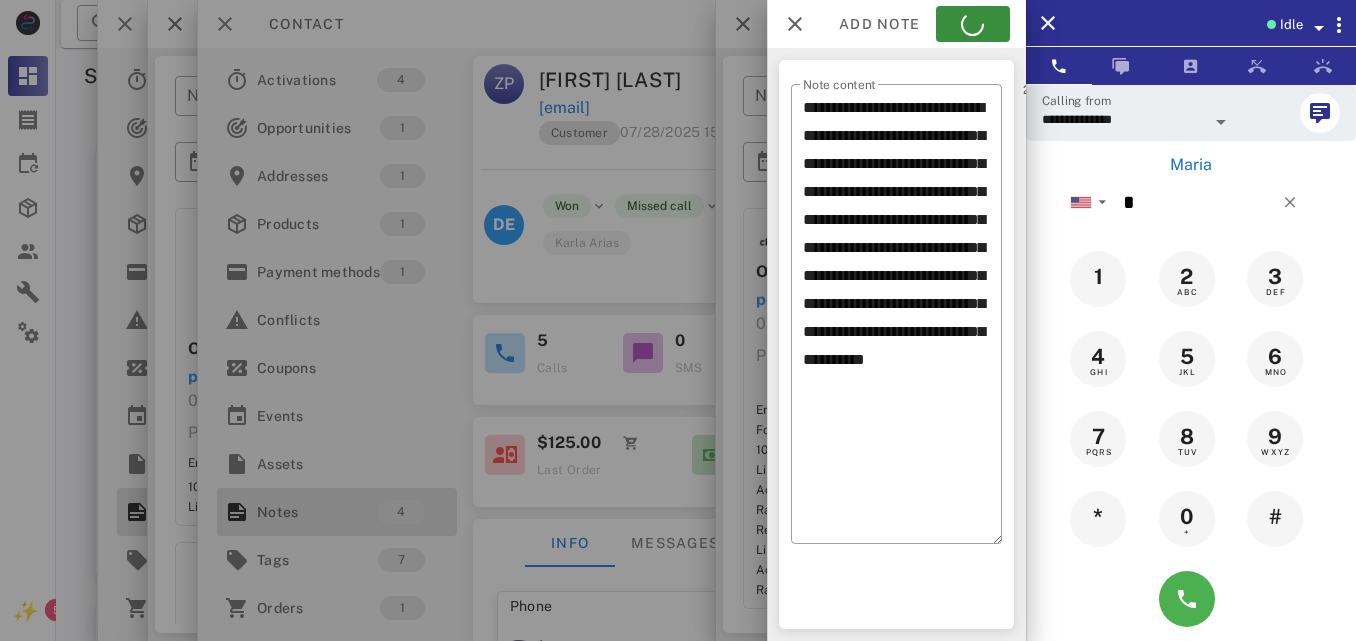 click at bounding box center (678, 320) 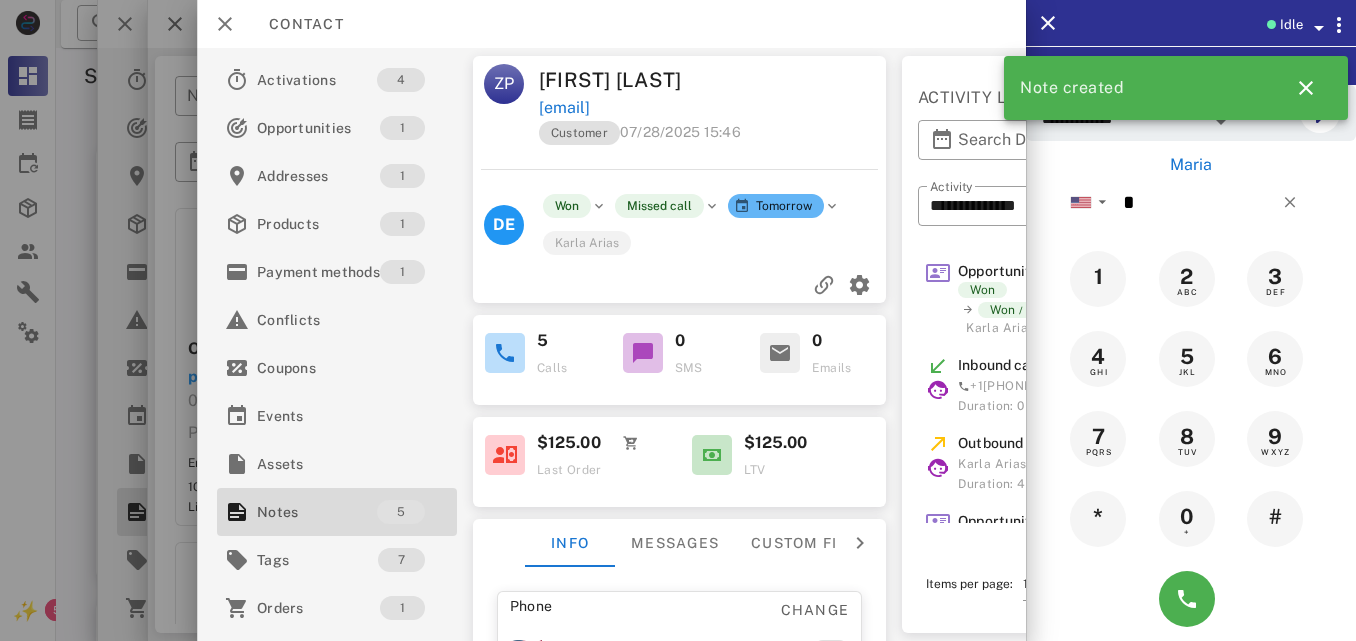 drag, startPoint x: 741, startPoint y: 103, endPoint x: 535, endPoint y: 111, distance: 206.15529 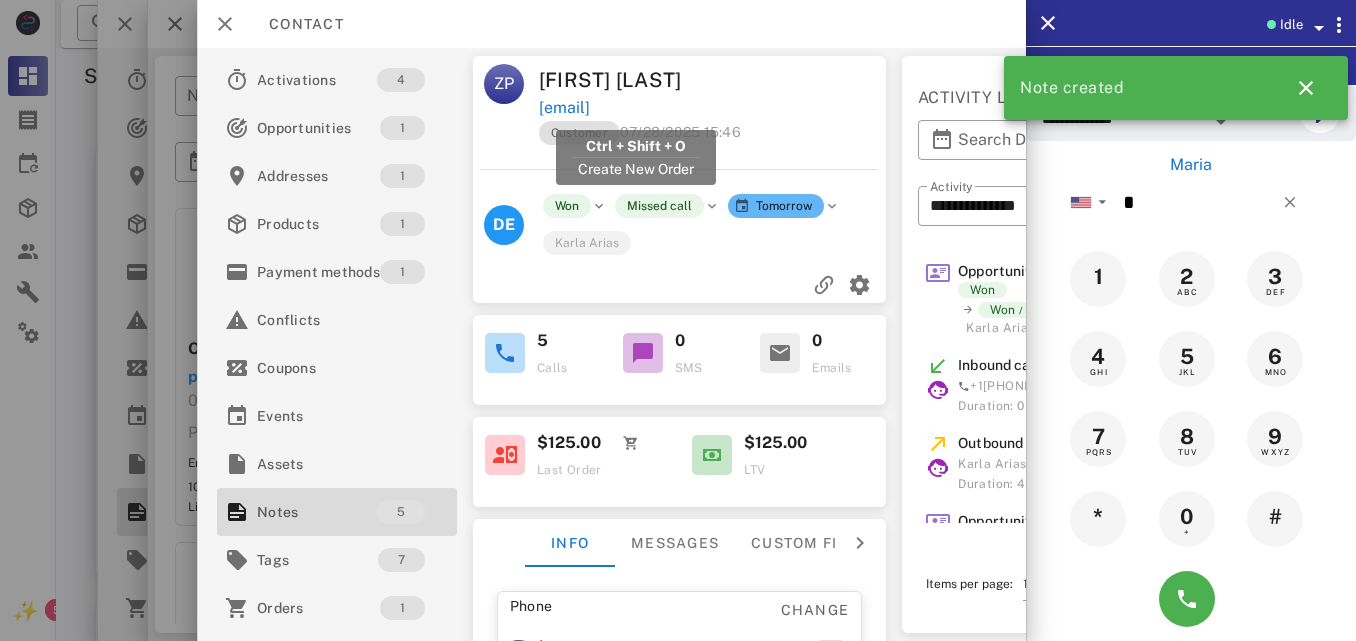 drag, startPoint x: 536, startPoint y: 112, endPoint x: 634, endPoint y: 96, distance: 99.29753 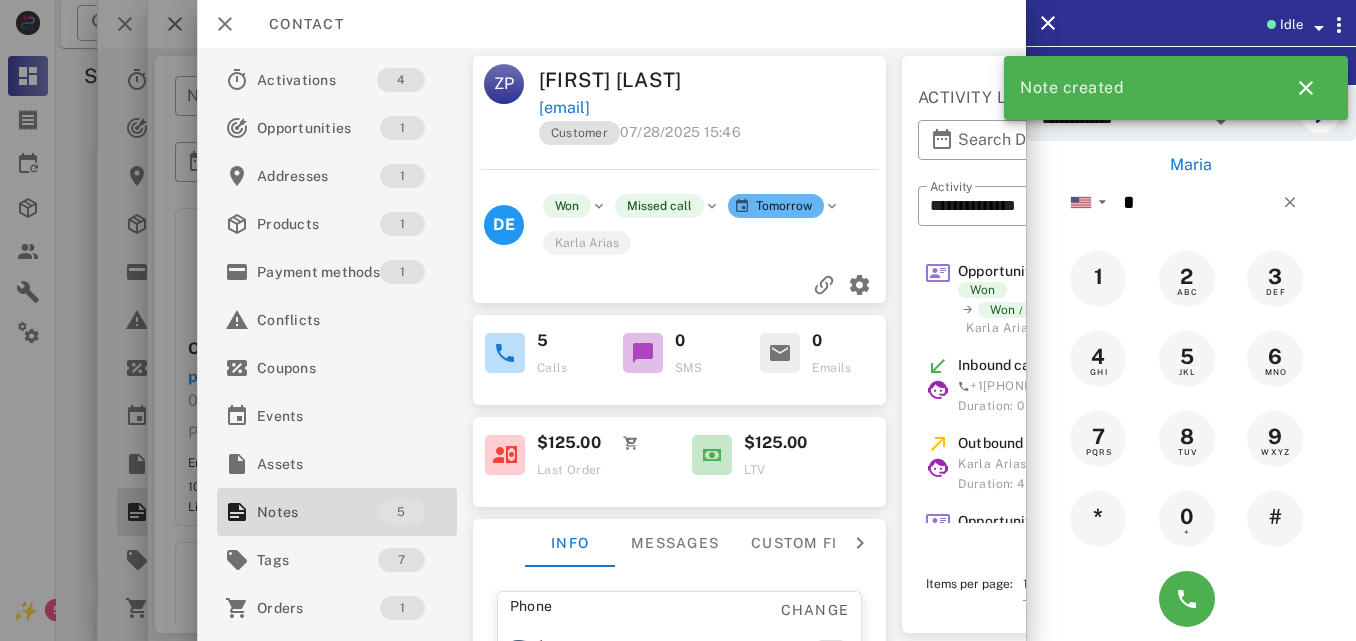 click at bounding box center (803, 80) 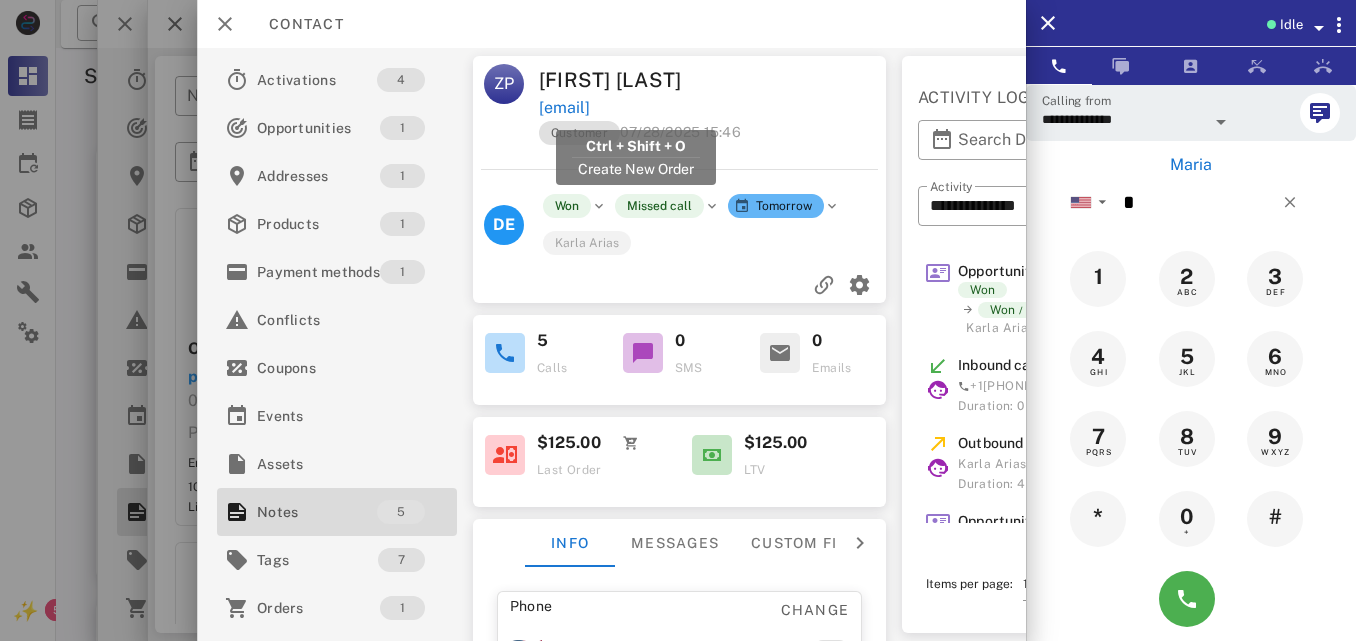 drag, startPoint x: 770, startPoint y: 102, endPoint x: 537, endPoint y: 112, distance: 233.2145 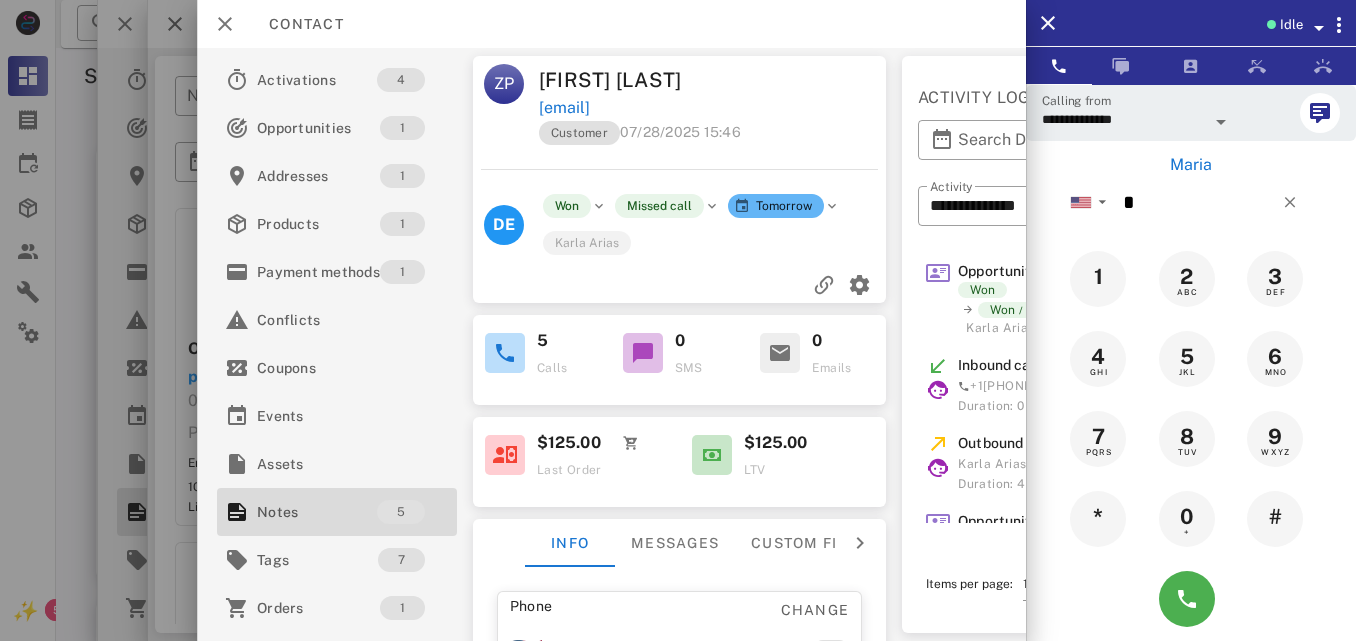 click on "Customer   07/28/2025 15:46" at bounding box center [714, 138] 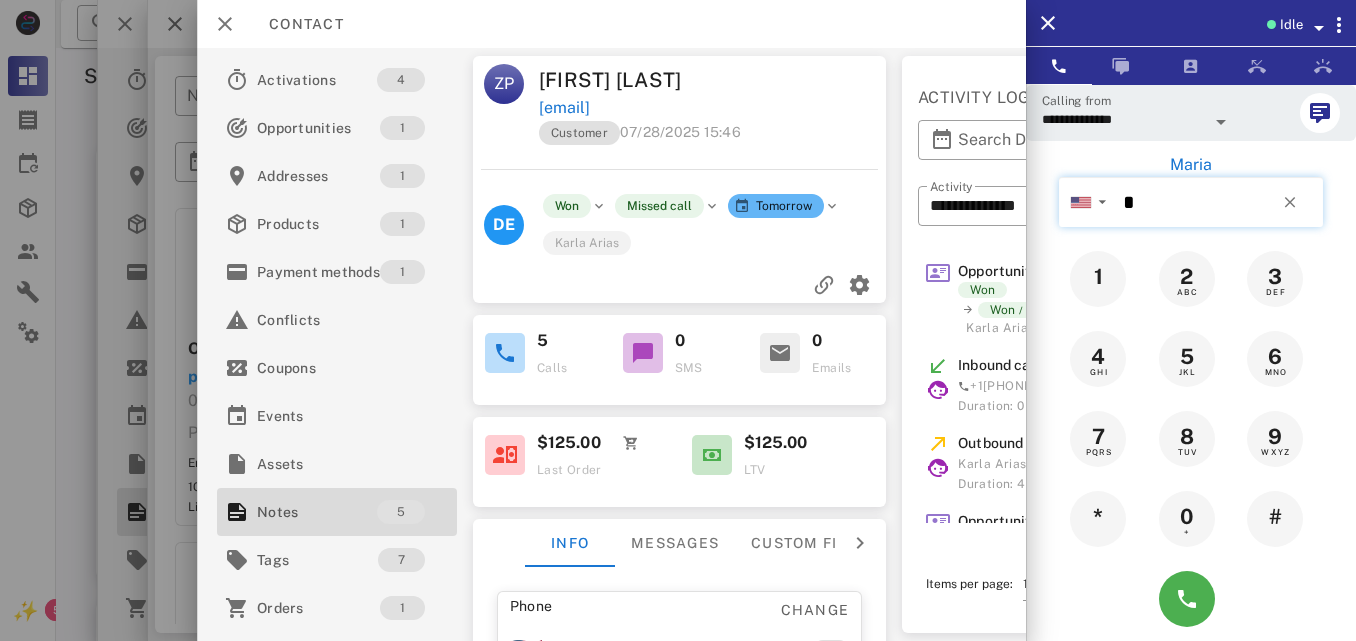 click on "*" at bounding box center [1219, 202] 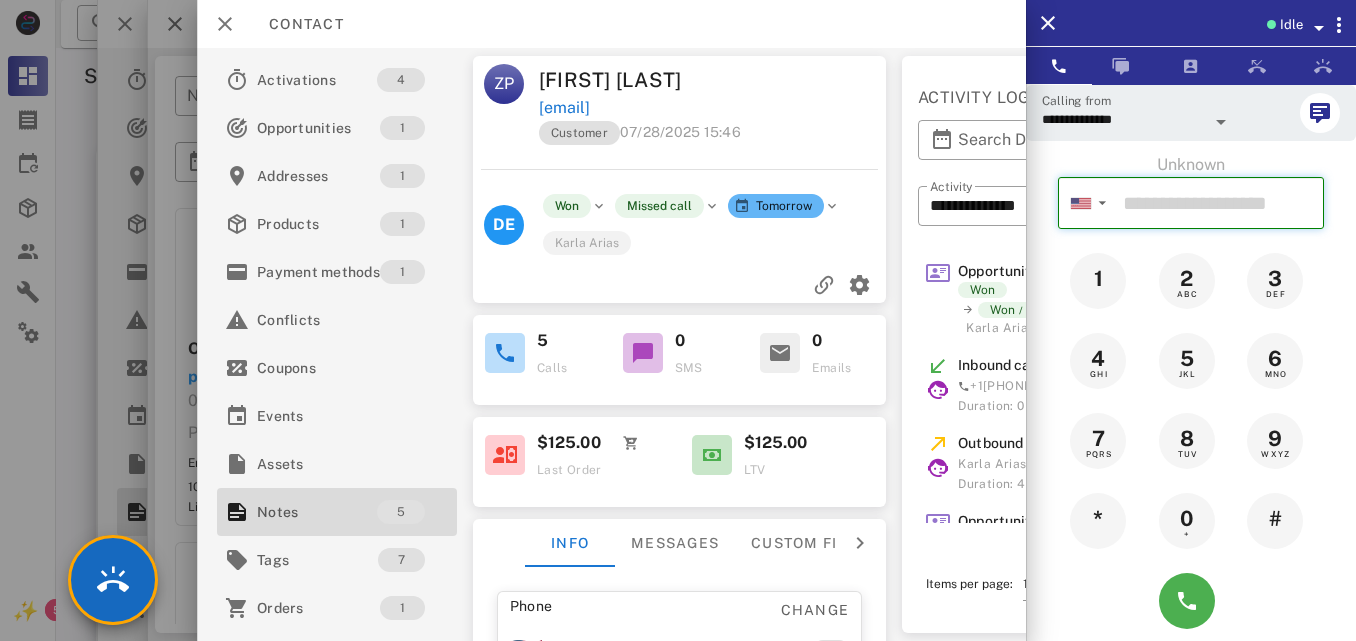 type 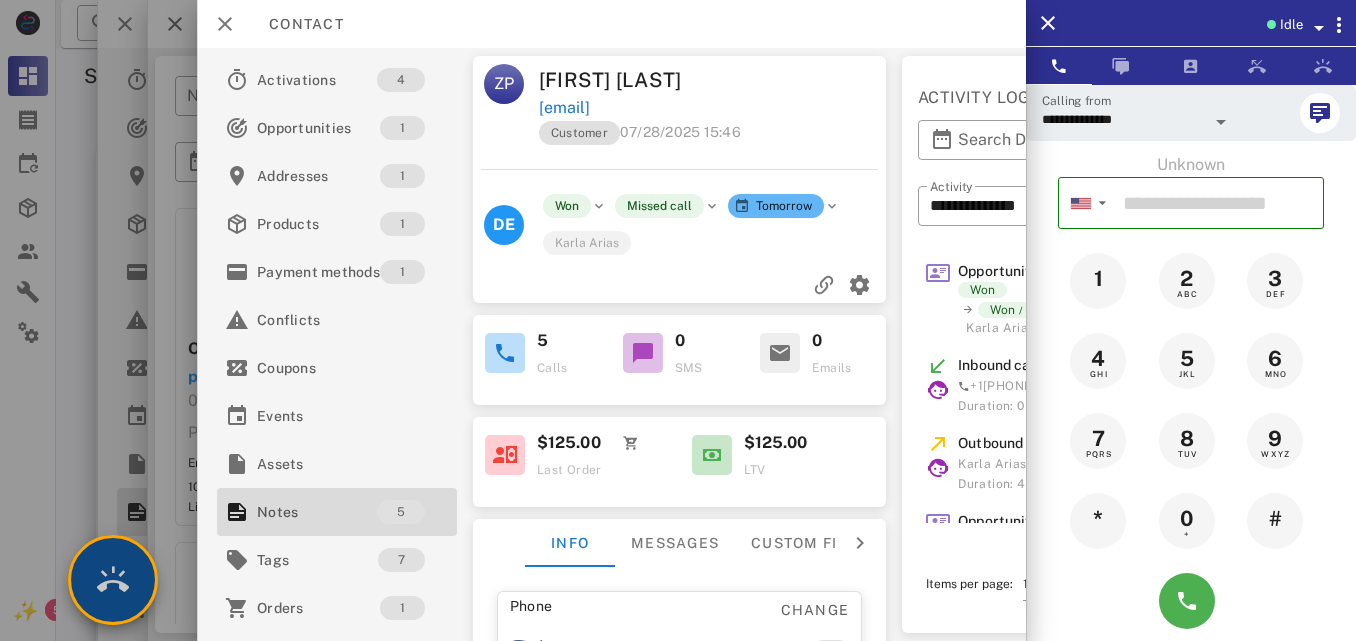 click at bounding box center (113, 580) 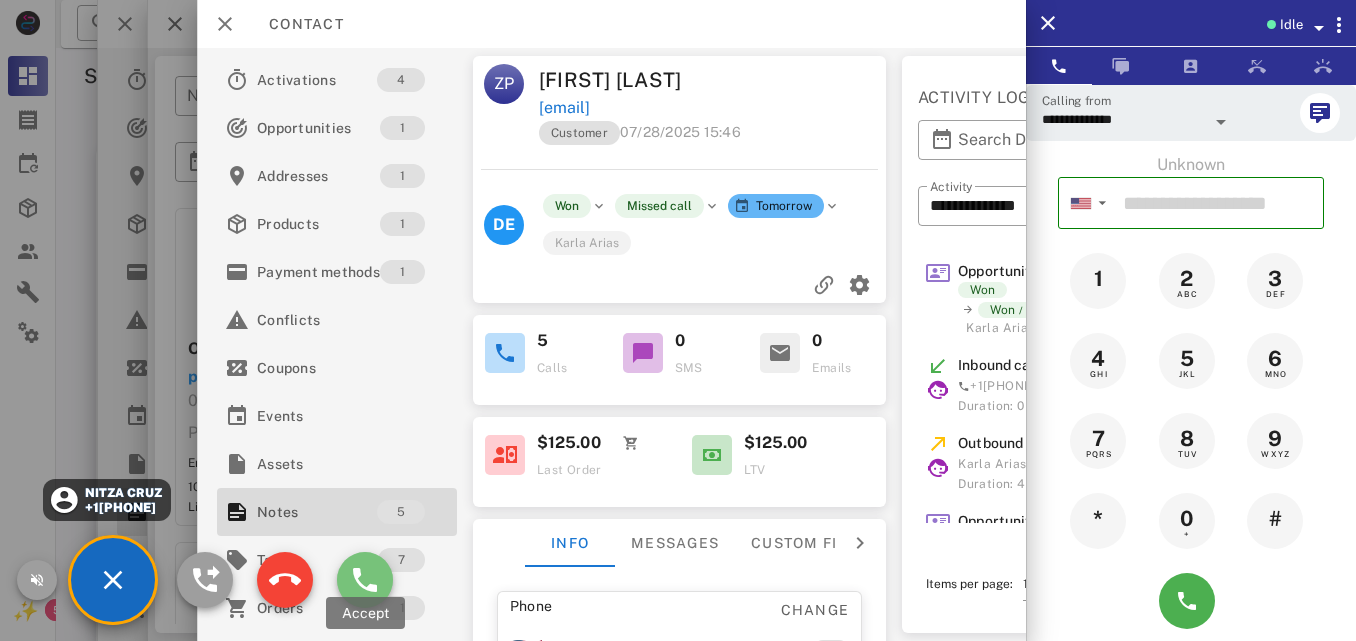 click at bounding box center [365, 580] 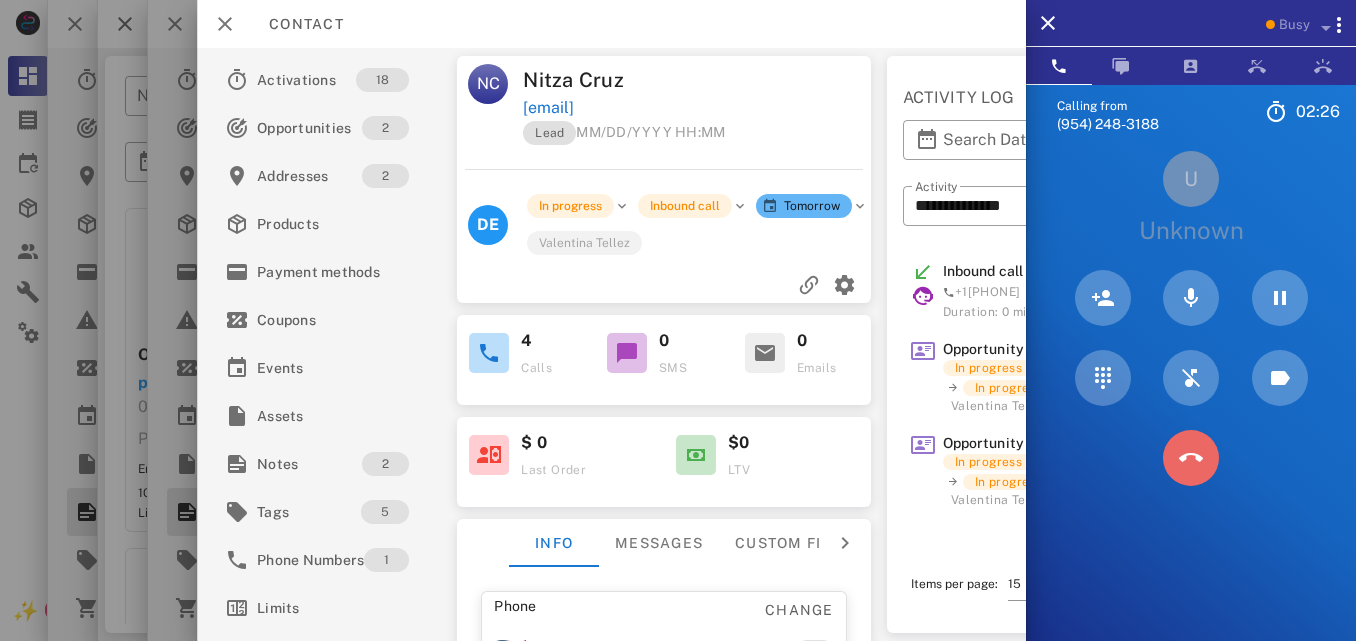 click at bounding box center (1191, 458) 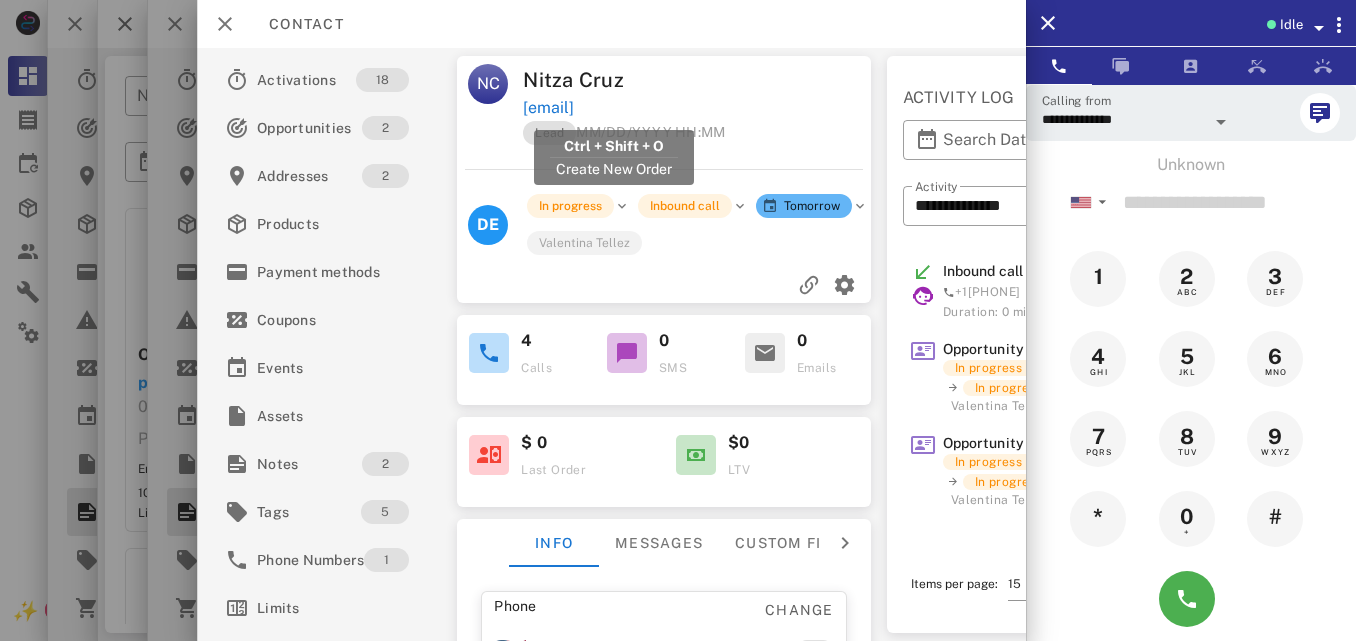drag, startPoint x: 699, startPoint y: 105, endPoint x: 526, endPoint y: 106, distance: 173.00288 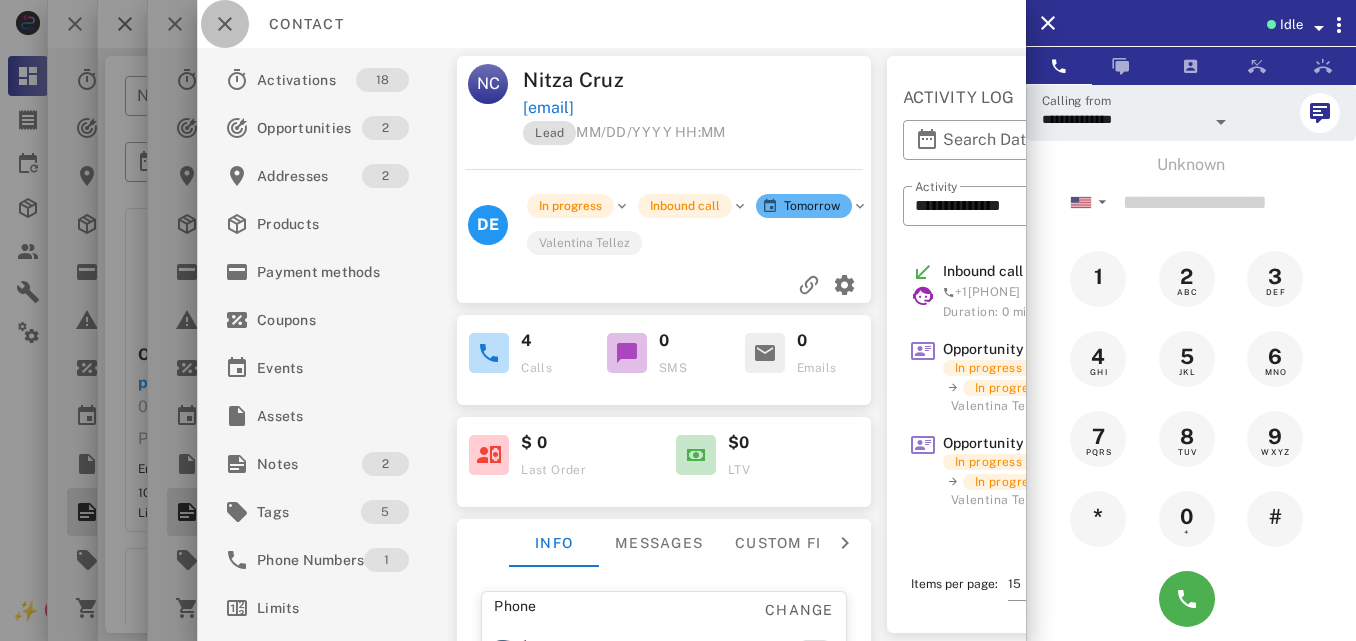 click at bounding box center (225, 24) 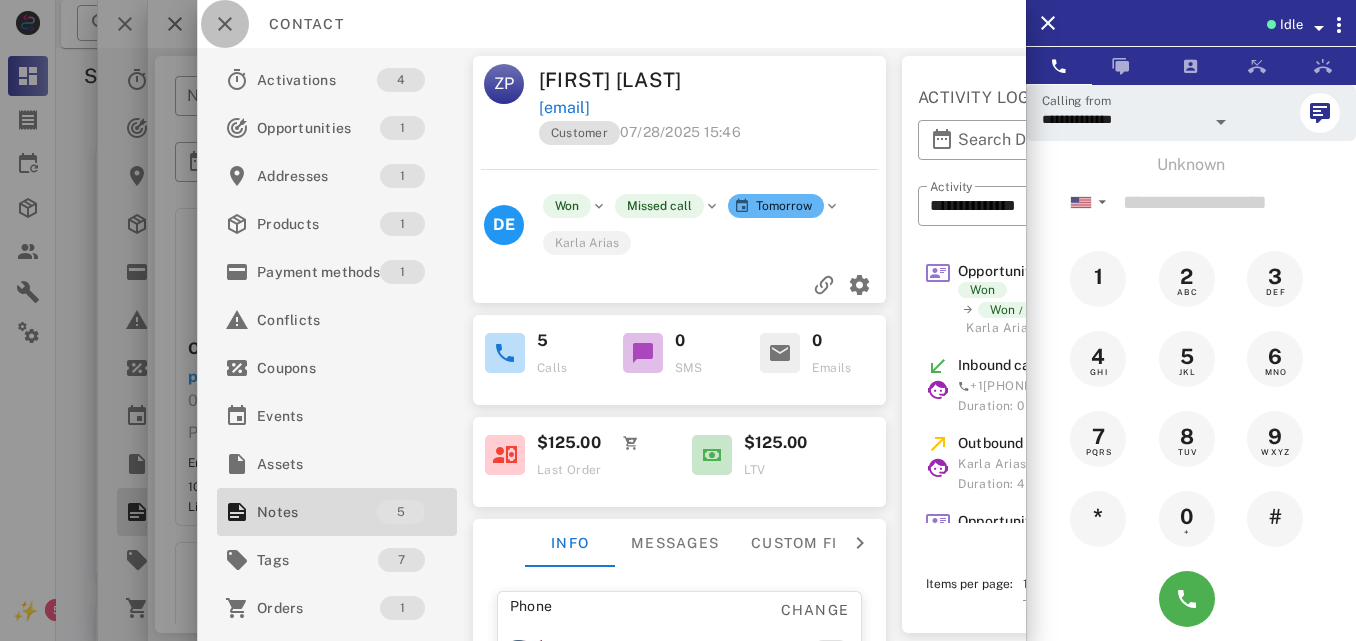 click at bounding box center (225, 24) 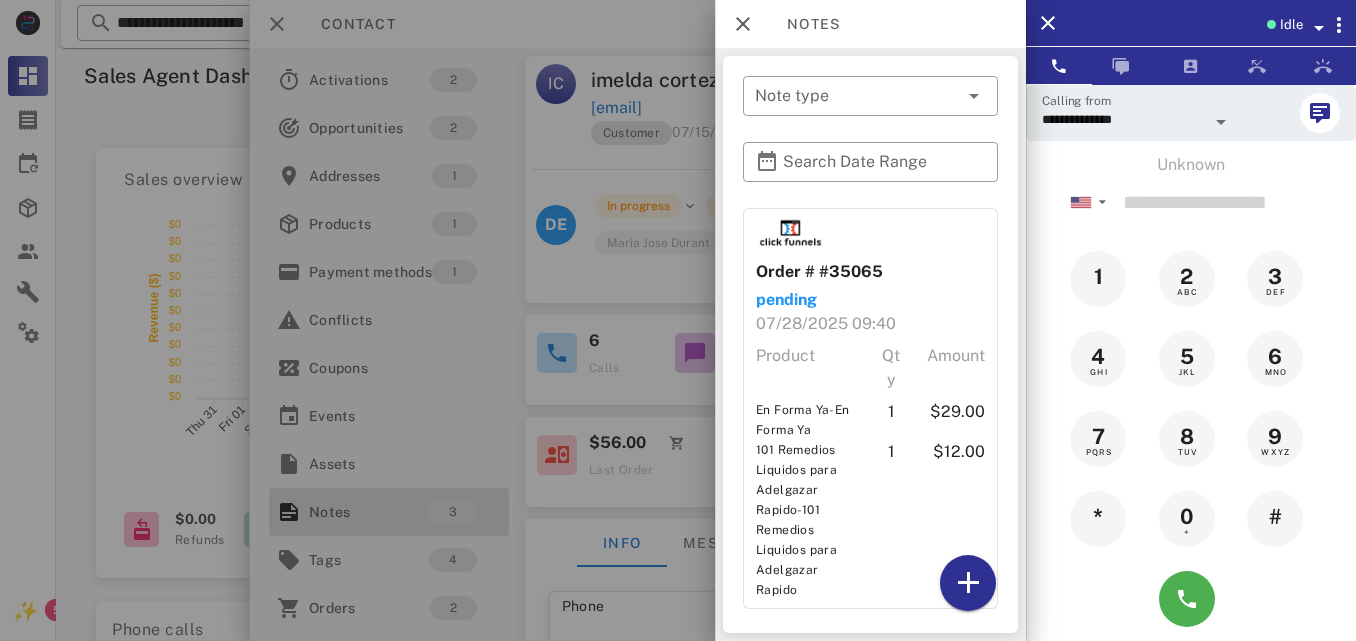 click at bounding box center [678, 320] 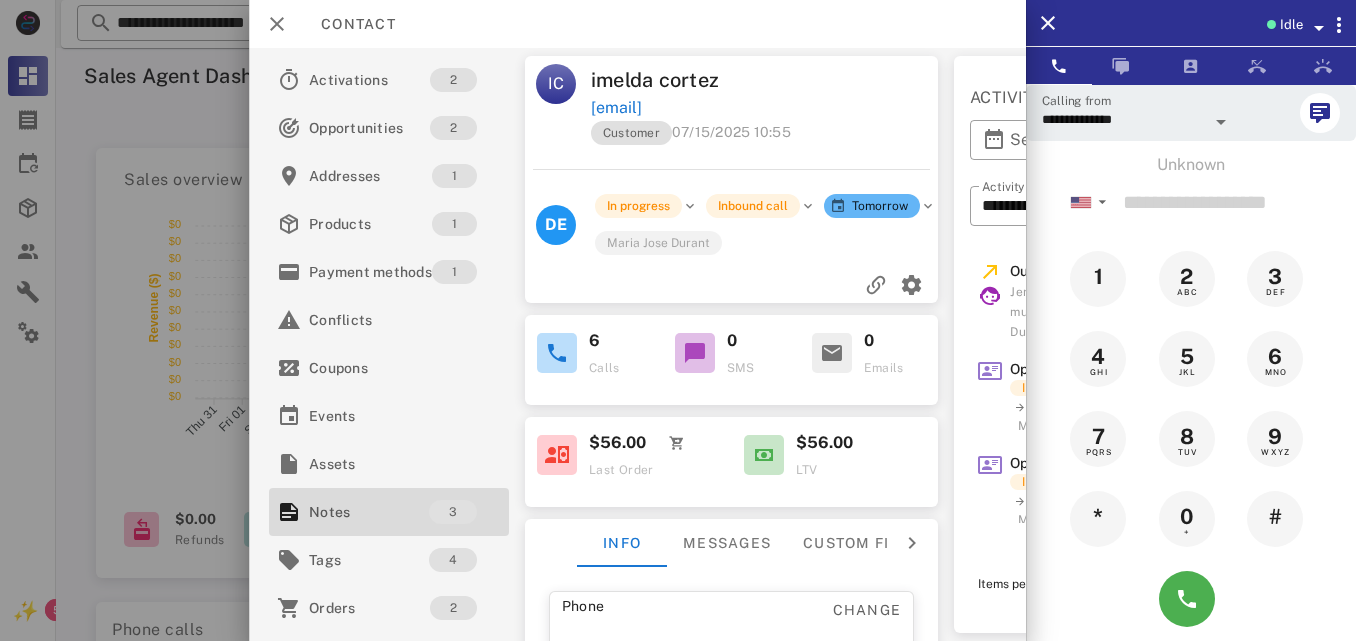 drag, startPoint x: 787, startPoint y: 104, endPoint x: 591, endPoint y: 113, distance: 196.20653 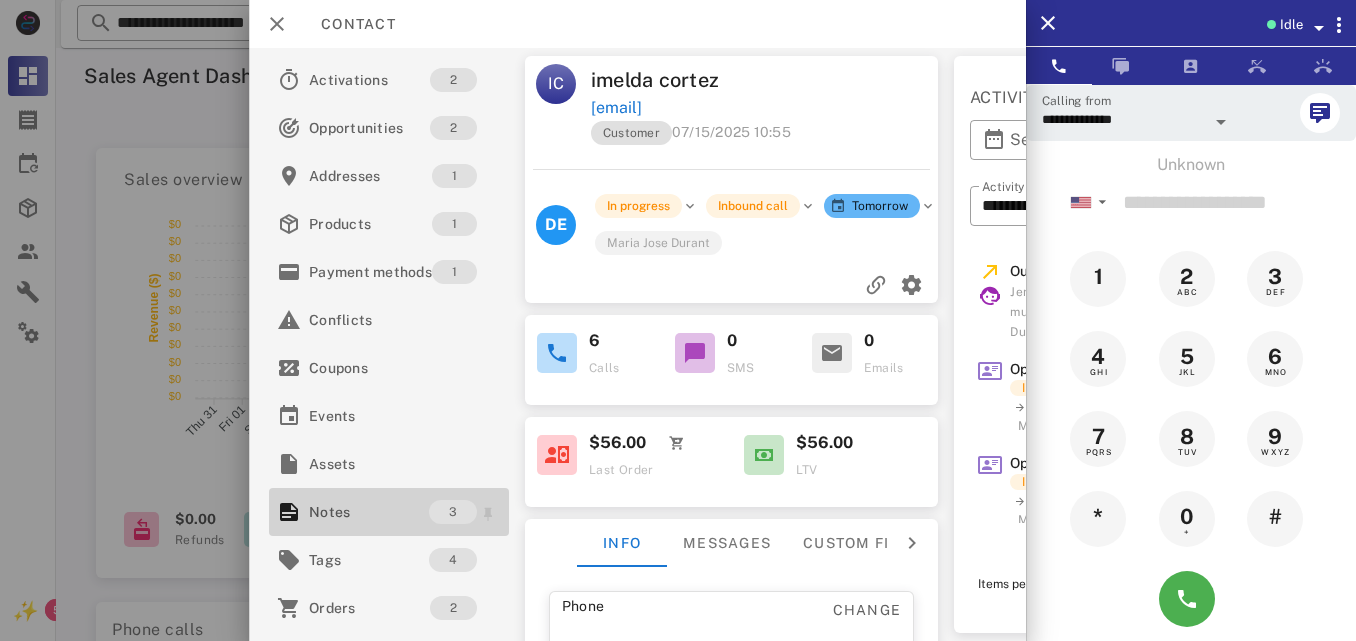 click on "Notes" at bounding box center (369, 512) 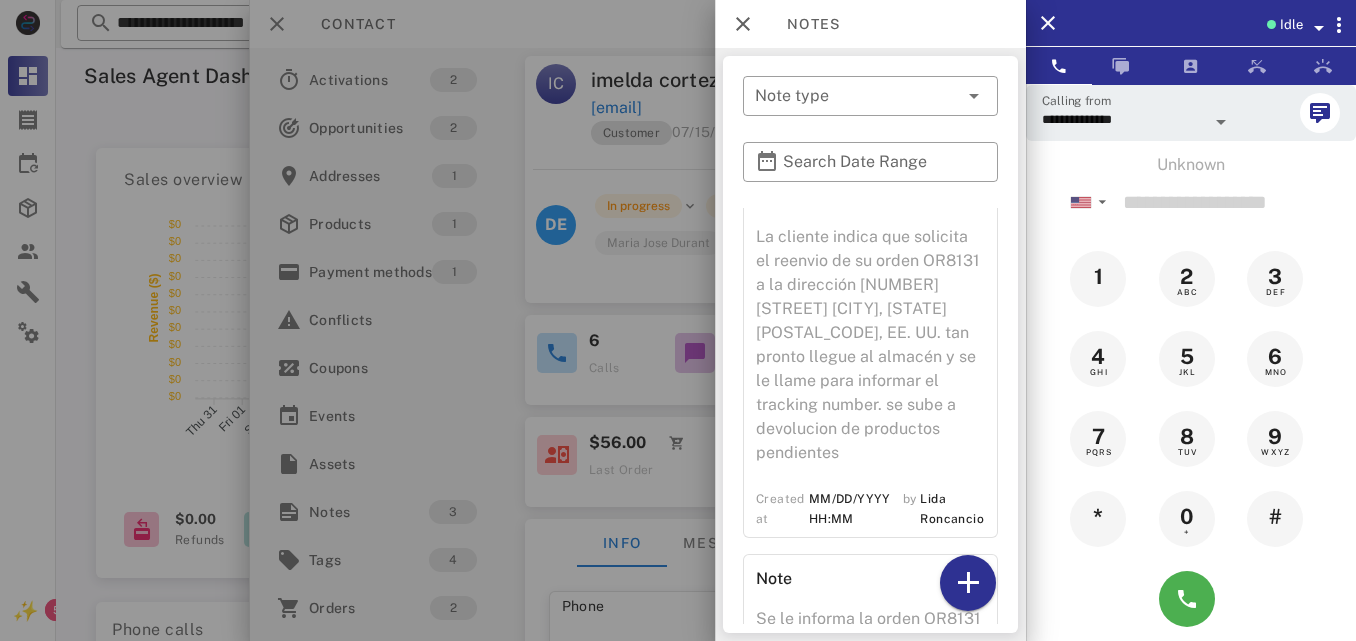 scroll, scrollTop: 349, scrollLeft: 0, axis: vertical 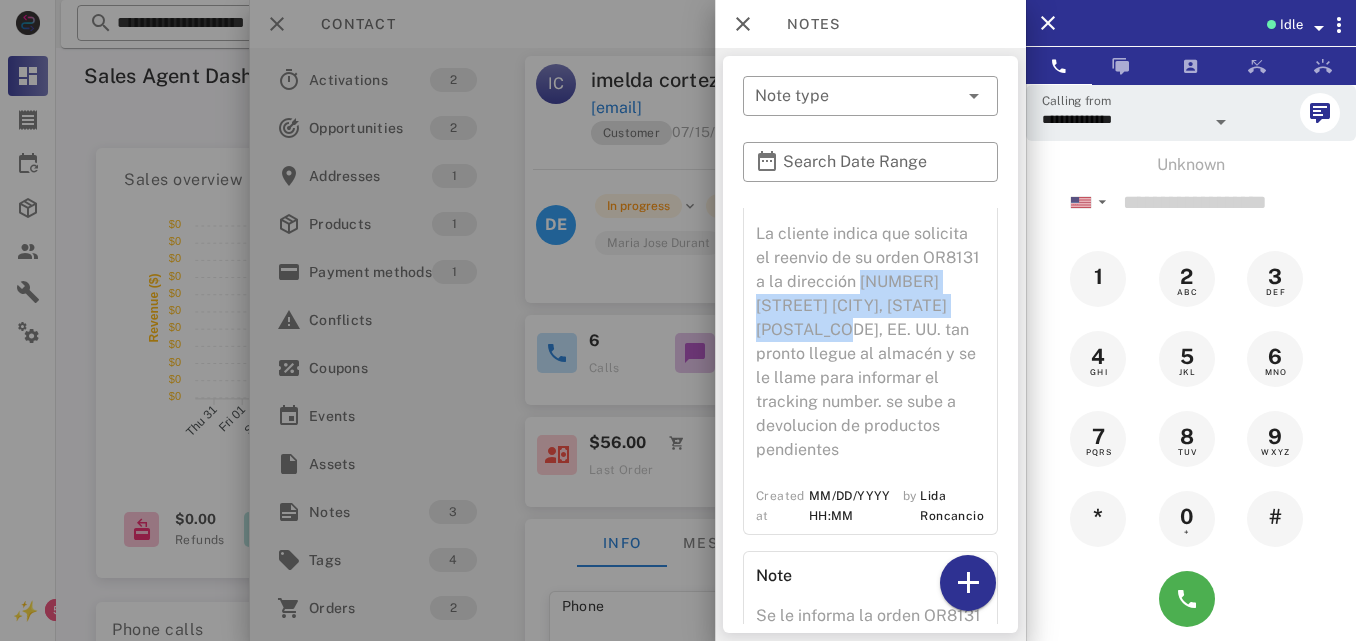 drag, startPoint x: 918, startPoint y: 258, endPoint x: 864, endPoint y: 305, distance: 71.5891 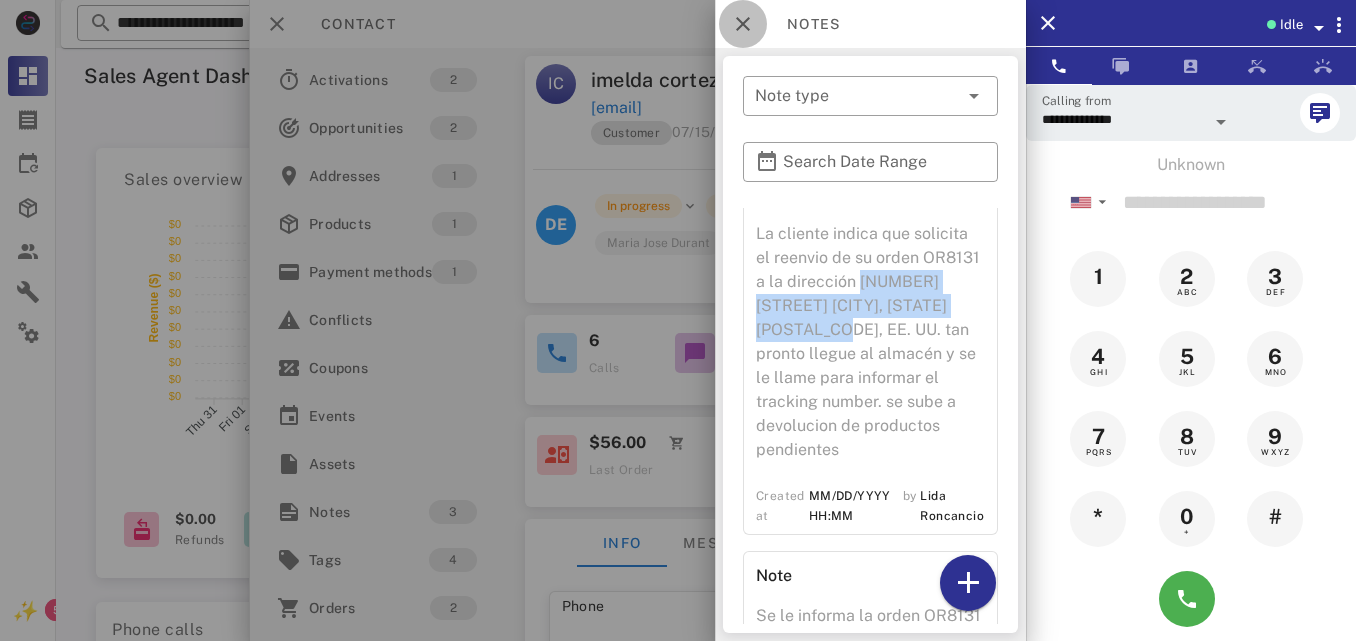 click at bounding box center (743, 24) 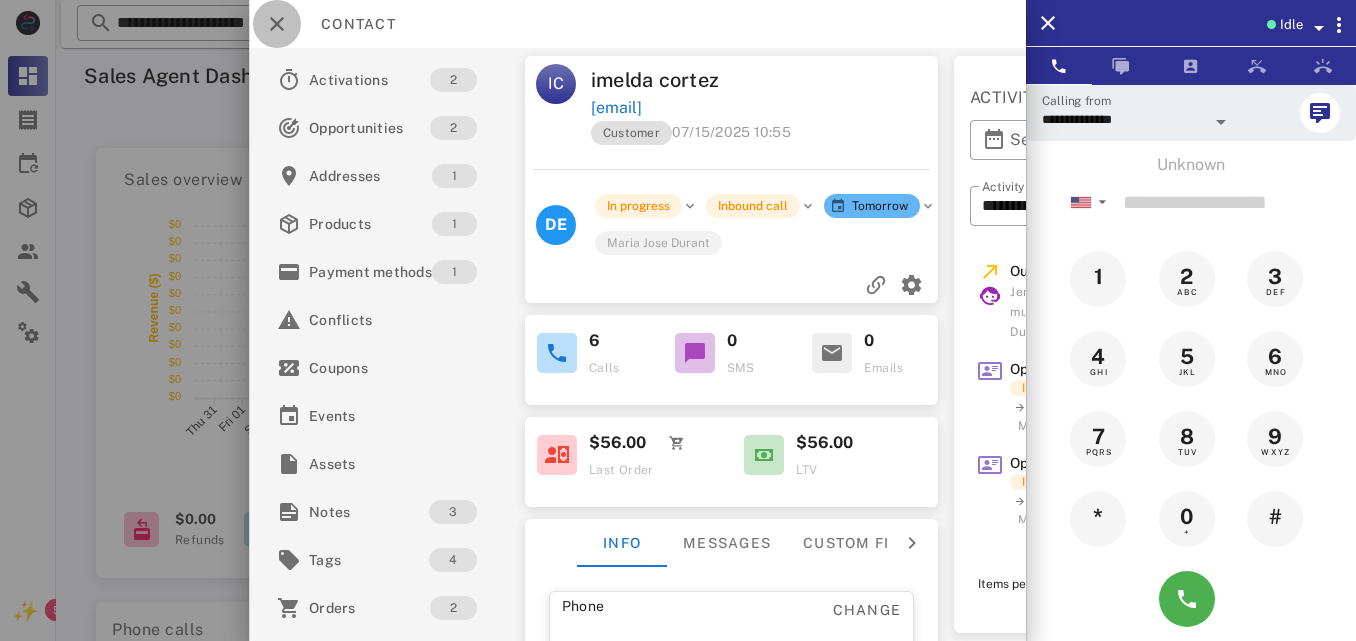 click at bounding box center (277, 24) 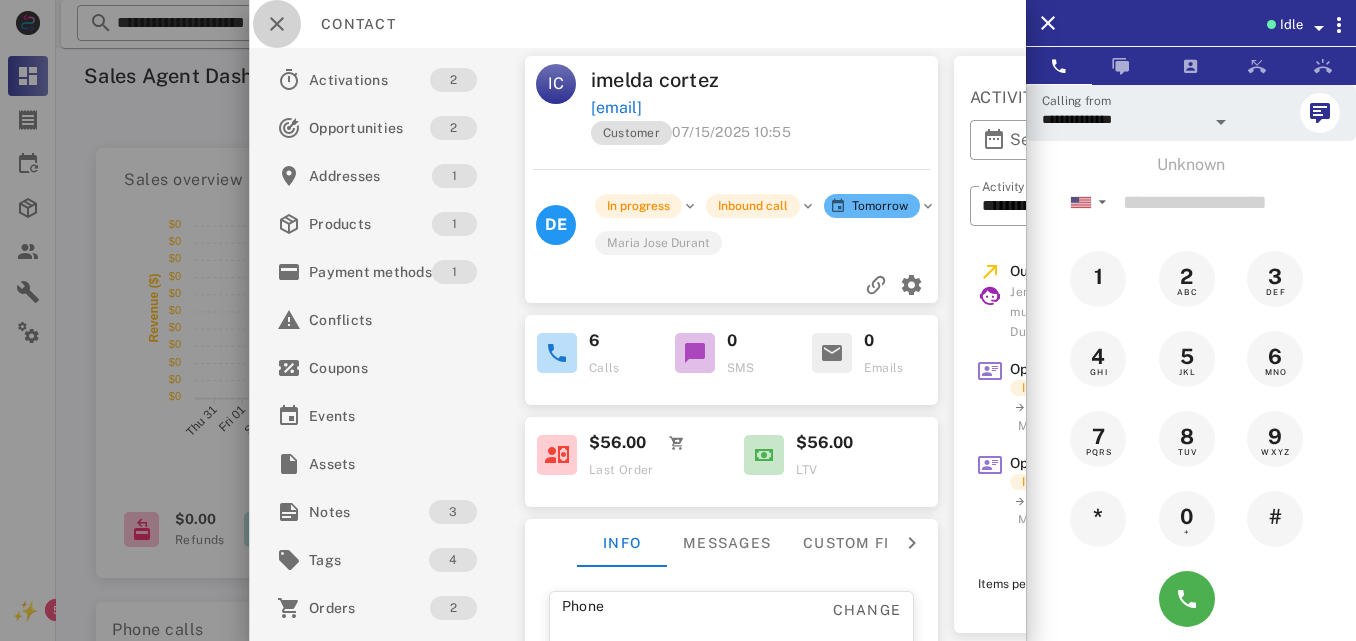 click at bounding box center [678, 320] 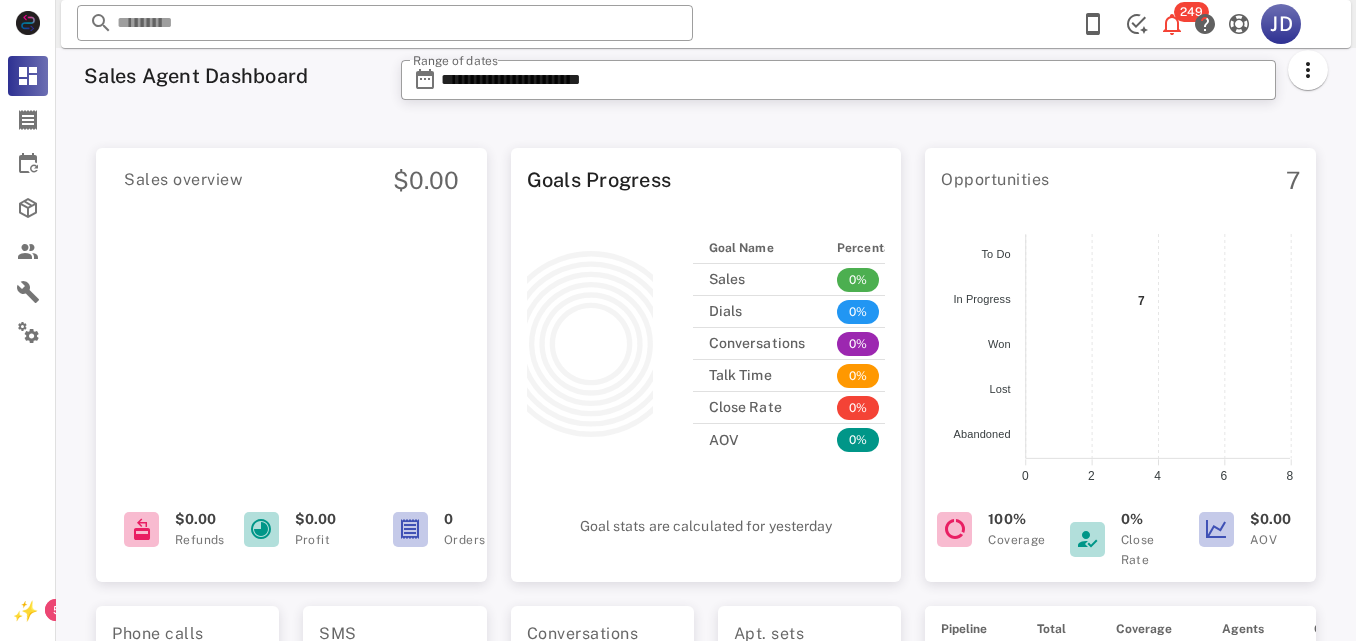 scroll, scrollTop: 0, scrollLeft: 0, axis: both 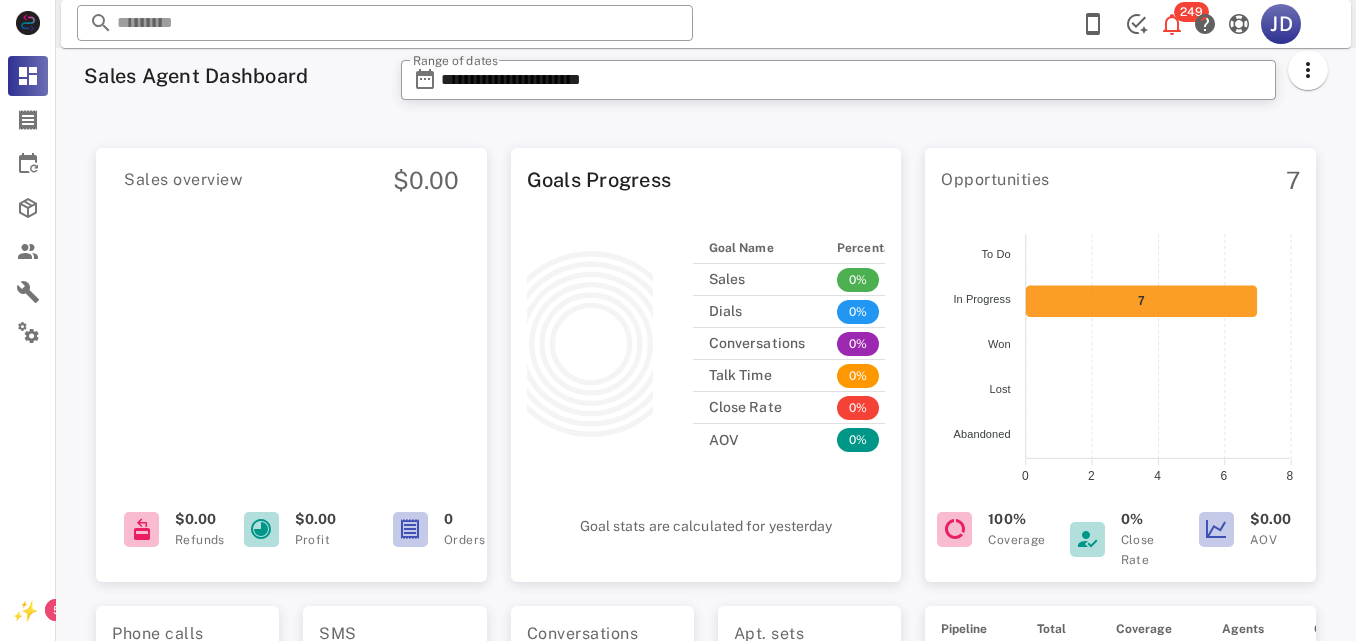 click 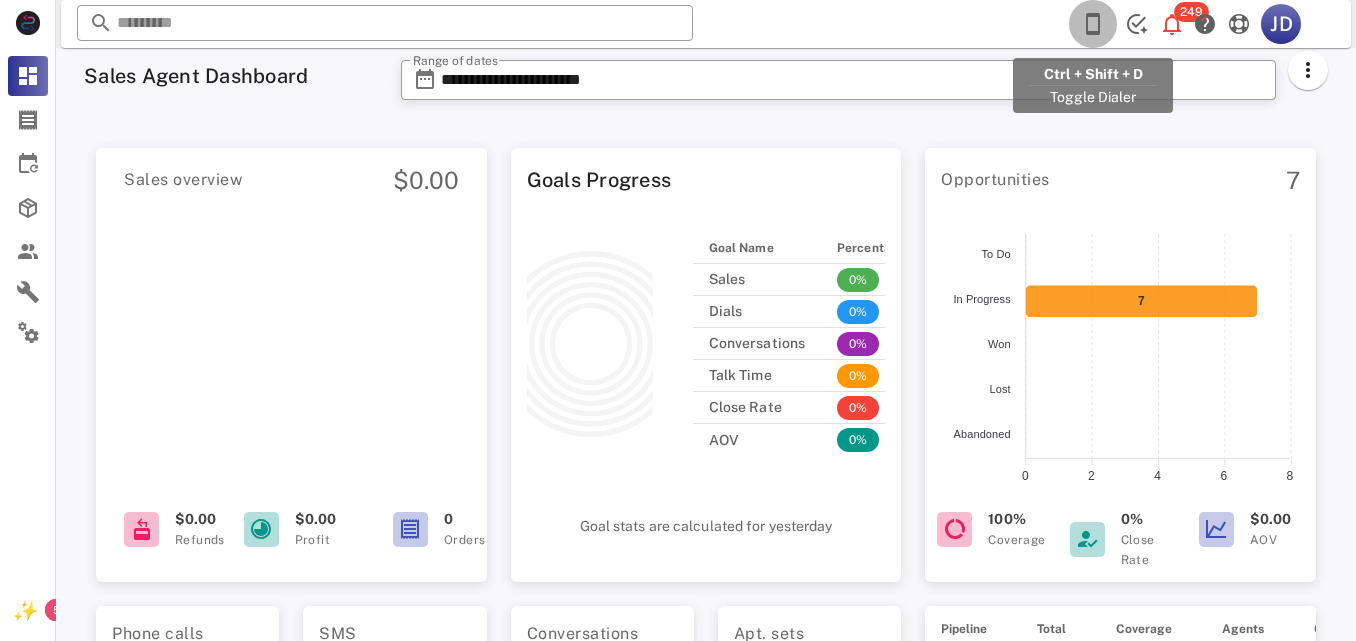 click at bounding box center (1093, 24) 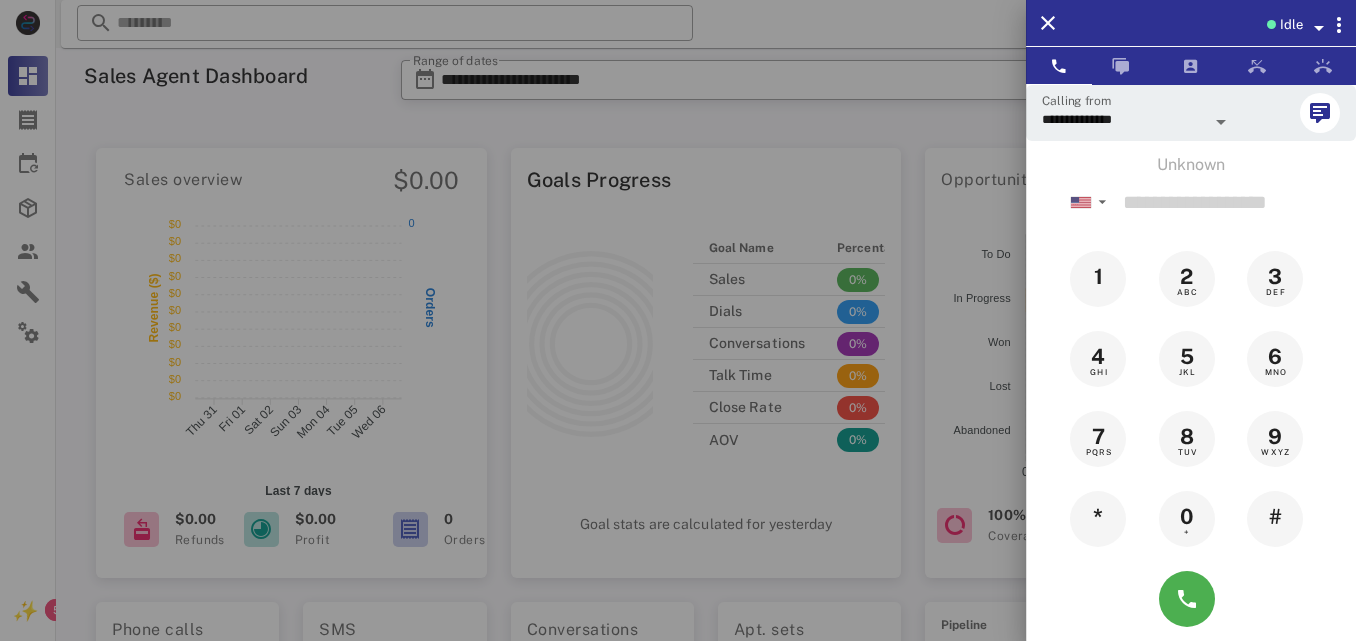 click on "Idle" at bounding box center [1221, 23] 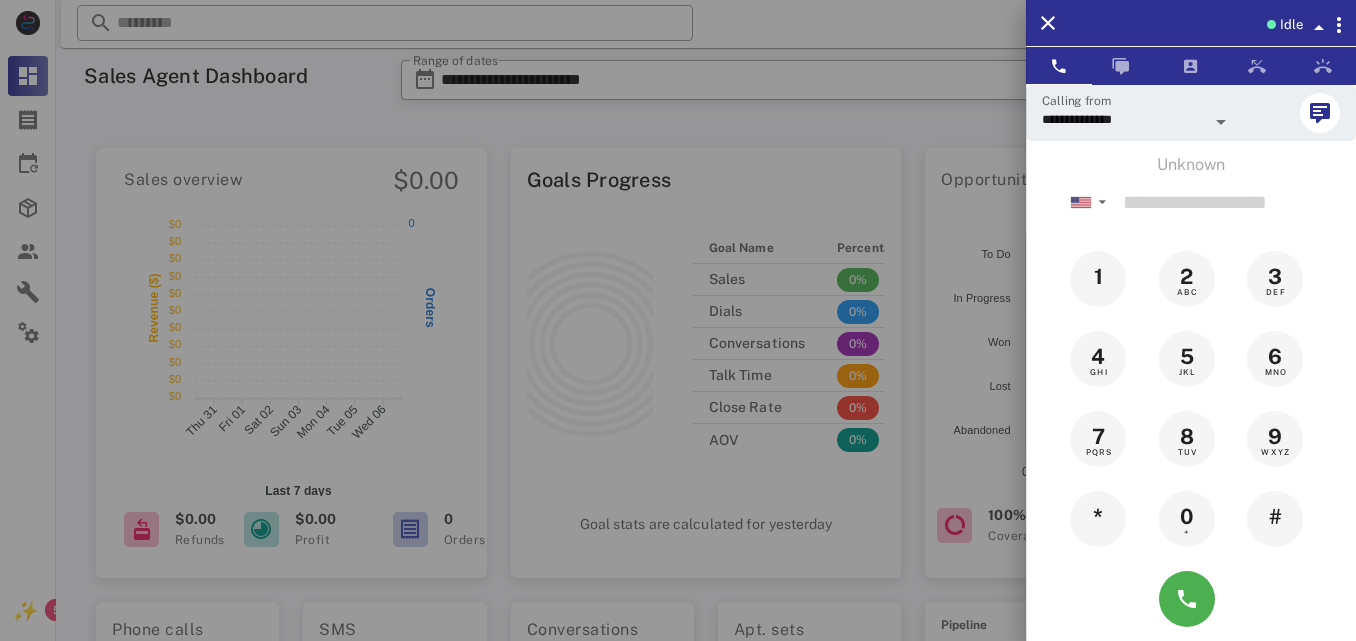 click on "**********" at bounding box center [678, 626] 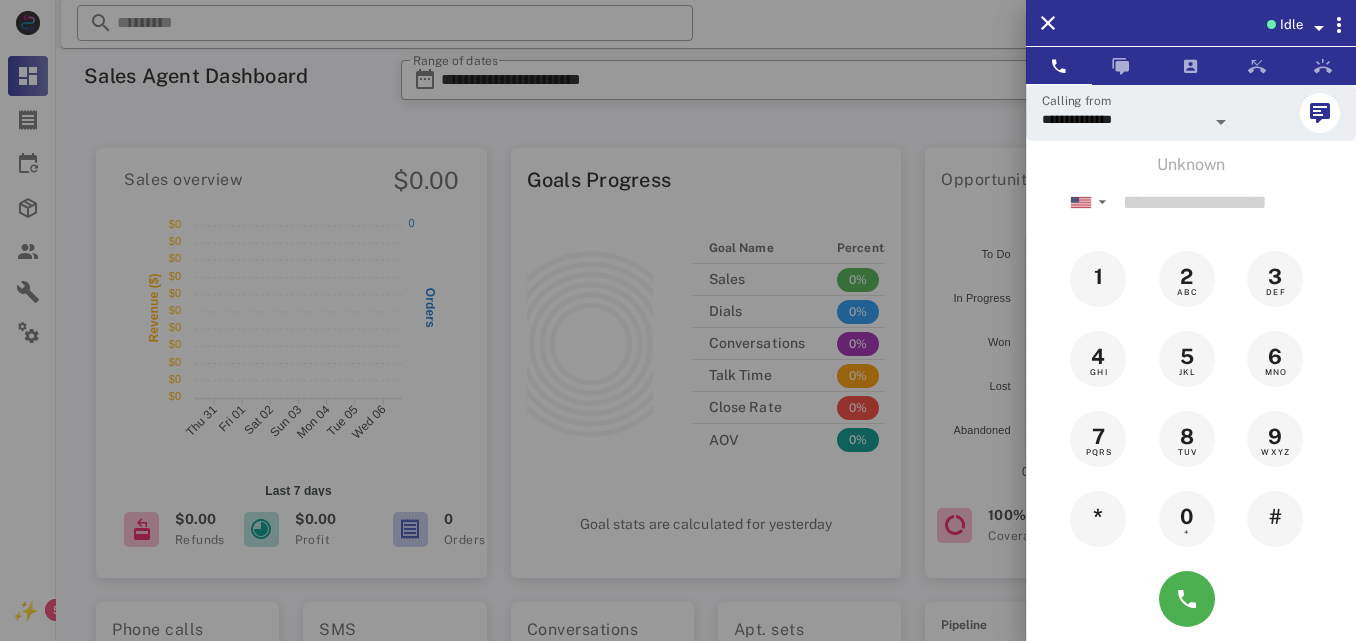 click at bounding box center (678, 320) 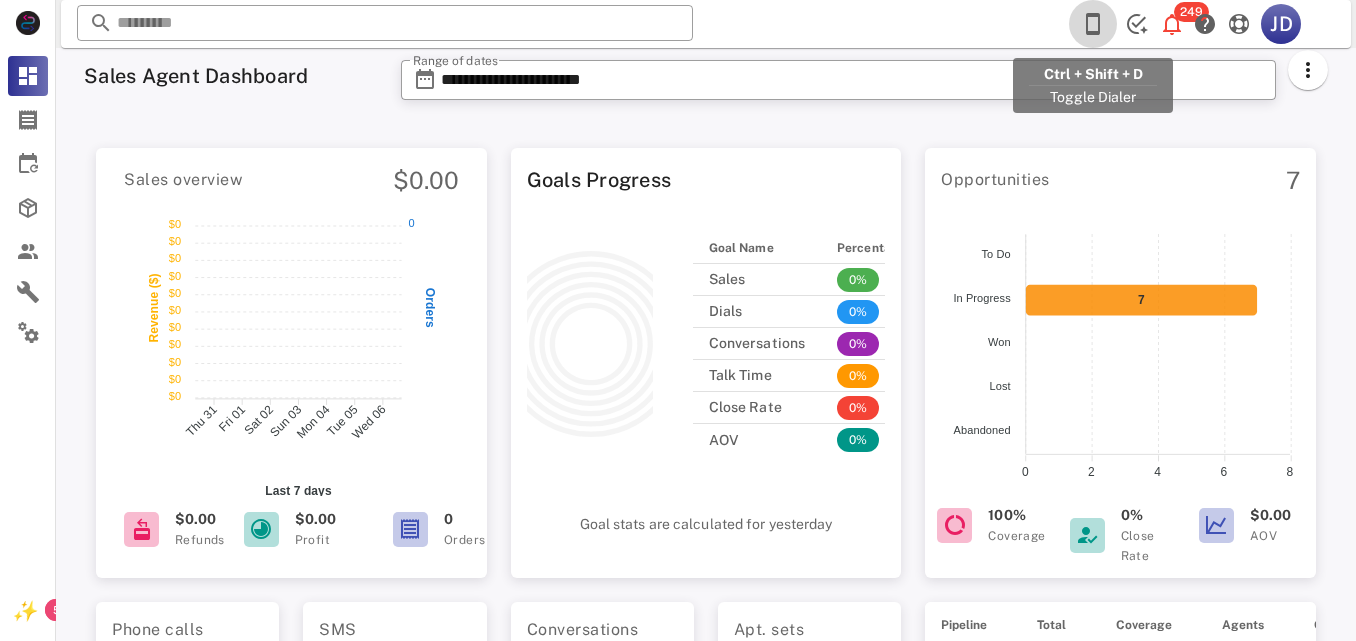 click at bounding box center (1093, 24) 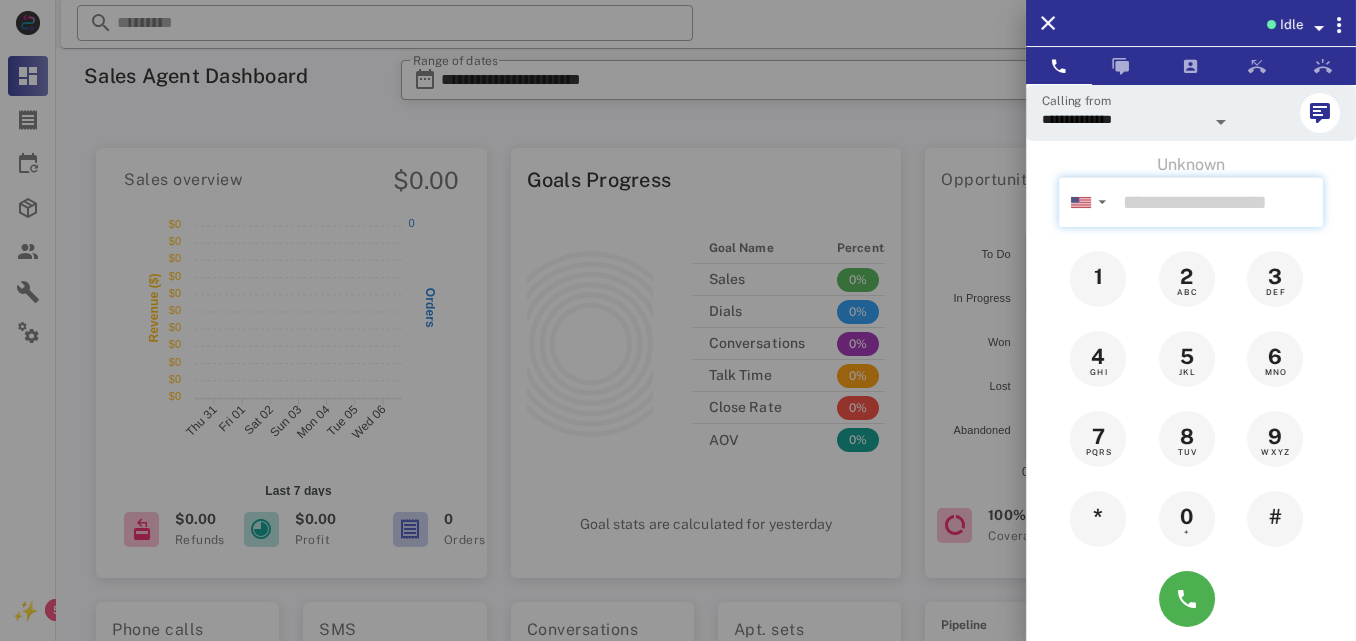 click at bounding box center (1219, 202) 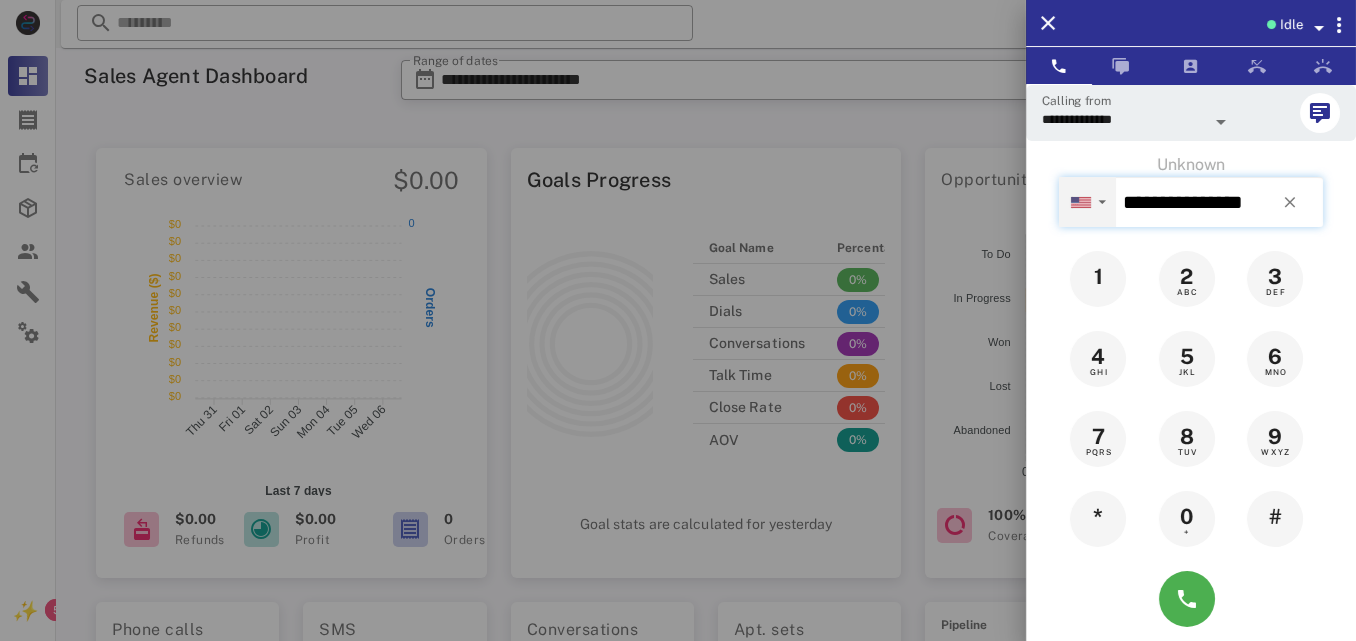 click on "▼" at bounding box center [1102, 202] 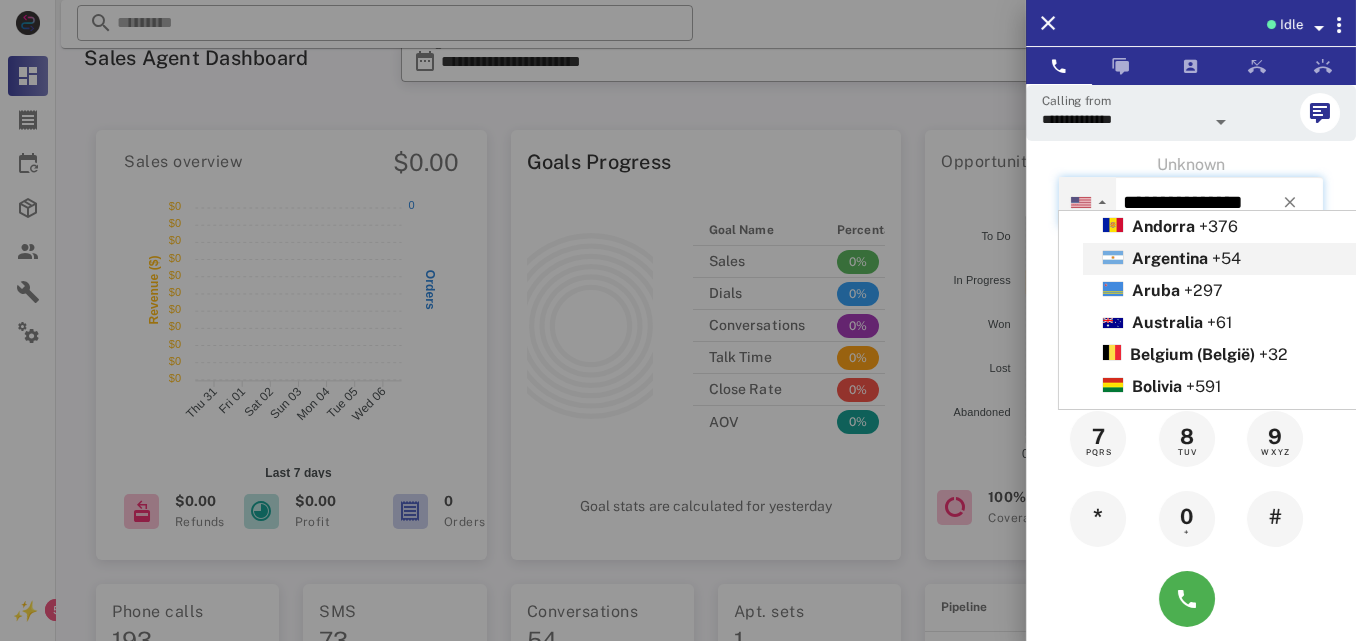 scroll, scrollTop: 28, scrollLeft: 0, axis: vertical 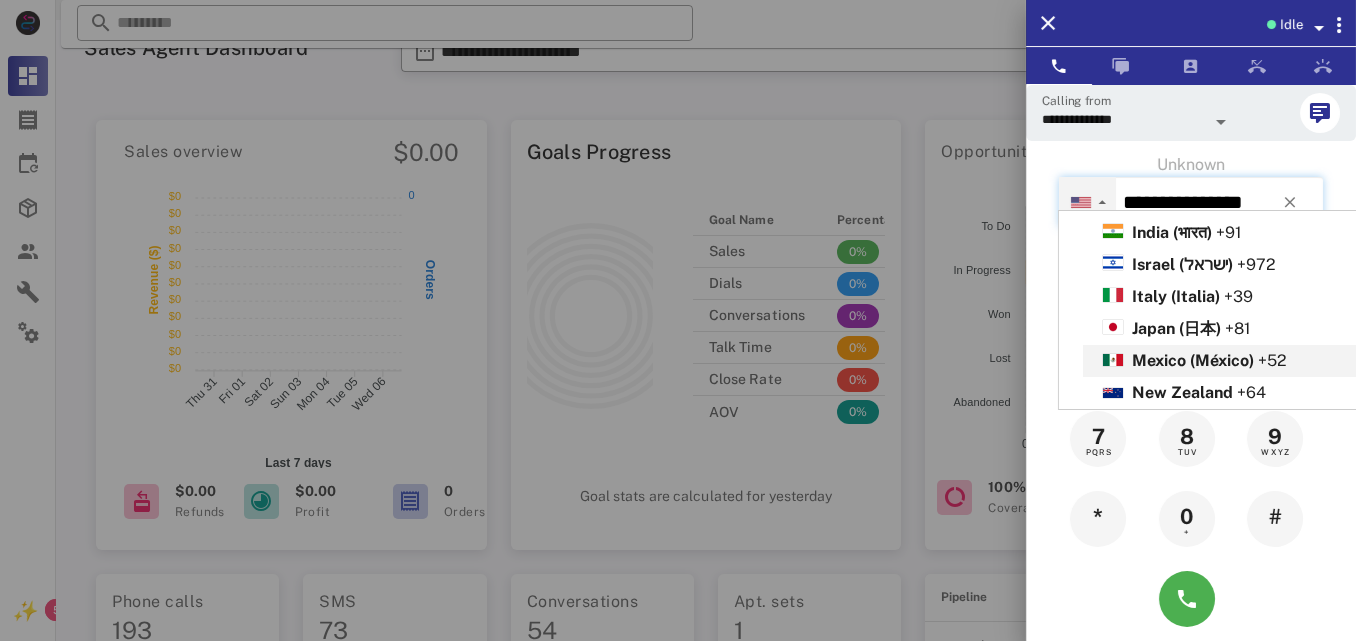 click on "Mexico (México)" at bounding box center [1193, 360] 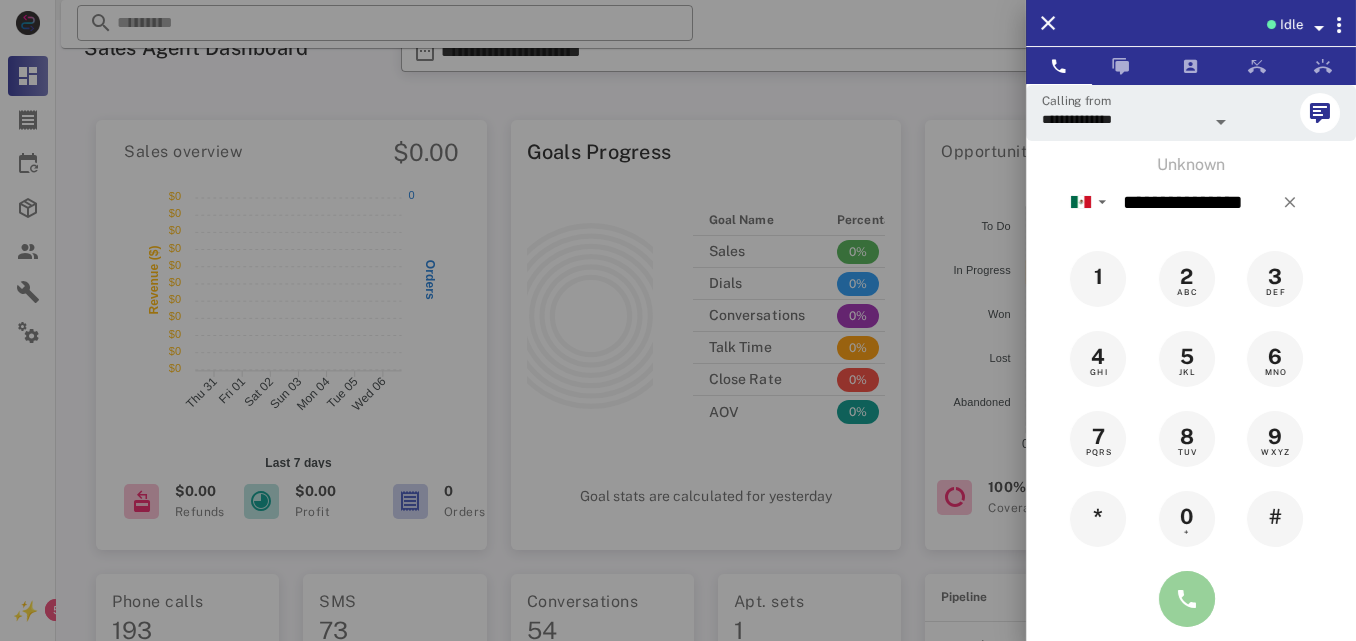 click at bounding box center (1187, 599) 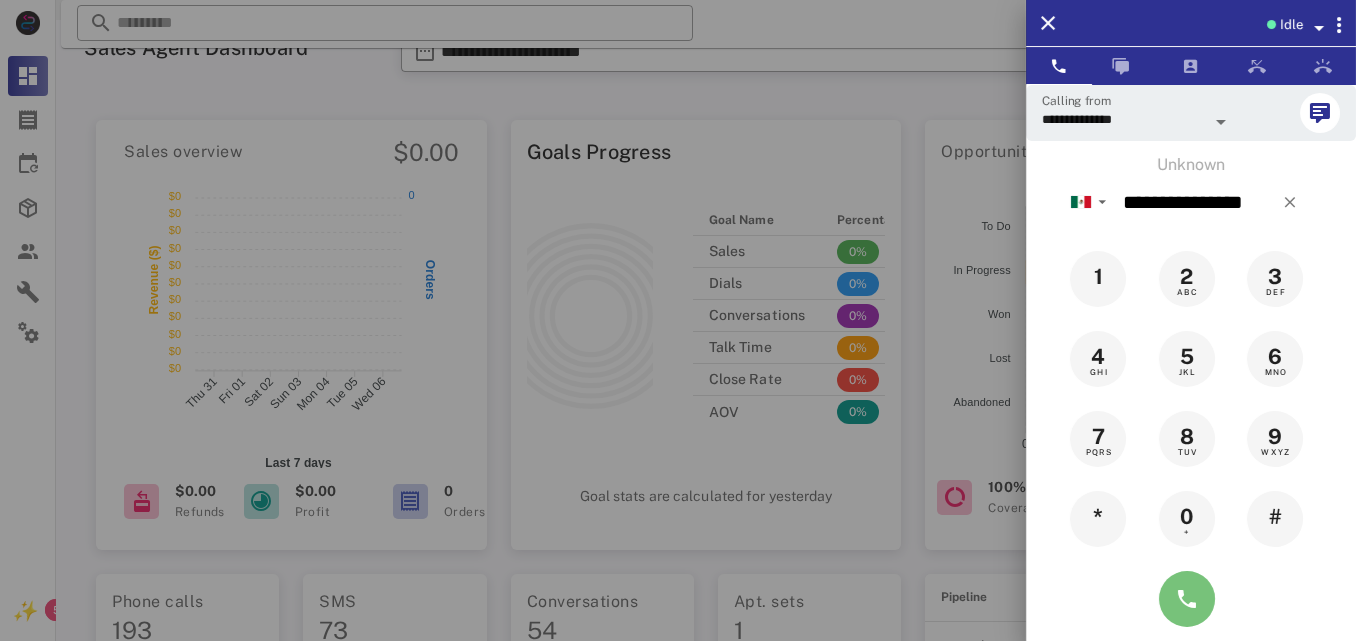 click at bounding box center [1187, 599] 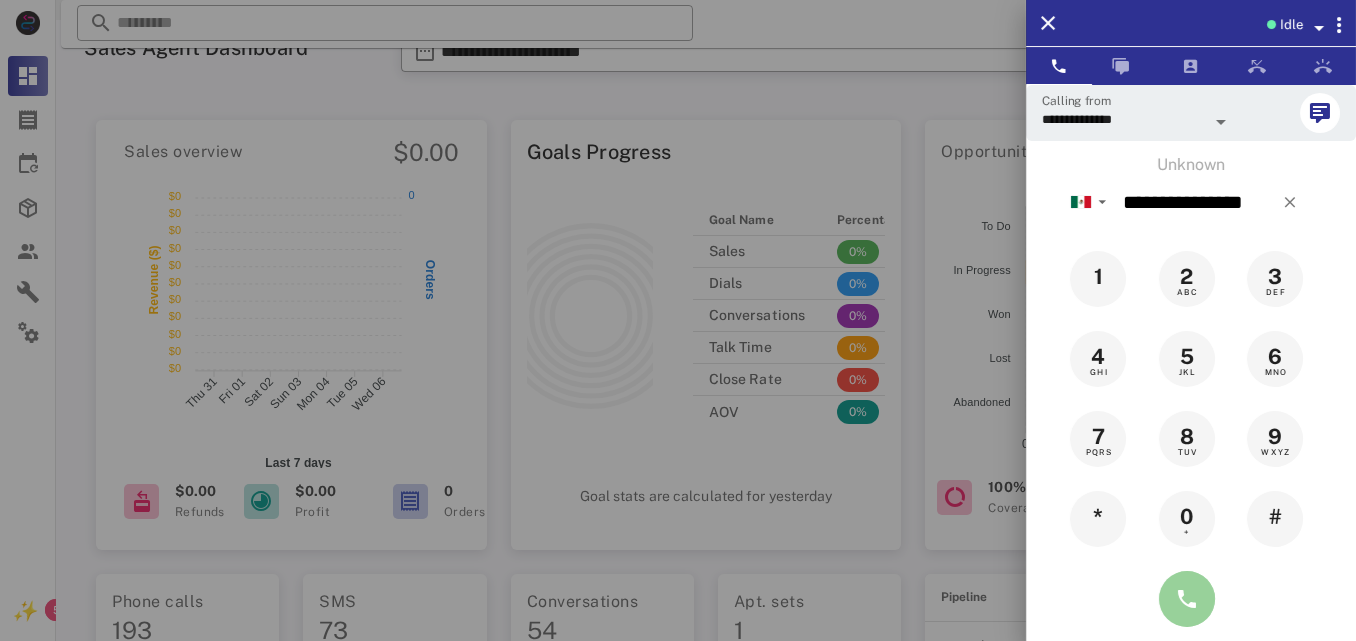 click at bounding box center [1187, 599] 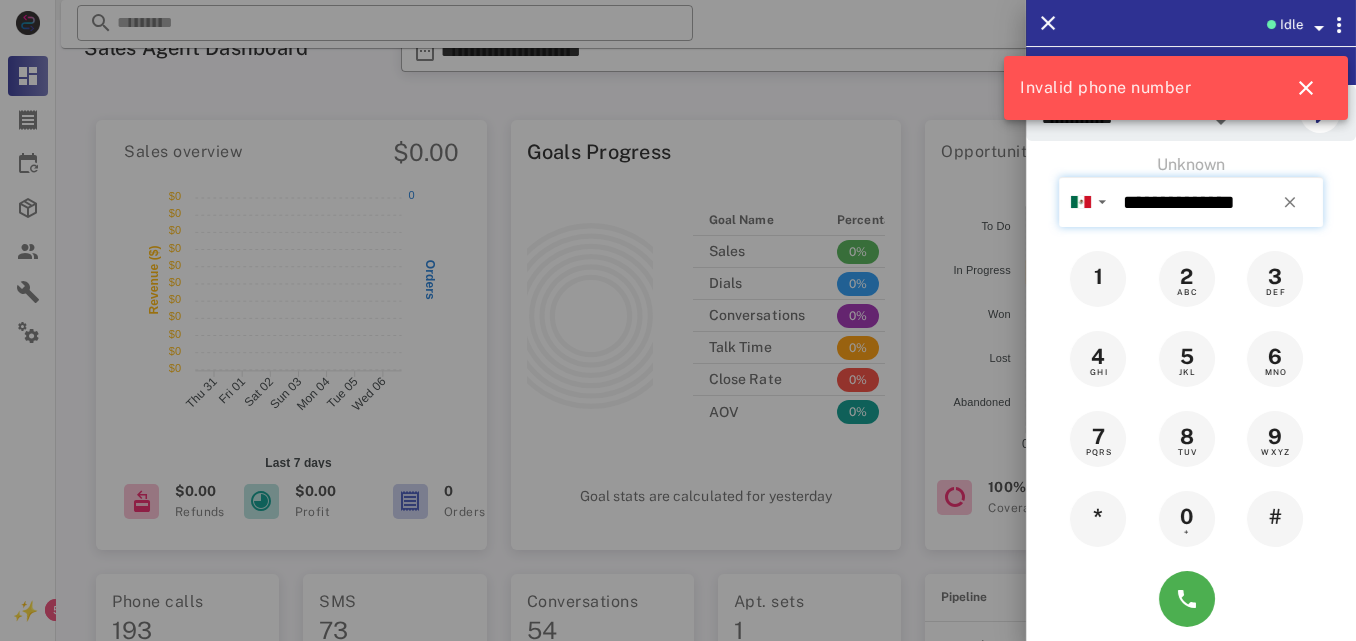 click on "**********" at bounding box center [1219, 202] 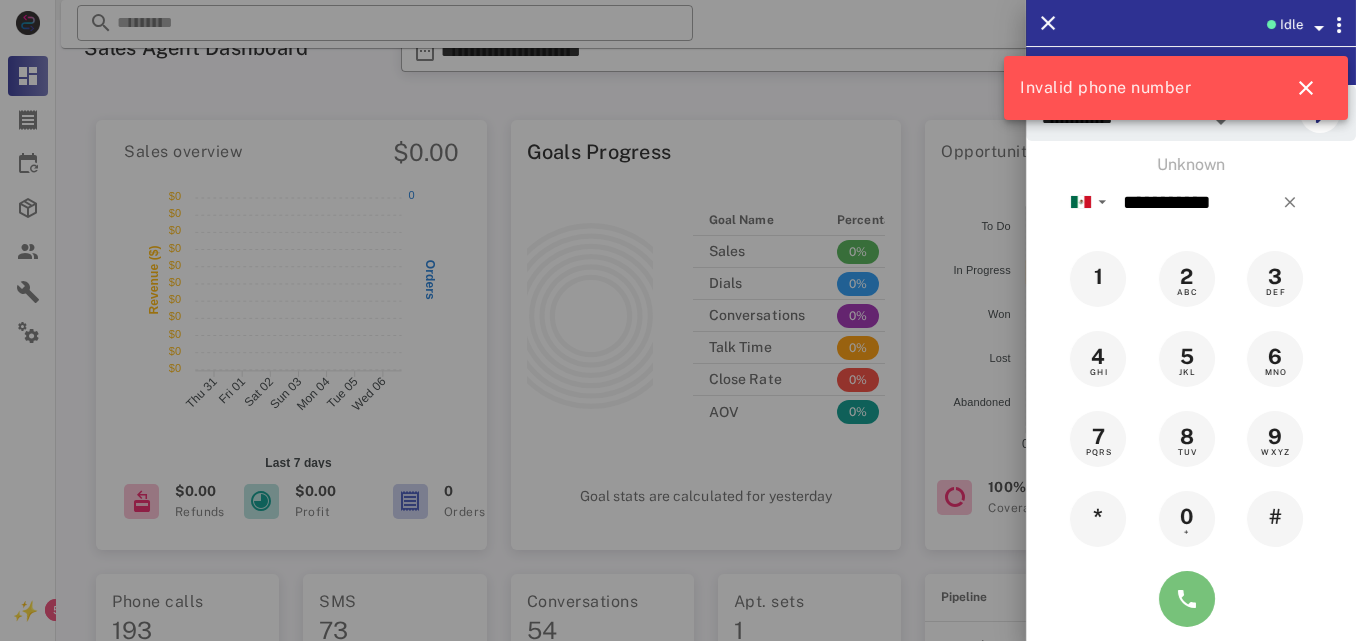 click at bounding box center [1187, 599] 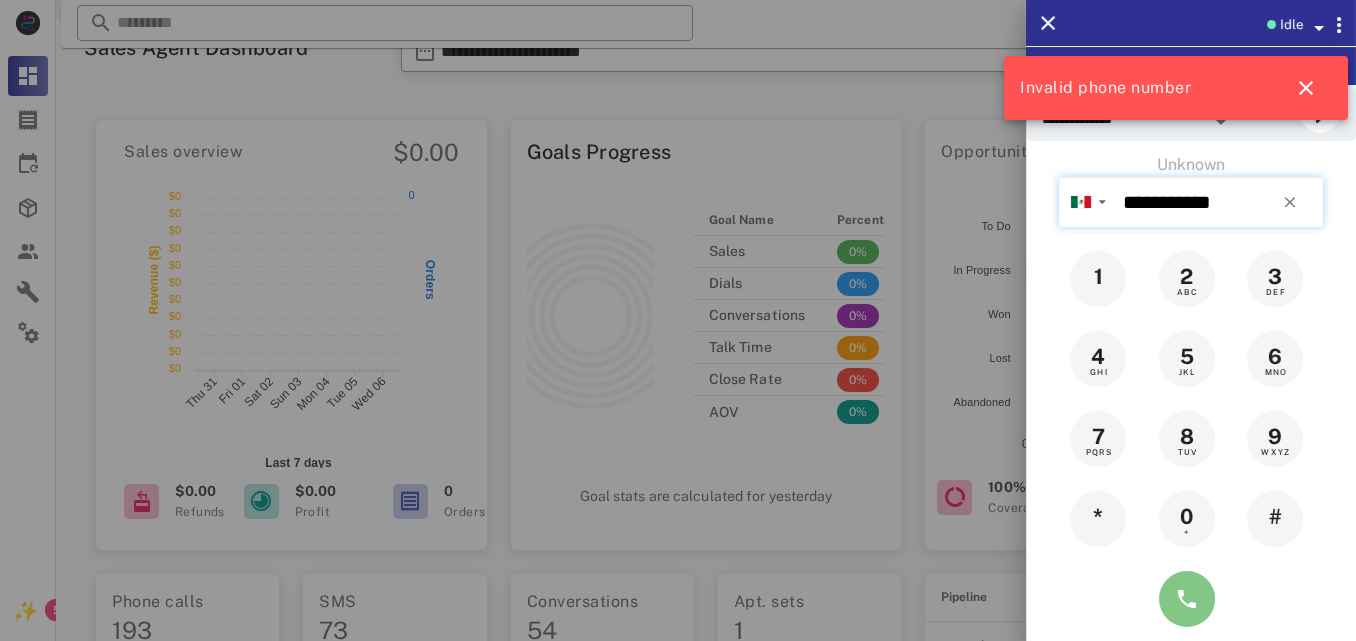 type on "**********" 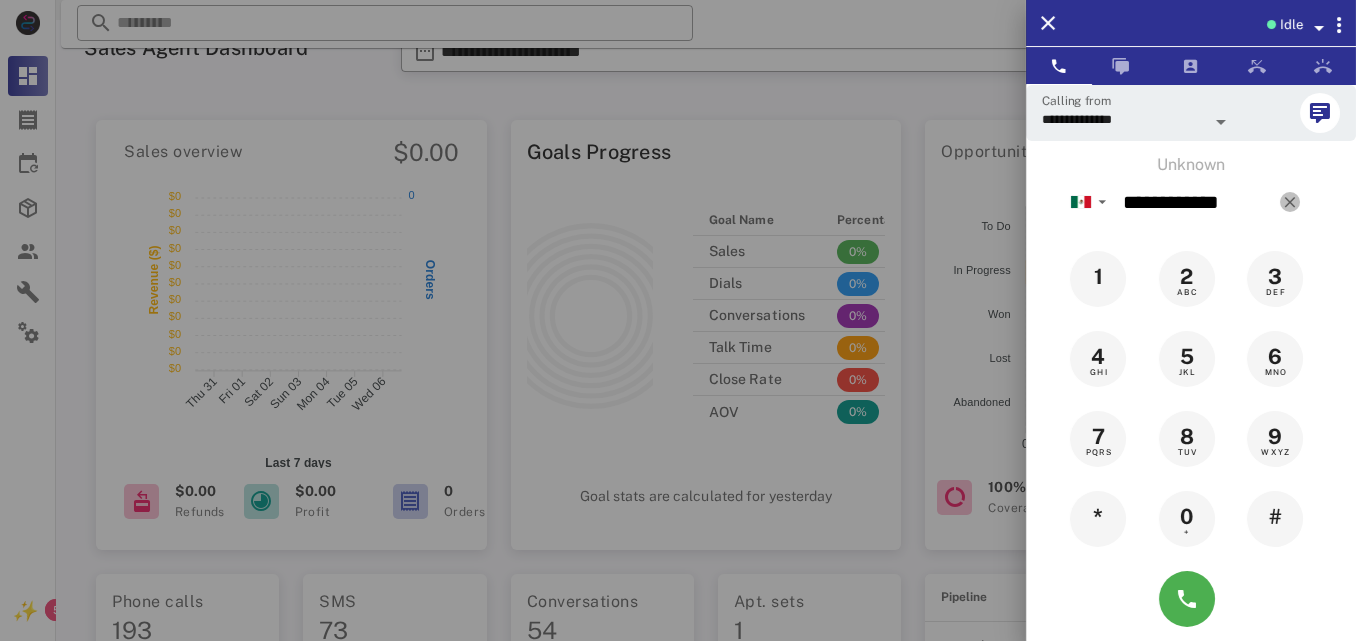 click at bounding box center (1290, 202) 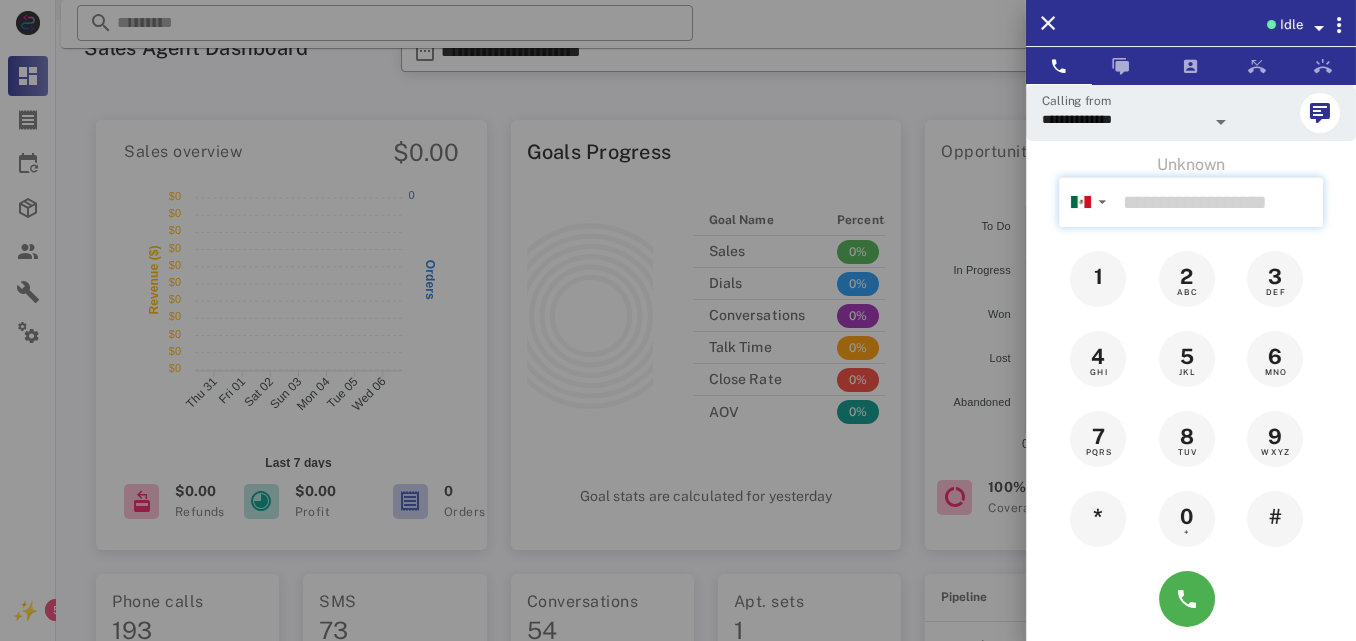 paste on "**********" 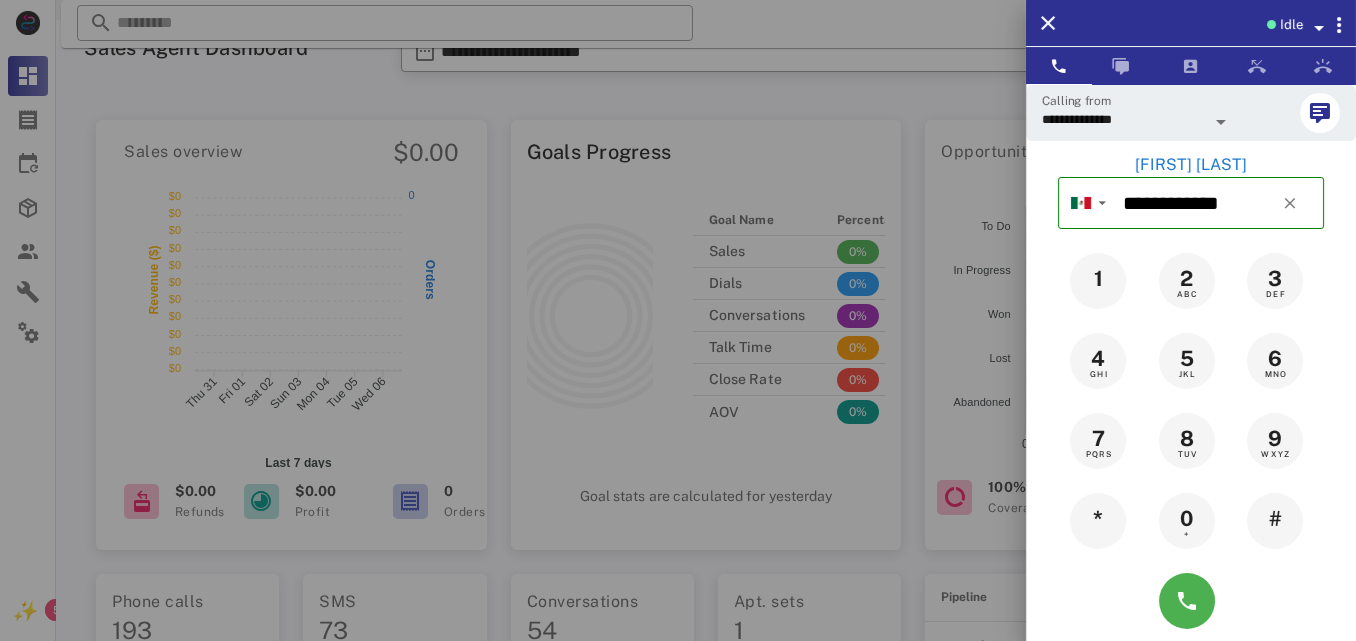 click on "[FIRST] [LAST]" at bounding box center [1191, 165] 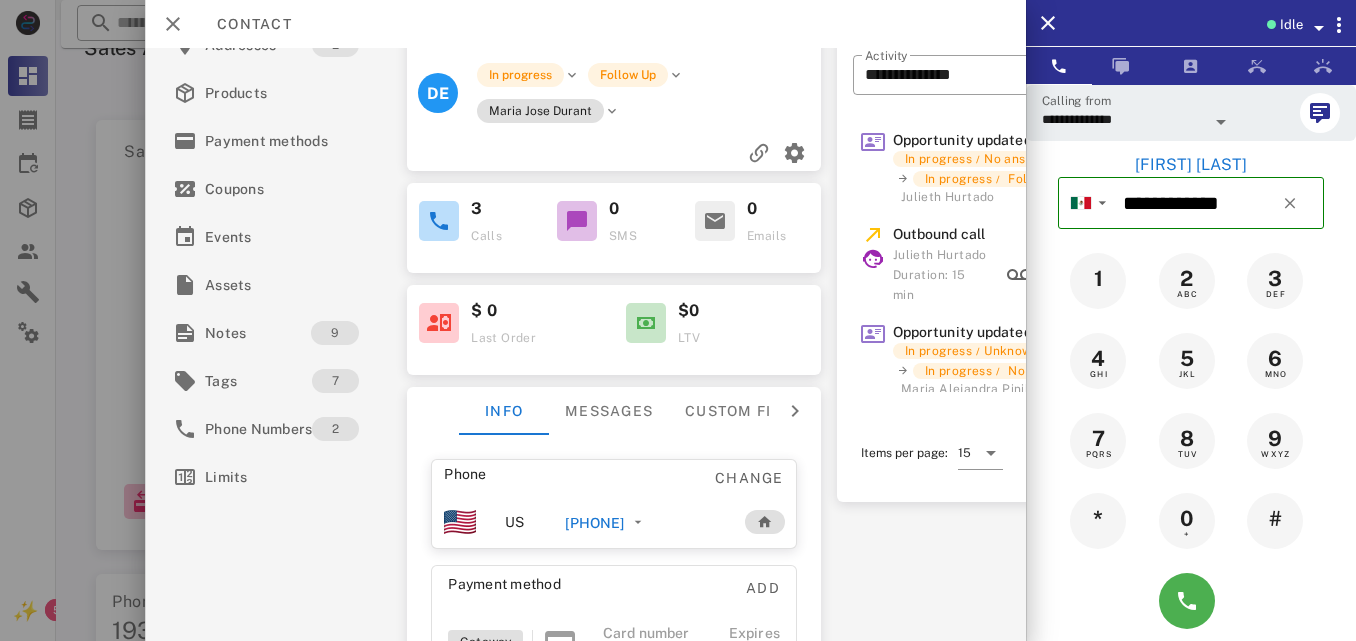scroll, scrollTop: 150, scrollLeft: 0, axis: vertical 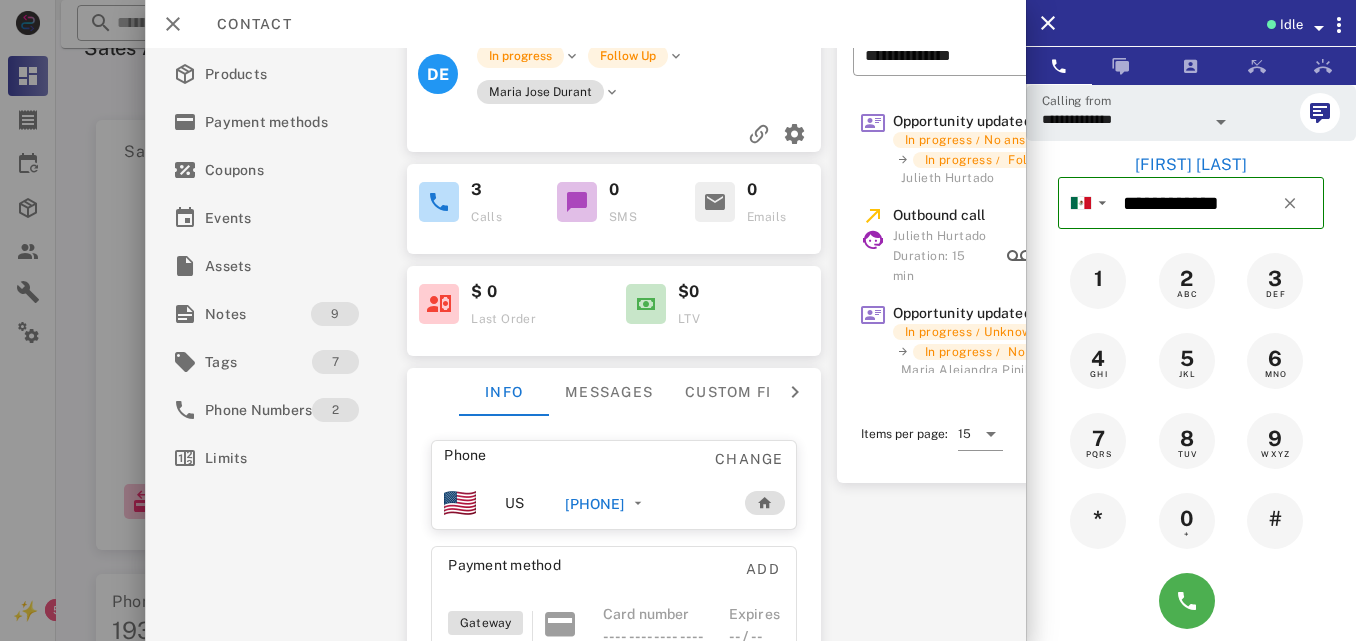 click on "[PHONE]" at bounding box center (595, 504) 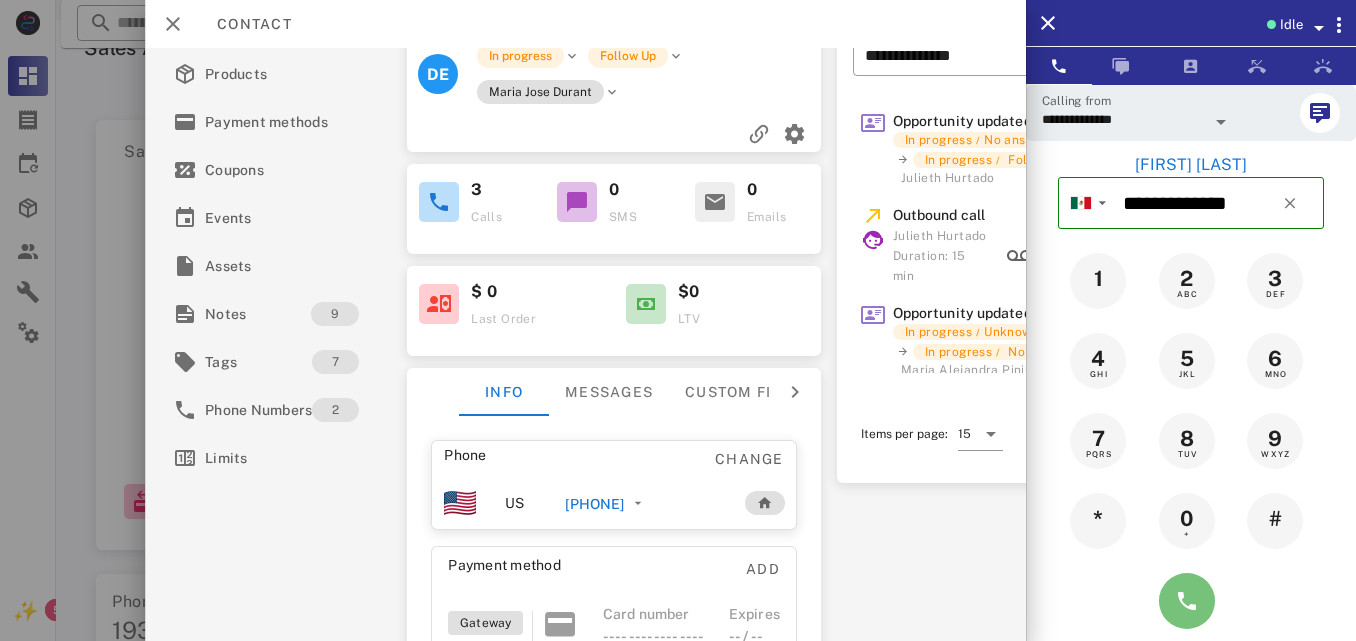 click at bounding box center (1187, 601) 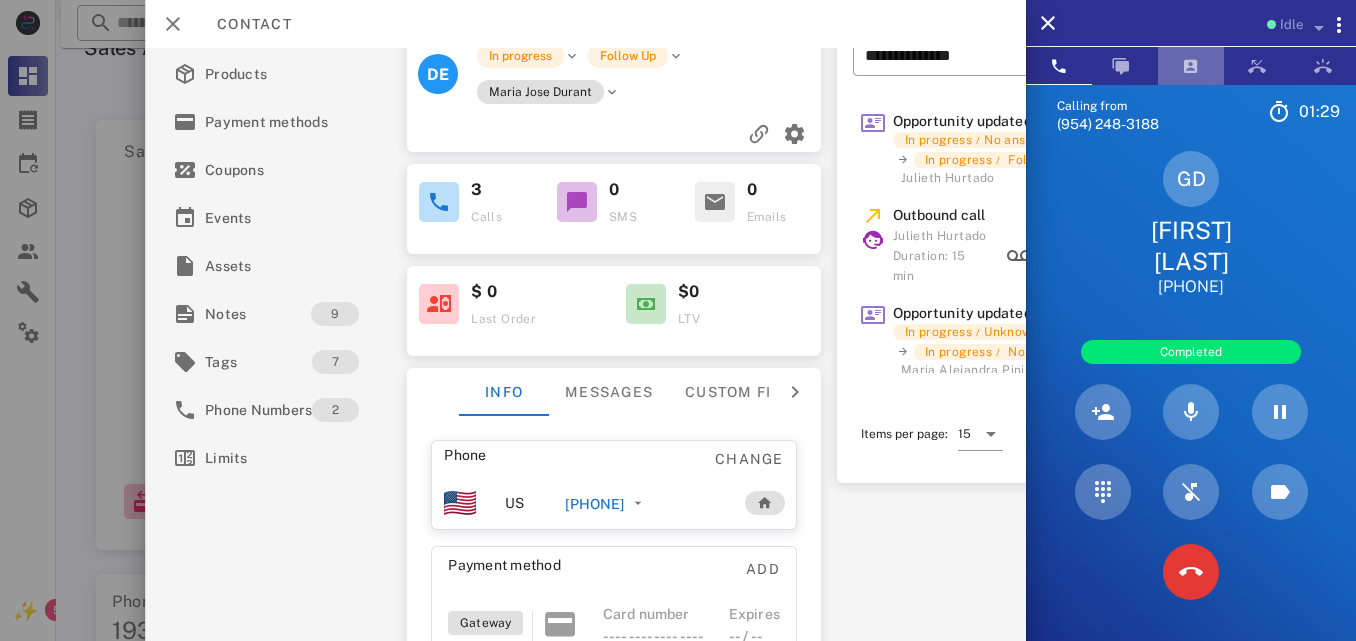 click at bounding box center (1191, 66) 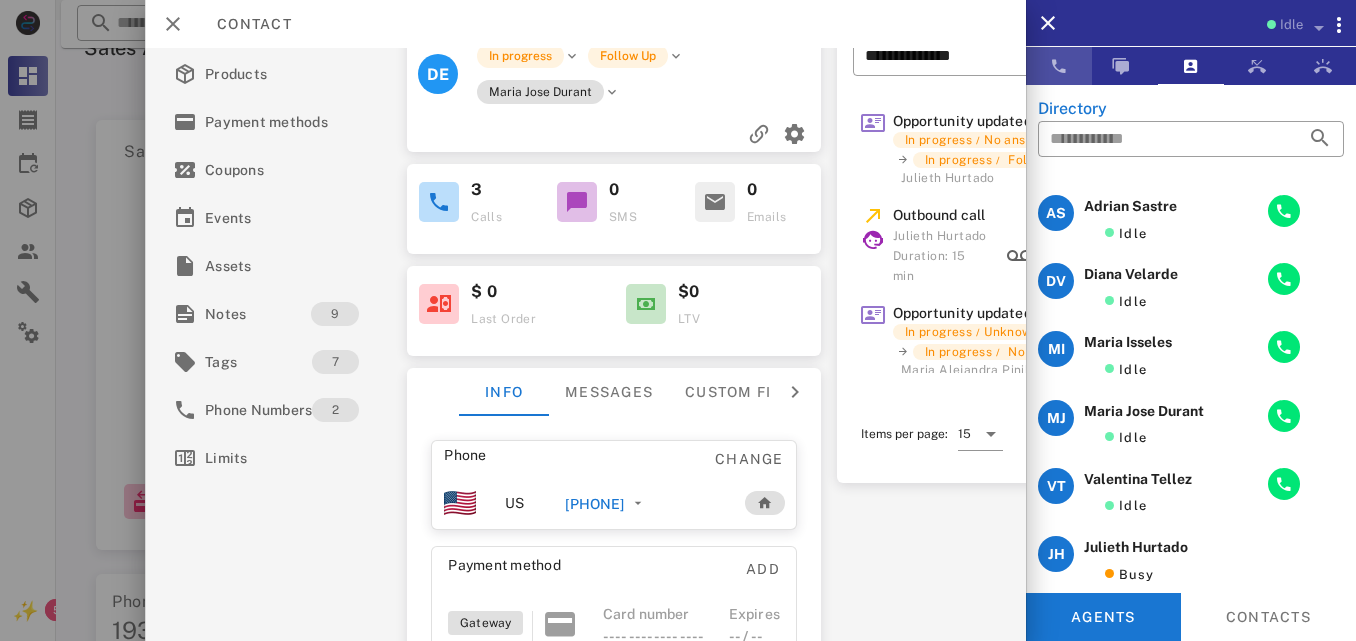 click at bounding box center (1059, 66) 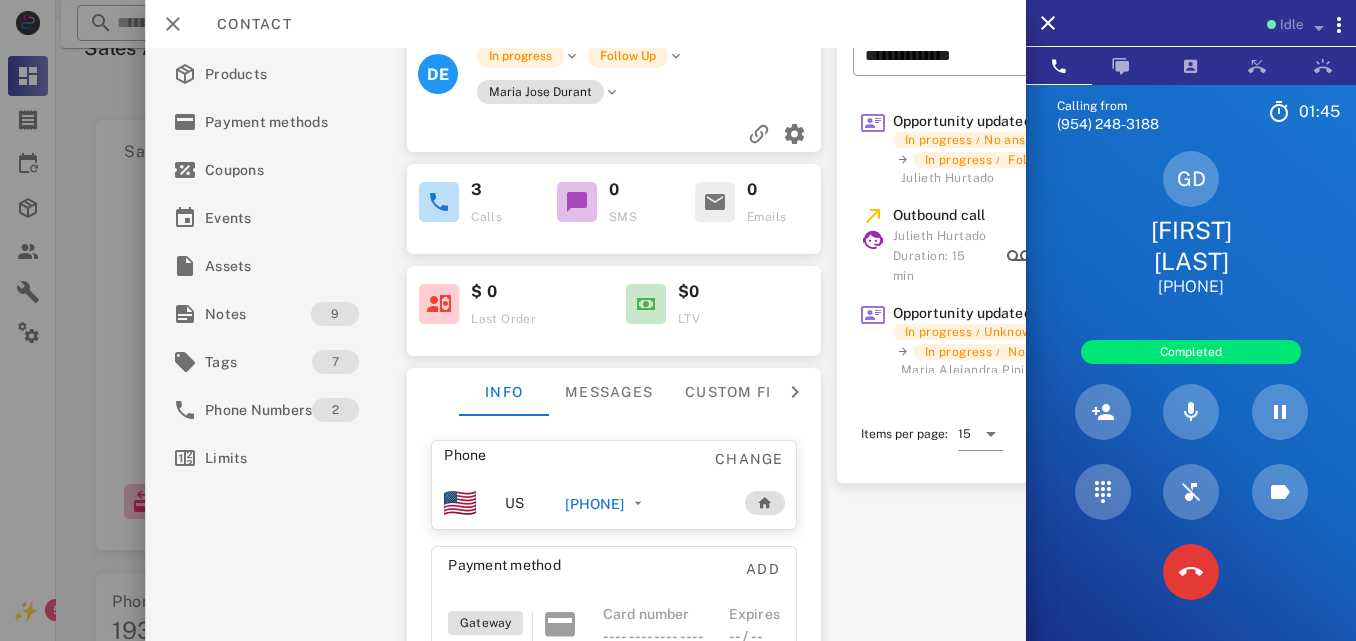 click on "[FIRST] [LAST]" at bounding box center (1191, 246) 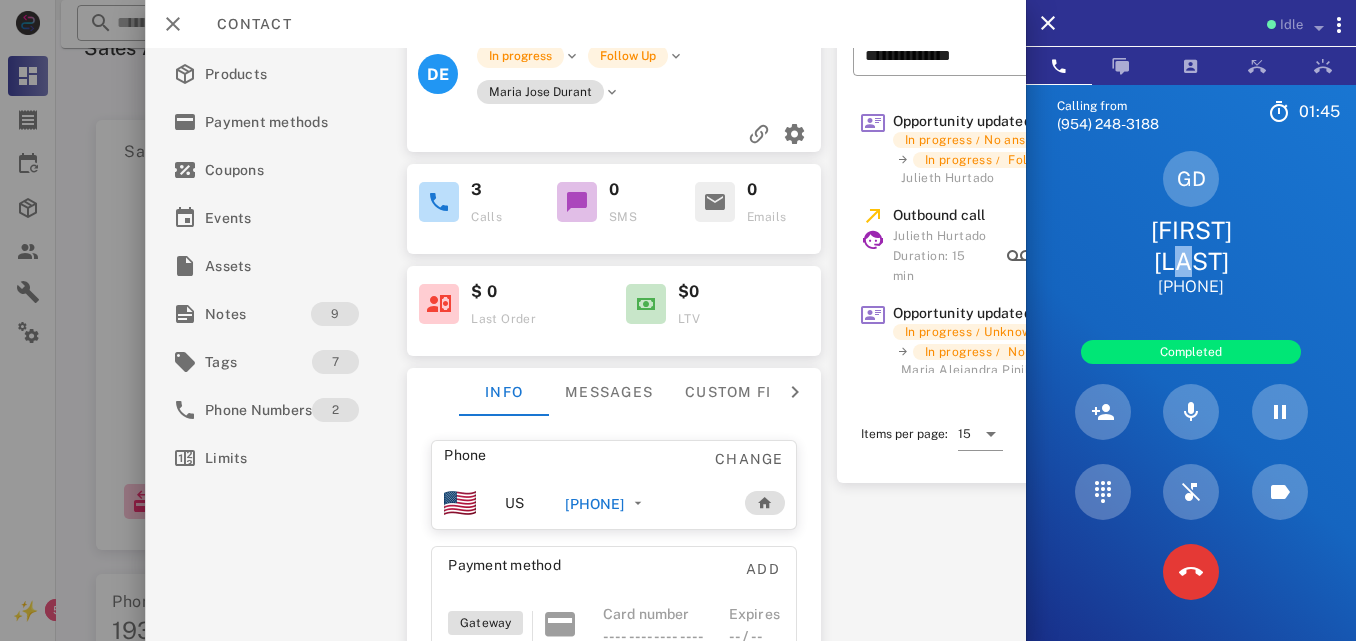 click on "[FIRST] [LAST]" at bounding box center [1191, 246] 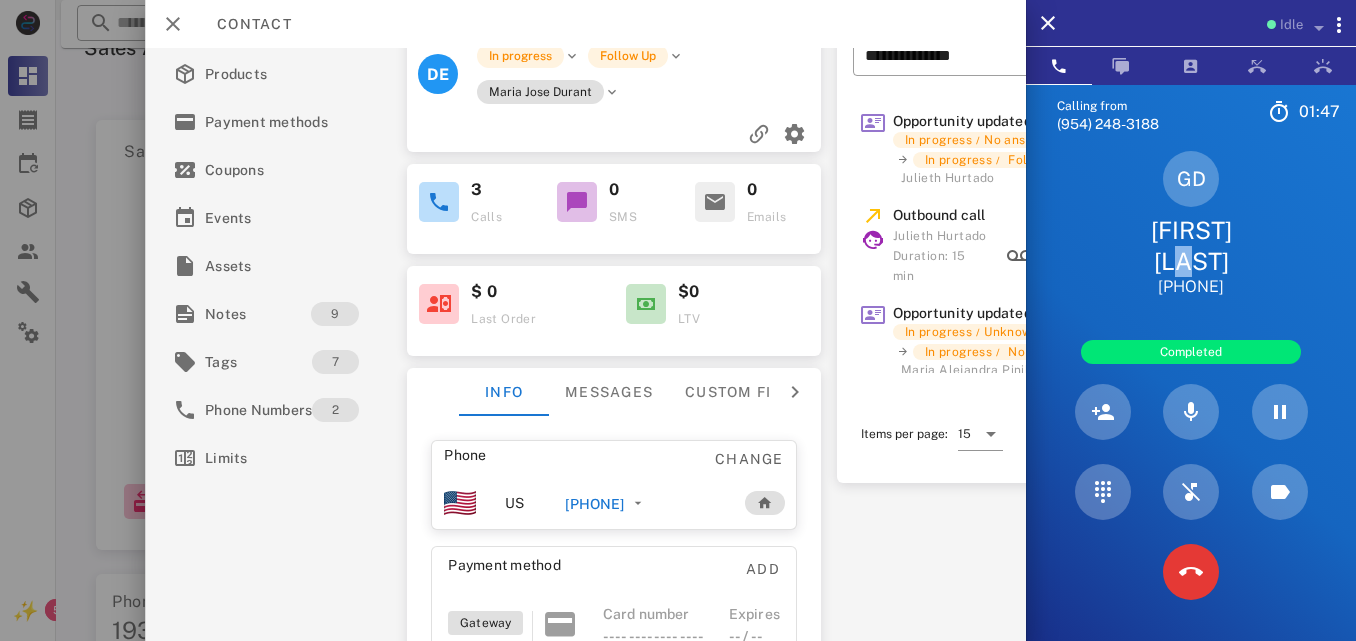 click on "[FIRST] [LAST]" at bounding box center [1191, 246] 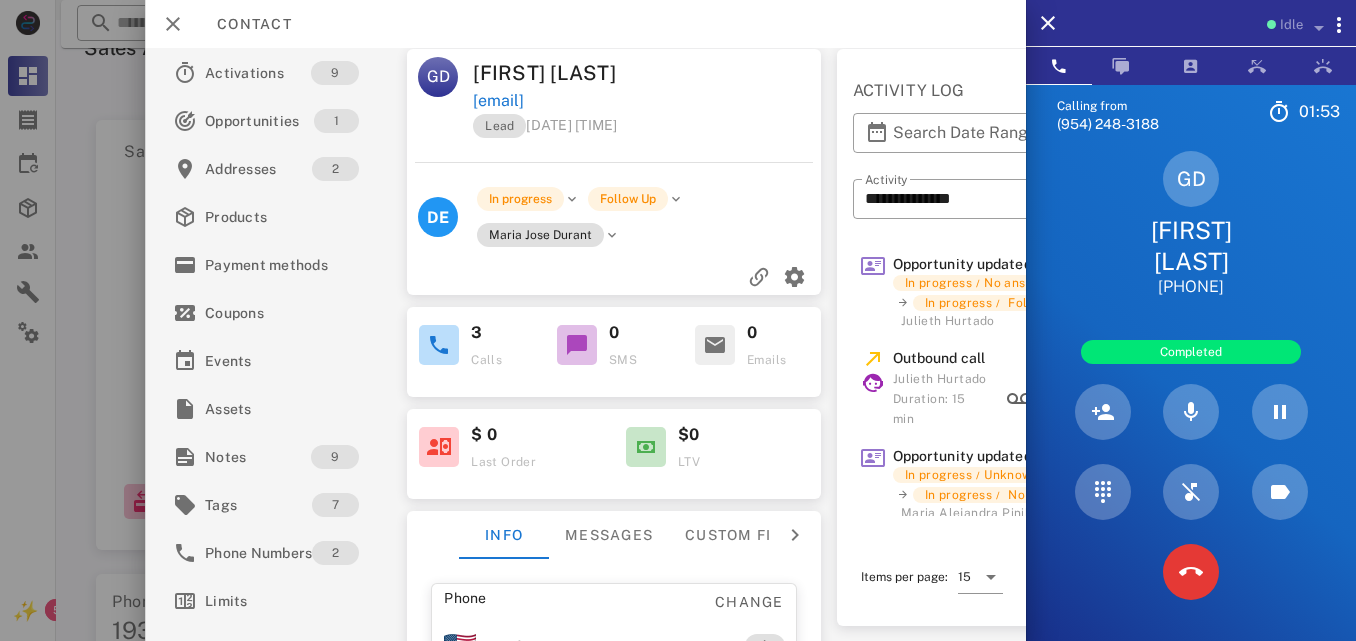 scroll, scrollTop: 0, scrollLeft: 0, axis: both 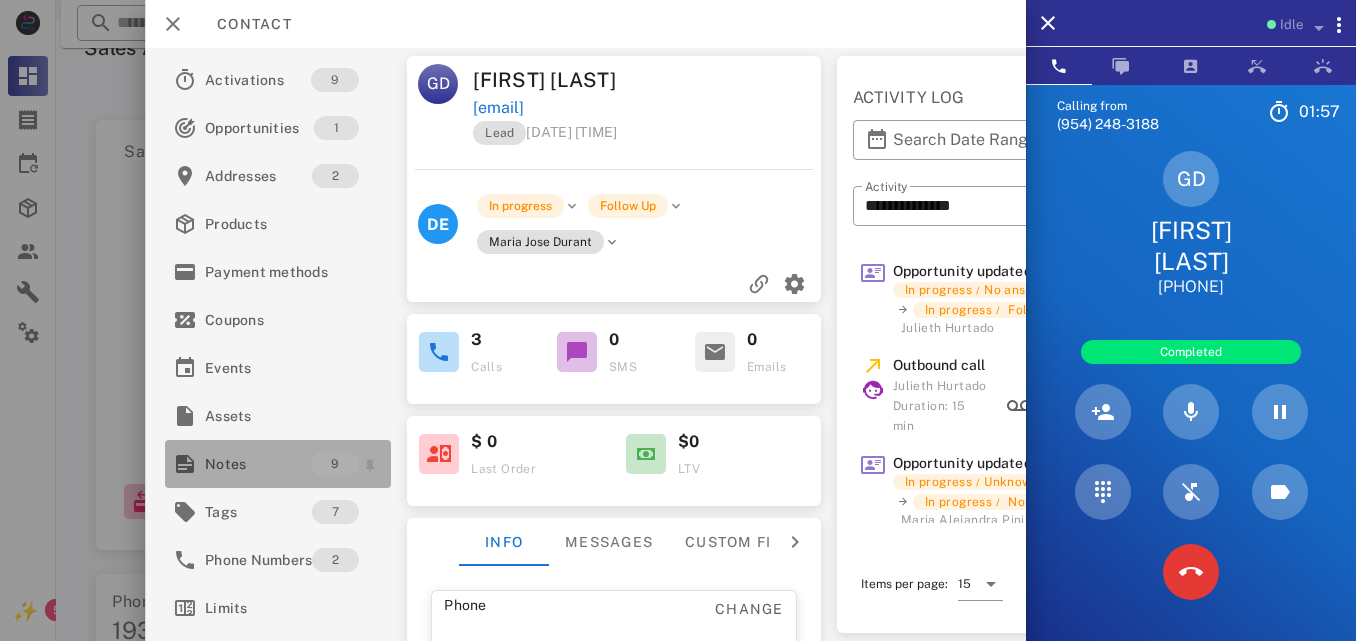 click on "Notes" at bounding box center [258, 464] 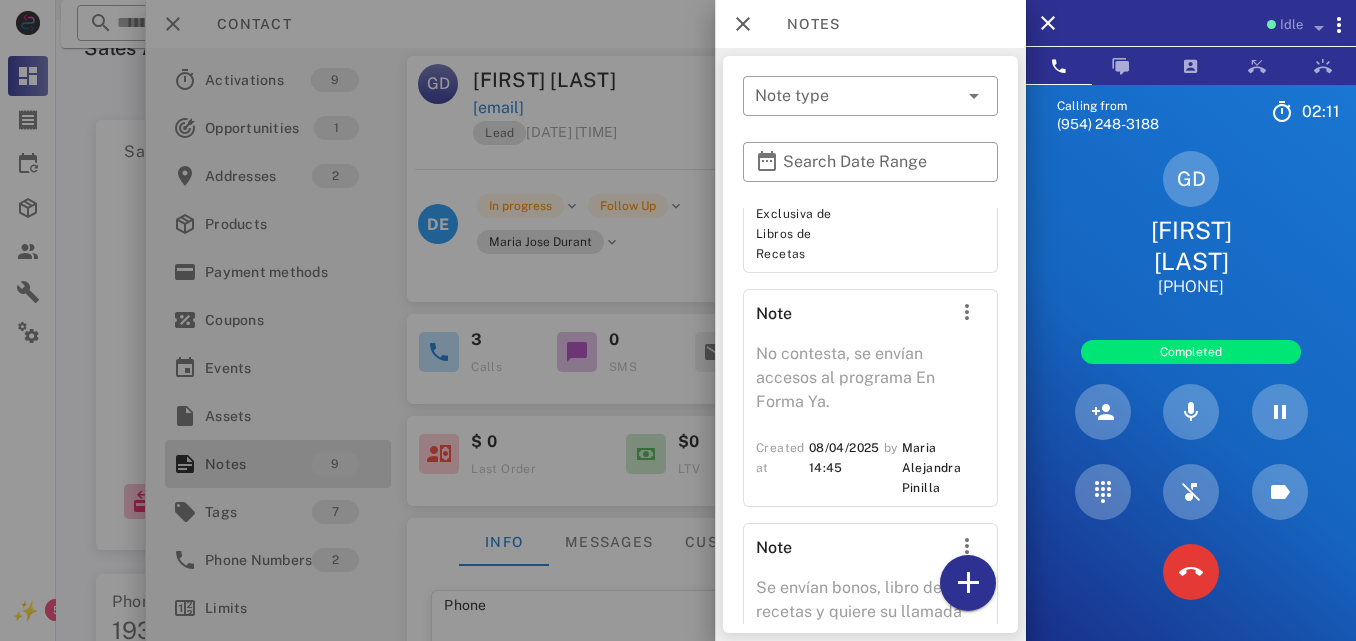 scroll, scrollTop: 2806, scrollLeft: 0, axis: vertical 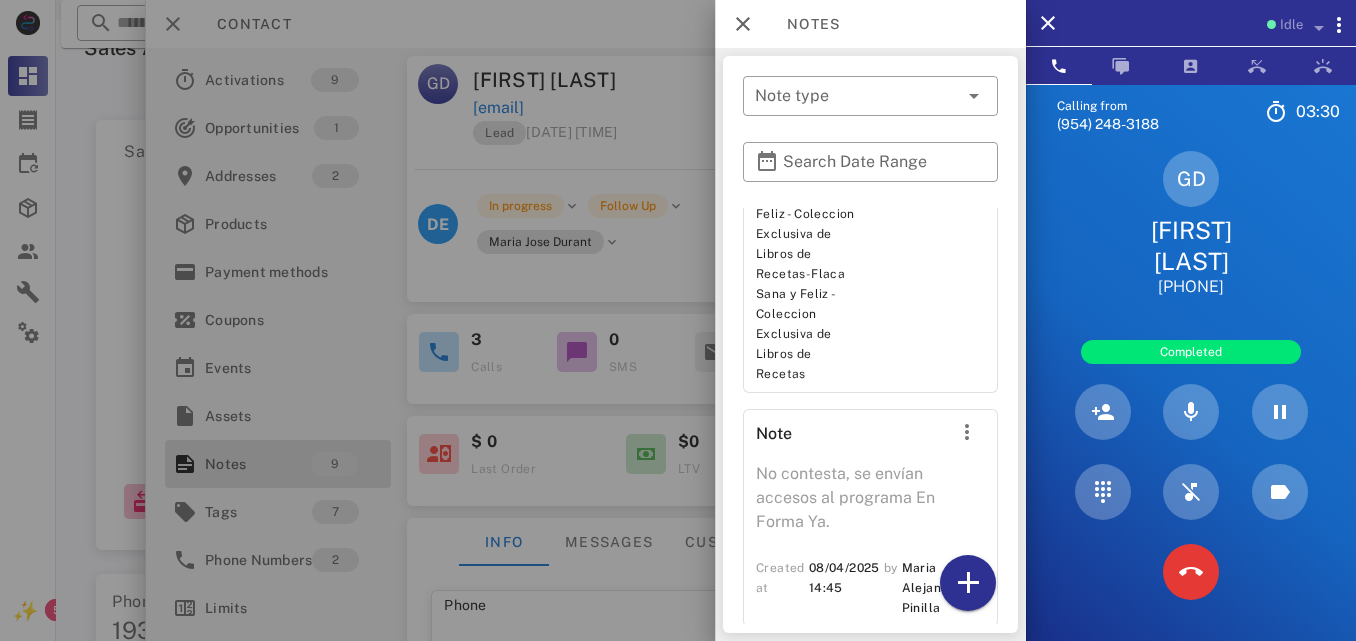 click on "1" at bounding box center (892, 284) 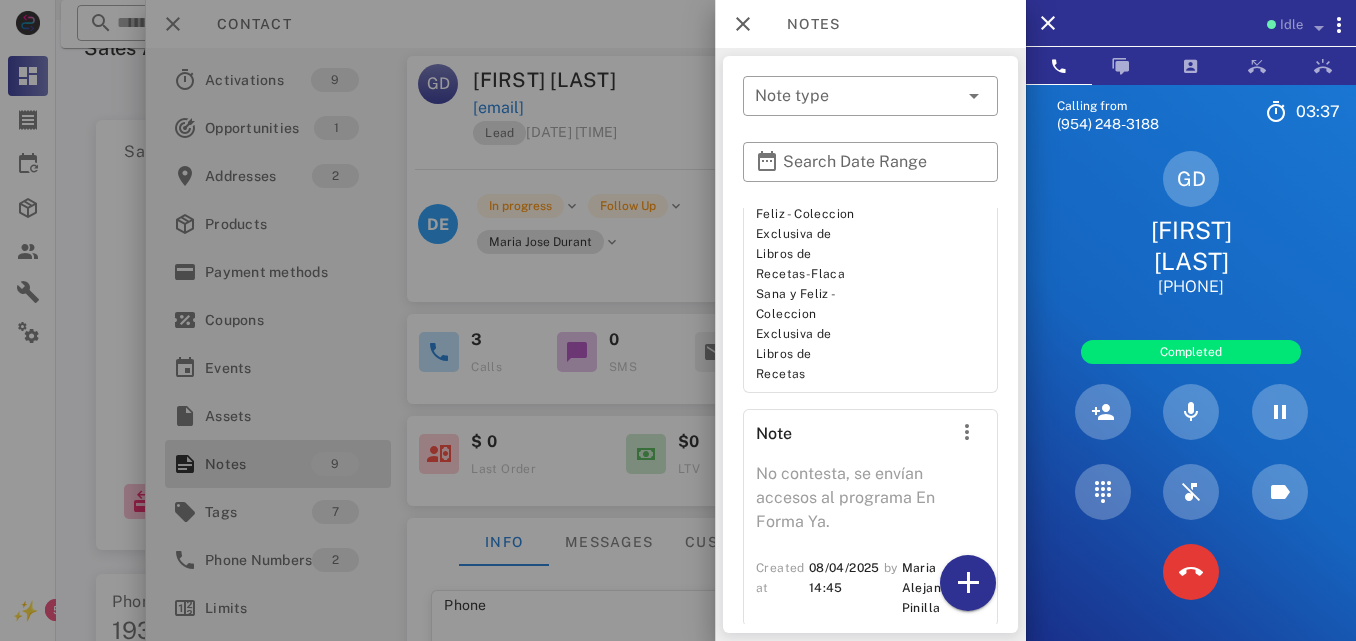 drag, startPoint x: 999, startPoint y: 569, endPoint x: 1001, endPoint y: 587, distance: 18.110771 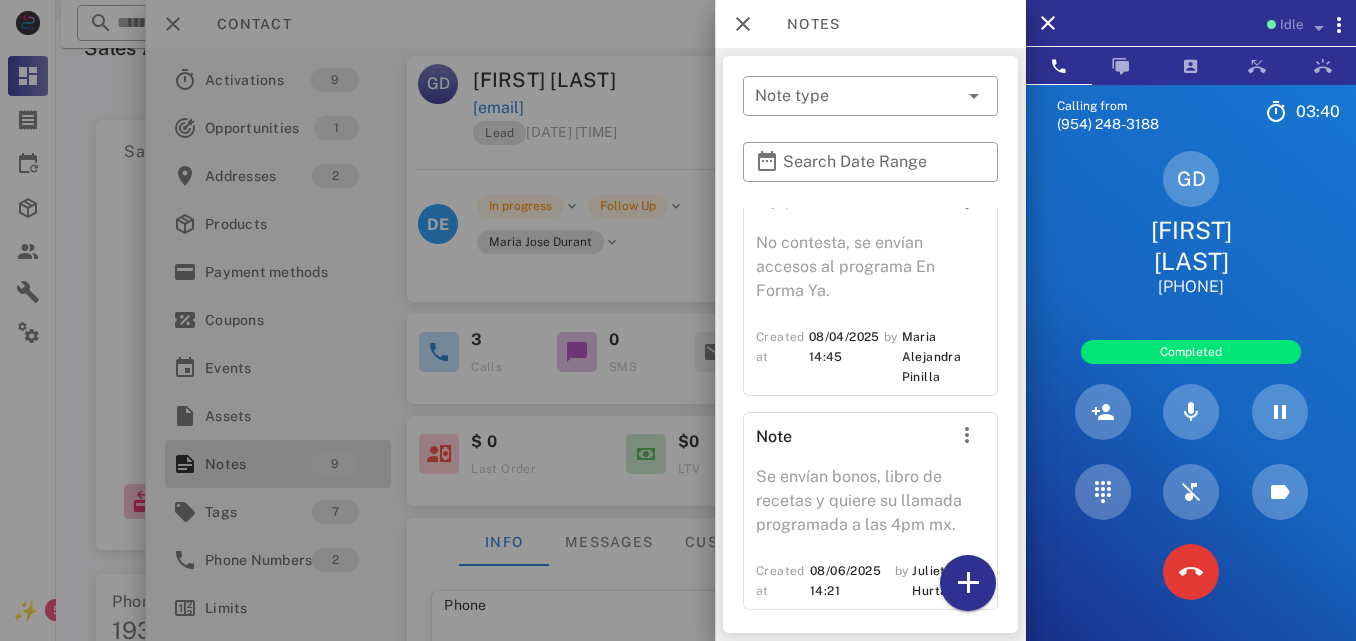 scroll, scrollTop: 2806, scrollLeft: 0, axis: vertical 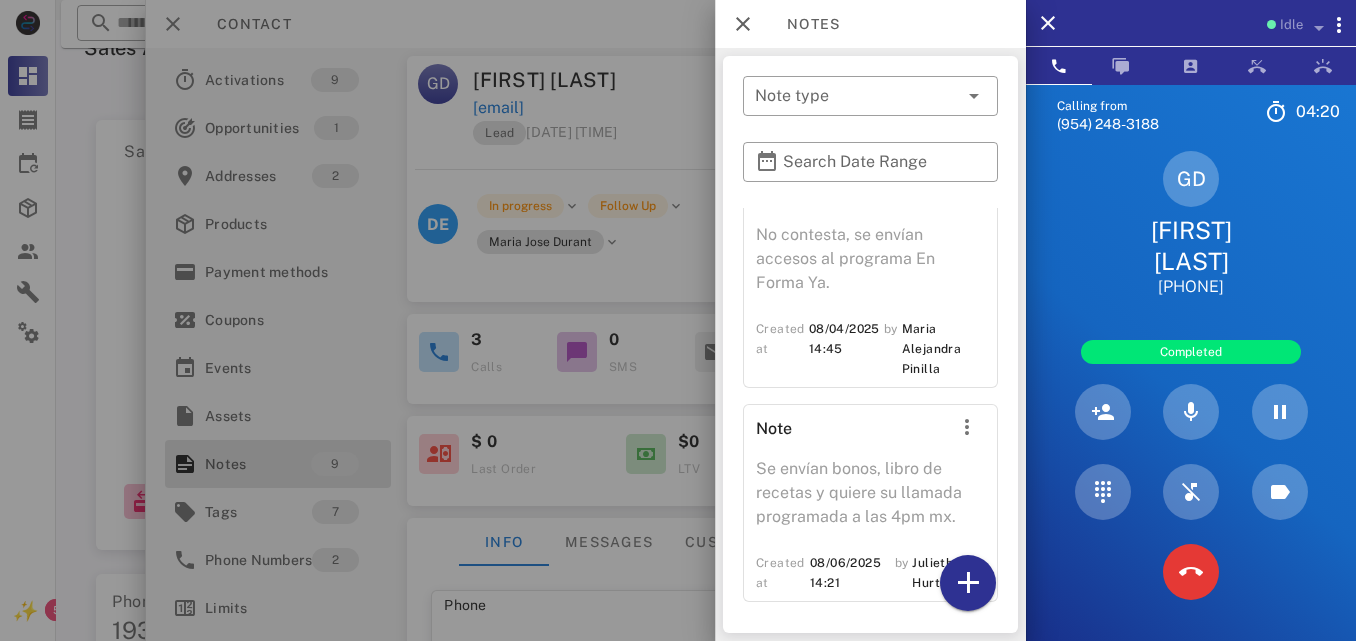 click on "Se envían bonos, libro de recetas y quiere su llamada programada a las 4pm mx." at bounding box center [870, 499] 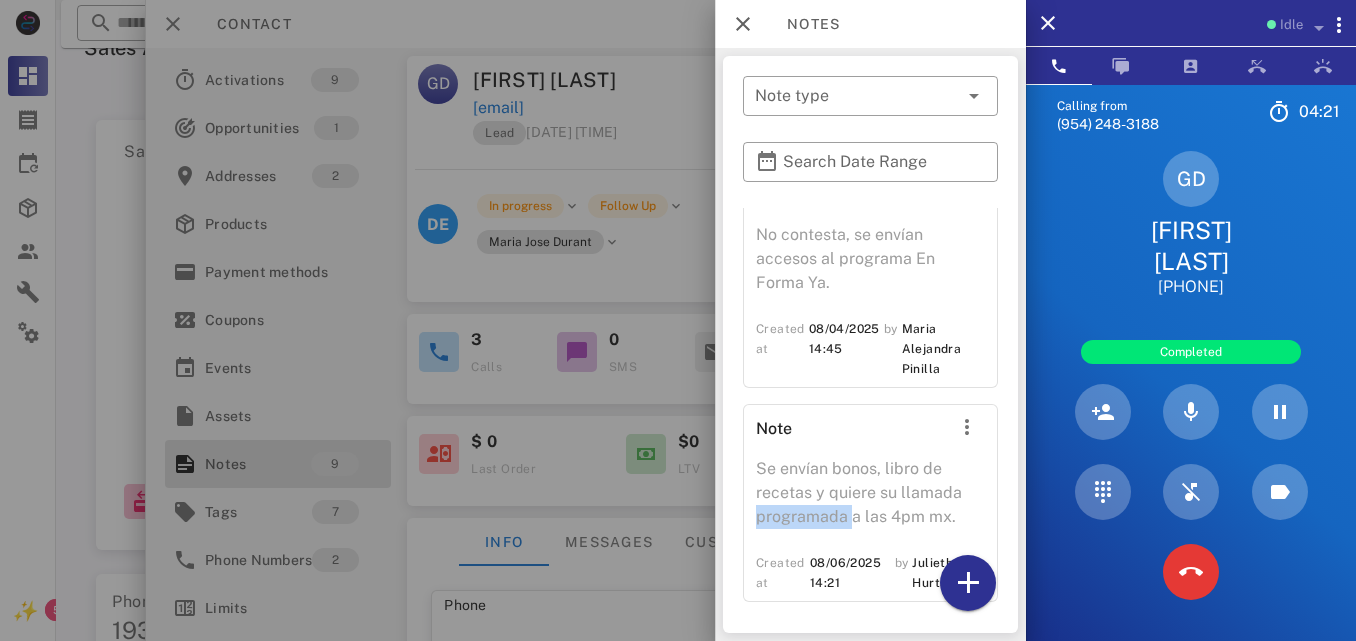 click on "Se envían bonos, libro de recetas y quiere su llamada programada a las 4pm mx." at bounding box center [870, 499] 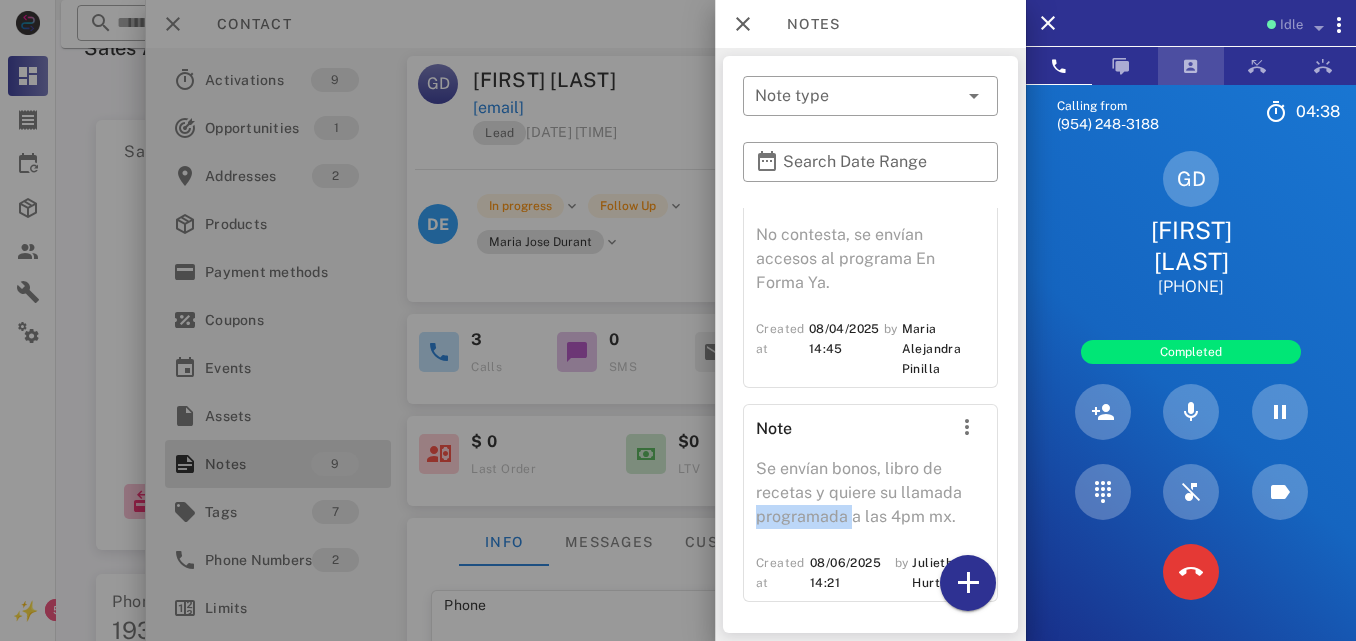 click at bounding box center [1191, 66] 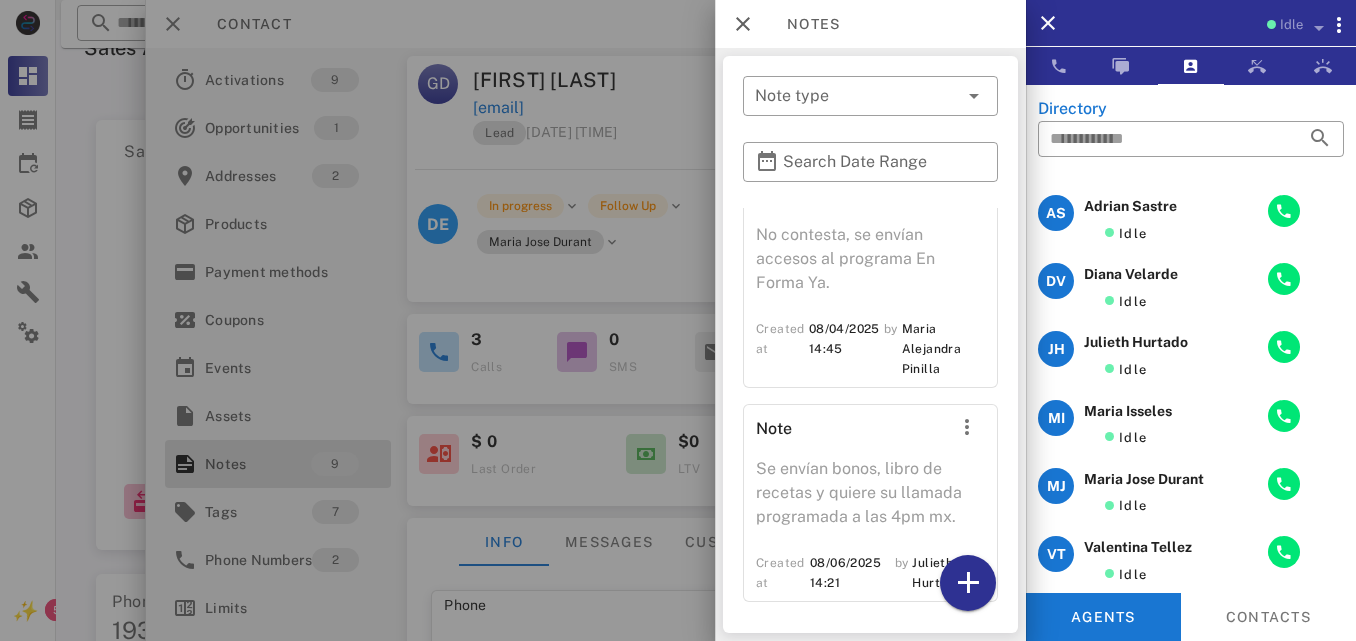 click on "​ Note type" at bounding box center (870, 109) 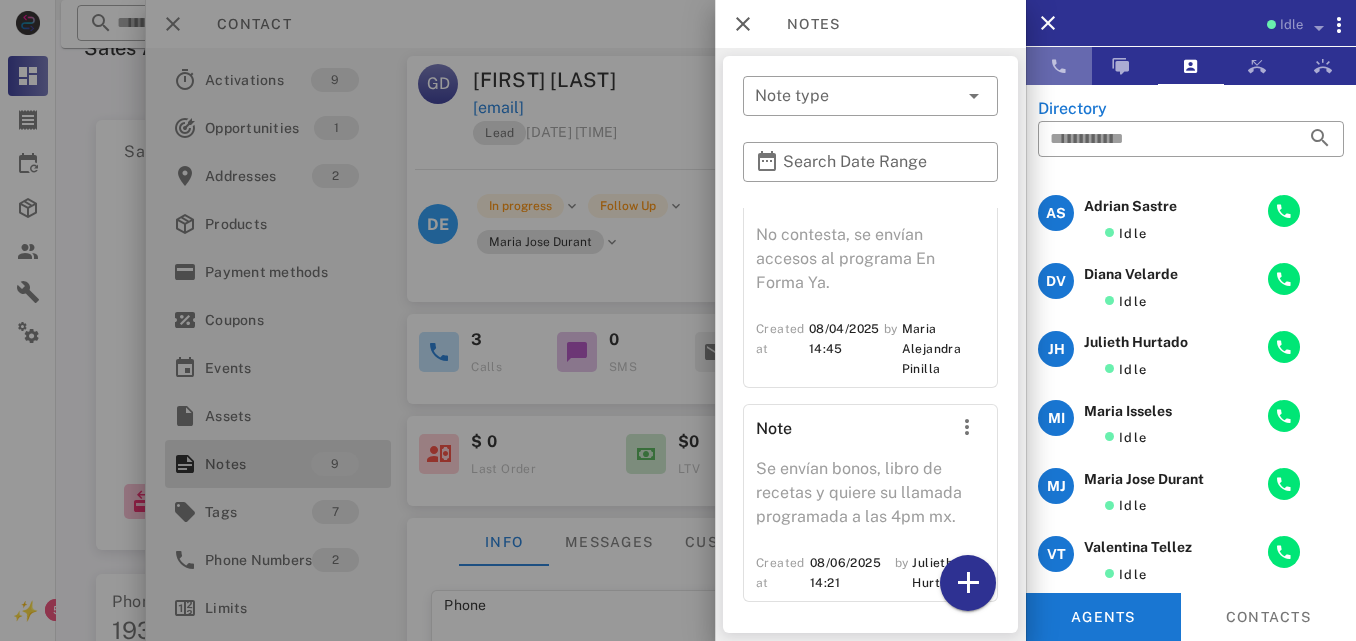 click at bounding box center (1059, 66) 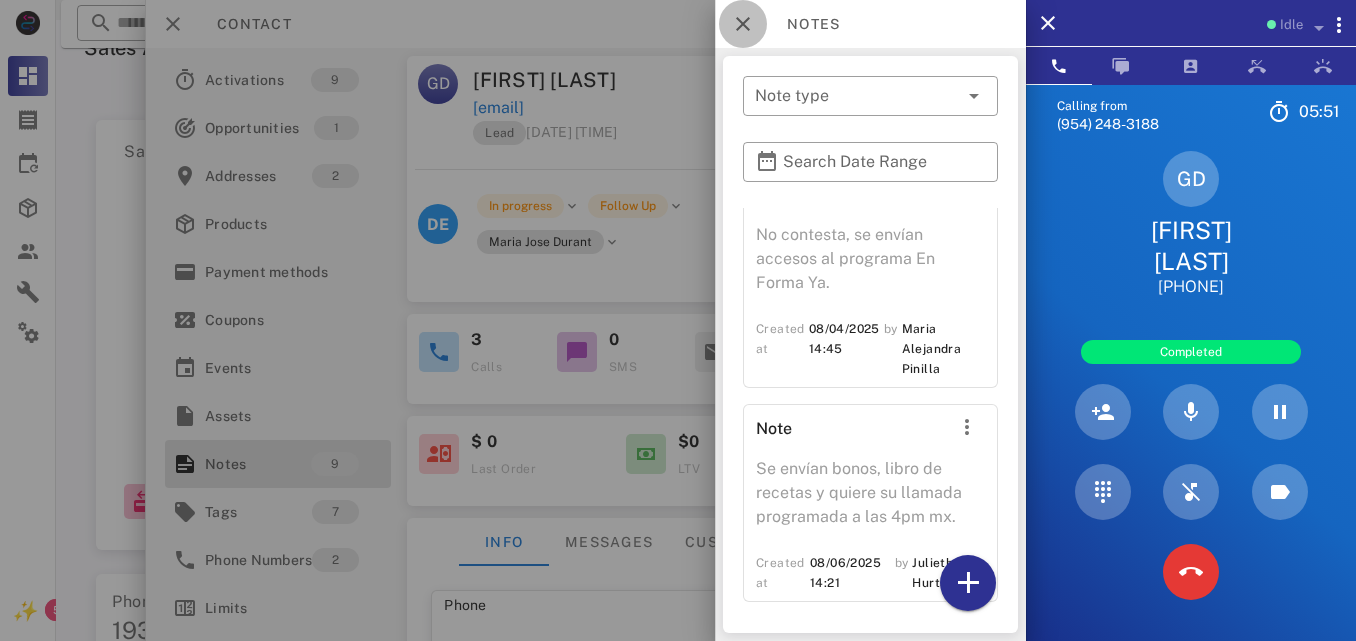click at bounding box center [743, 24] 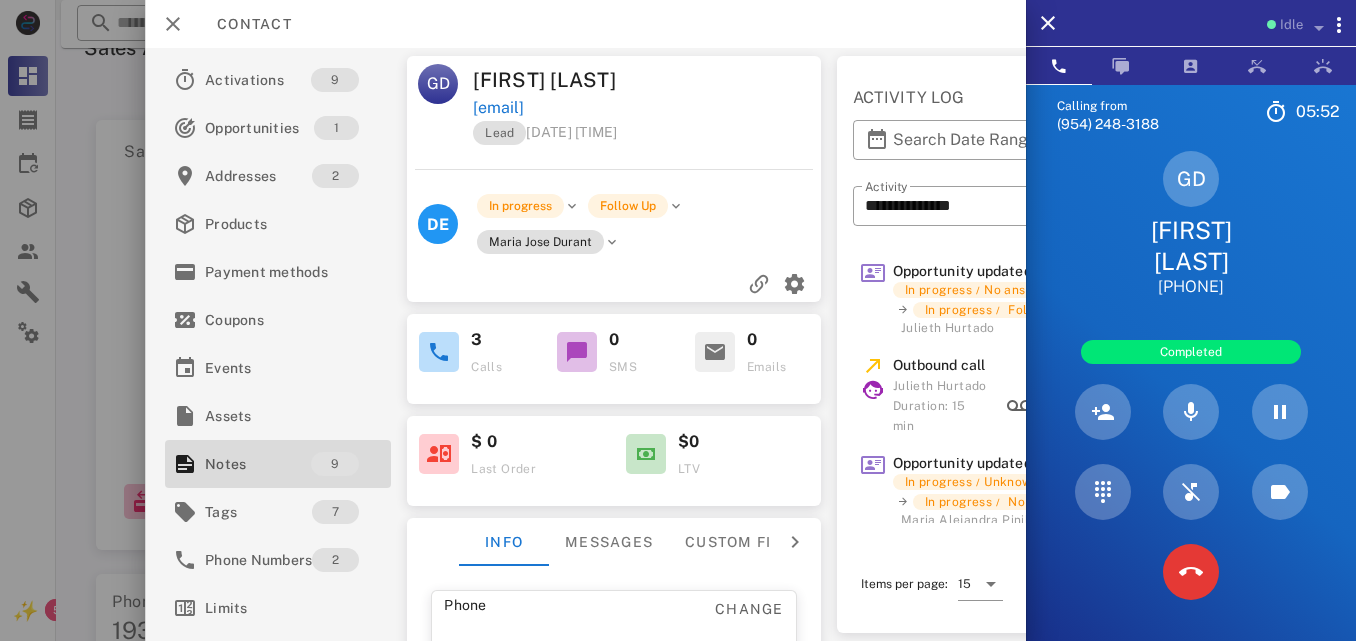click on "Contact" at bounding box center (585, 24) 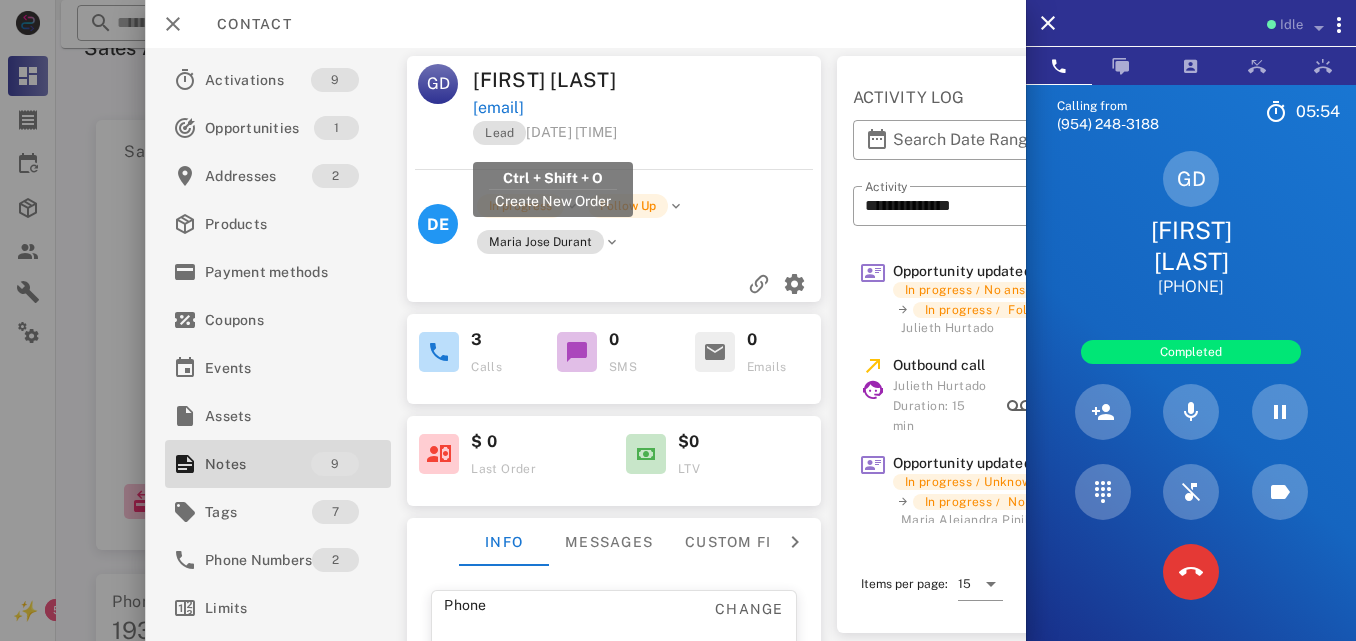 drag, startPoint x: 562, startPoint y: 134, endPoint x: 478, endPoint y: 137, distance: 84.05355 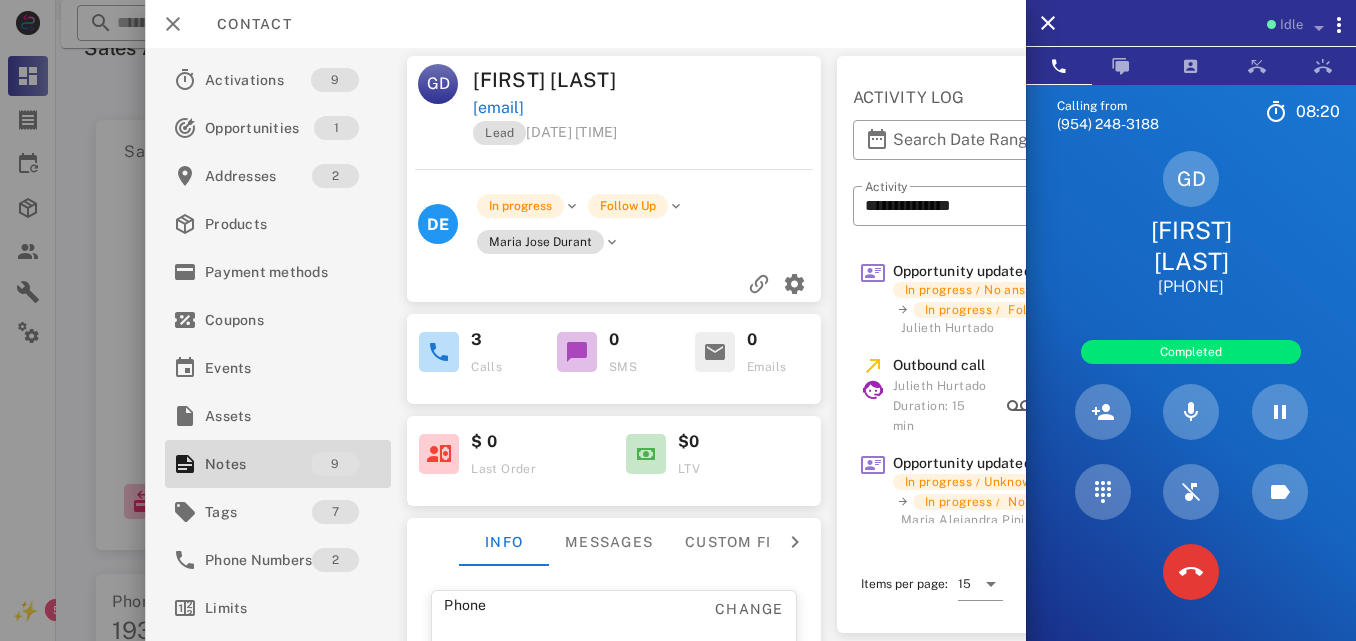 click on "[EMAIL]" at bounding box center [649, 108] 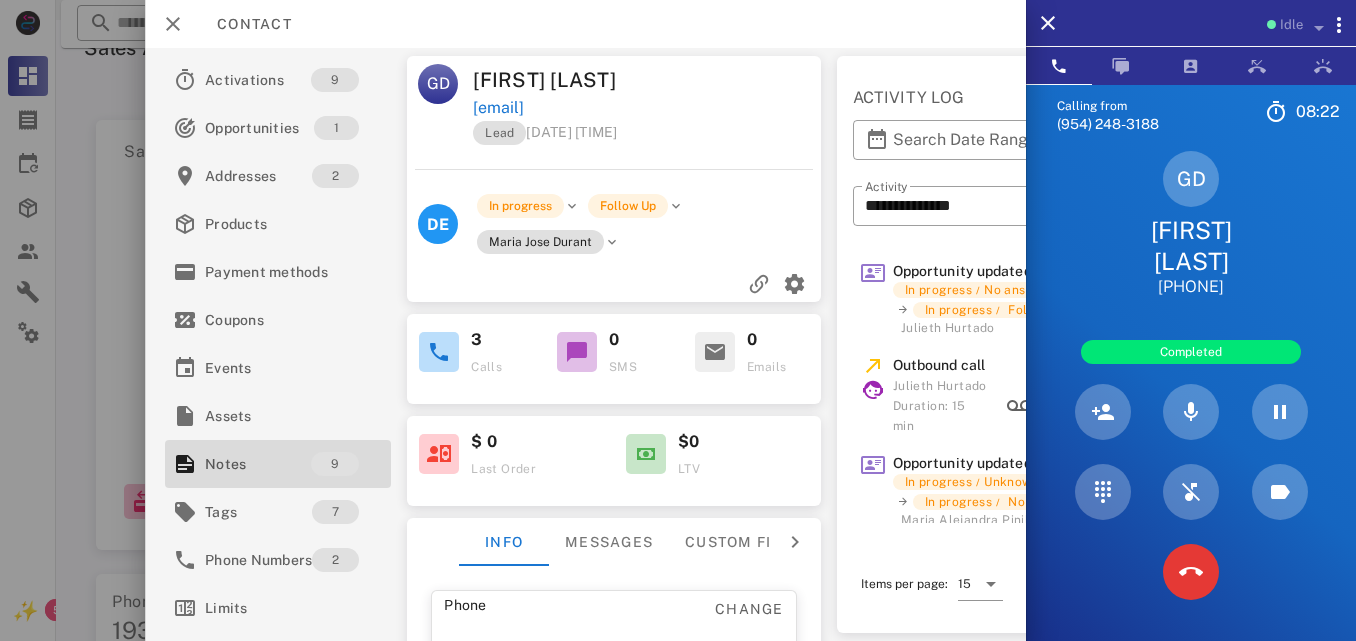 drag, startPoint x: 674, startPoint y: 146, endPoint x: 475, endPoint y: 147, distance: 199.00252 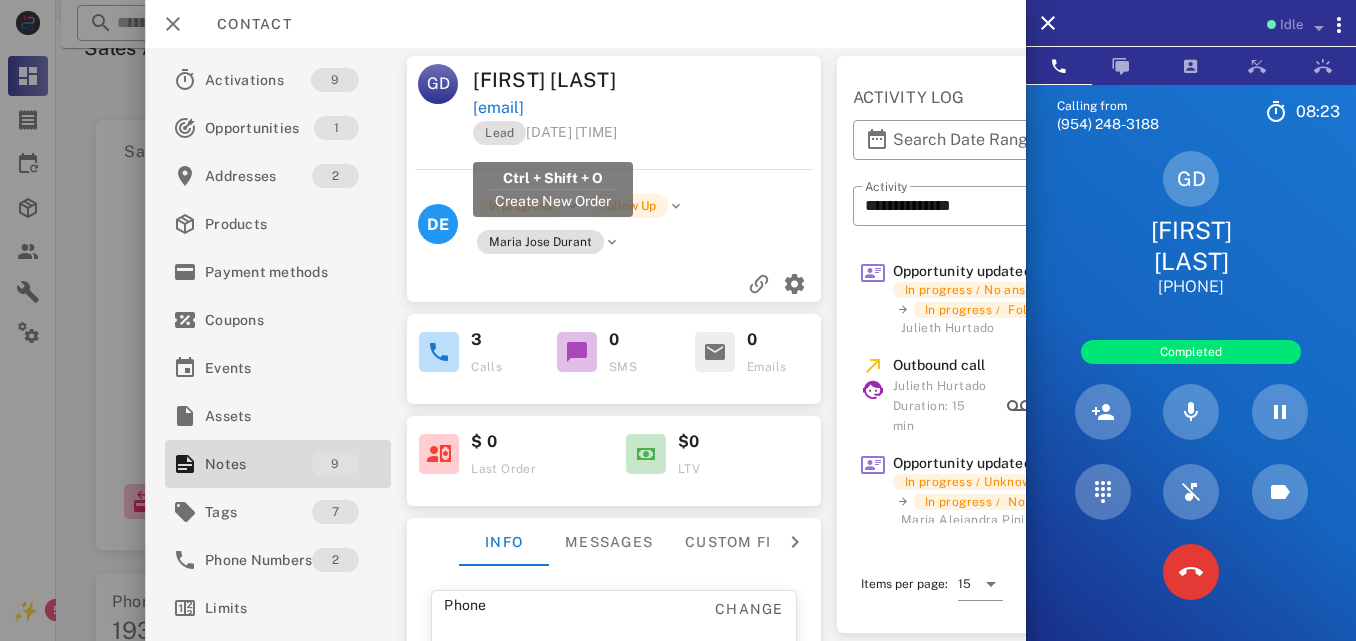 copy on "[EMAIL]" 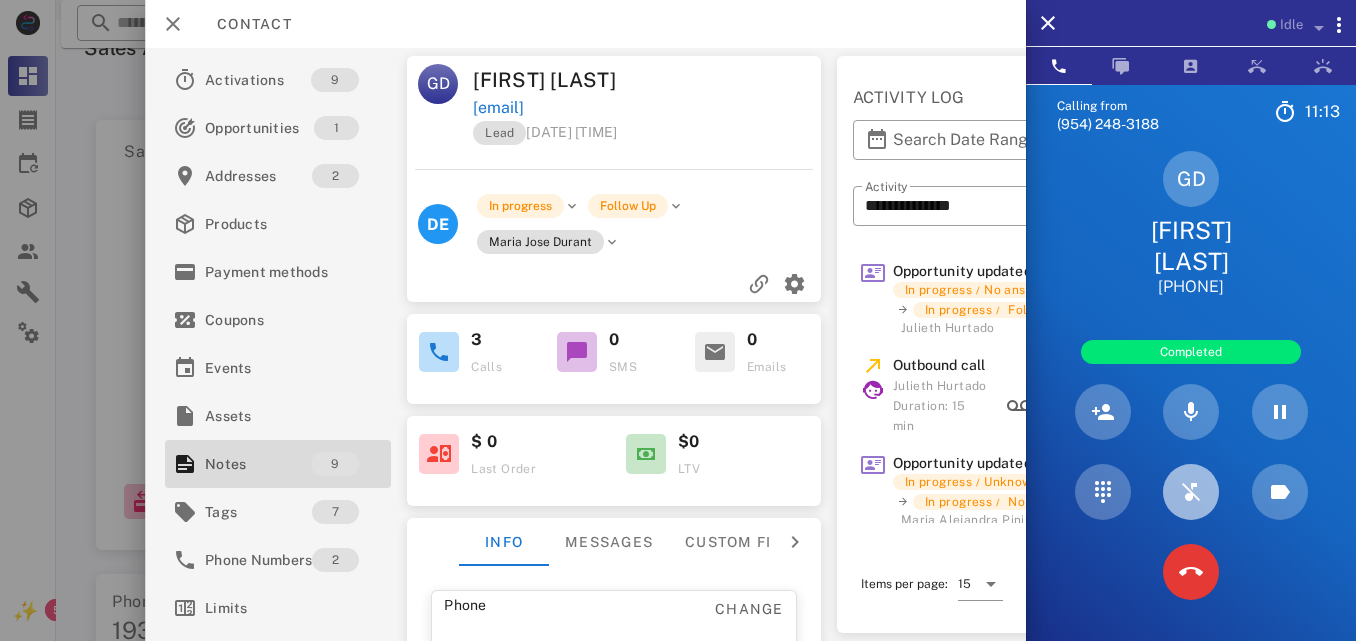 click at bounding box center (1191, 492) 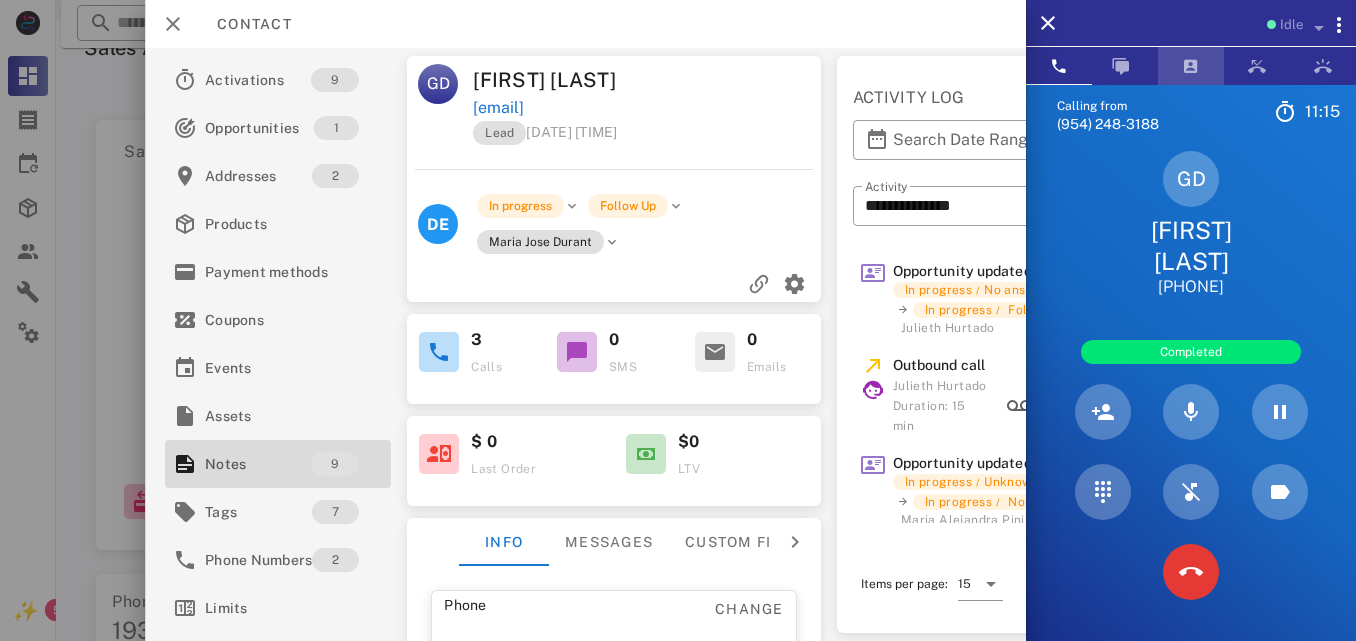click at bounding box center (1191, 66) 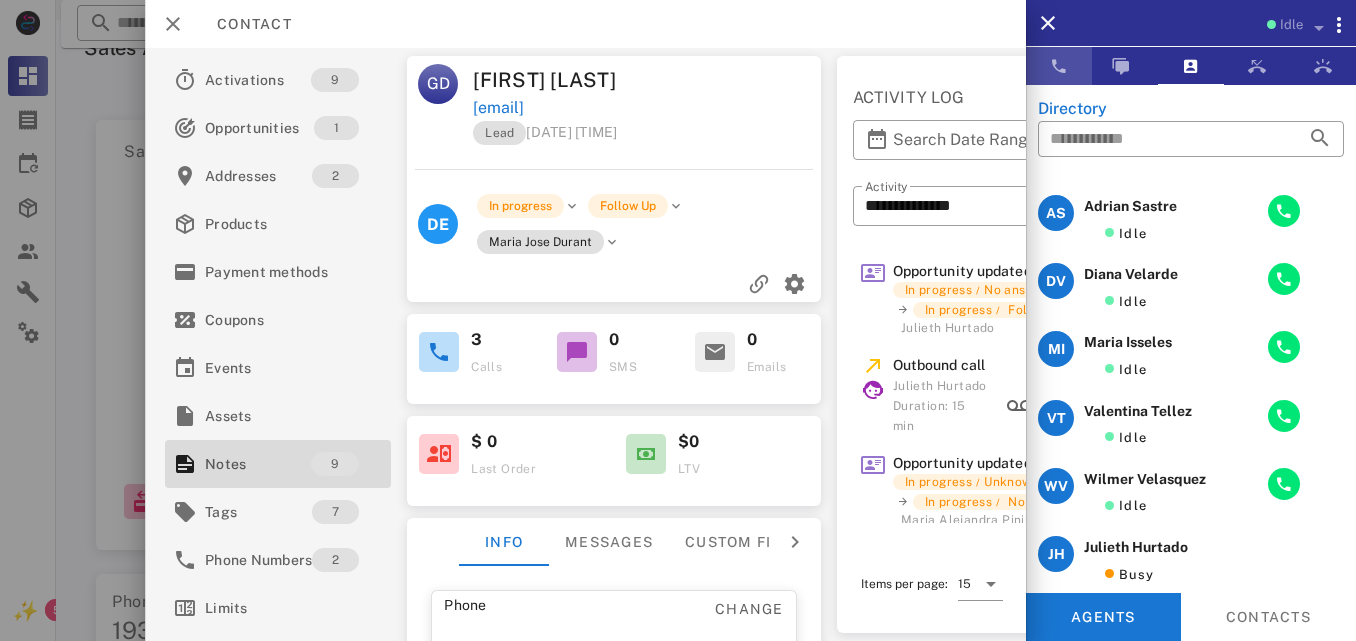 click at bounding box center (1059, 66) 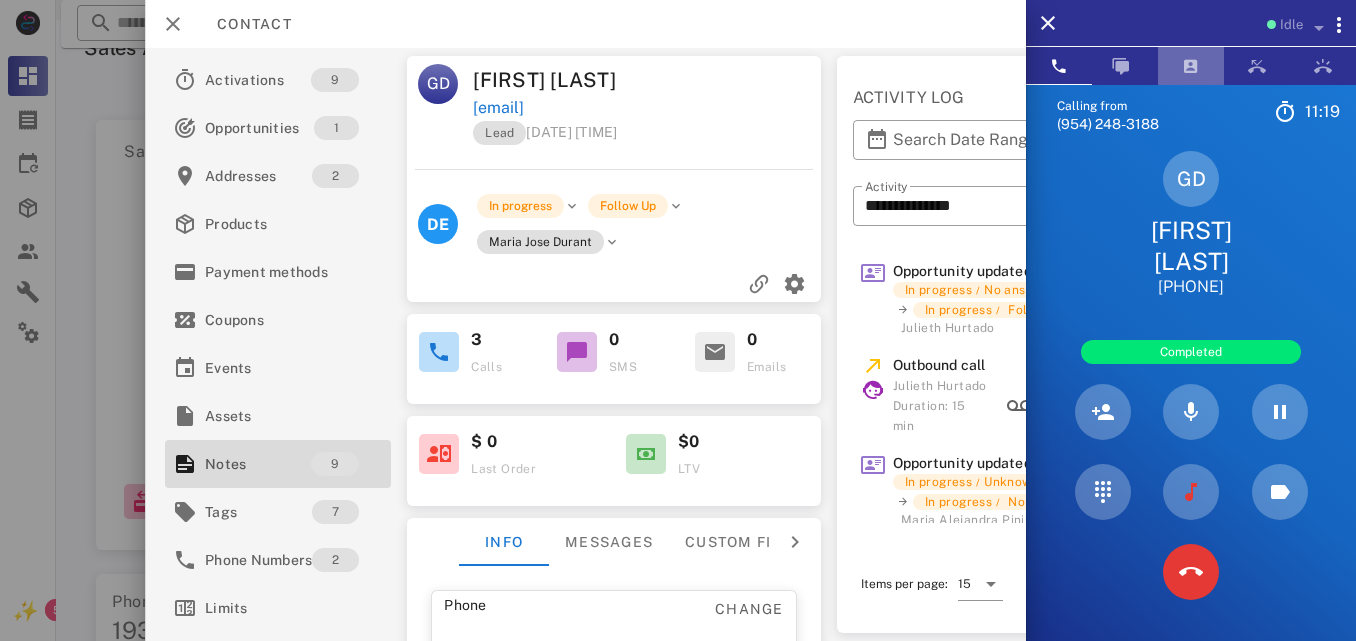 click at bounding box center [1191, 66] 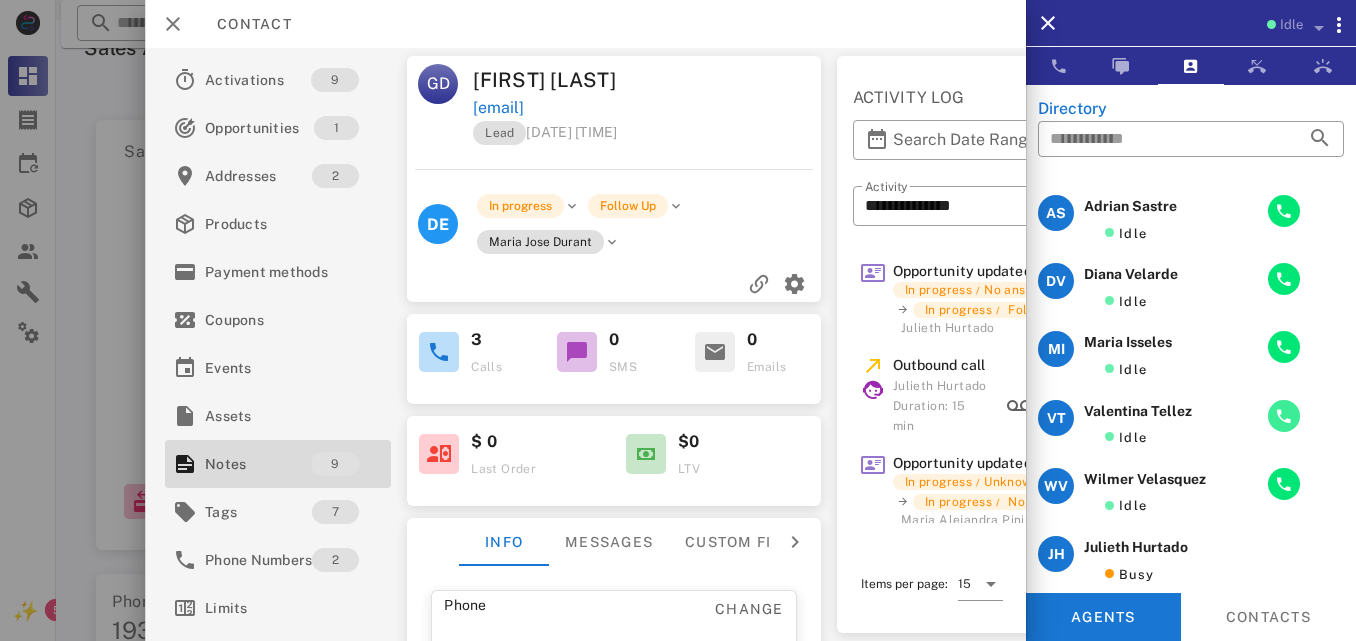 click at bounding box center (1284, 416) 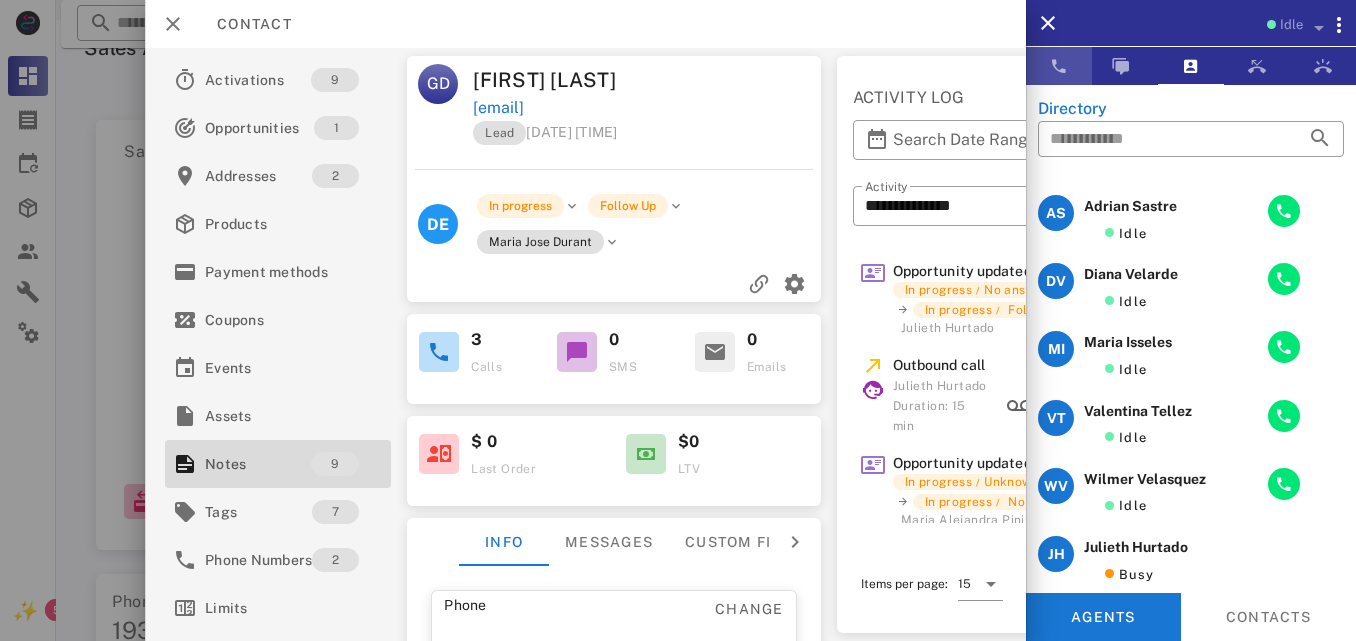click at bounding box center (1059, 66) 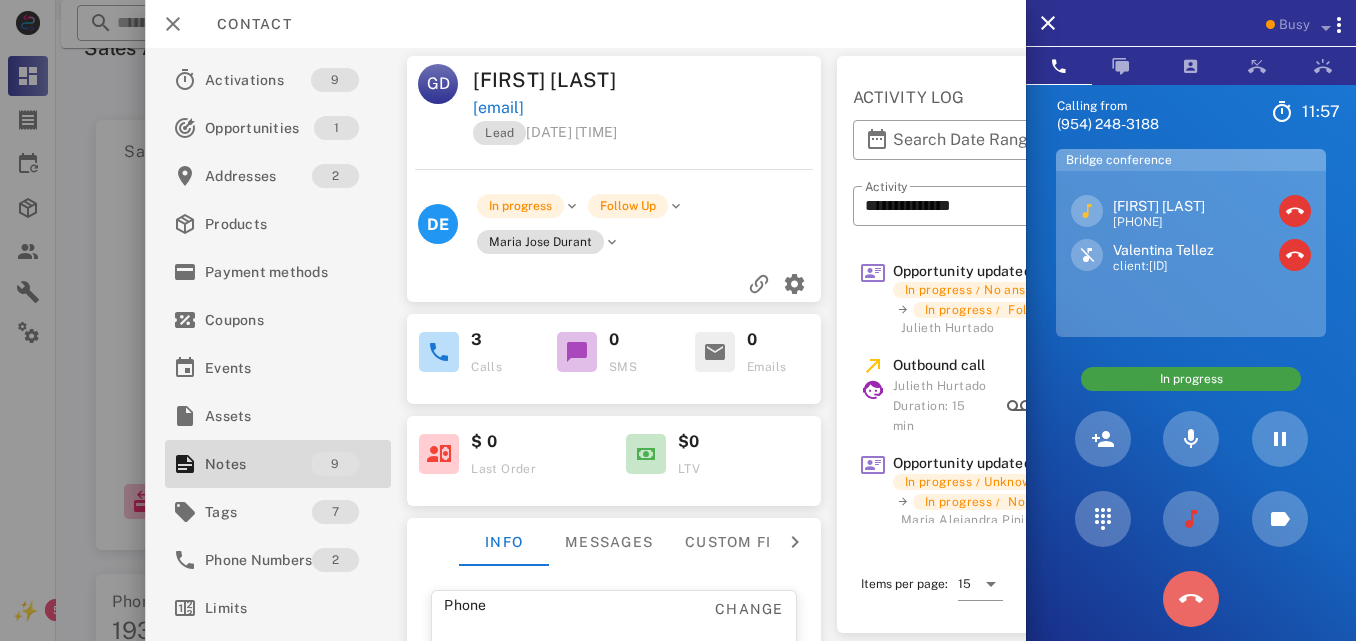 click at bounding box center [1191, 599] 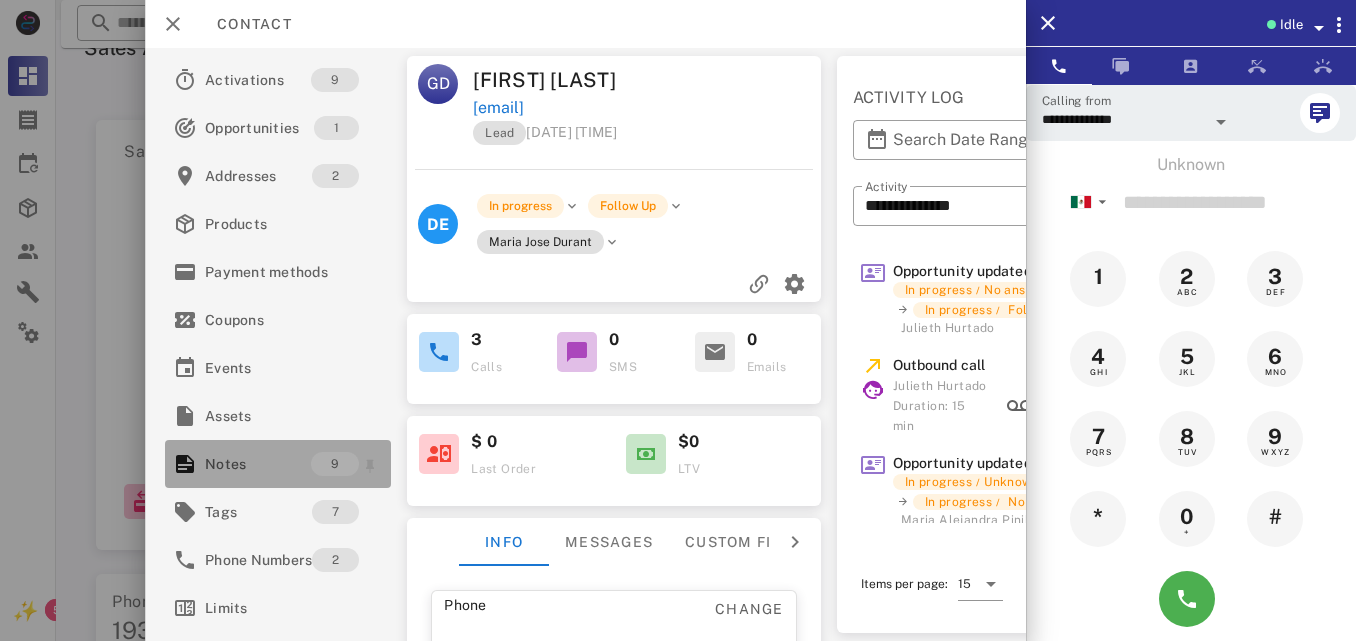 click on "Notes" at bounding box center (258, 464) 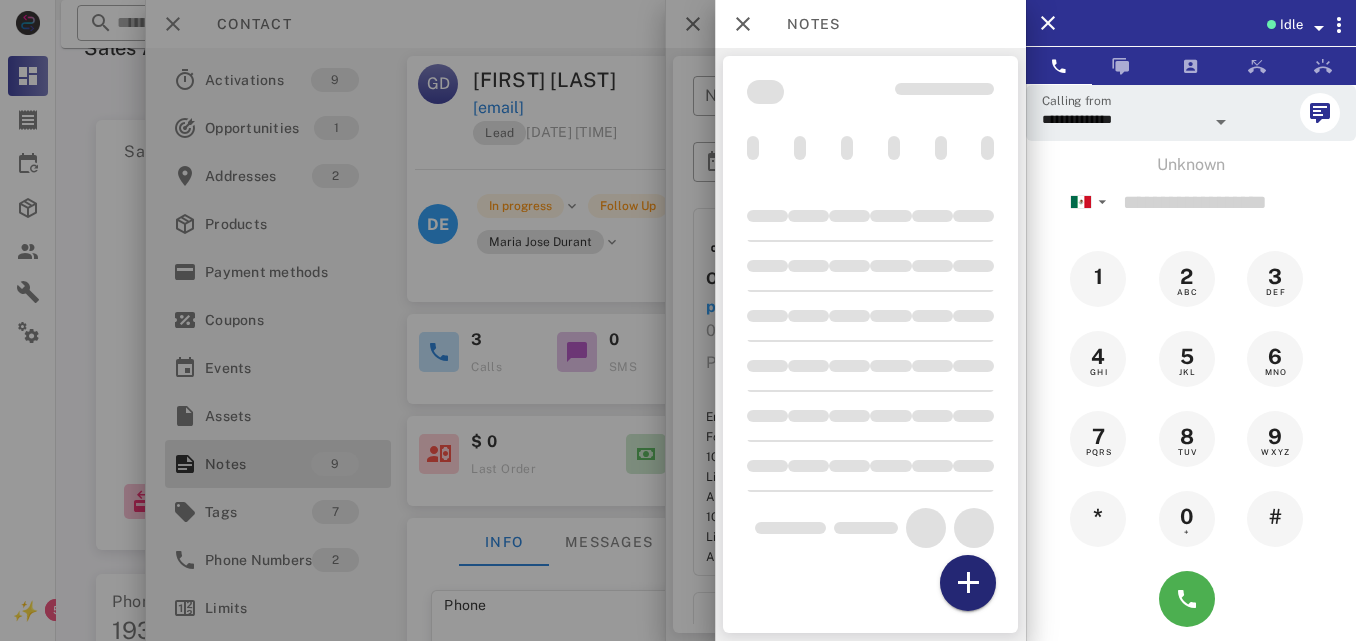 click at bounding box center [968, 583] 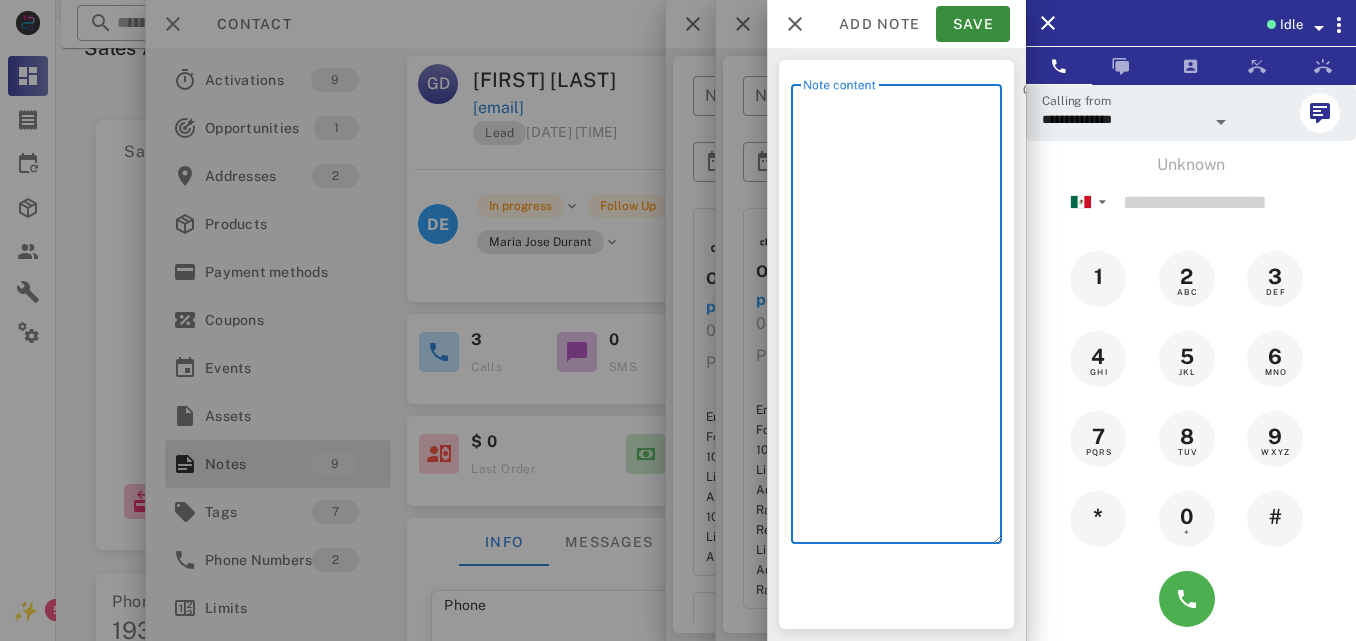 click on "Note content" at bounding box center [902, 319] 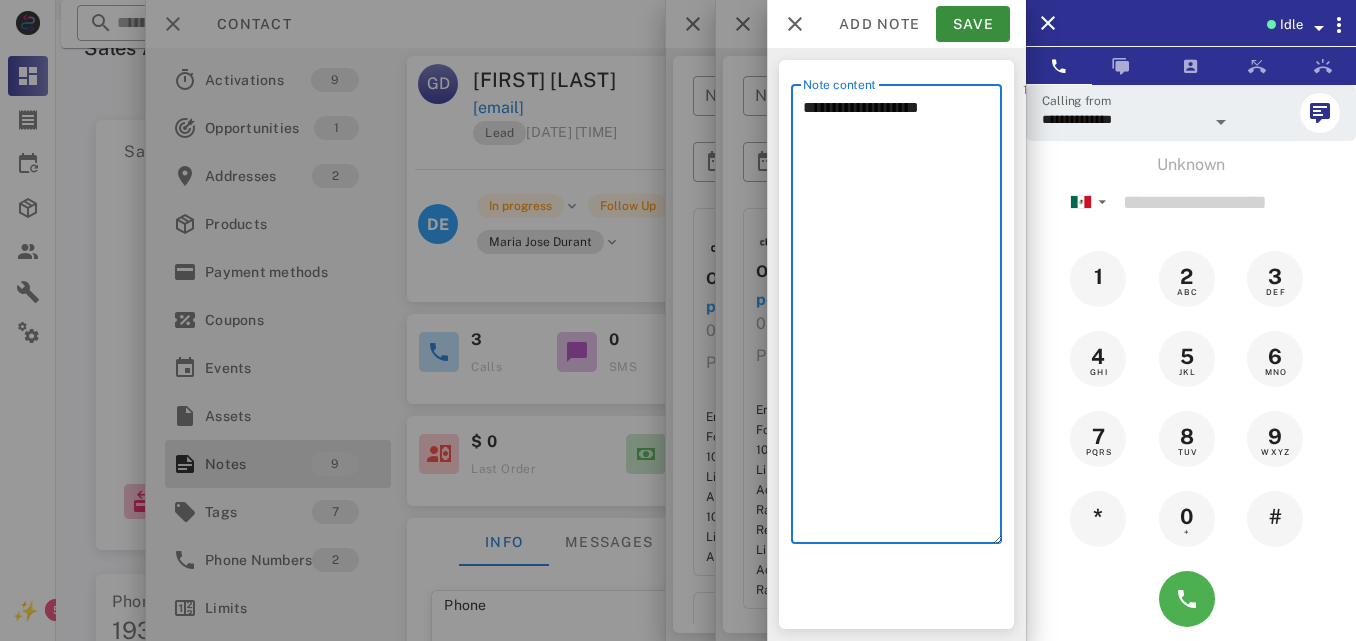 click on "**********" at bounding box center [902, 319] 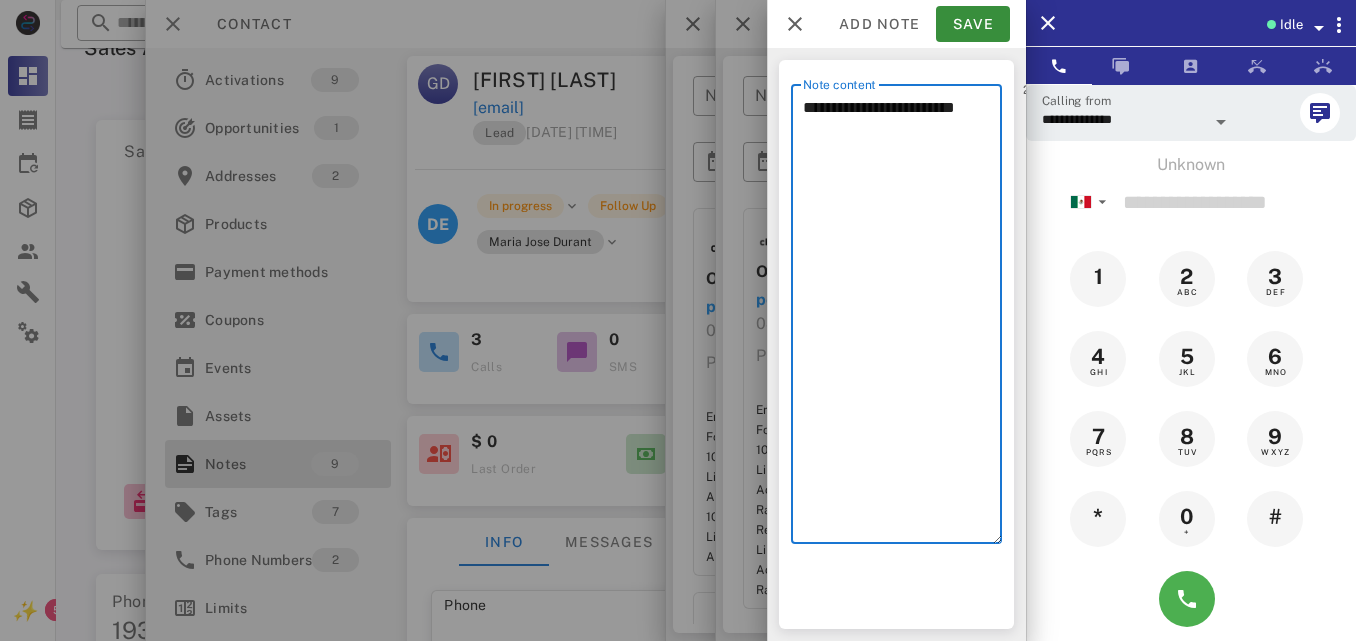 click on "**********" at bounding box center (902, 319) 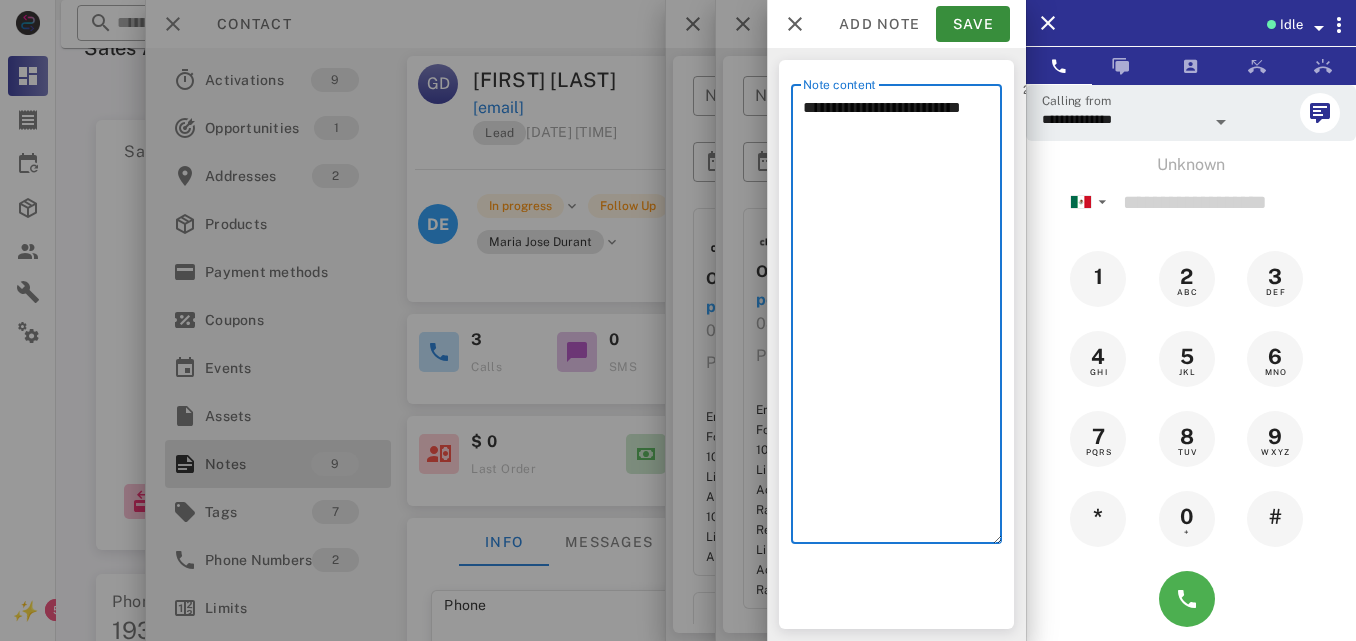 click on "**********" at bounding box center [902, 319] 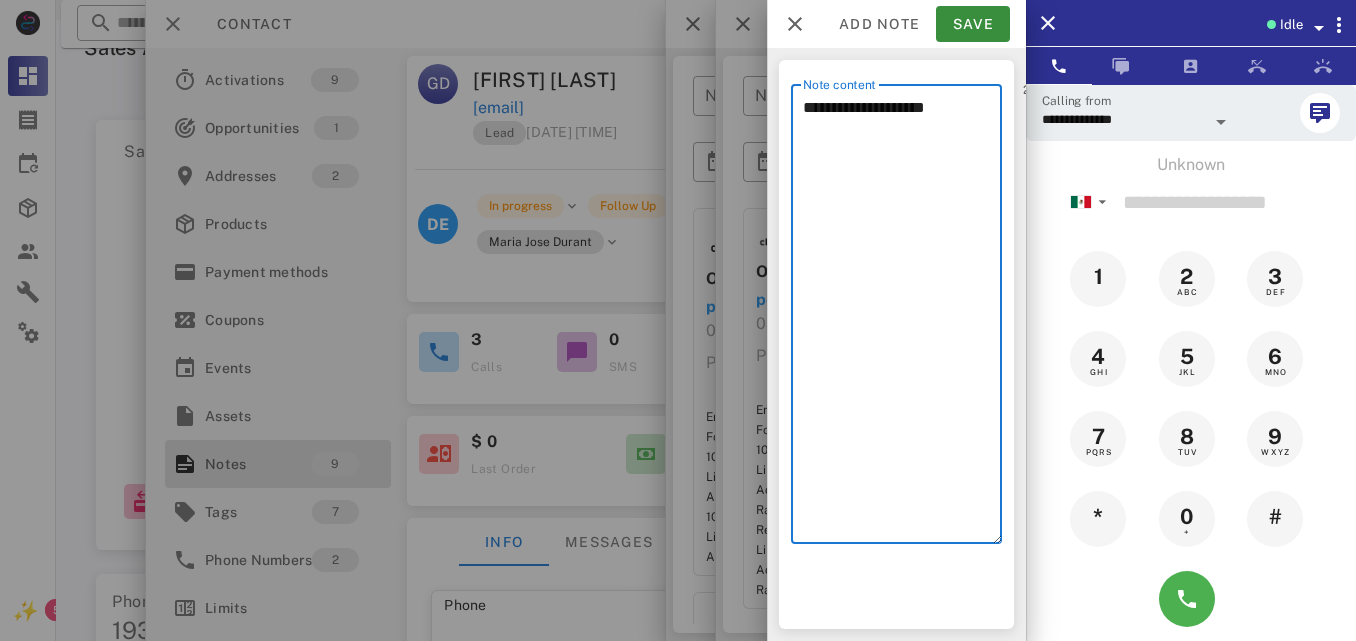 click on "**********" at bounding box center [902, 319] 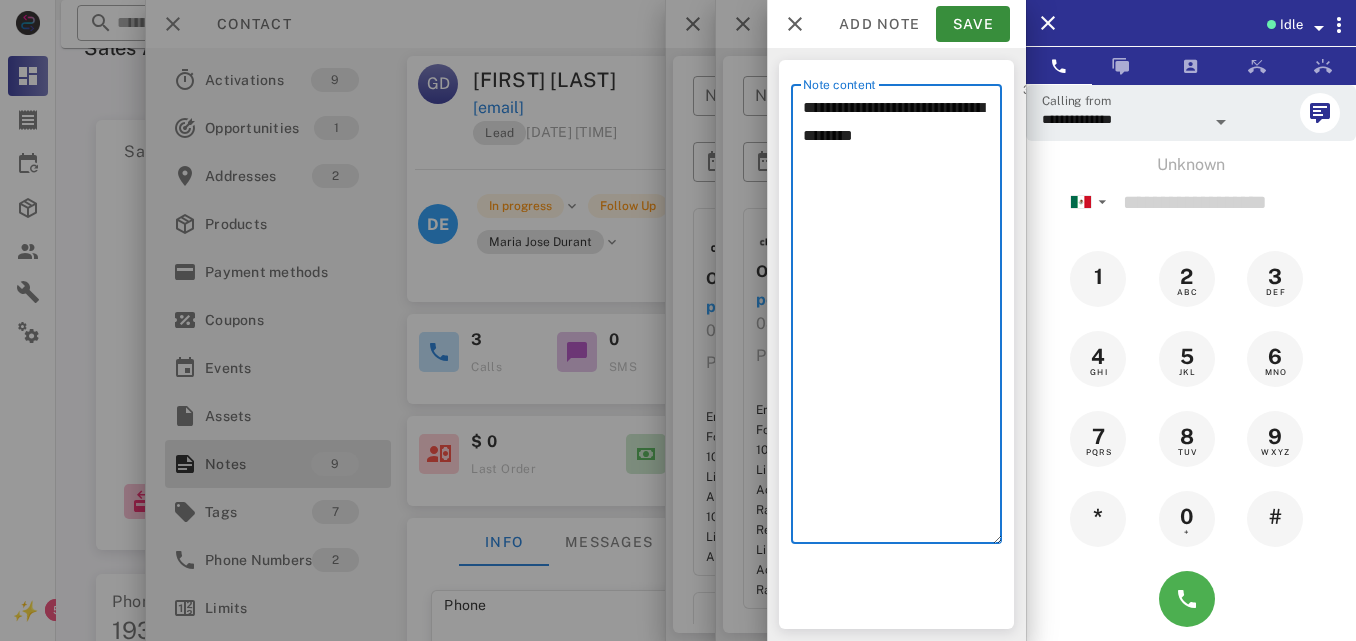 click on "**********" at bounding box center (902, 319) 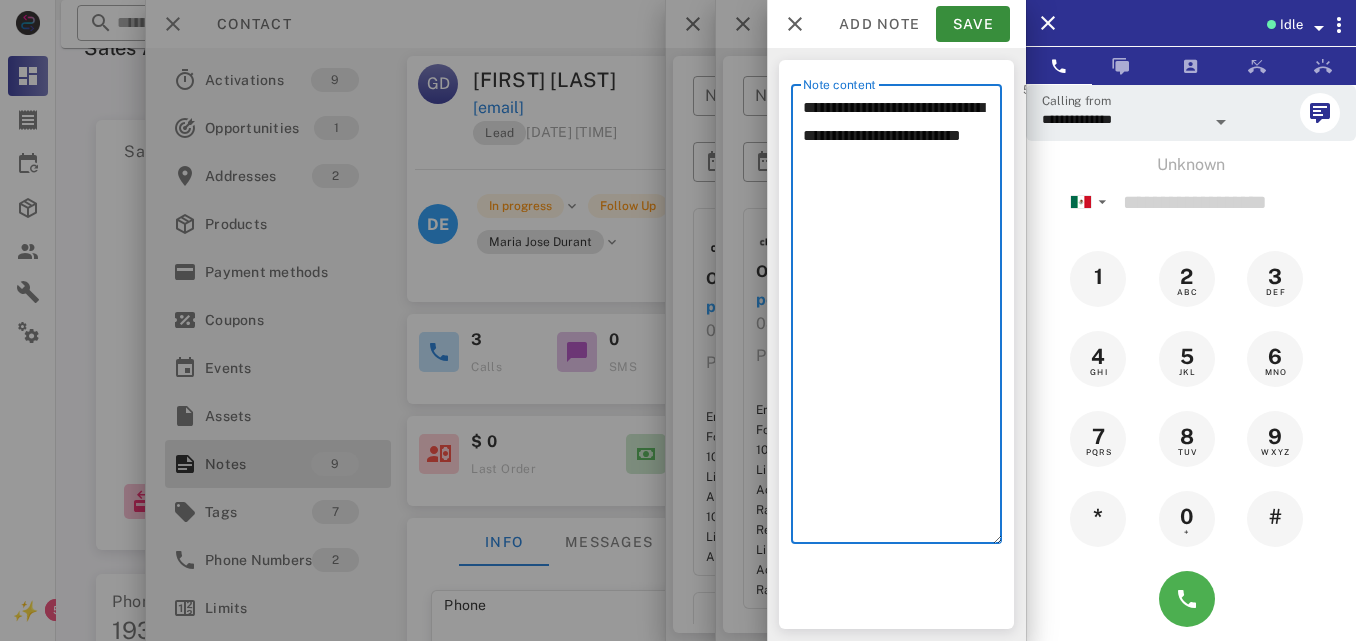 click on "**********" at bounding box center (902, 319) 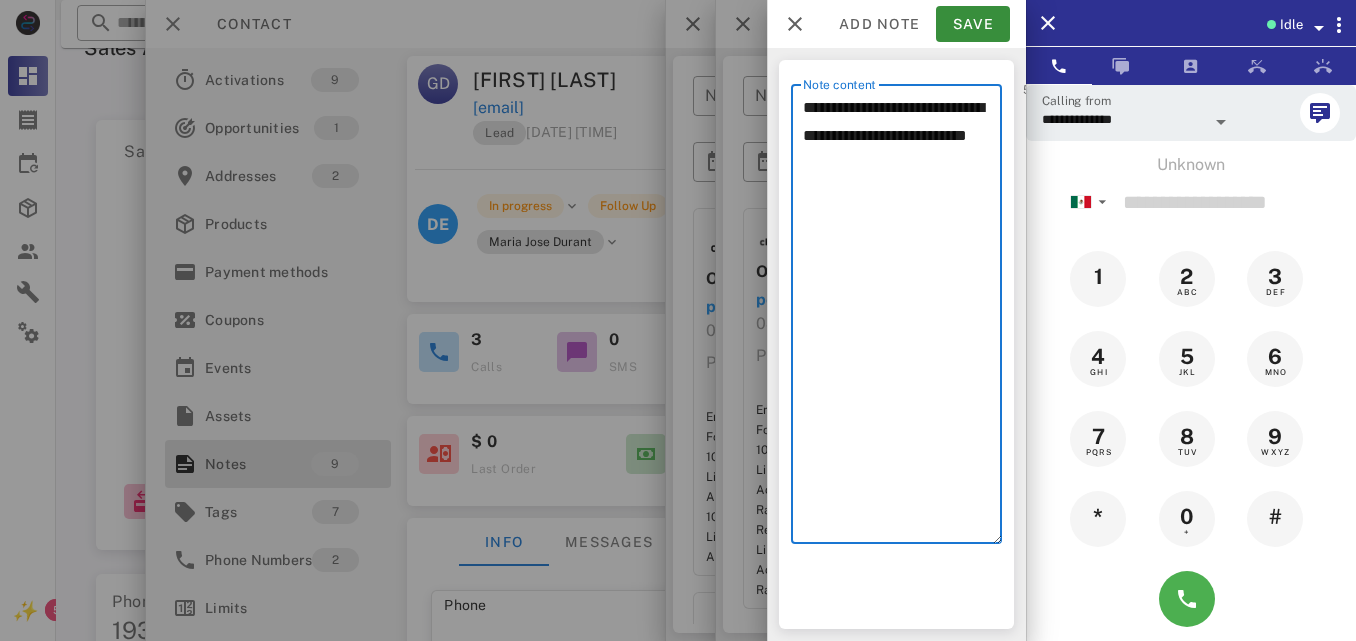 click on "**********" at bounding box center (902, 319) 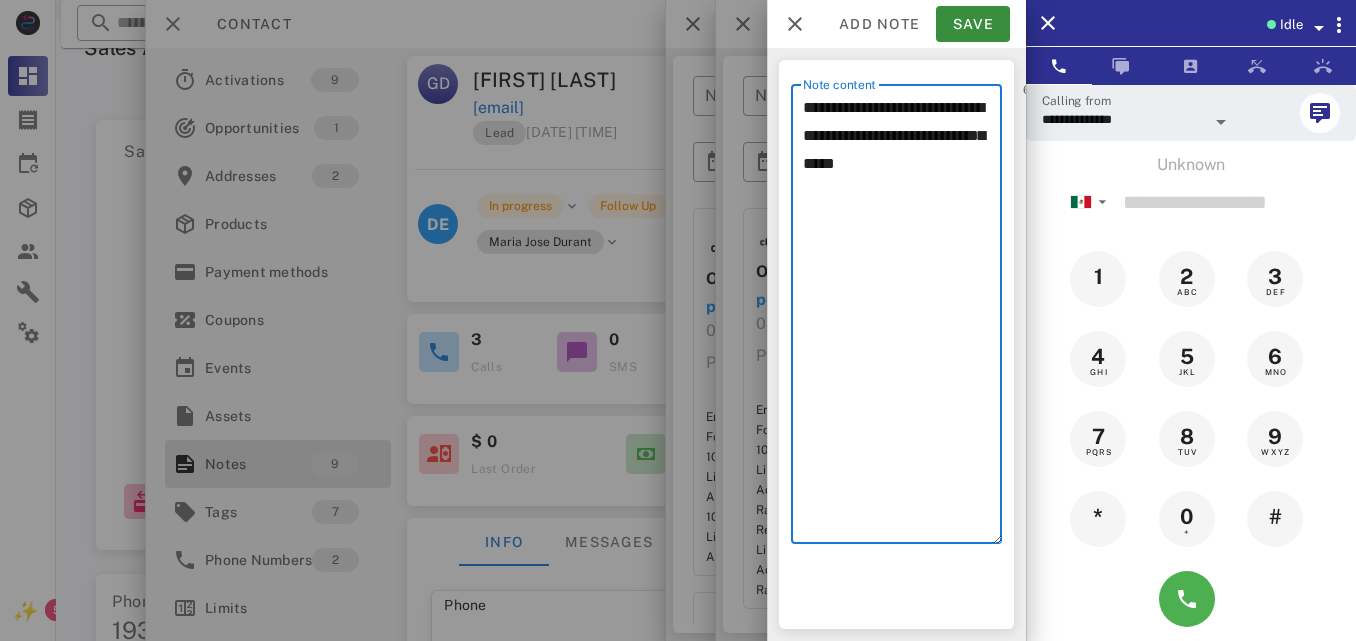 click on "**********" at bounding box center (902, 319) 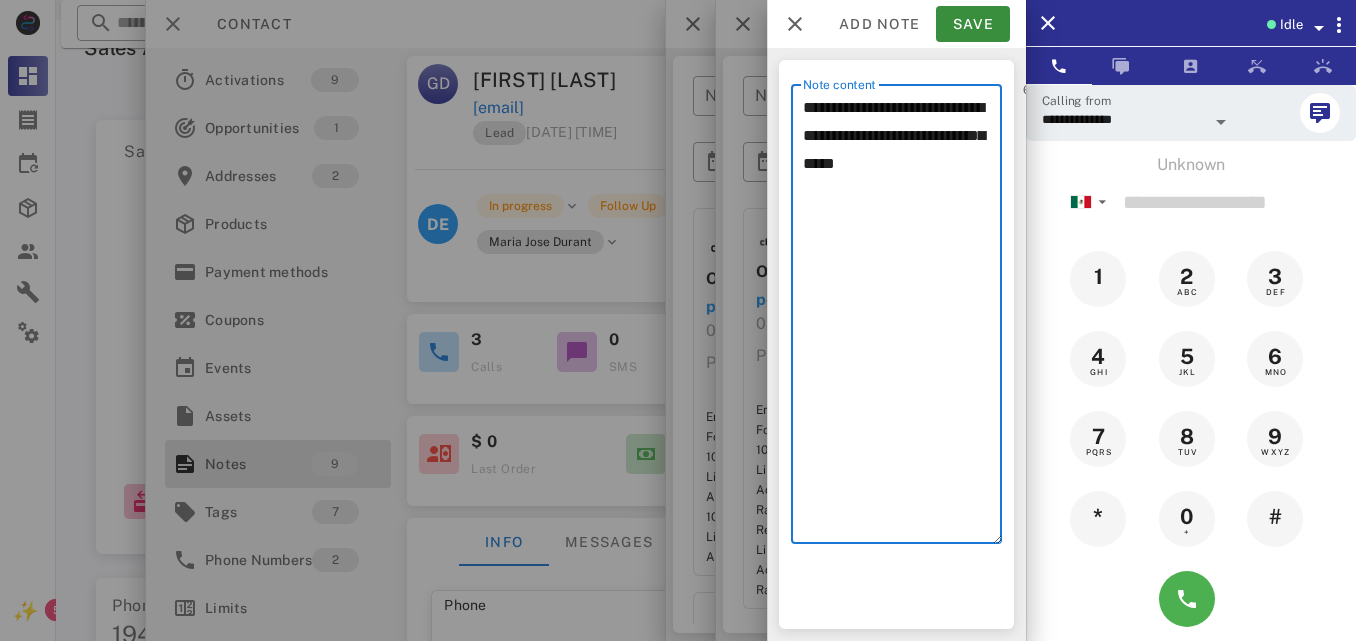 click on "**********" at bounding box center [902, 319] 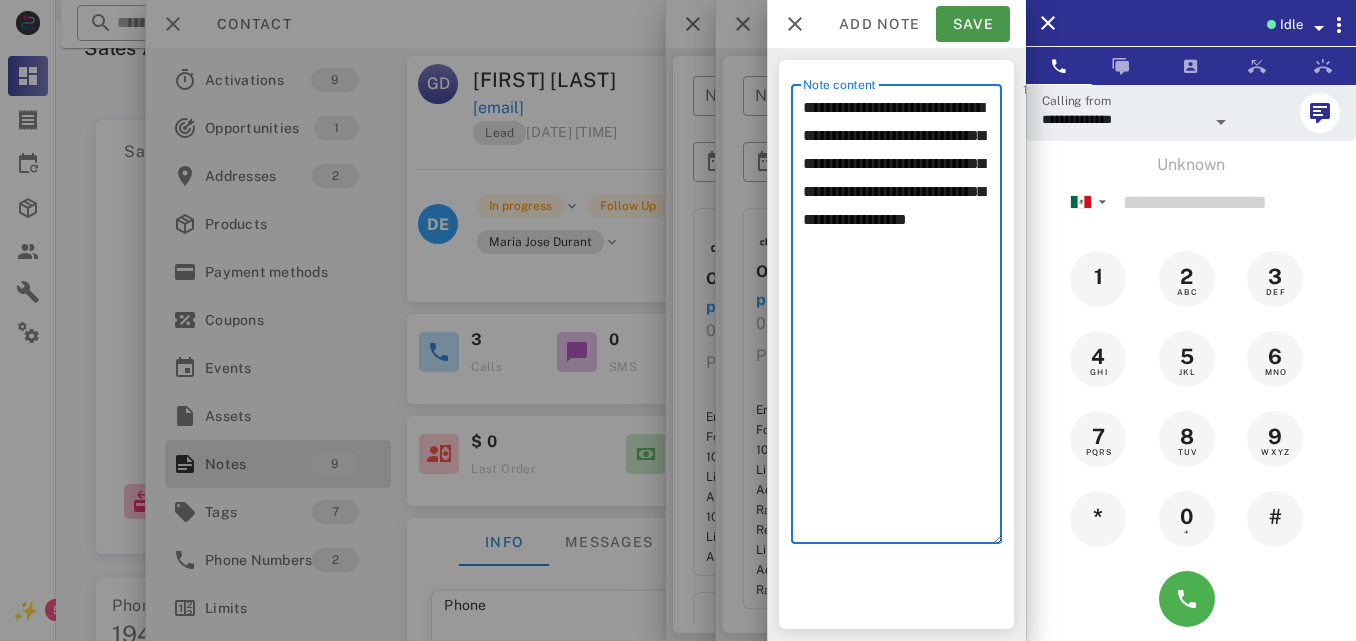 type on "**********" 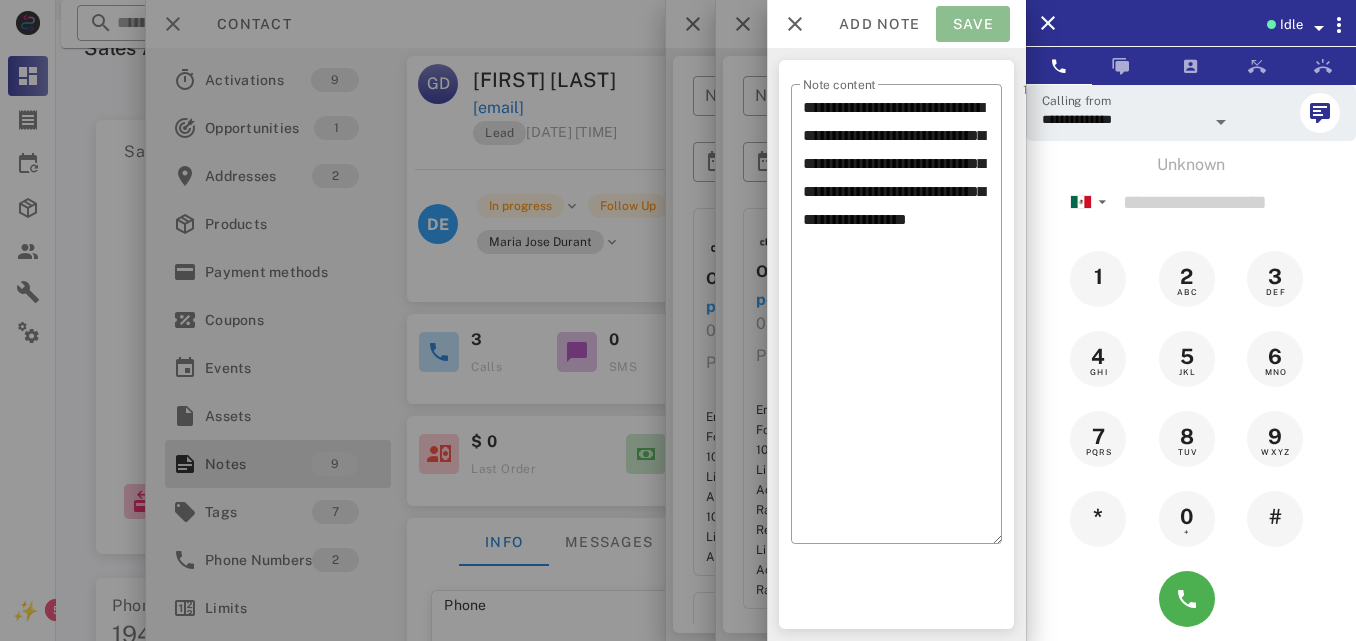 click on "Save" at bounding box center (973, 24) 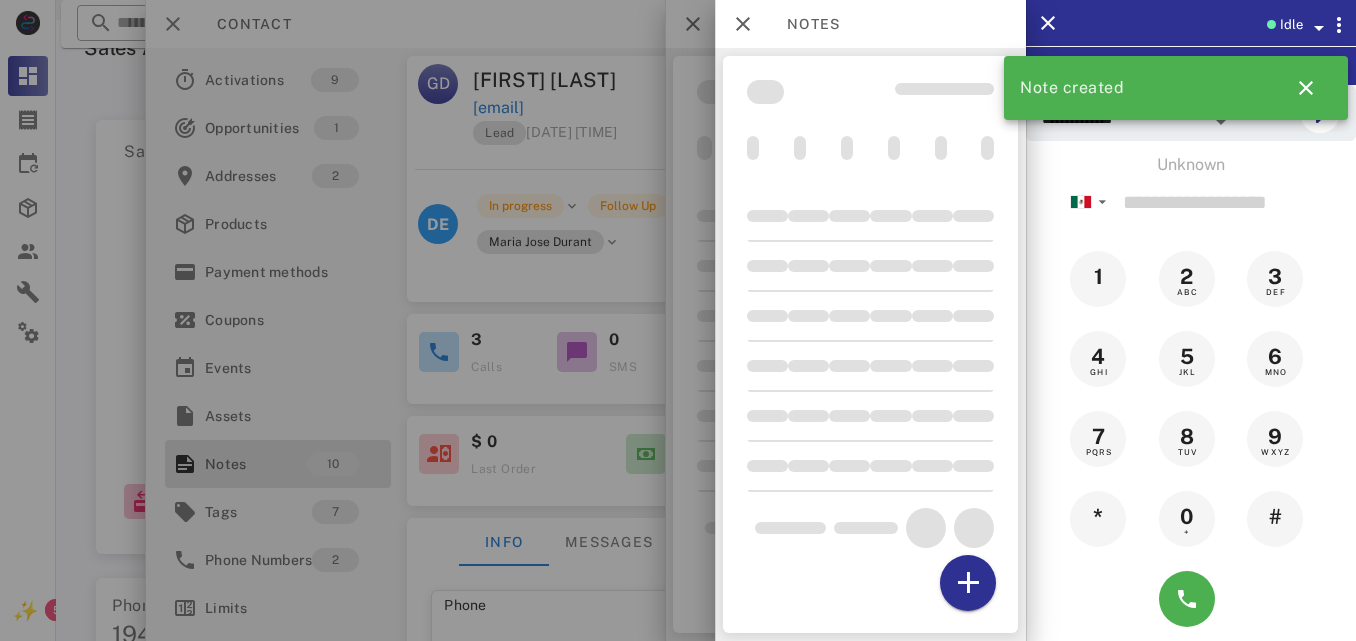click at bounding box center [678, 320] 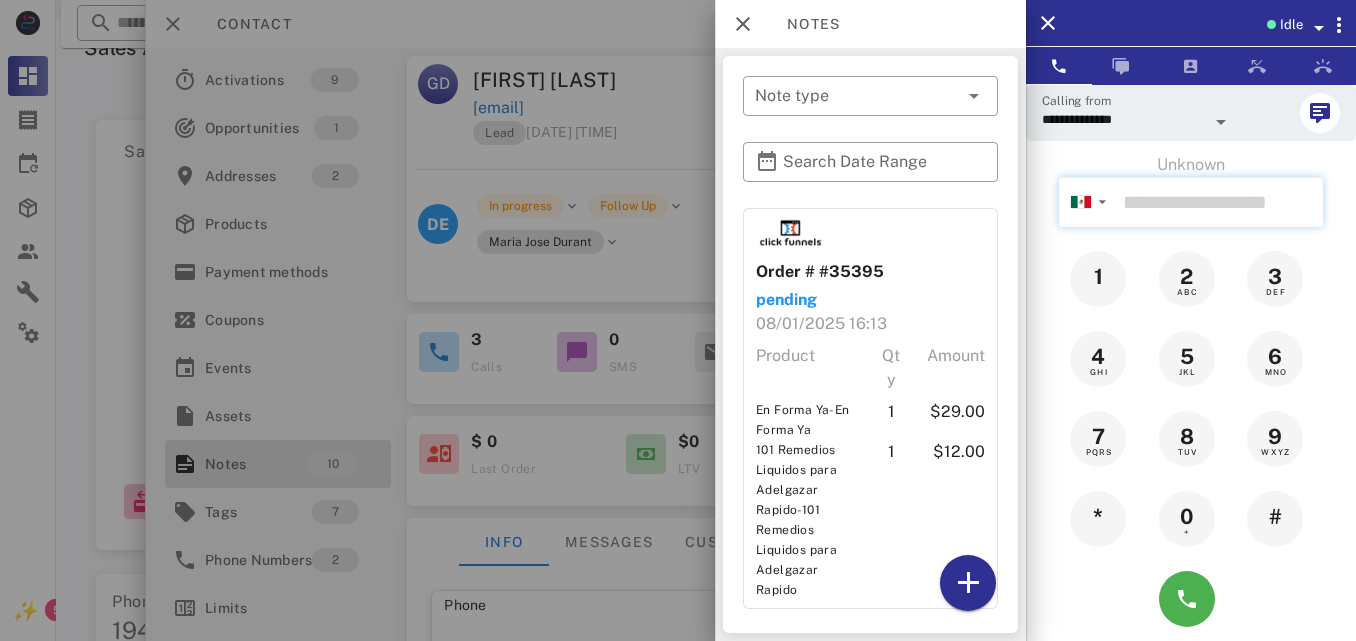 click at bounding box center (1219, 202) 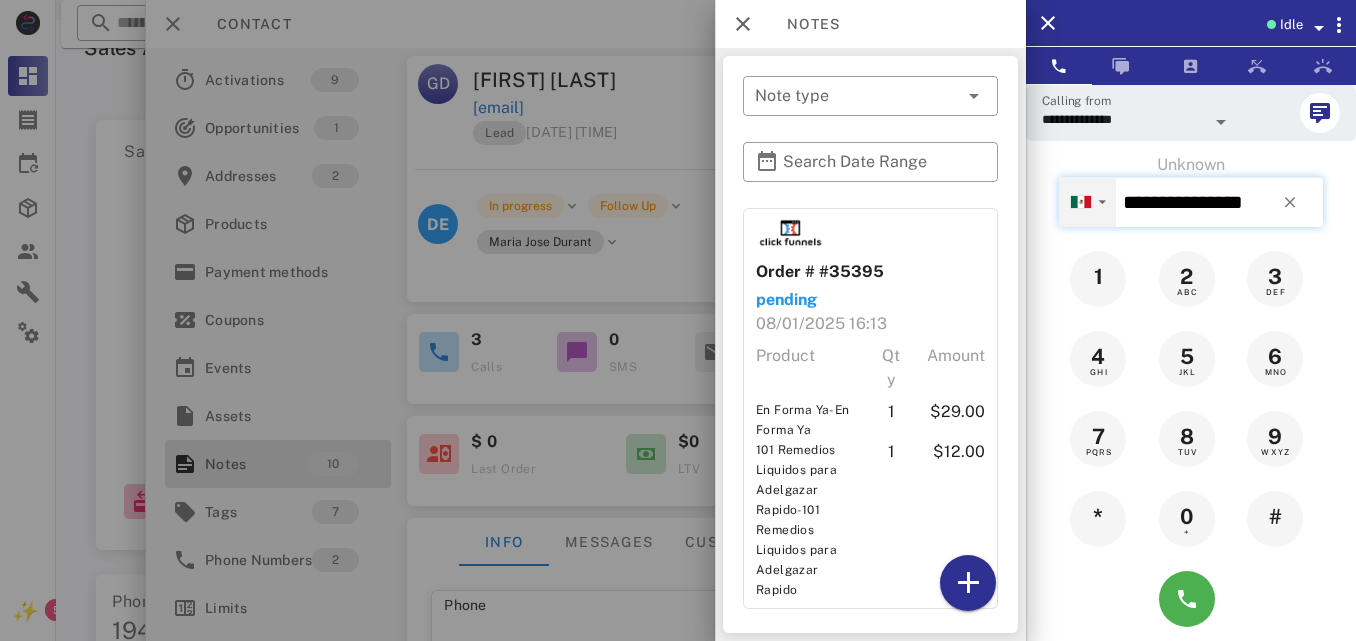 type on "**********" 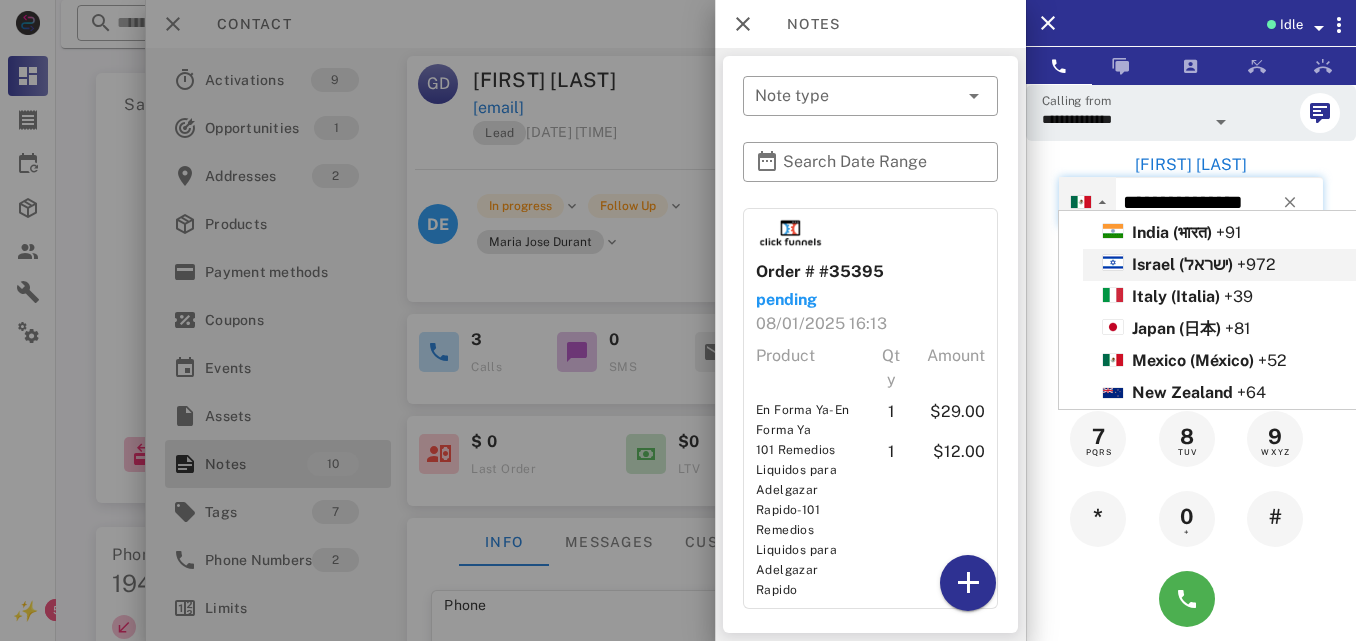 scroll, scrollTop: 98, scrollLeft: 0, axis: vertical 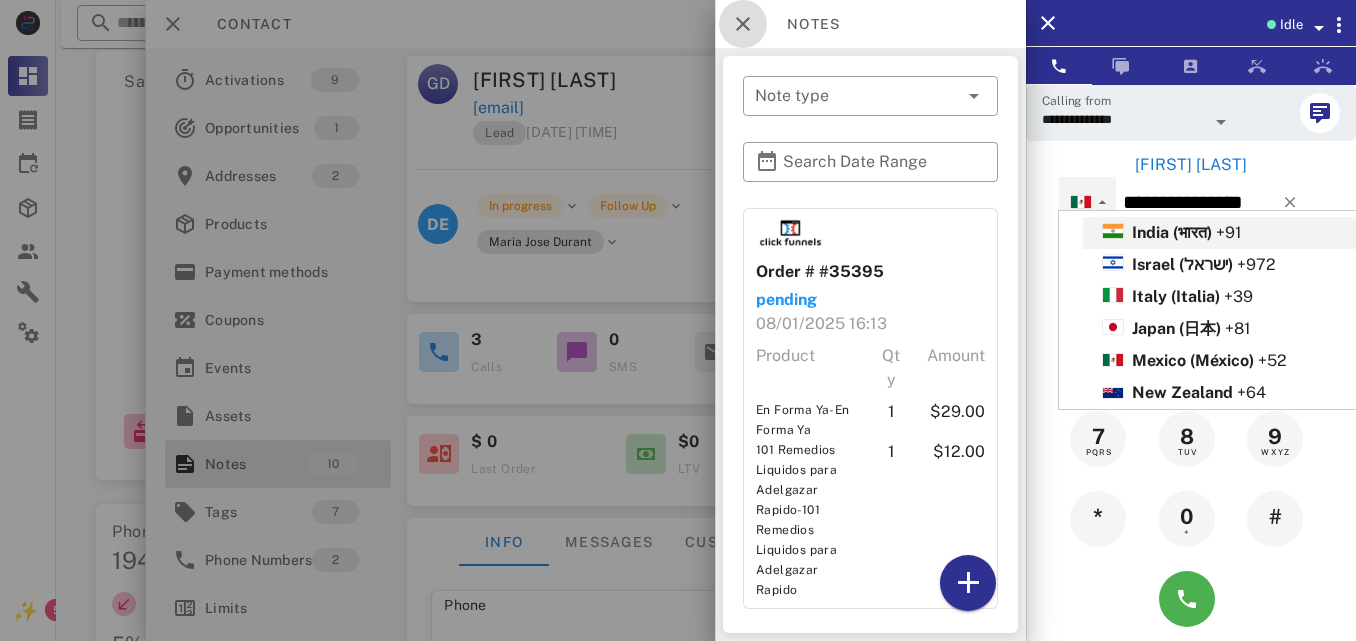 click at bounding box center [743, 24] 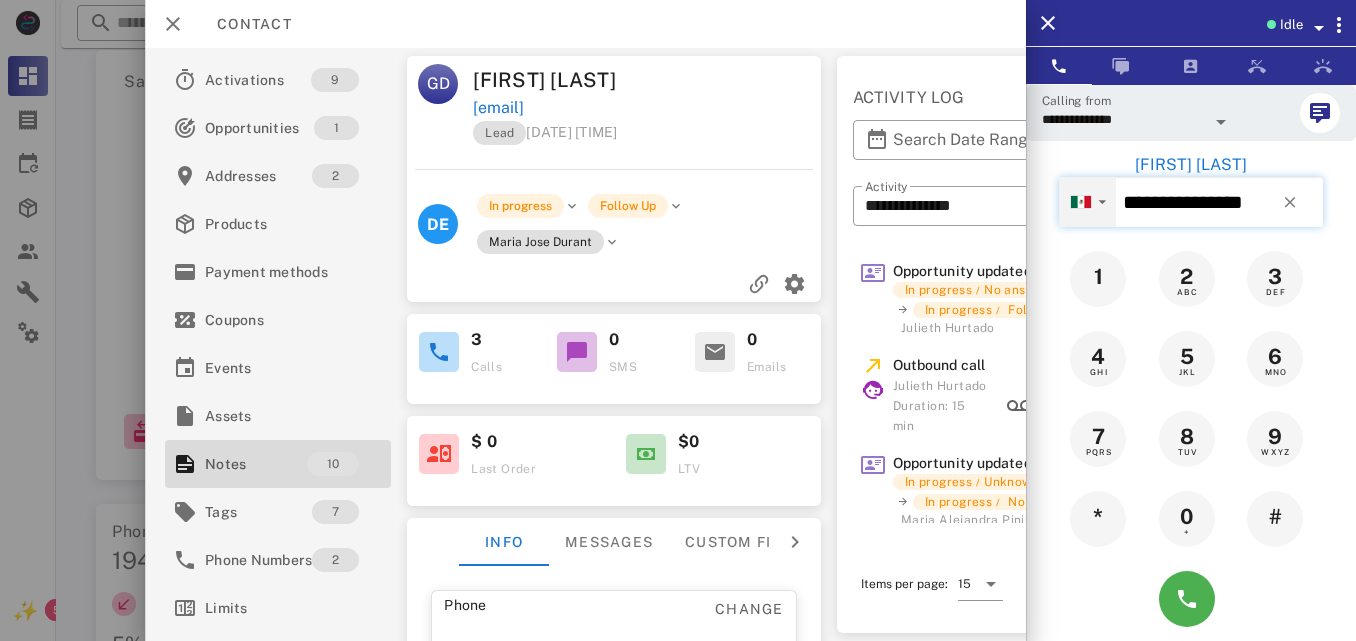 click on "▼" at bounding box center (1087, 201) 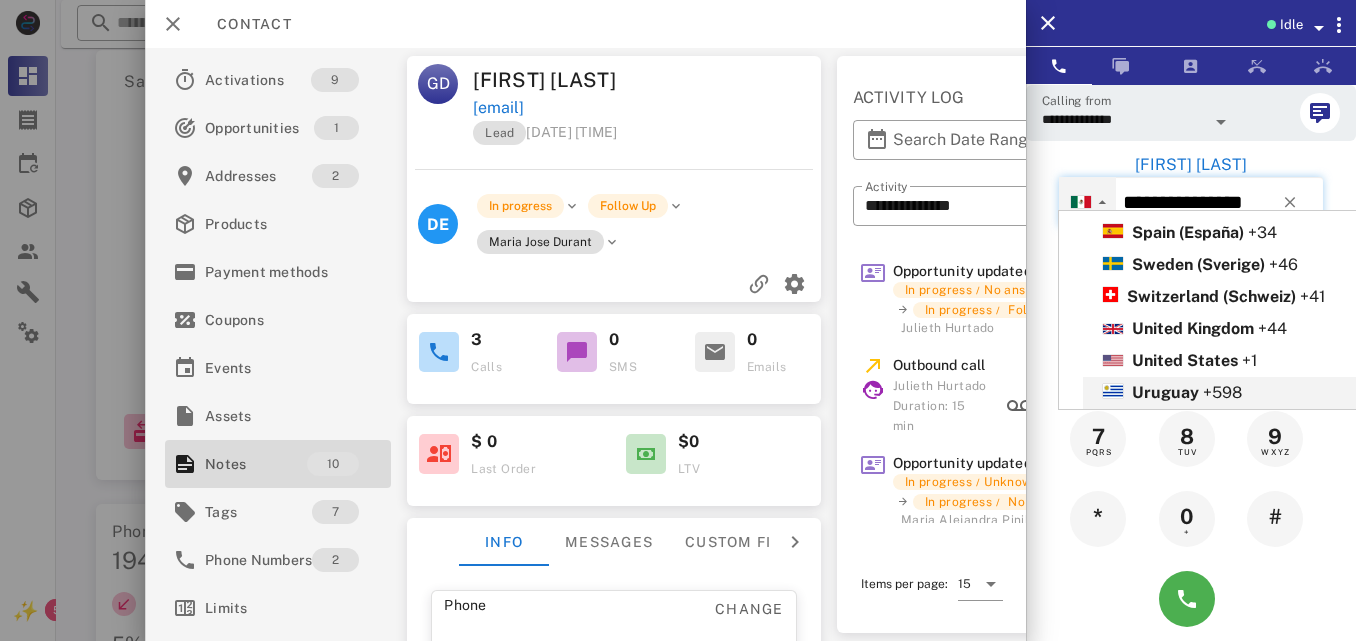 scroll, scrollTop: 1074, scrollLeft: 0, axis: vertical 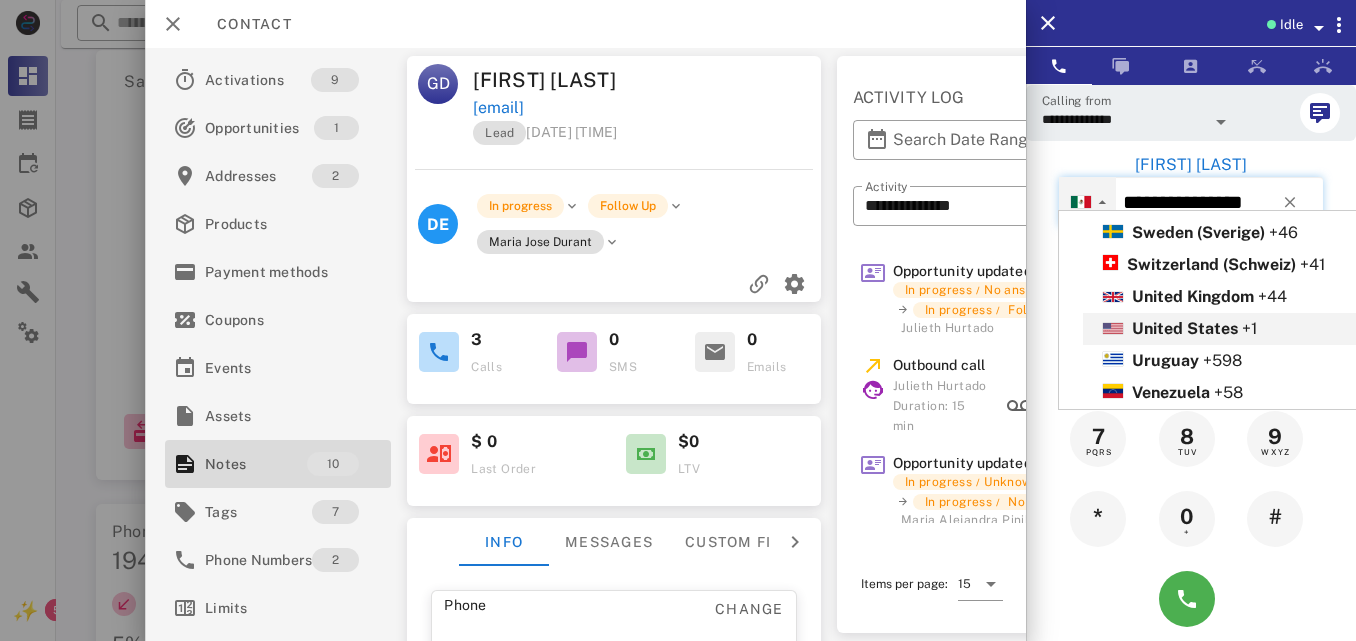 click on "United States" at bounding box center (1185, 328) 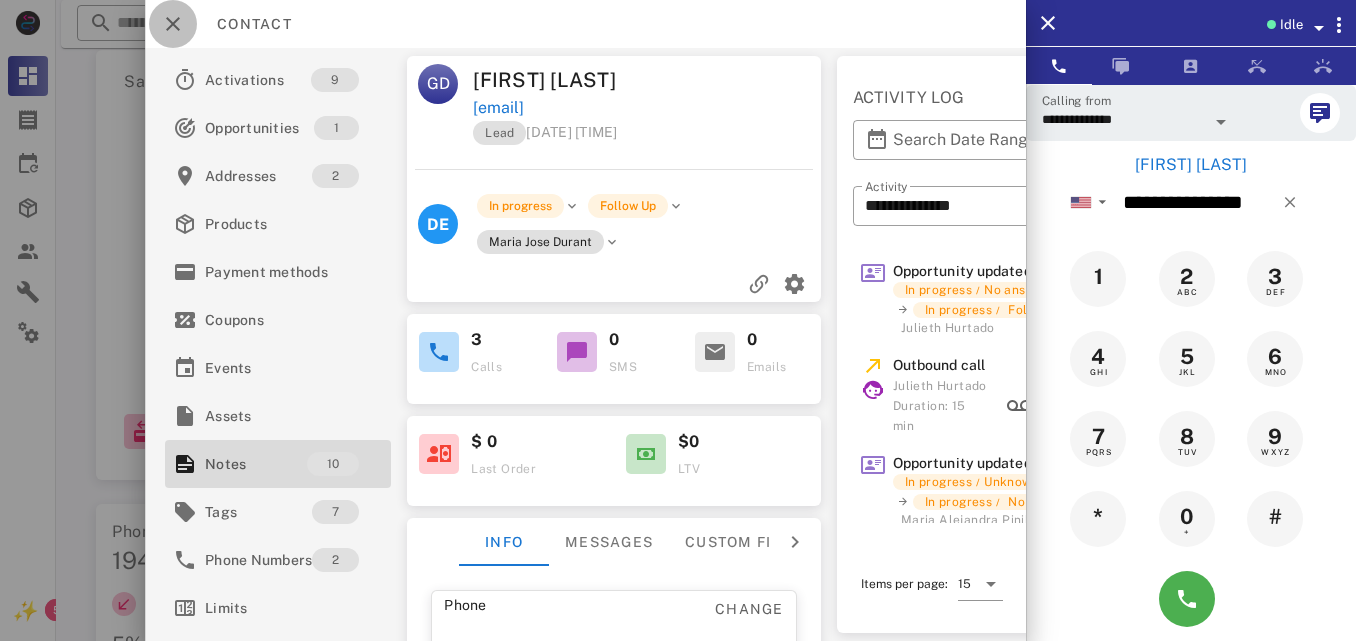 click at bounding box center [173, 24] 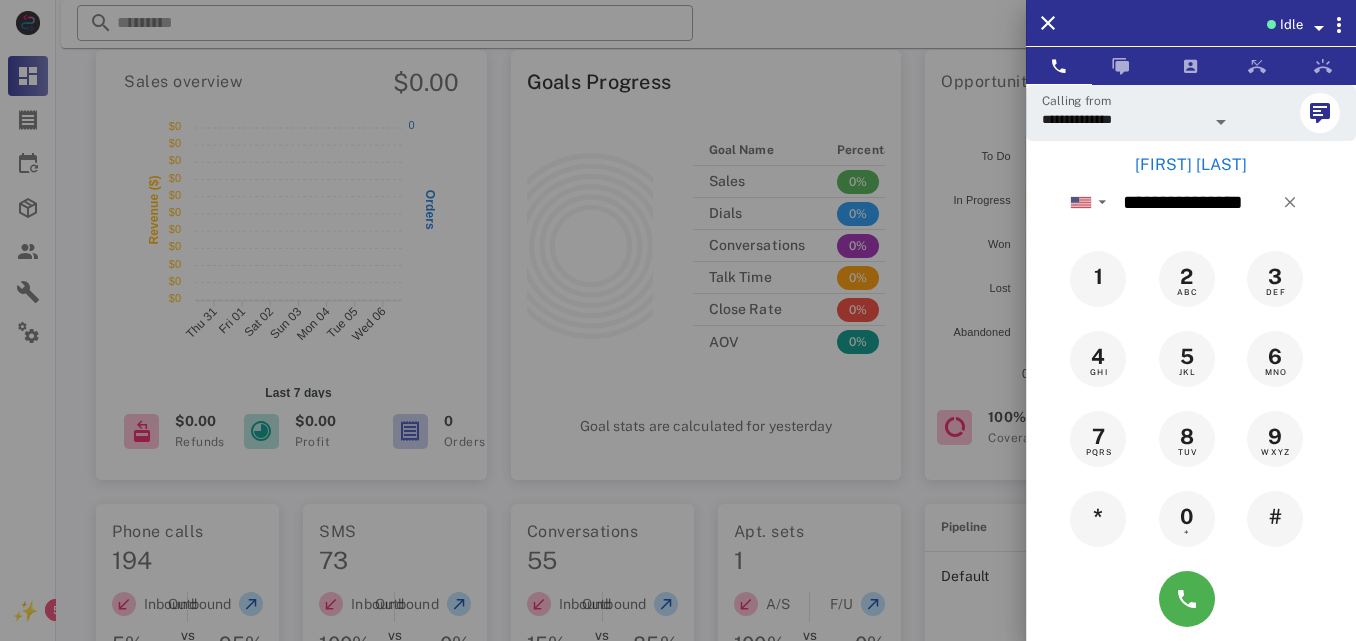 click at bounding box center [678, 320] 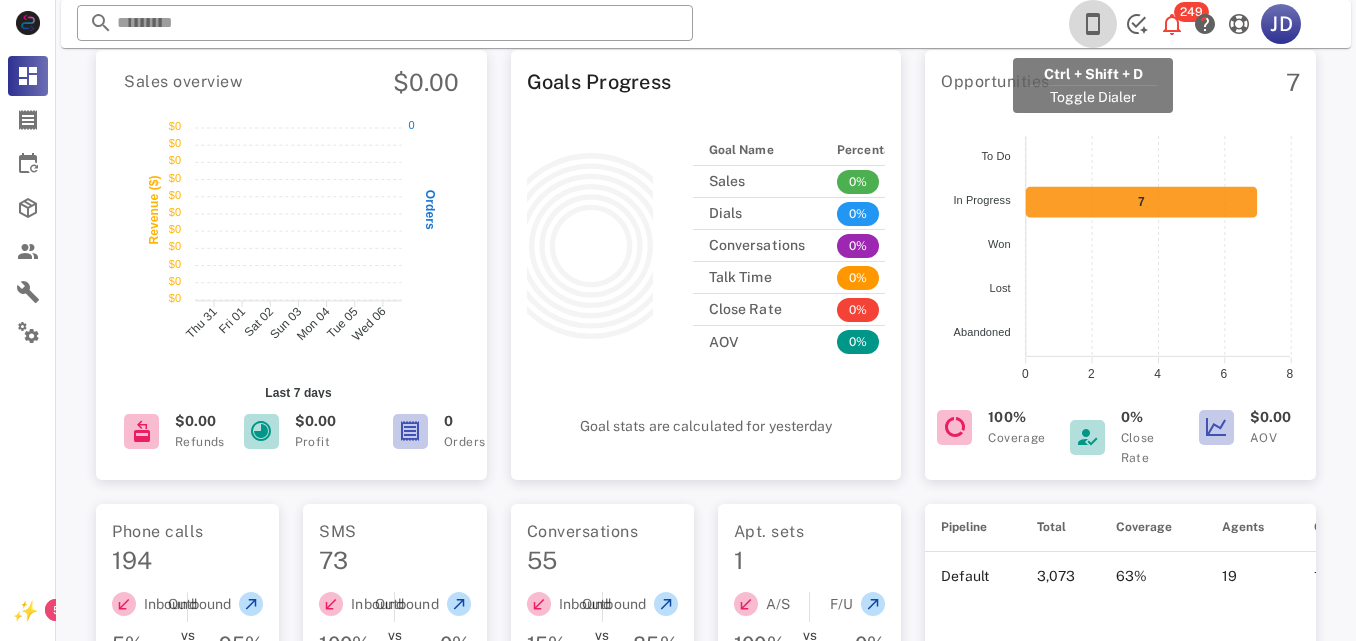 click at bounding box center (1093, 24) 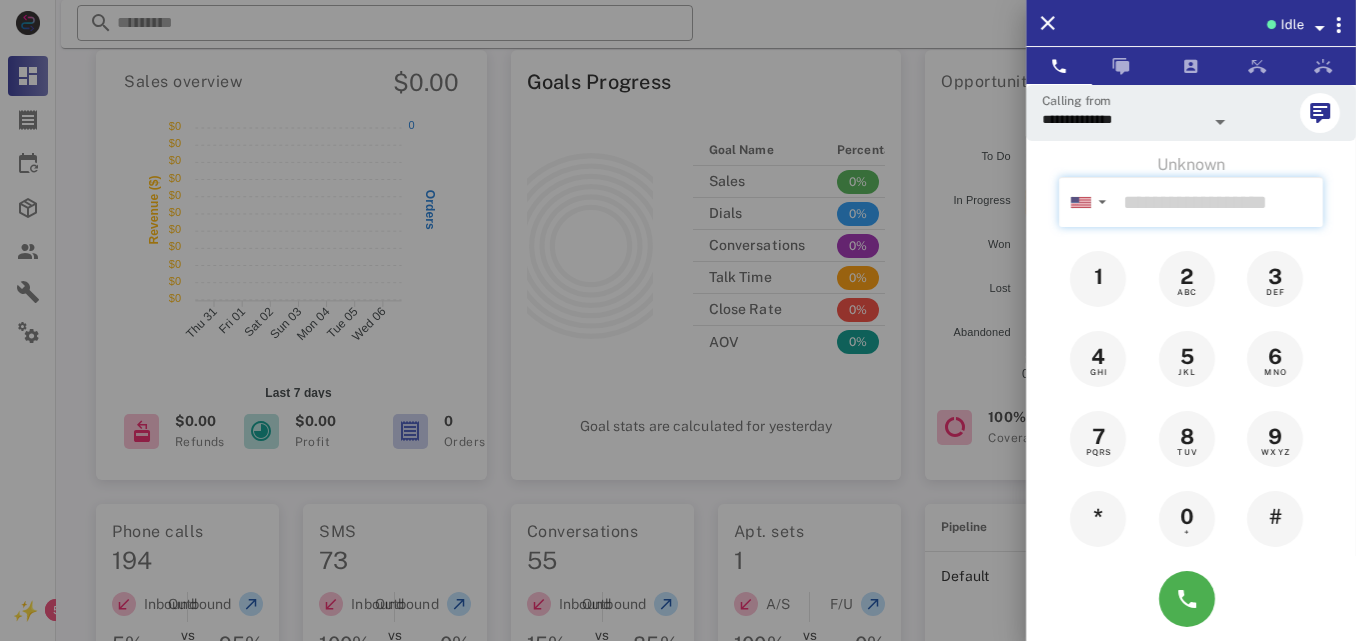 click at bounding box center (1219, 202) 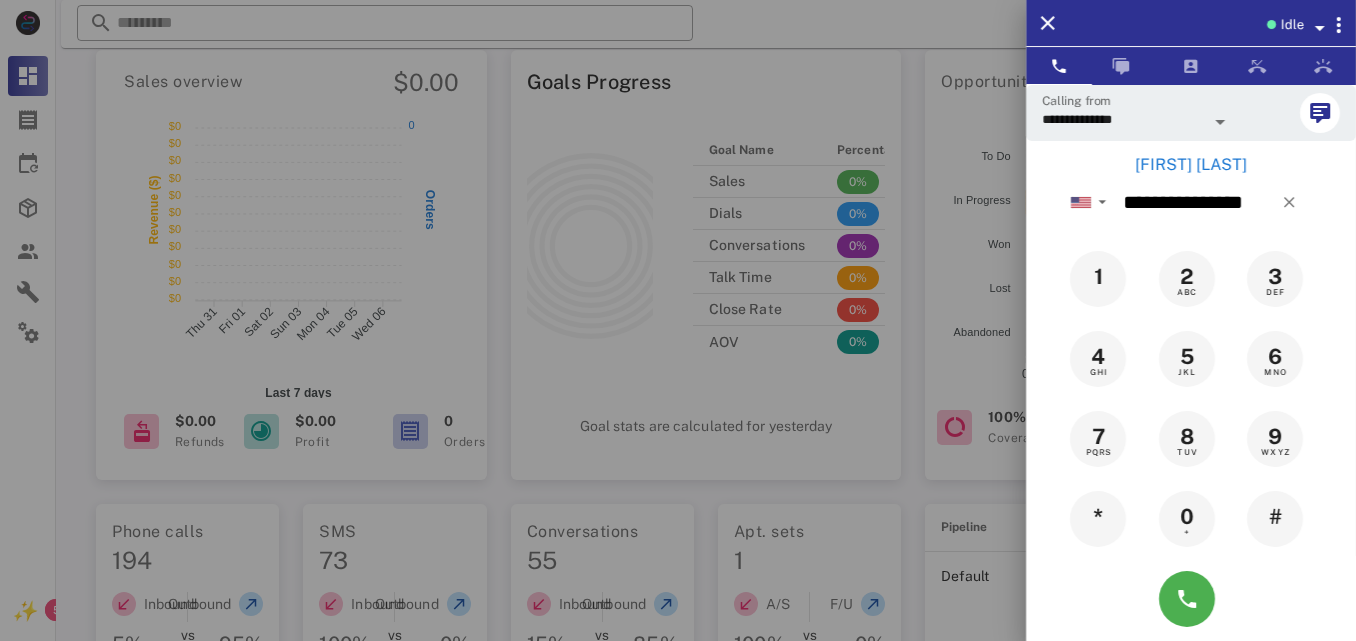 click on "[FIRST] [LAST]" at bounding box center [1191, 165] 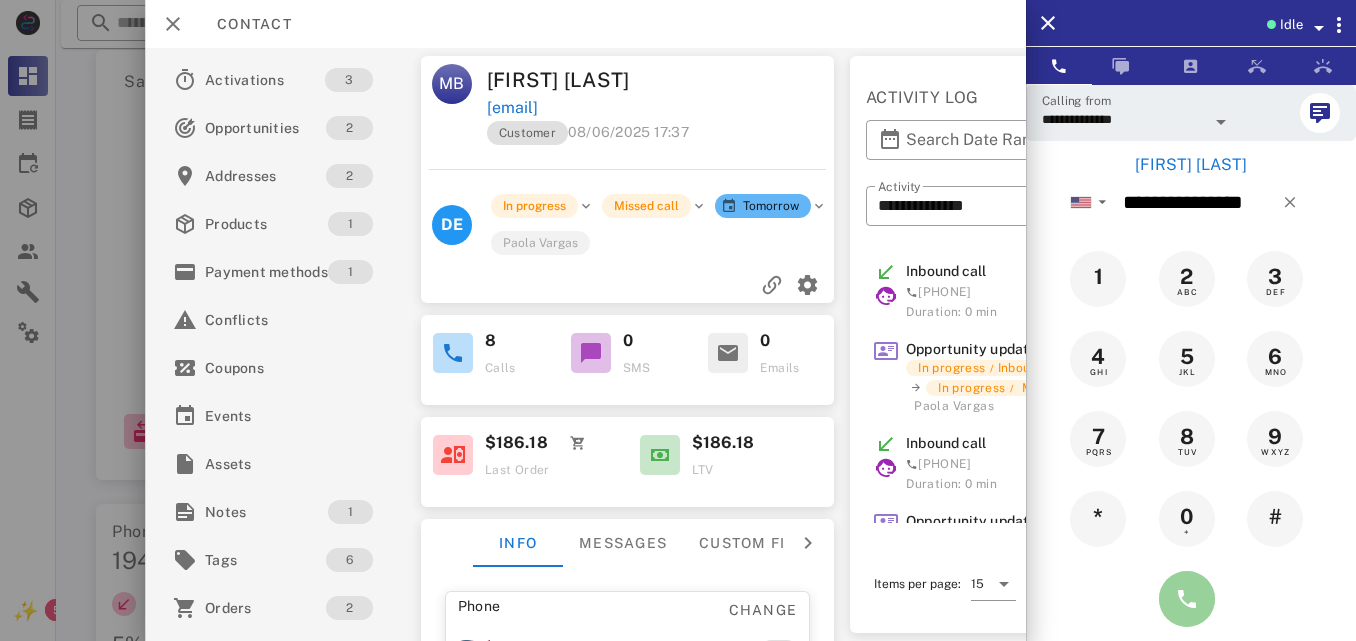 click at bounding box center [1187, 599] 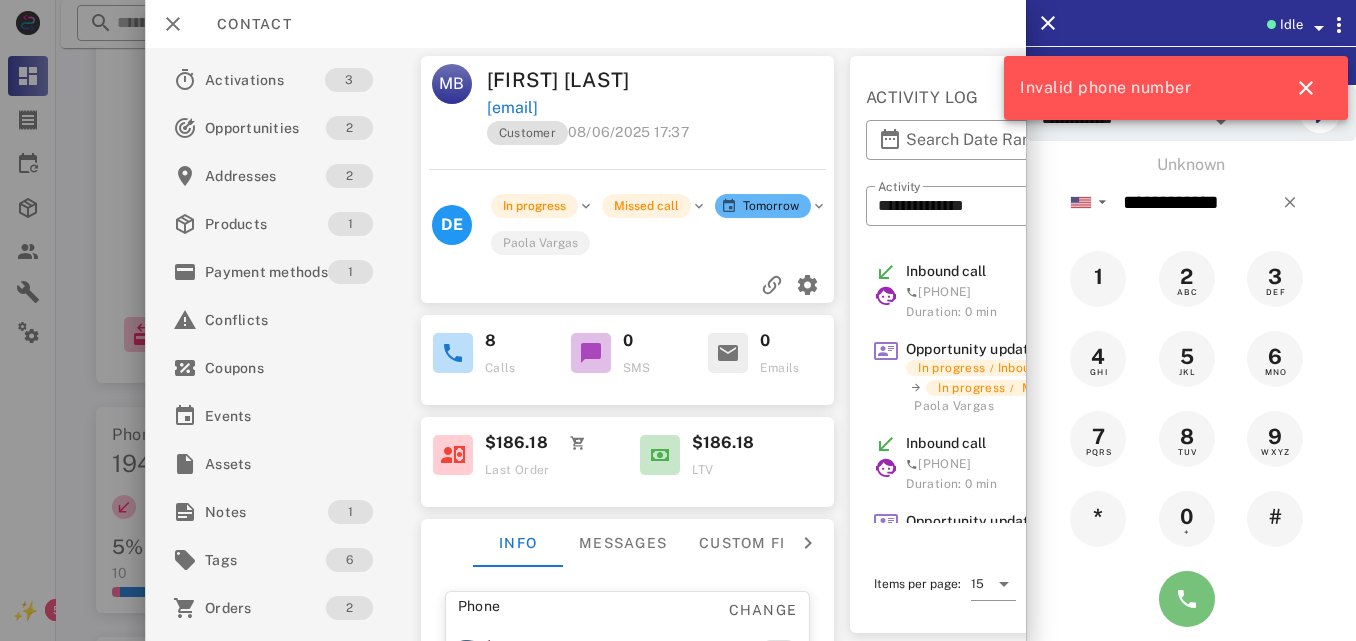 scroll, scrollTop: 222, scrollLeft: 0, axis: vertical 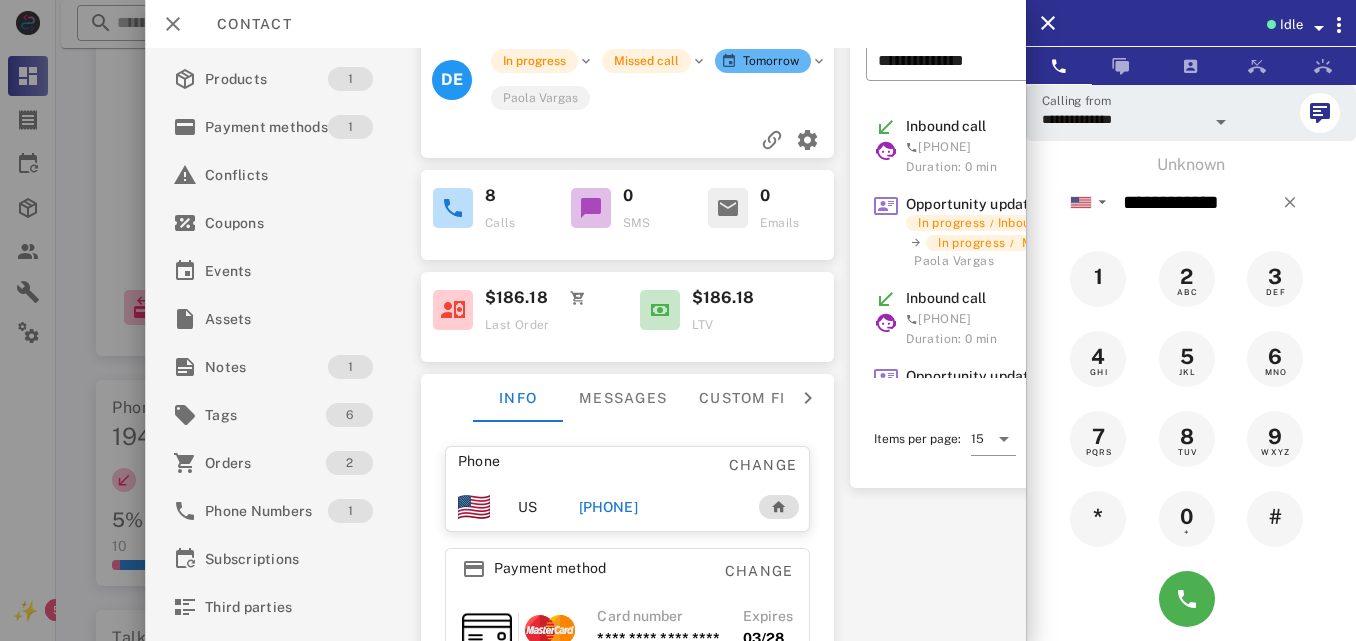click on "[PHONE]" at bounding box center (608, 507) 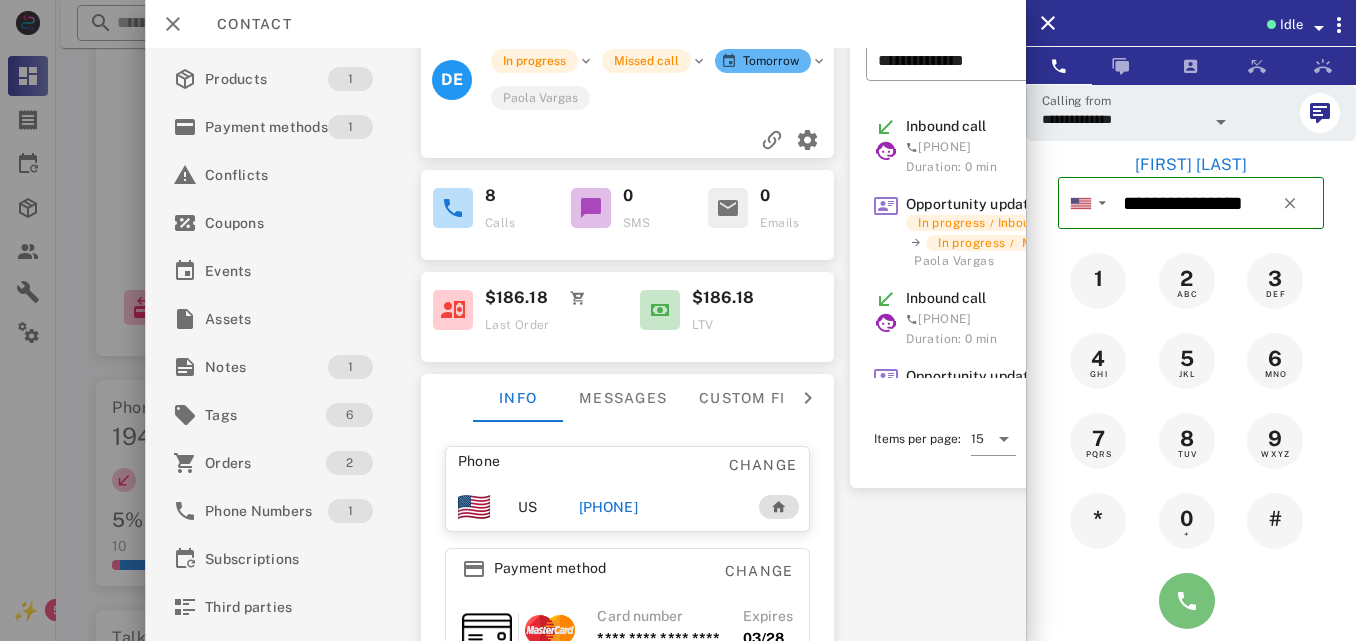 click at bounding box center (1187, 601) 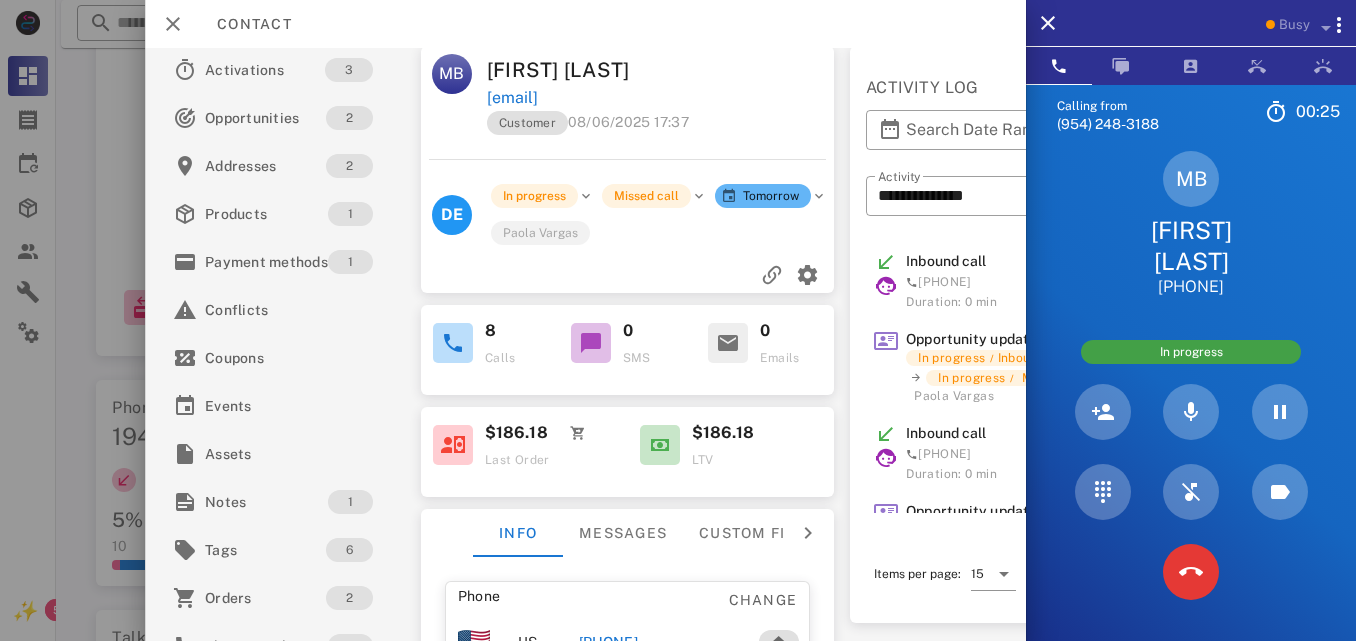 scroll, scrollTop: 0, scrollLeft: 0, axis: both 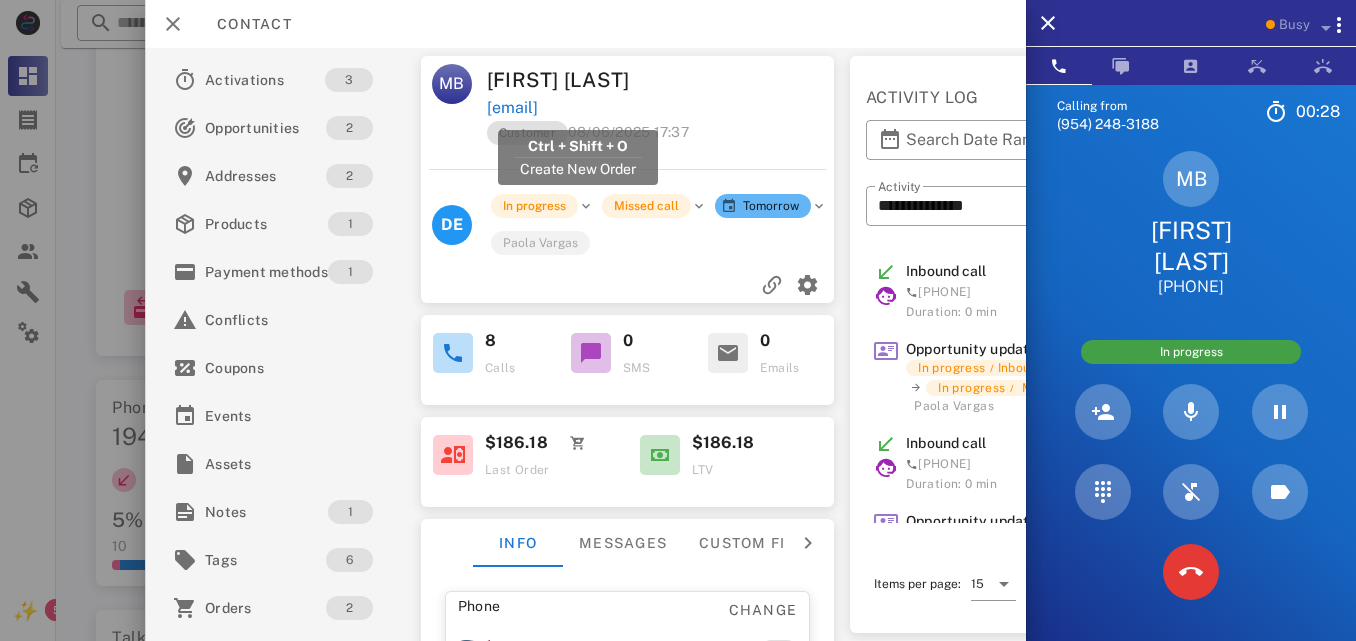 drag, startPoint x: 658, startPoint y: 106, endPoint x: 482, endPoint y: 111, distance: 176.07101 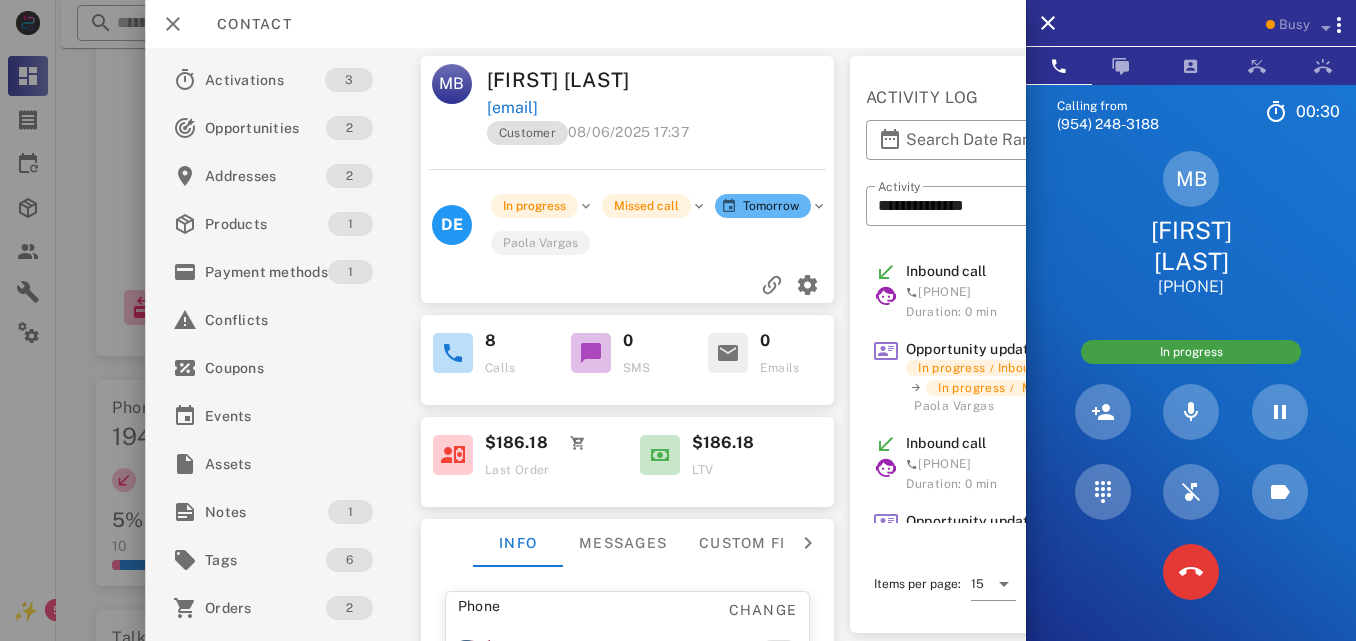 click on "[EMAIL]" at bounding box center (662, 108) 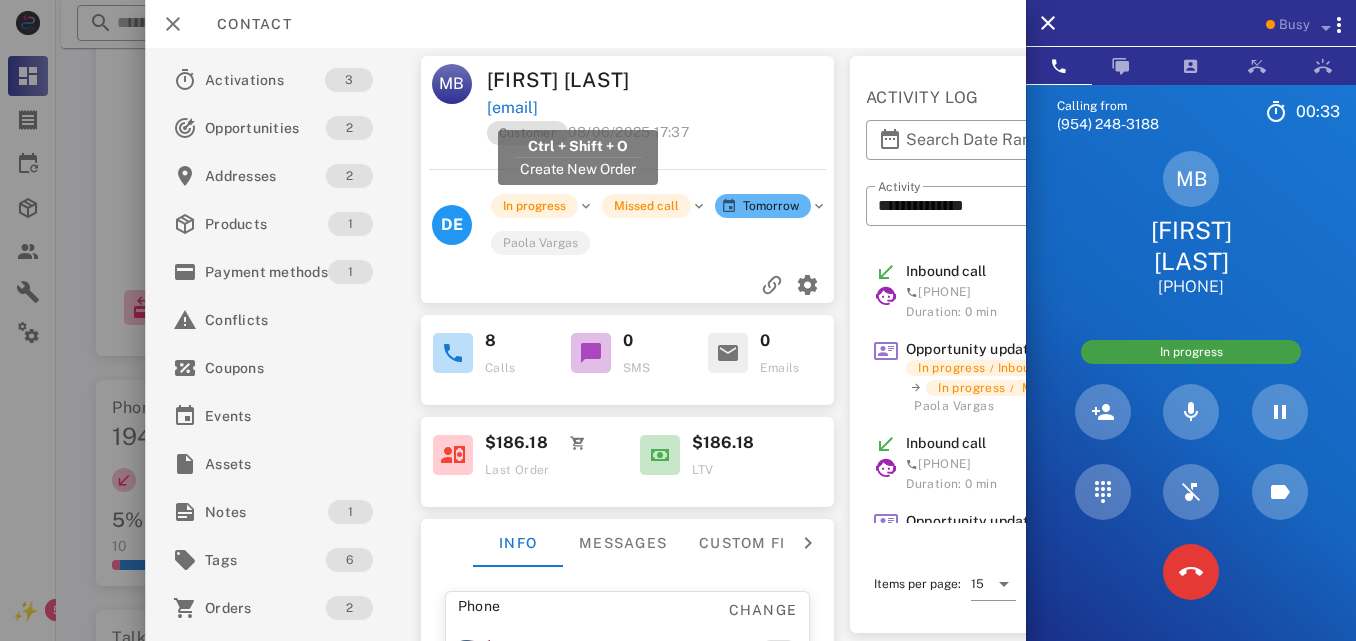 drag, startPoint x: 667, startPoint y: 111, endPoint x: 488, endPoint y: 115, distance: 179.0447 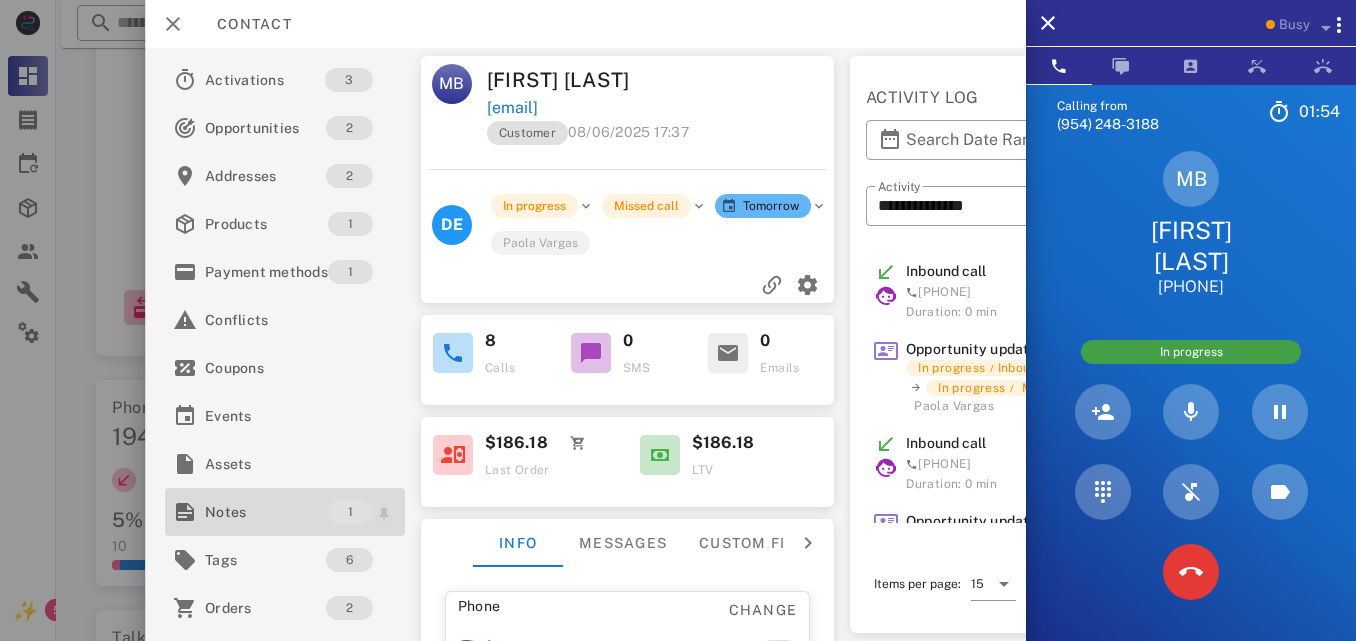 click on "Notes" at bounding box center [266, 512] 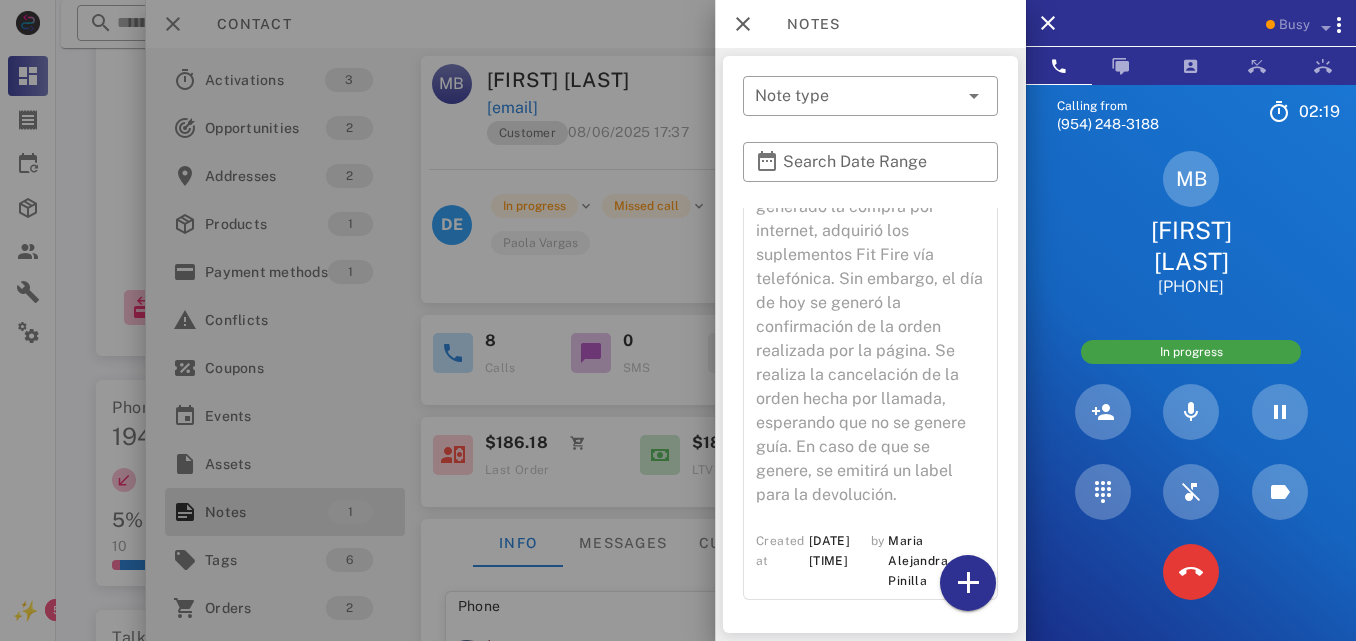 scroll, scrollTop: 142, scrollLeft: 0, axis: vertical 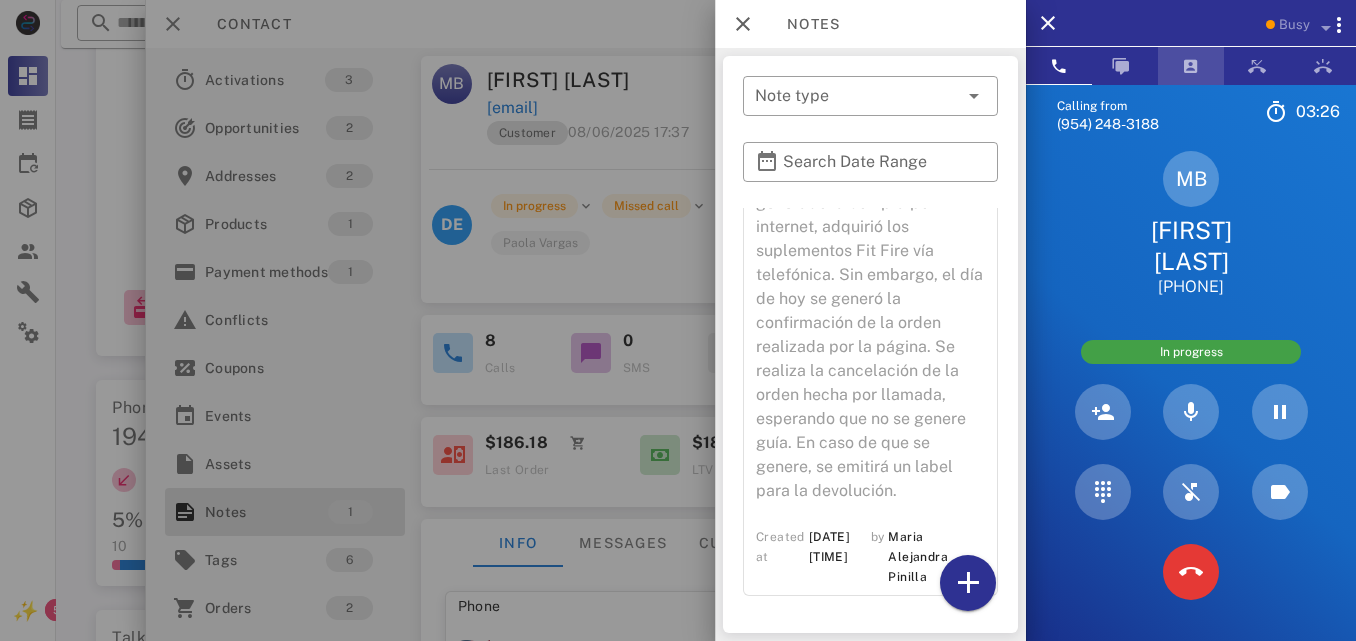 click at bounding box center [1191, 66] 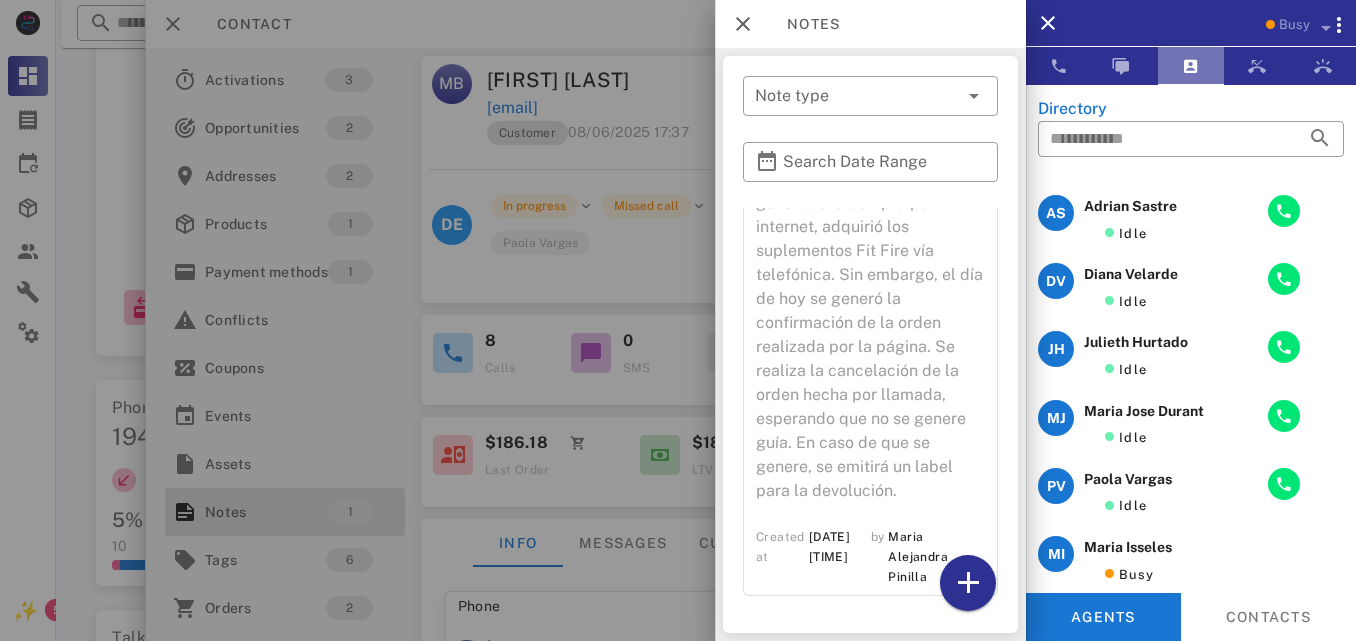 click at bounding box center [1191, 66] 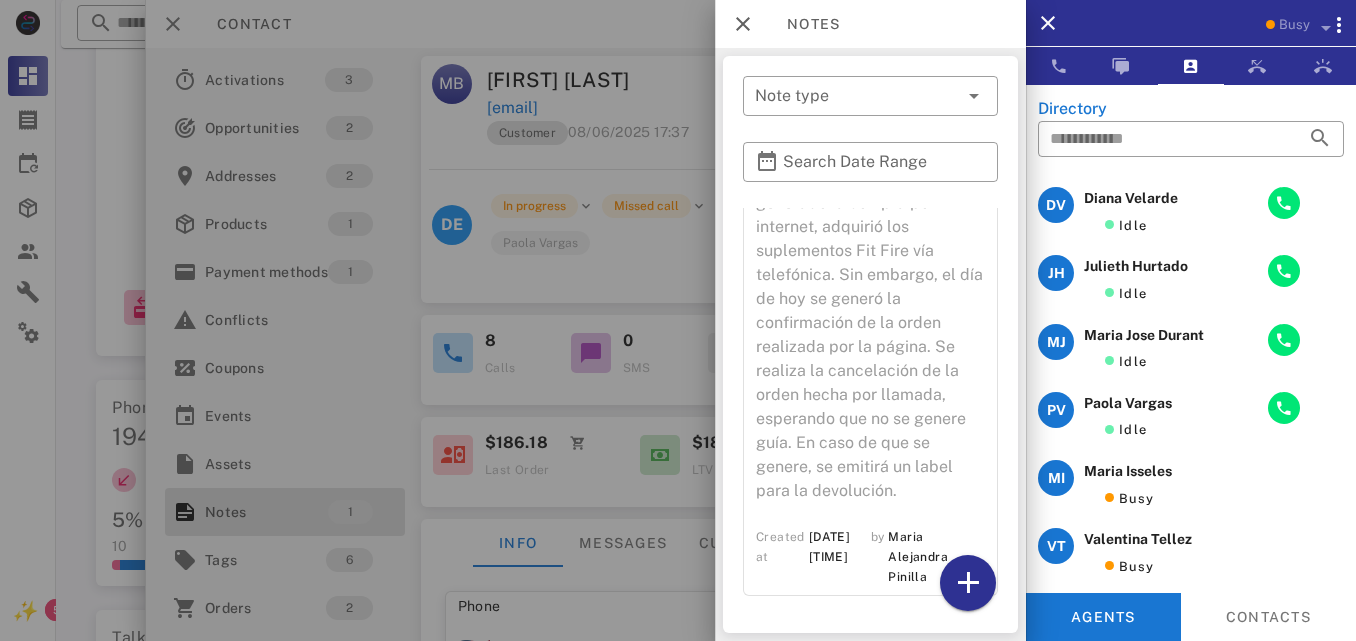 scroll, scrollTop: 45, scrollLeft: 0, axis: vertical 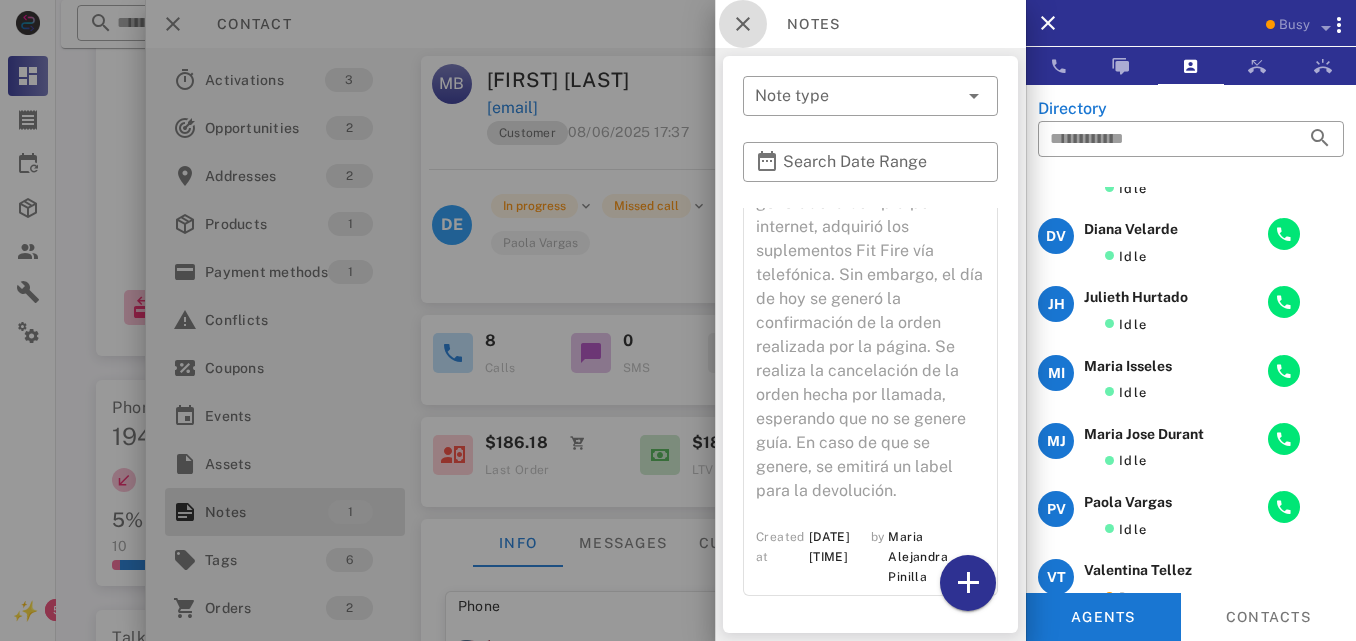 click at bounding box center (743, 24) 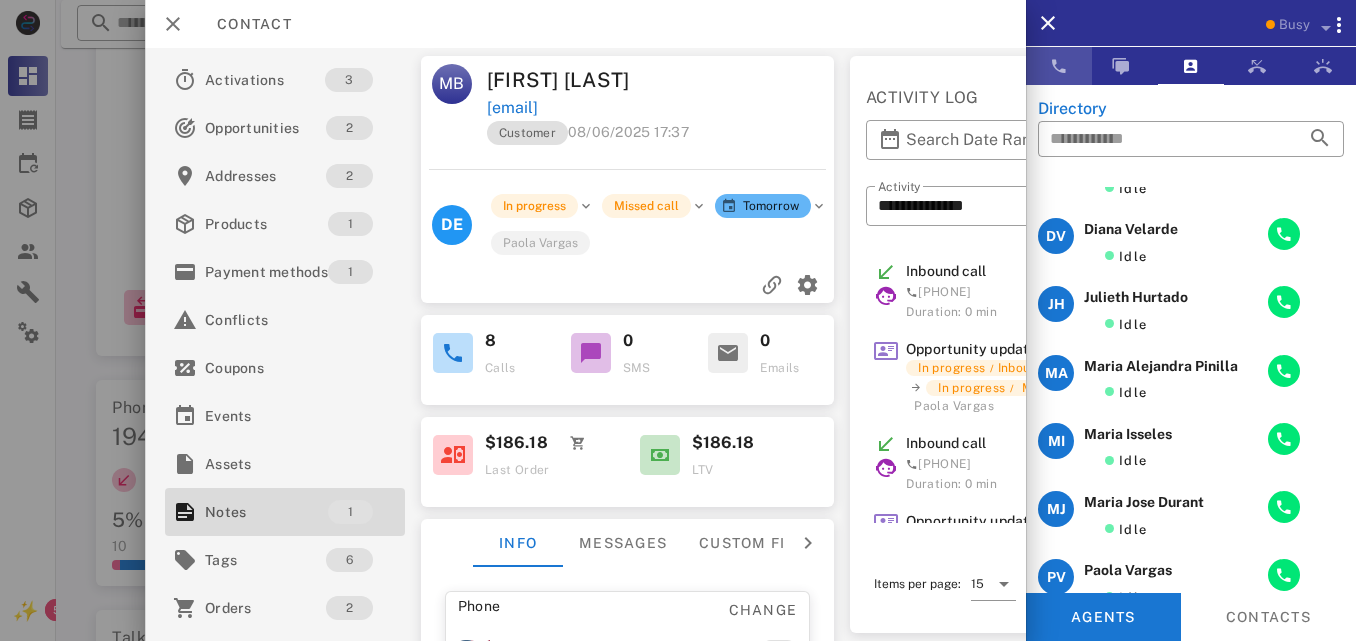 click at bounding box center [1059, 66] 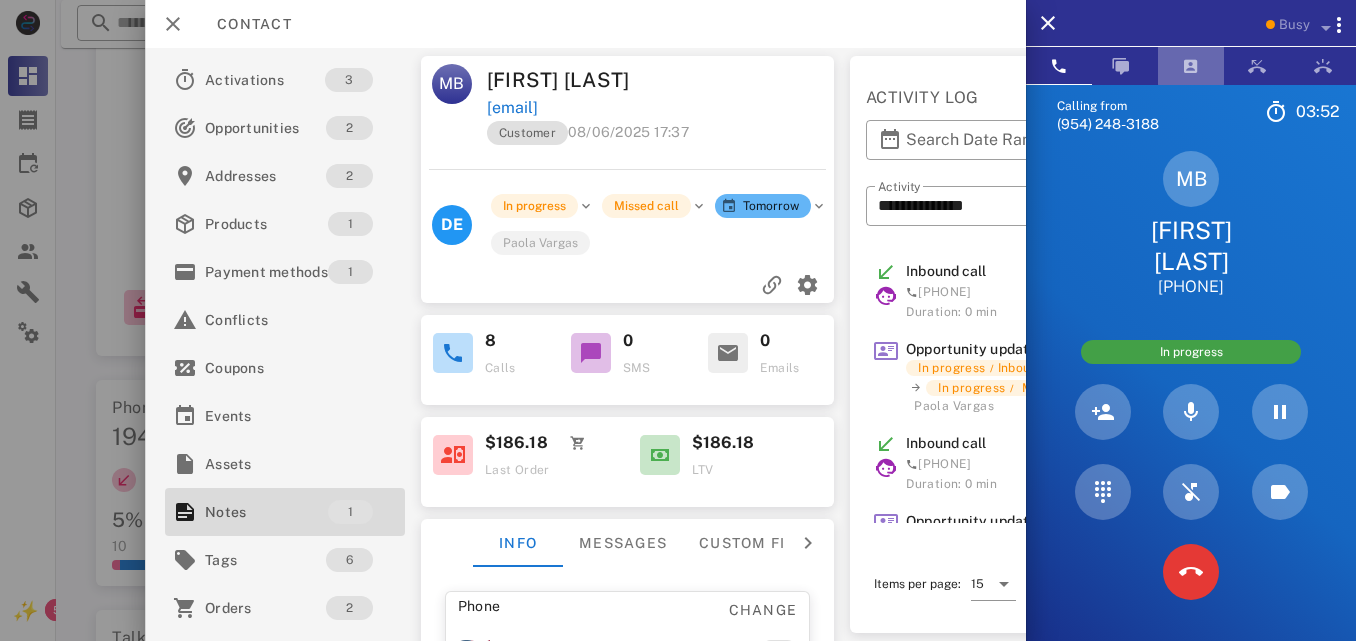 click at bounding box center (1191, 66) 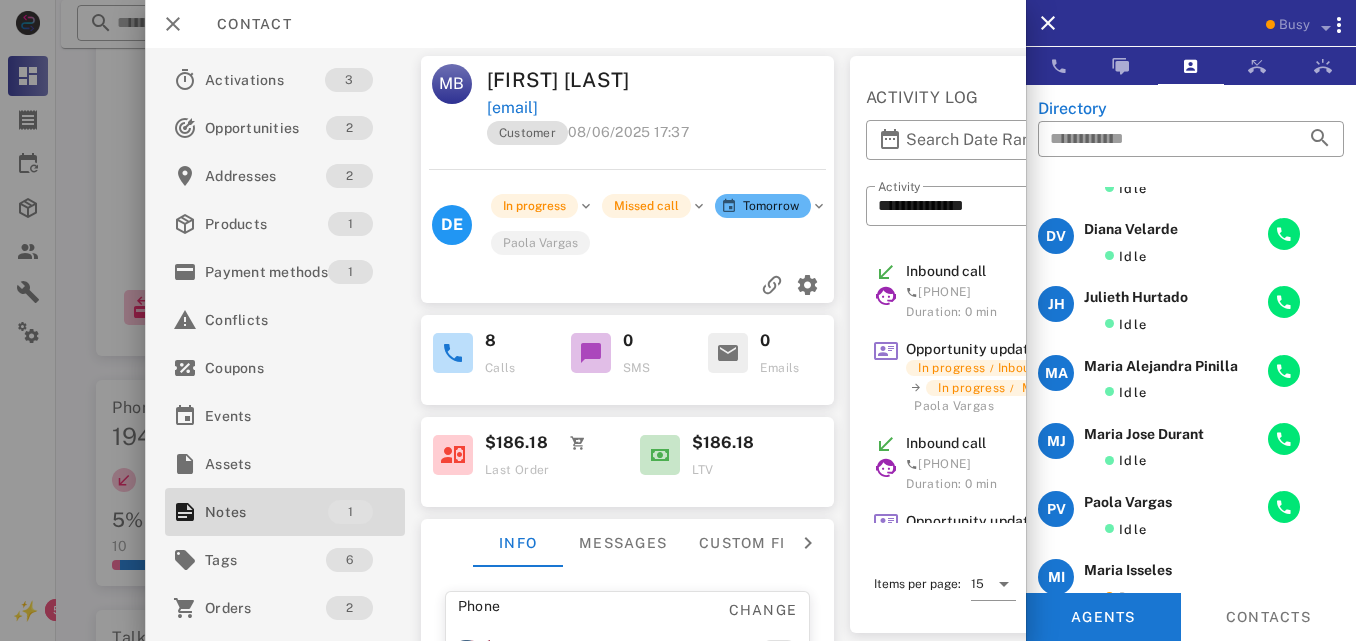 click at bounding box center (1306, 234) 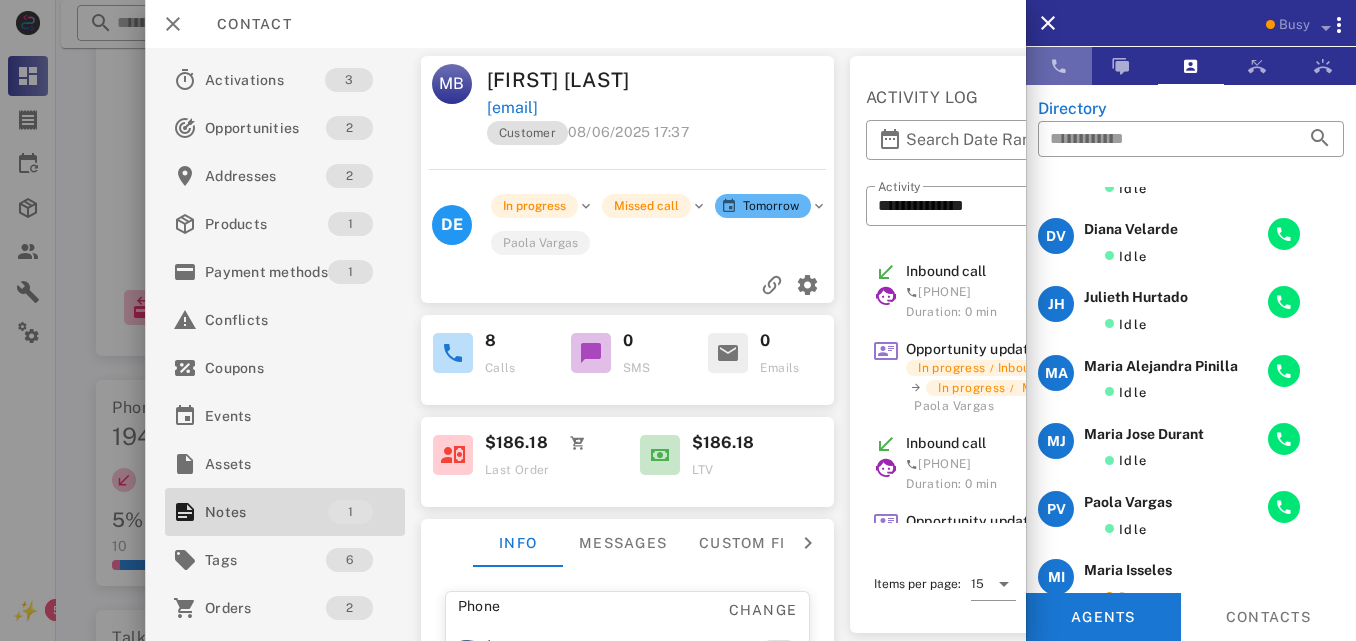 click at bounding box center [1059, 66] 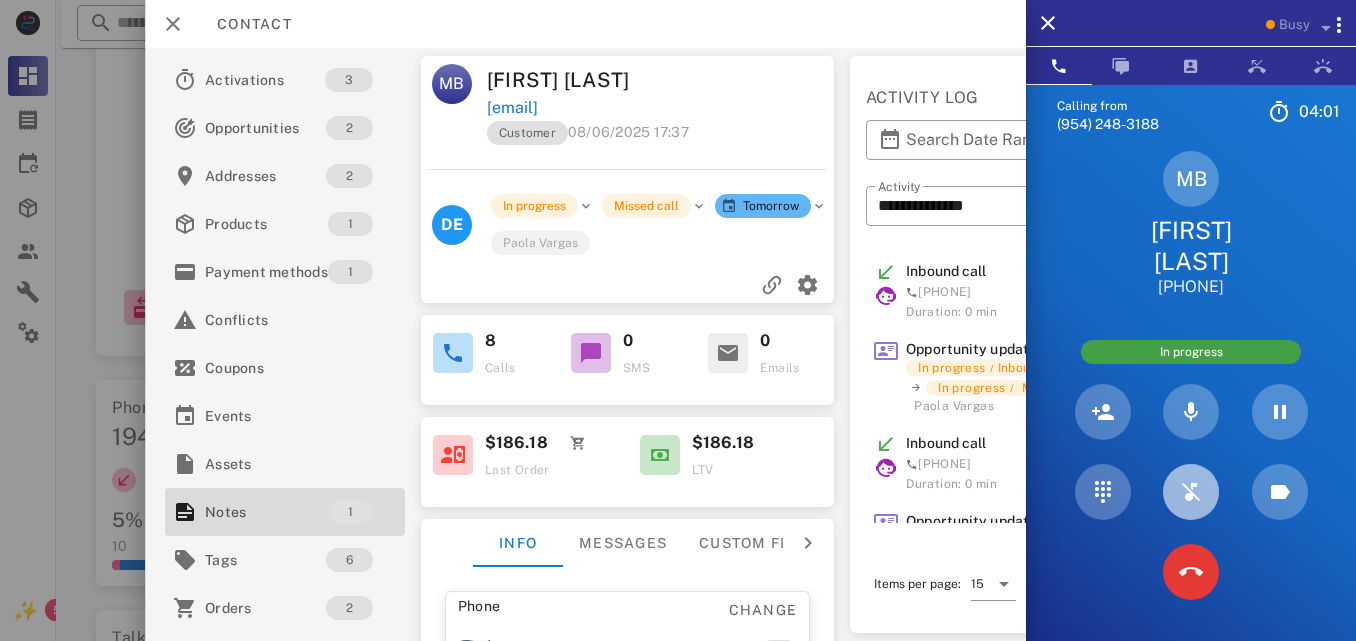 click at bounding box center [1191, 492] 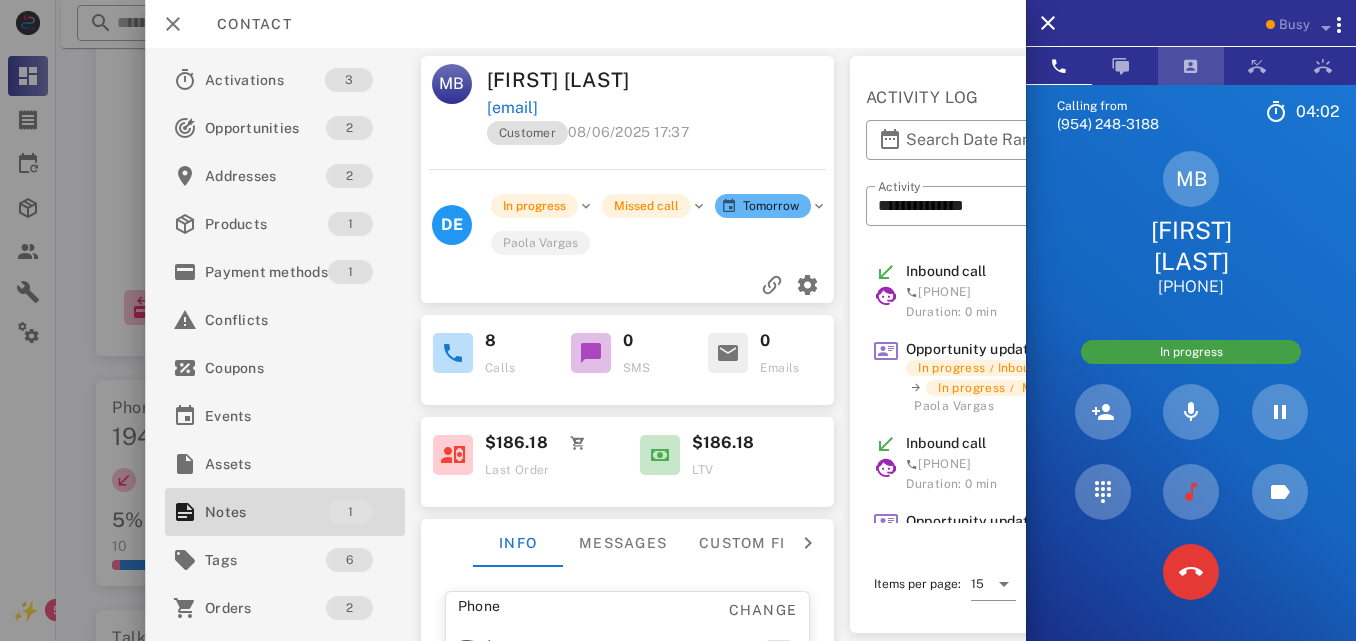 click at bounding box center (1191, 66) 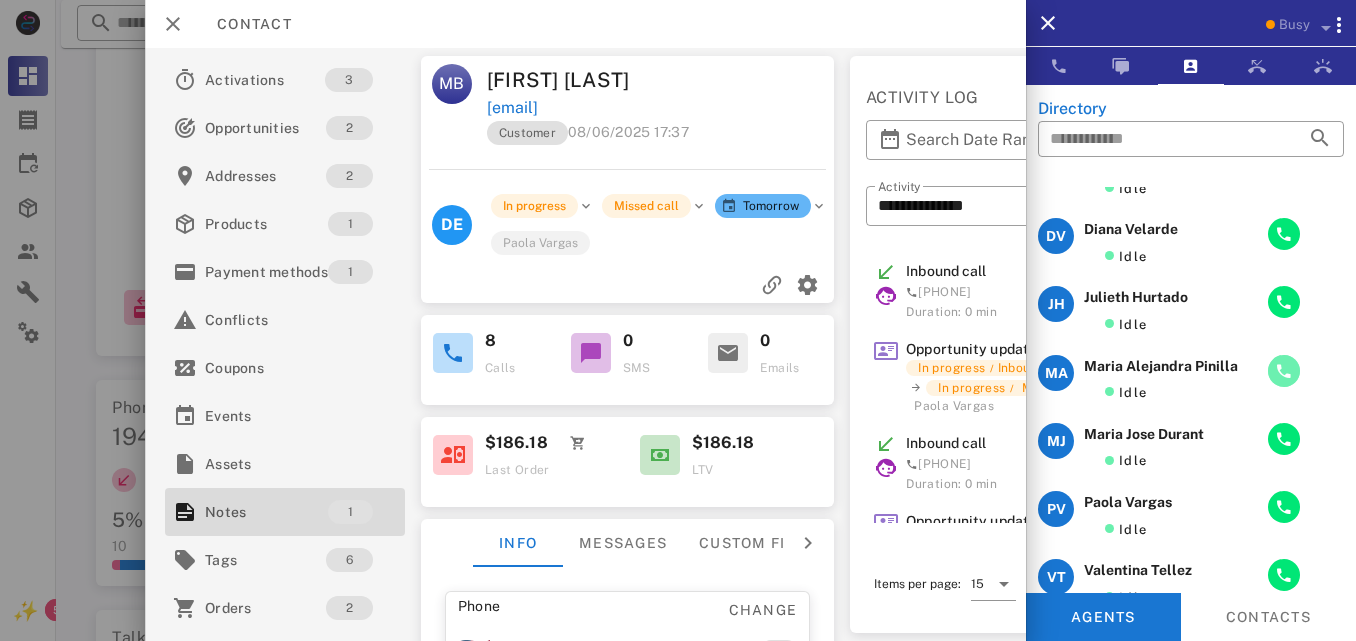 click at bounding box center [1284, 371] 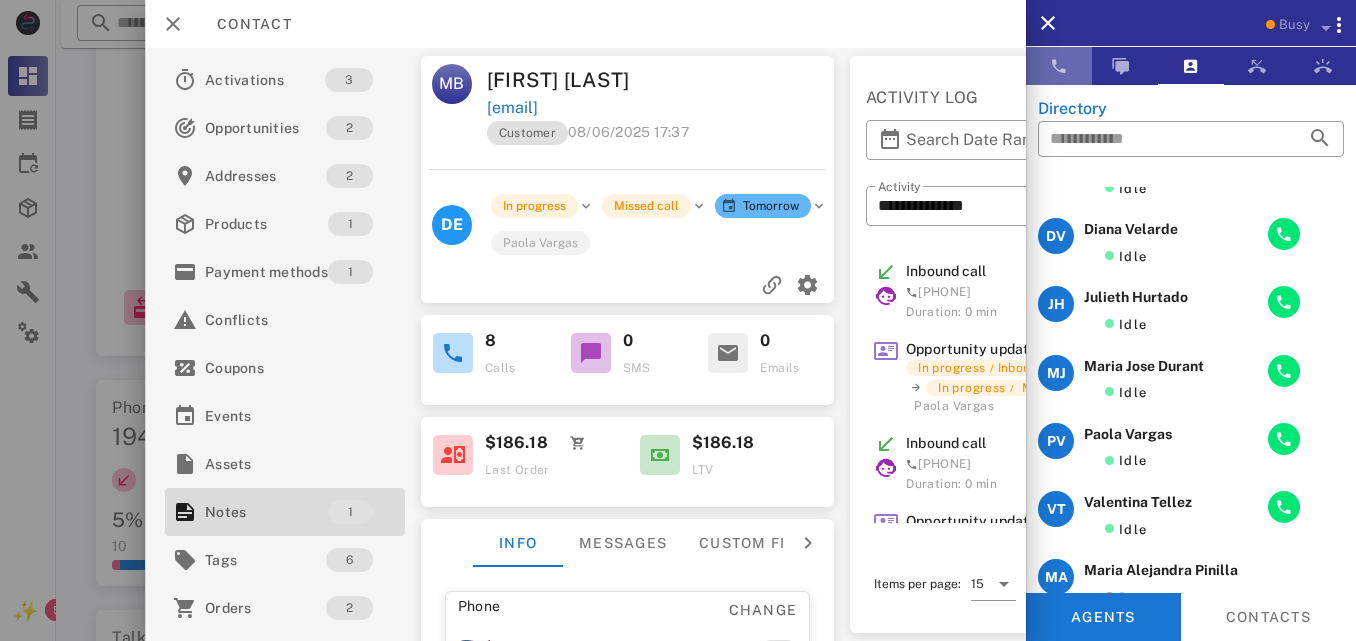 click at bounding box center [1059, 66] 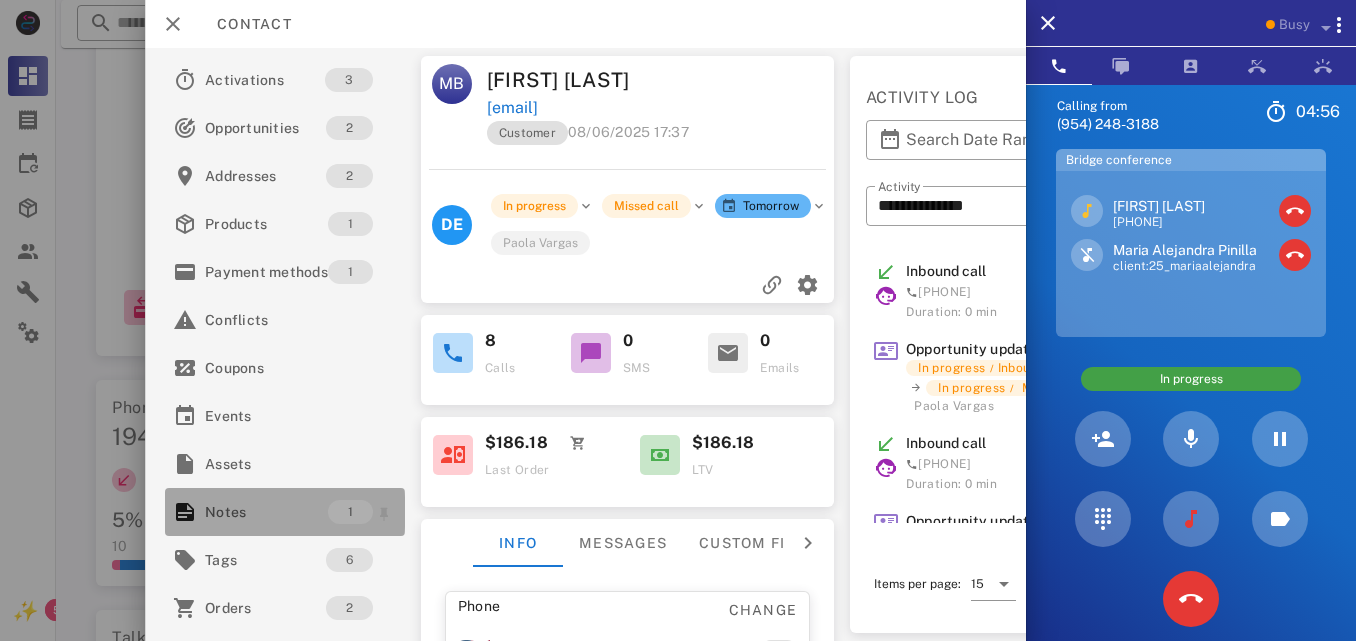click on "Notes" at bounding box center [266, 512] 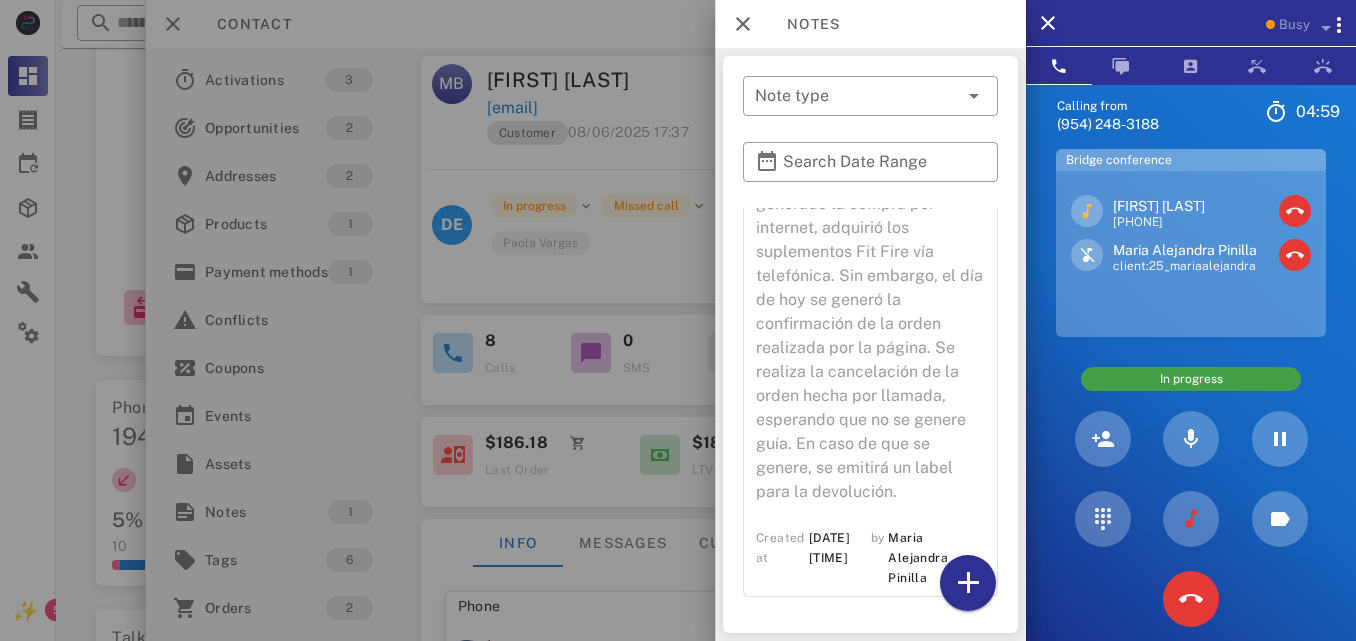scroll, scrollTop: 142, scrollLeft: 0, axis: vertical 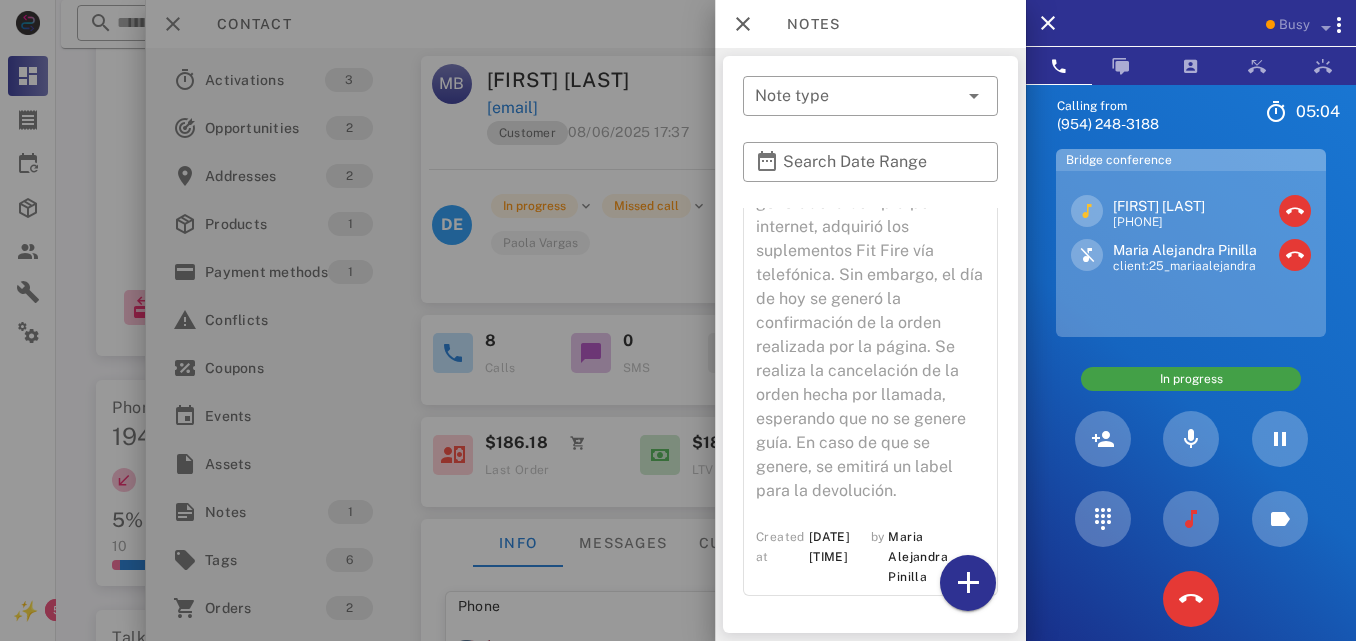 click at bounding box center [678, 320] 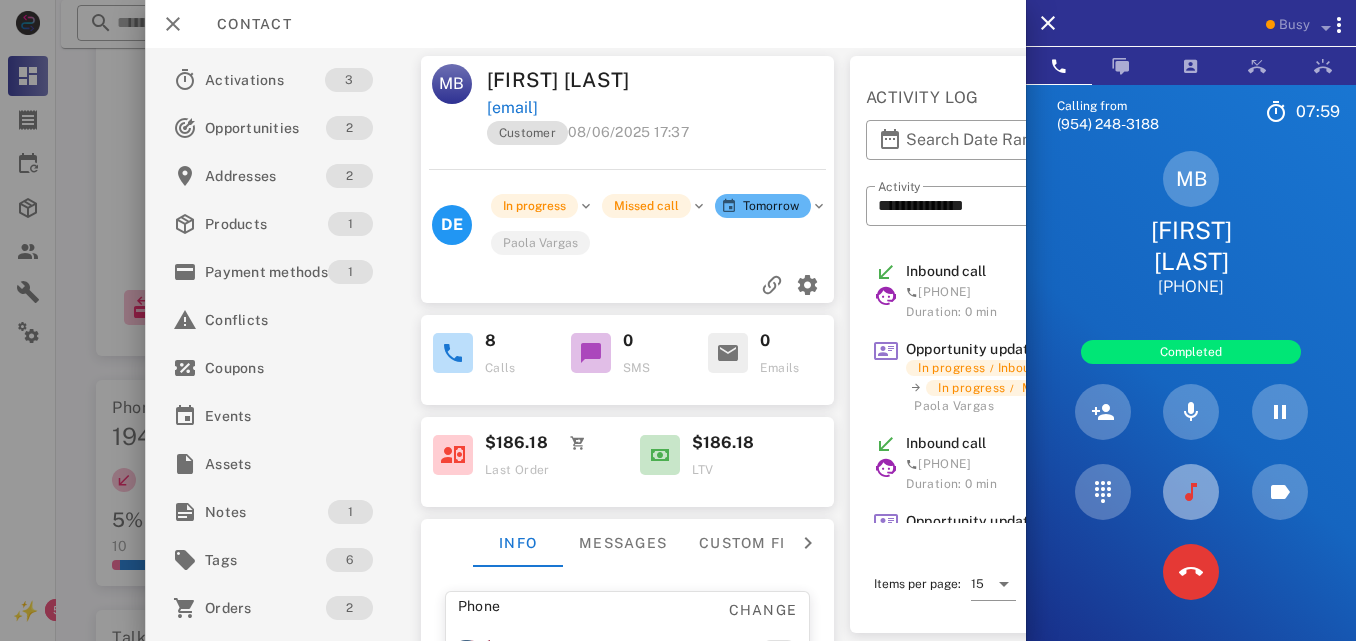 click at bounding box center (1191, 492) 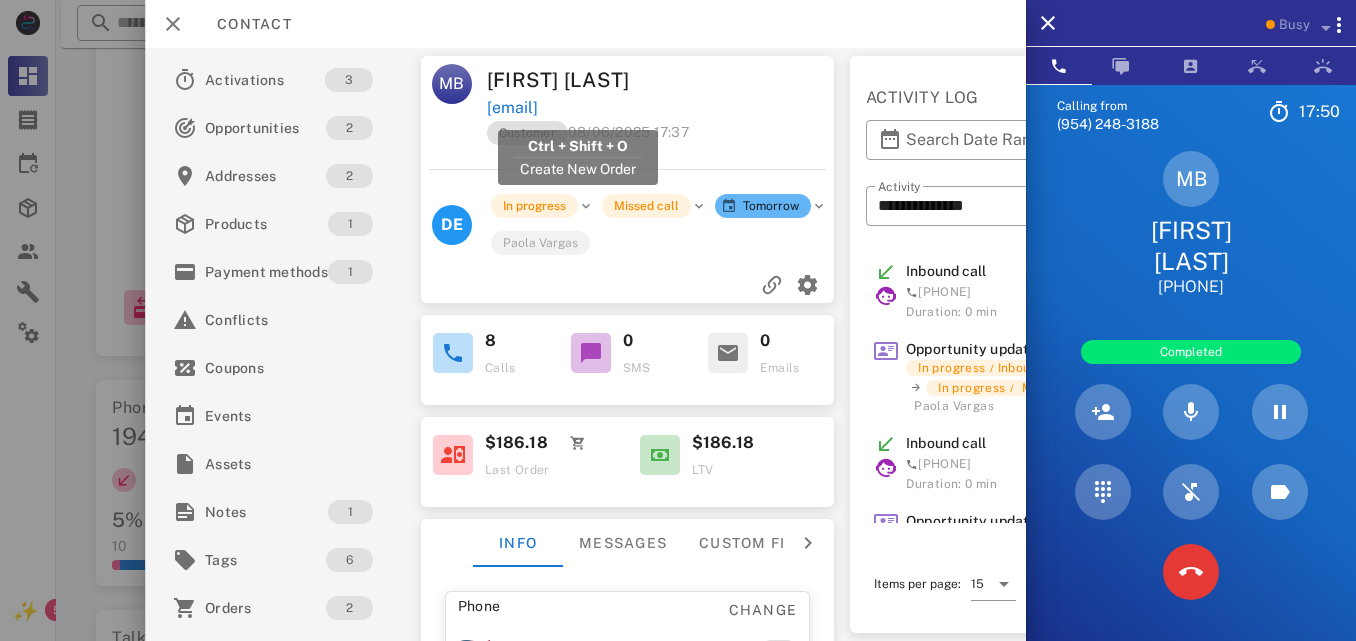drag, startPoint x: 672, startPoint y: 110, endPoint x: 489, endPoint y: 112, distance: 183.01093 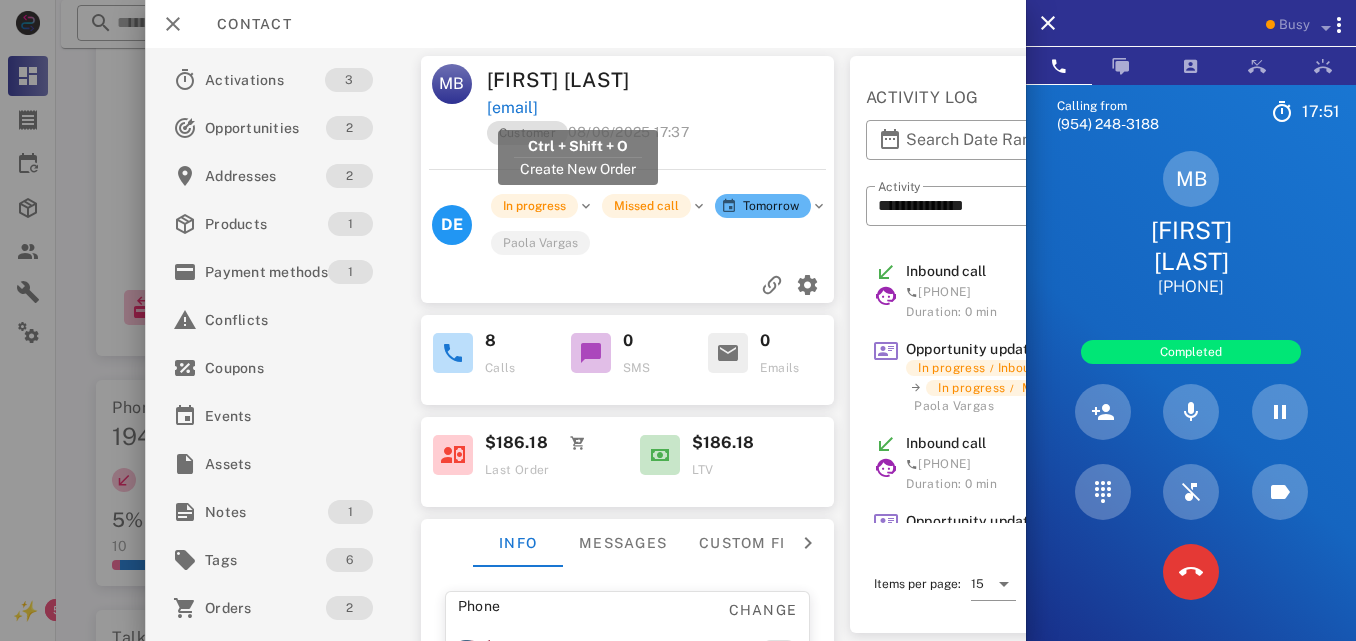 copy on "[EMAIL]" 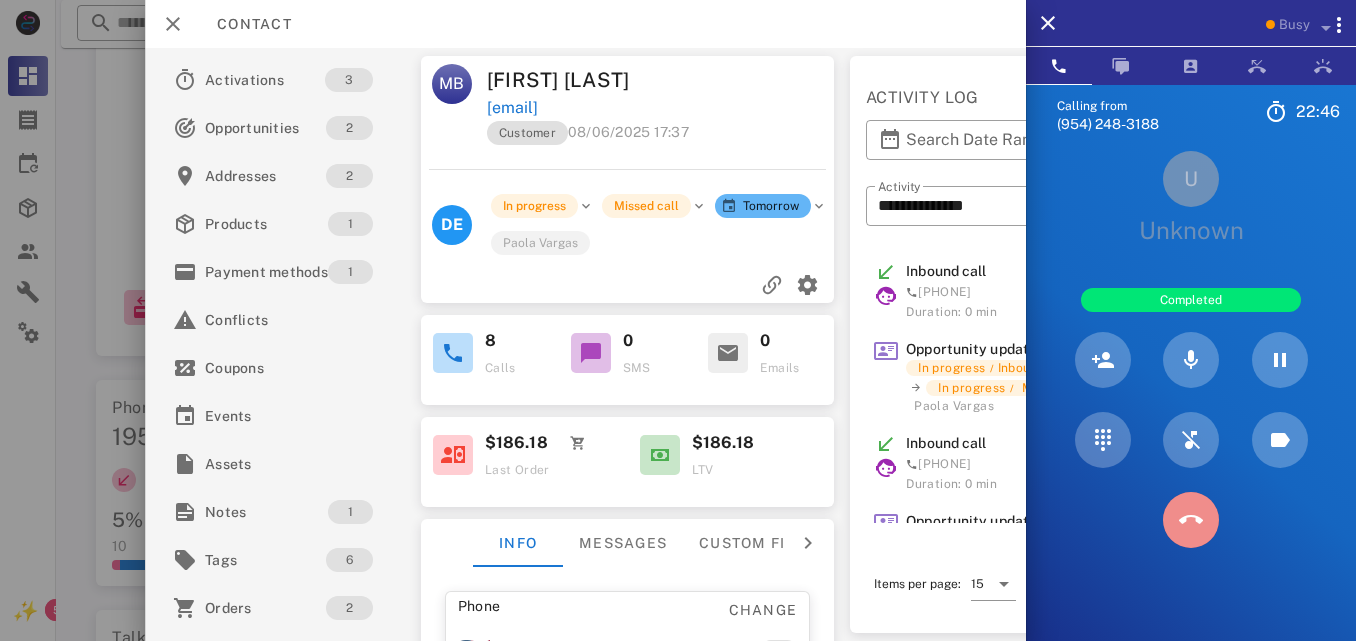click at bounding box center (1191, 520) 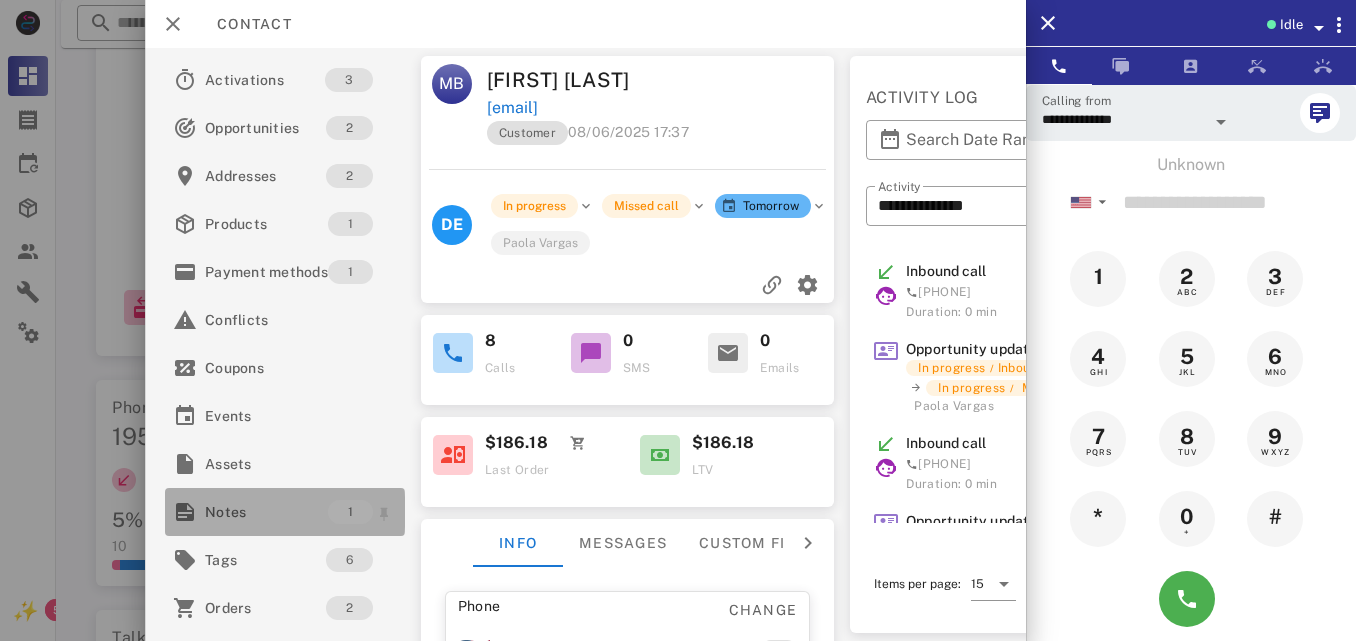 click on "Notes" at bounding box center [266, 512] 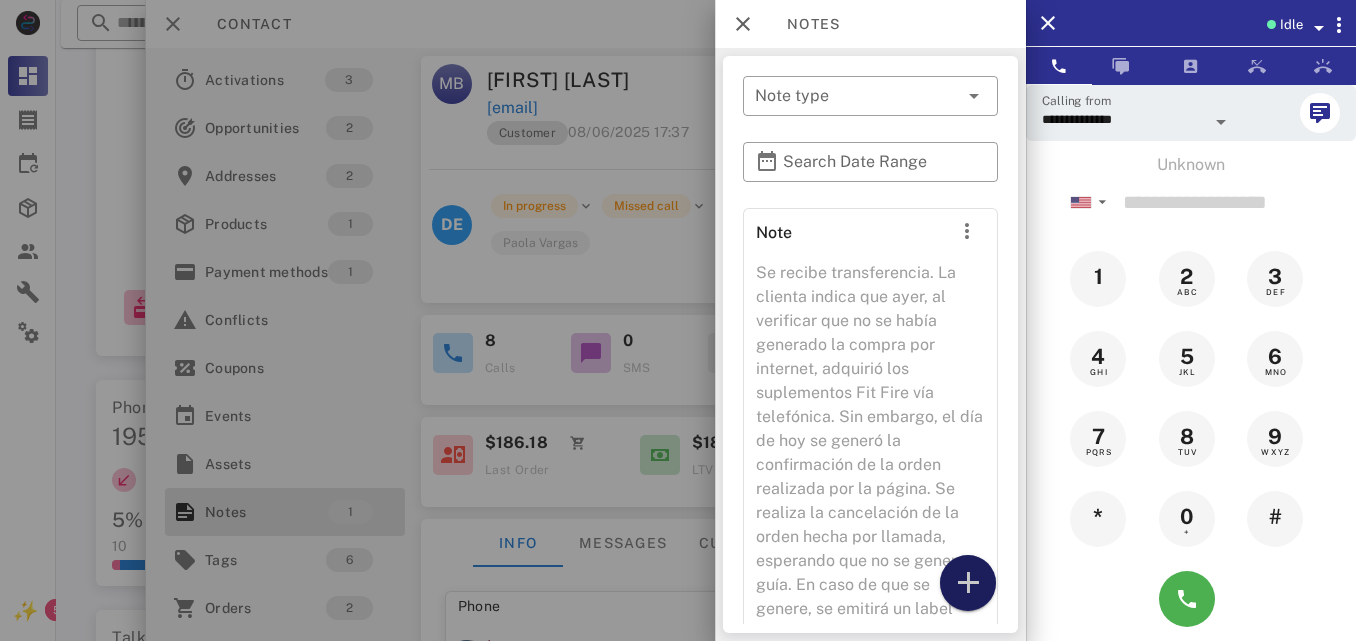 click at bounding box center [968, 583] 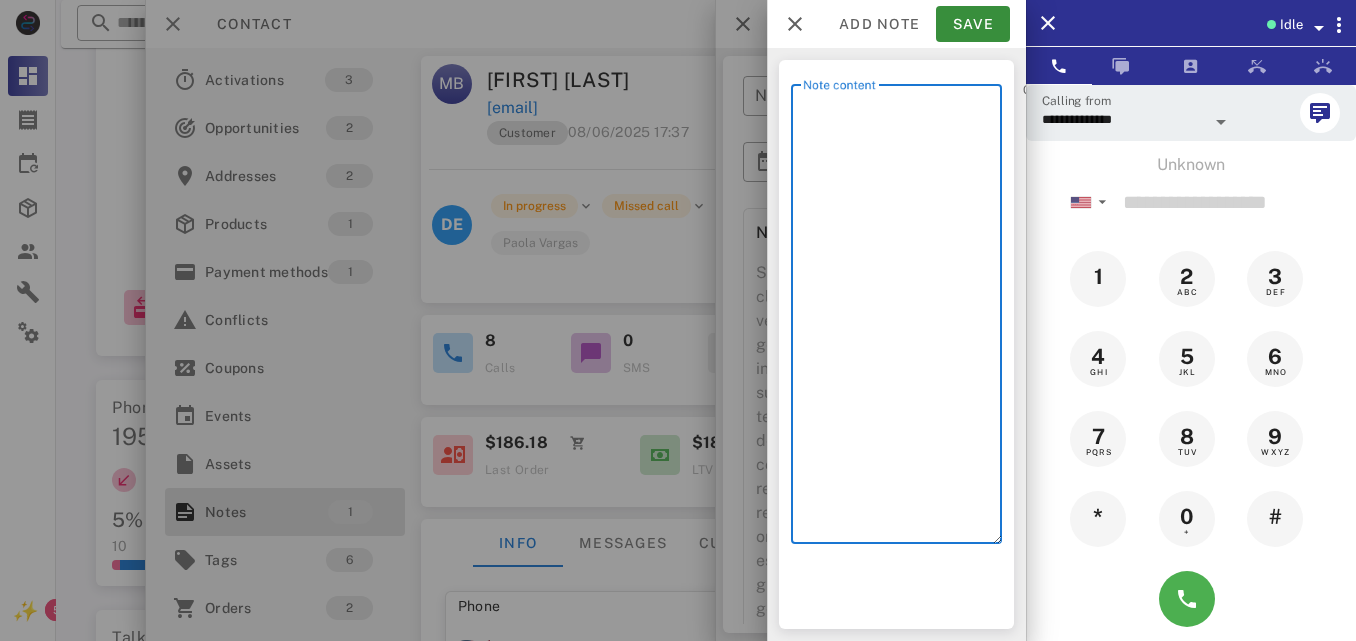 click on "Note content" at bounding box center [902, 319] 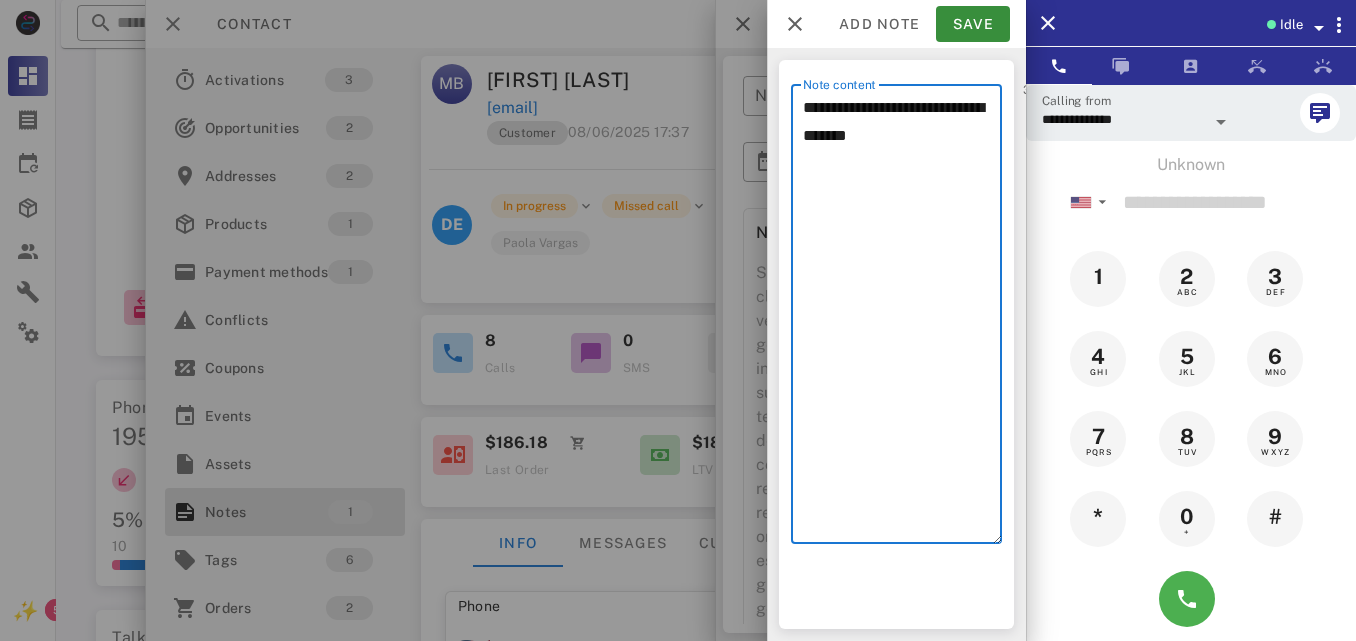 paste on "*******" 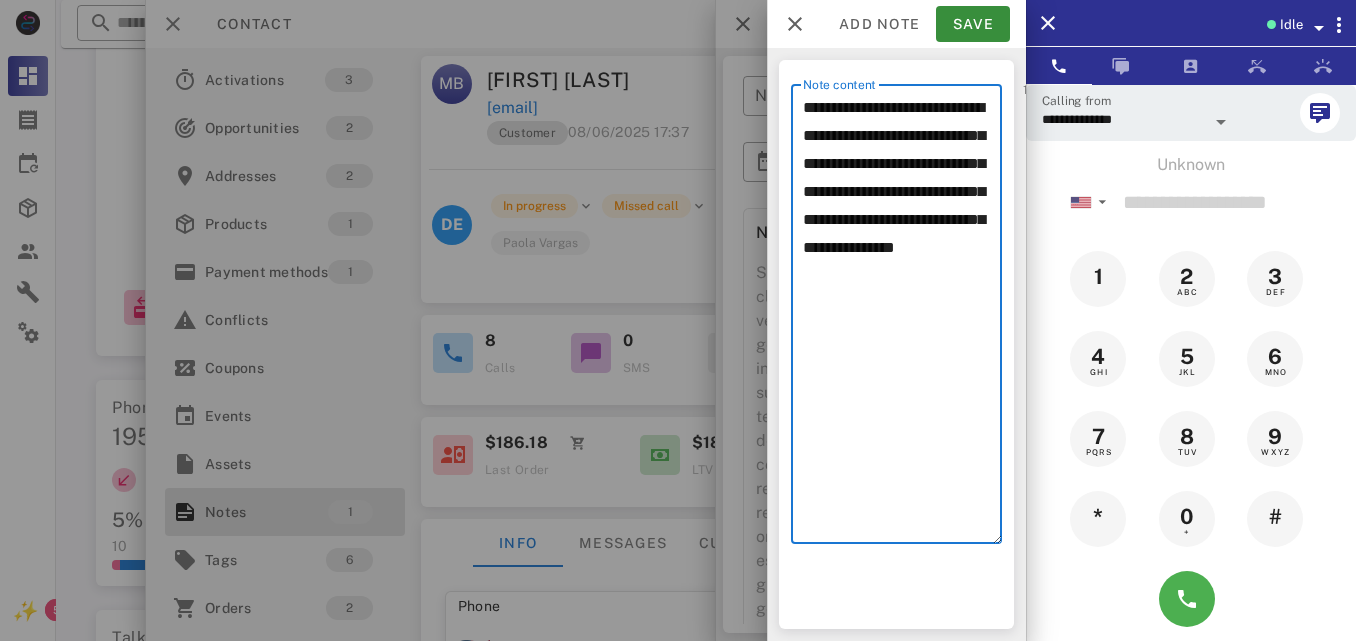 paste on "**********" 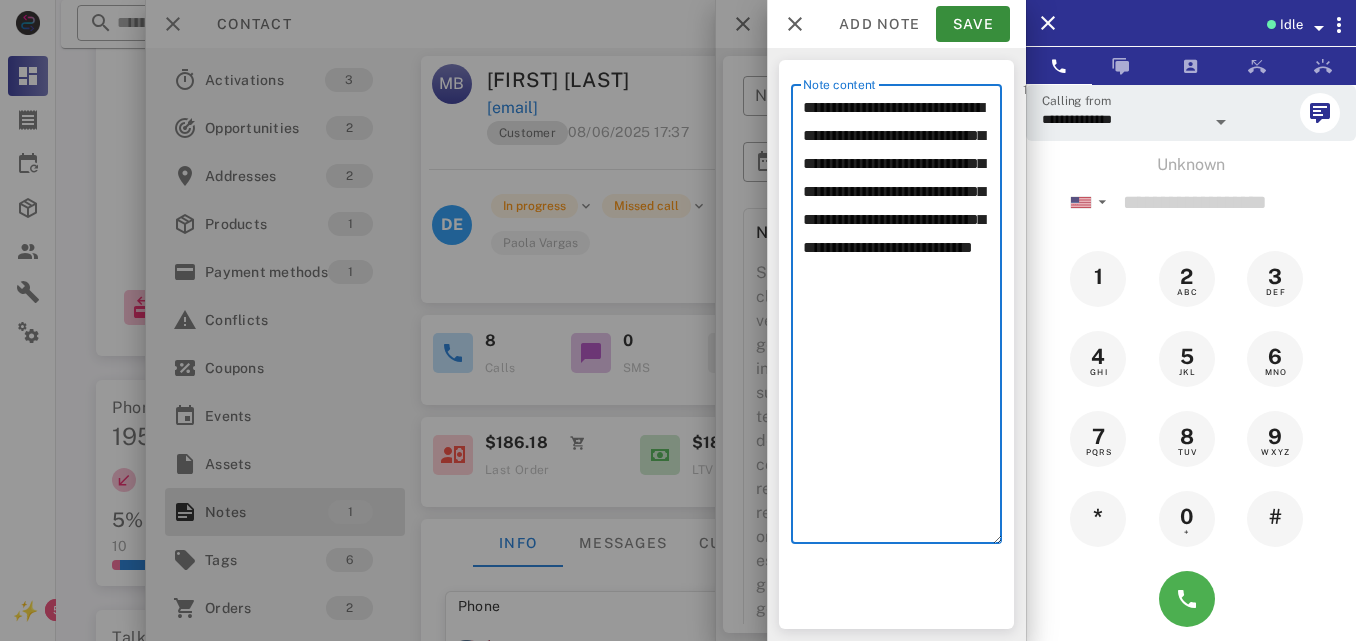 click on "**********" at bounding box center (902, 319) 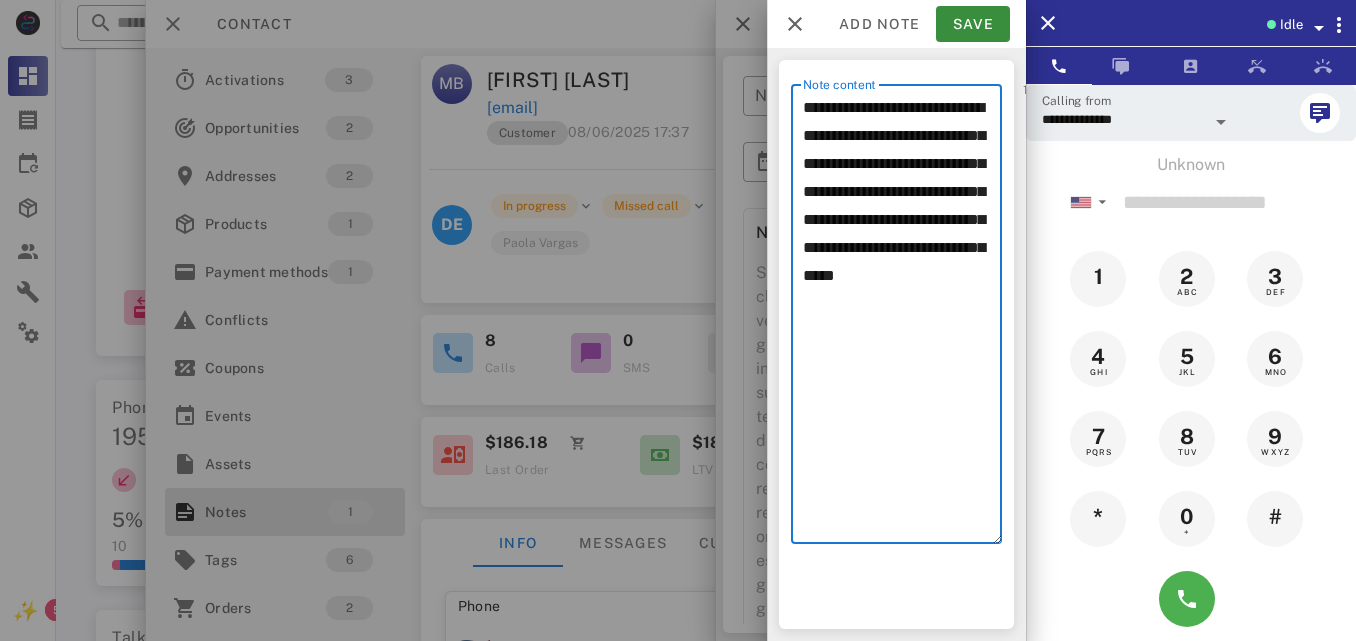 click on "**********" at bounding box center (902, 319) 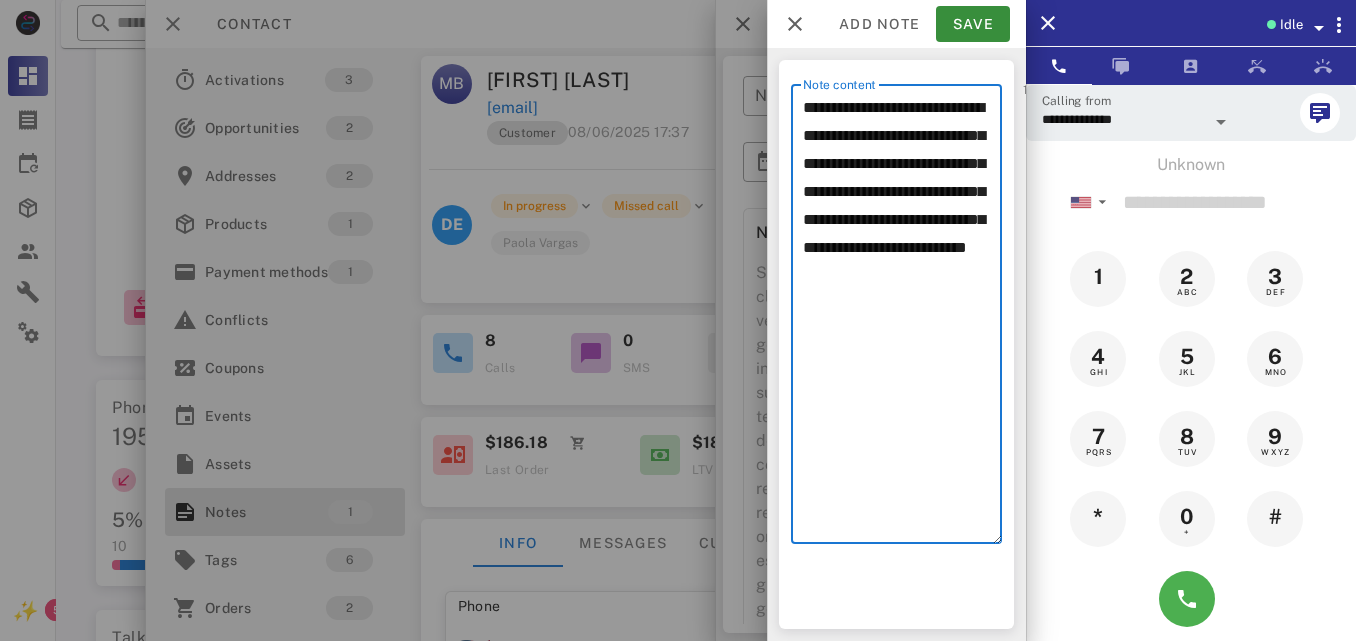 click on "**********" at bounding box center [902, 319] 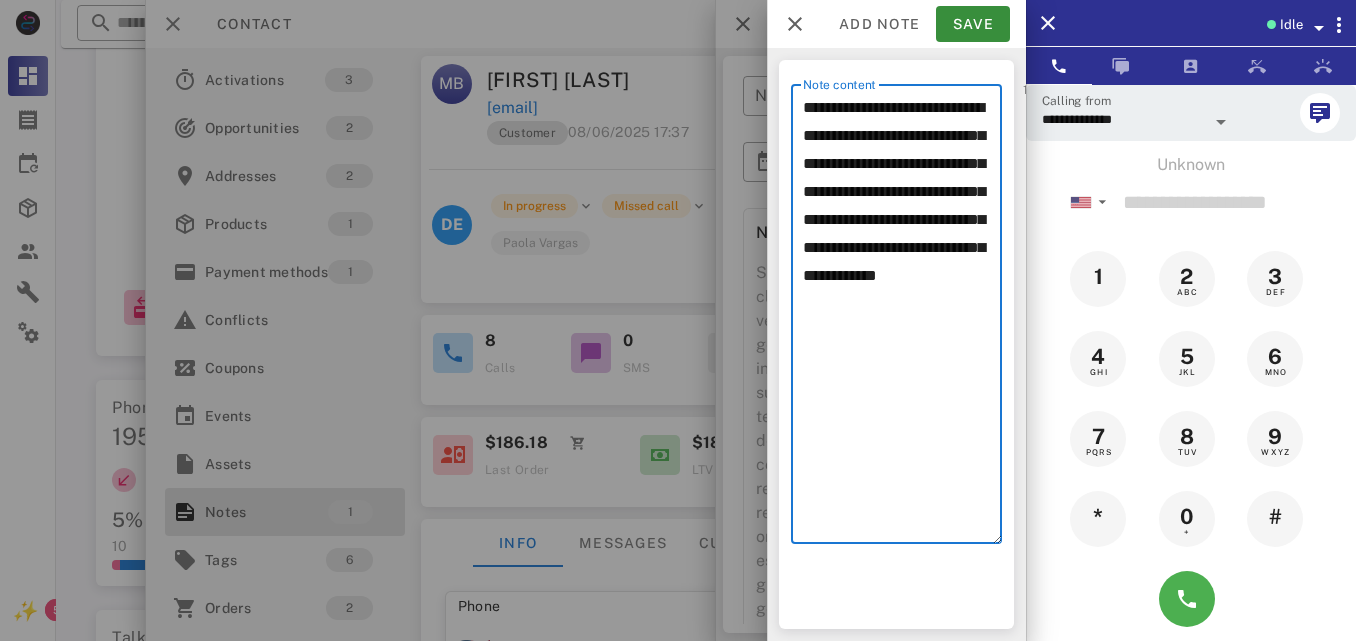 click on "**********" at bounding box center [902, 319] 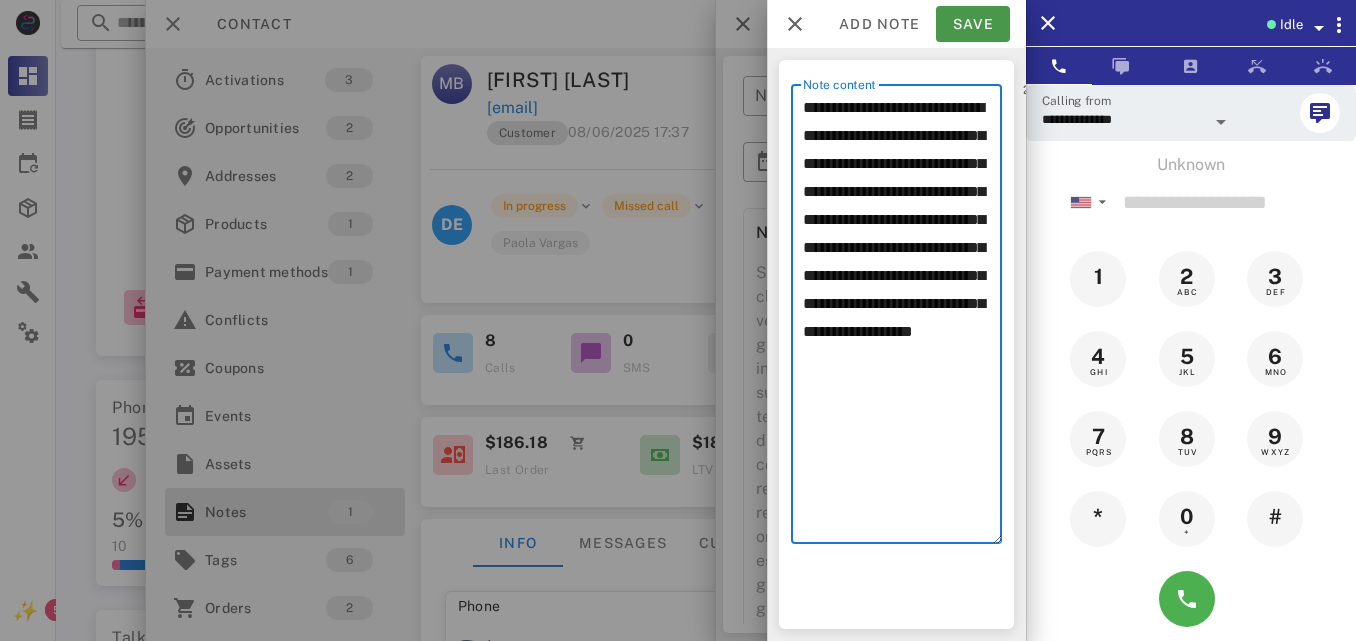 type on "**********" 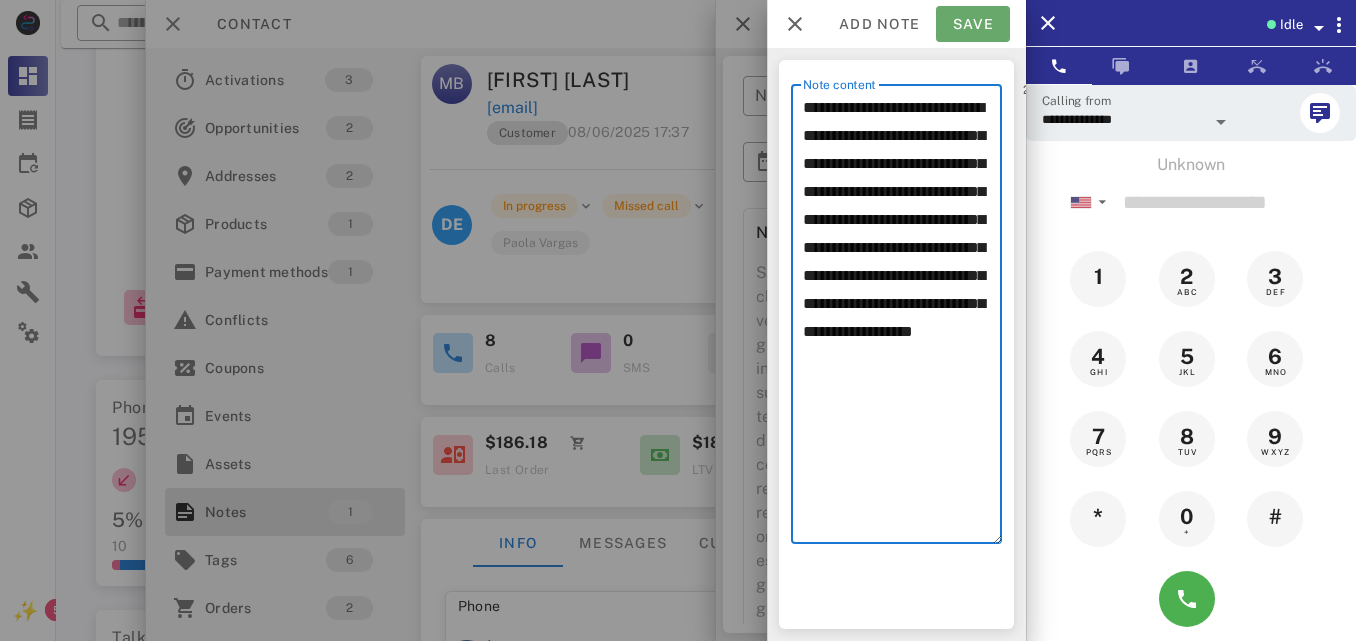 click on "Save" at bounding box center (973, 24) 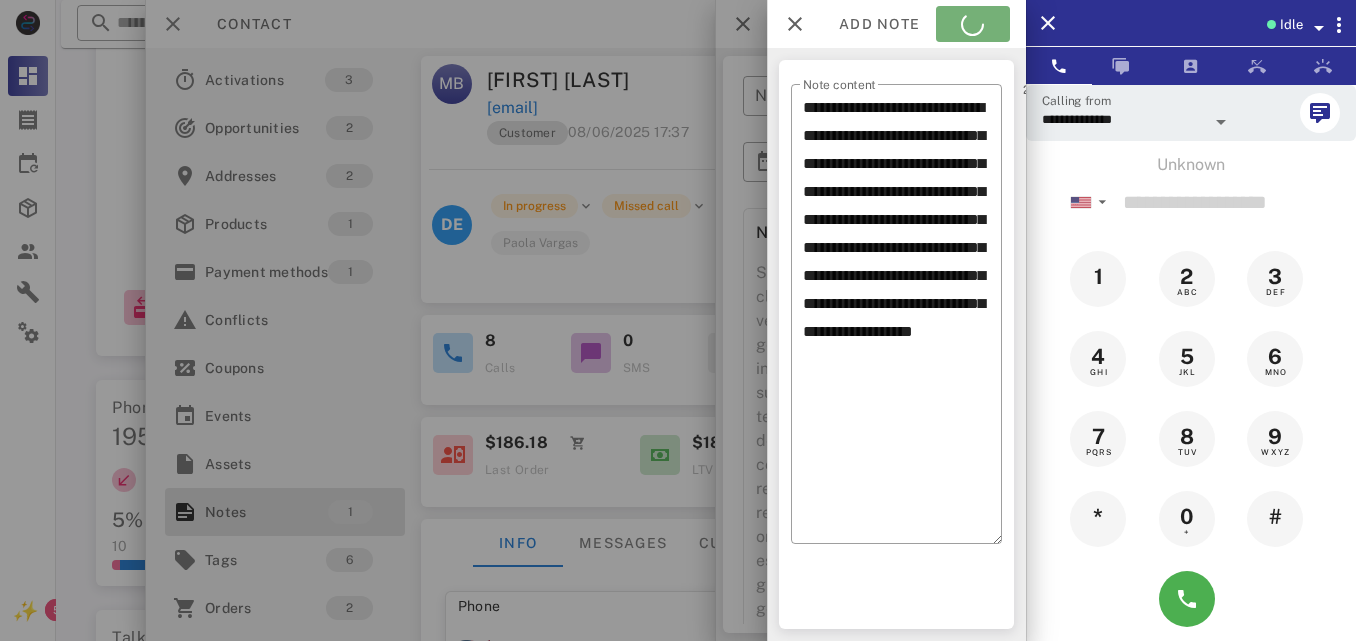 click on "Add note Save" at bounding box center [896, 24] 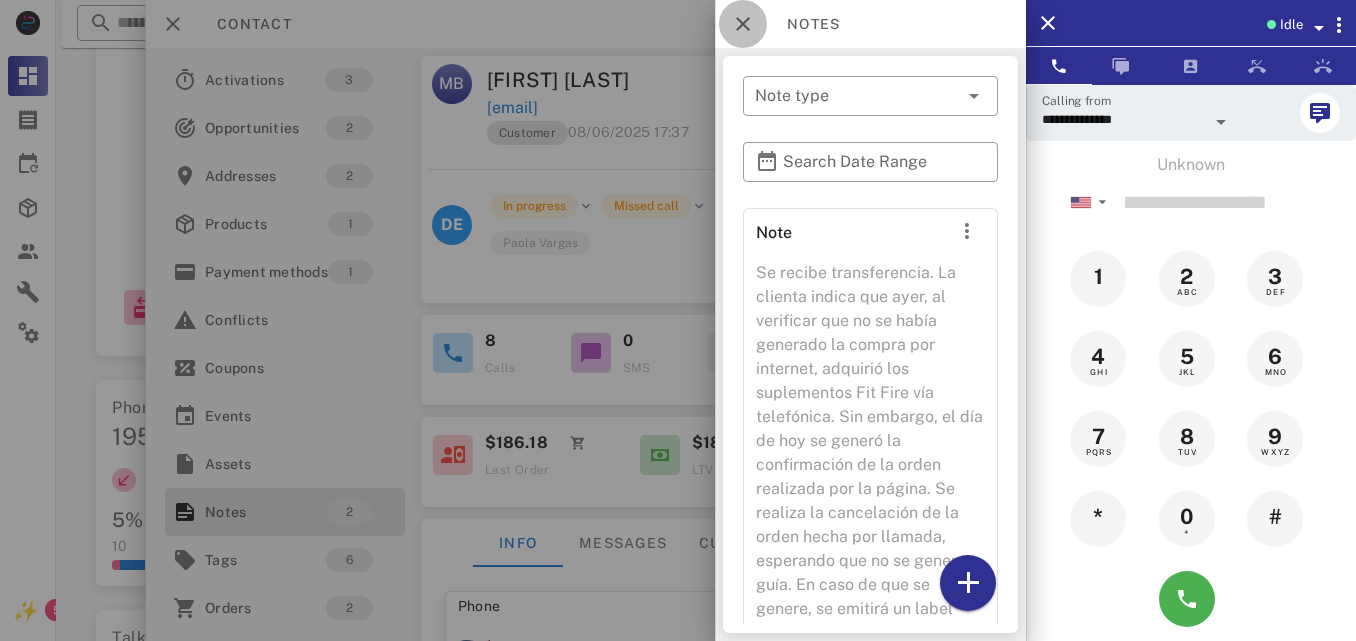 click at bounding box center (743, 24) 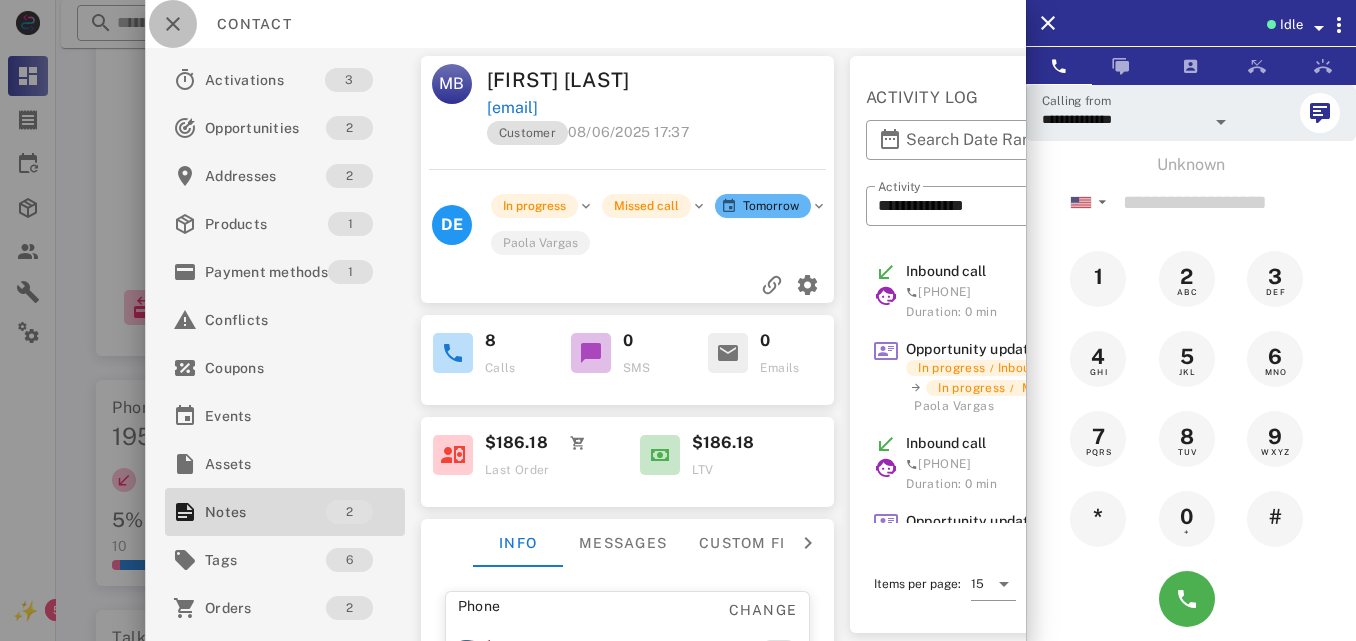 click at bounding box center (173, 24) 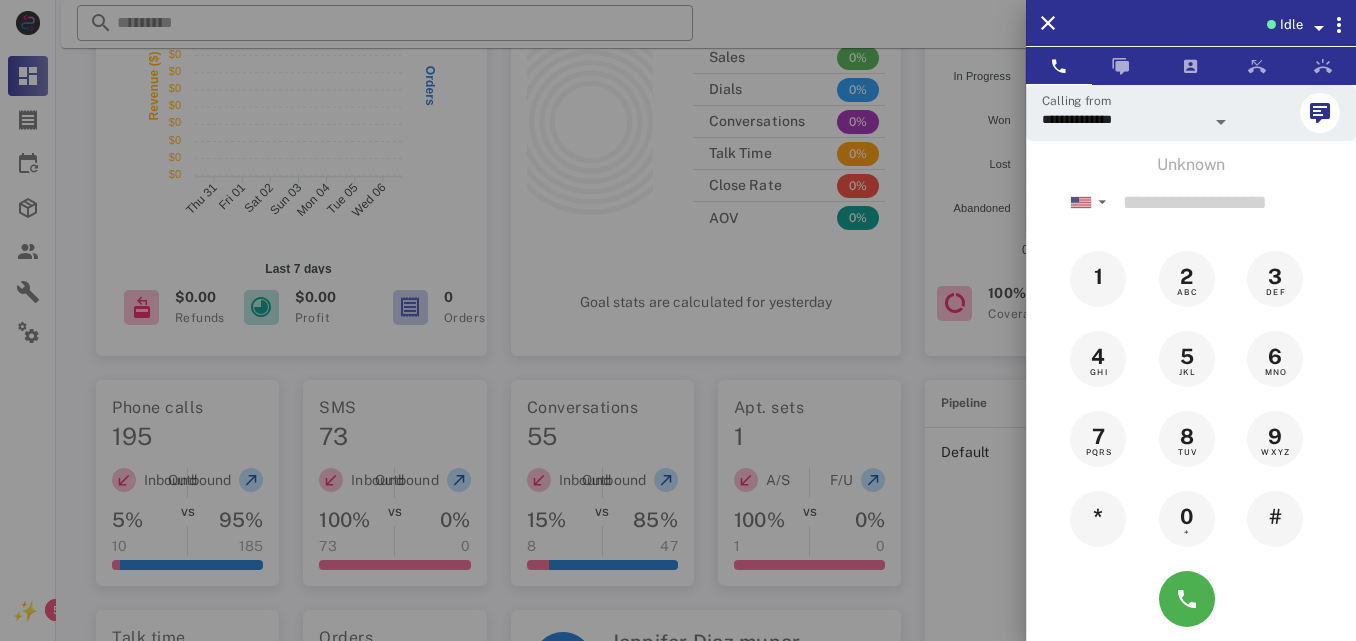 click at bounding box center (678, 320) 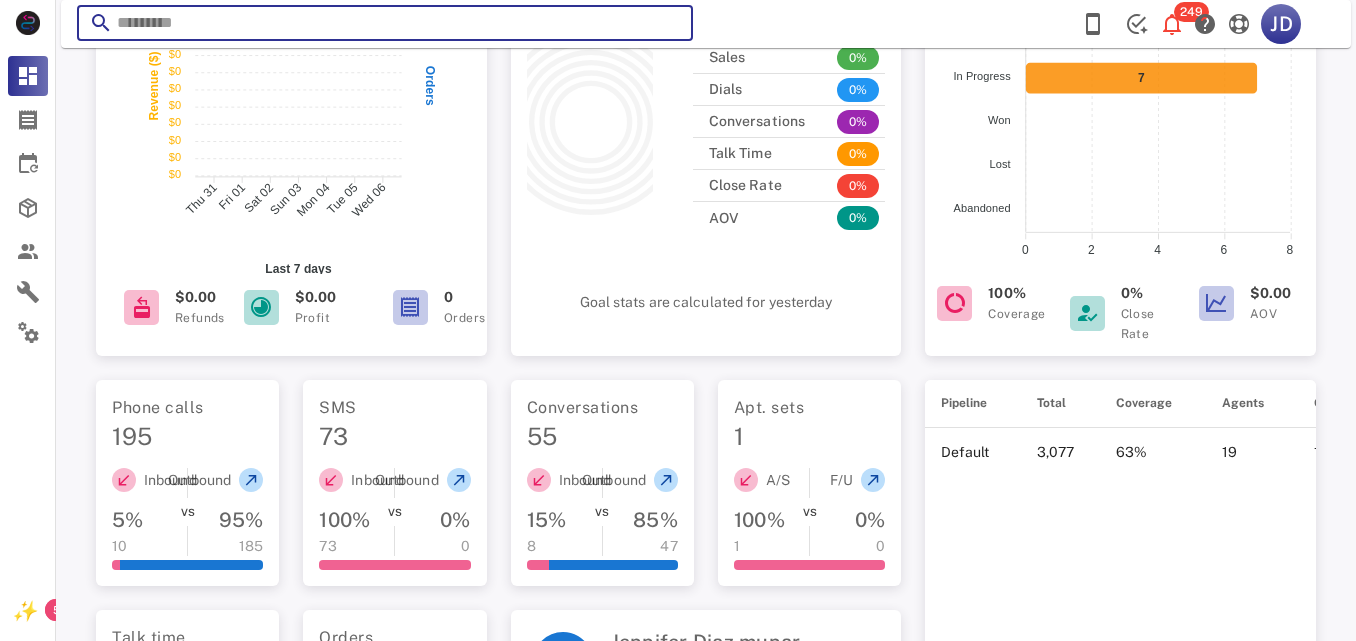 paste on "**********" 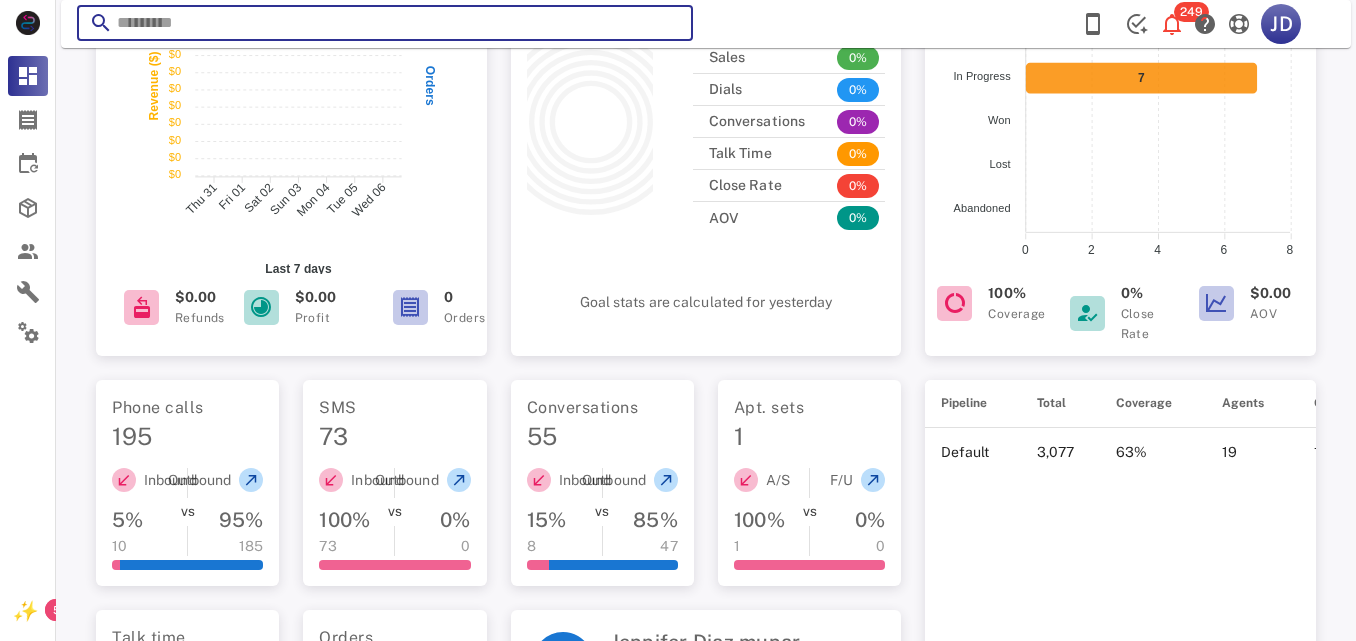 type on "**********" 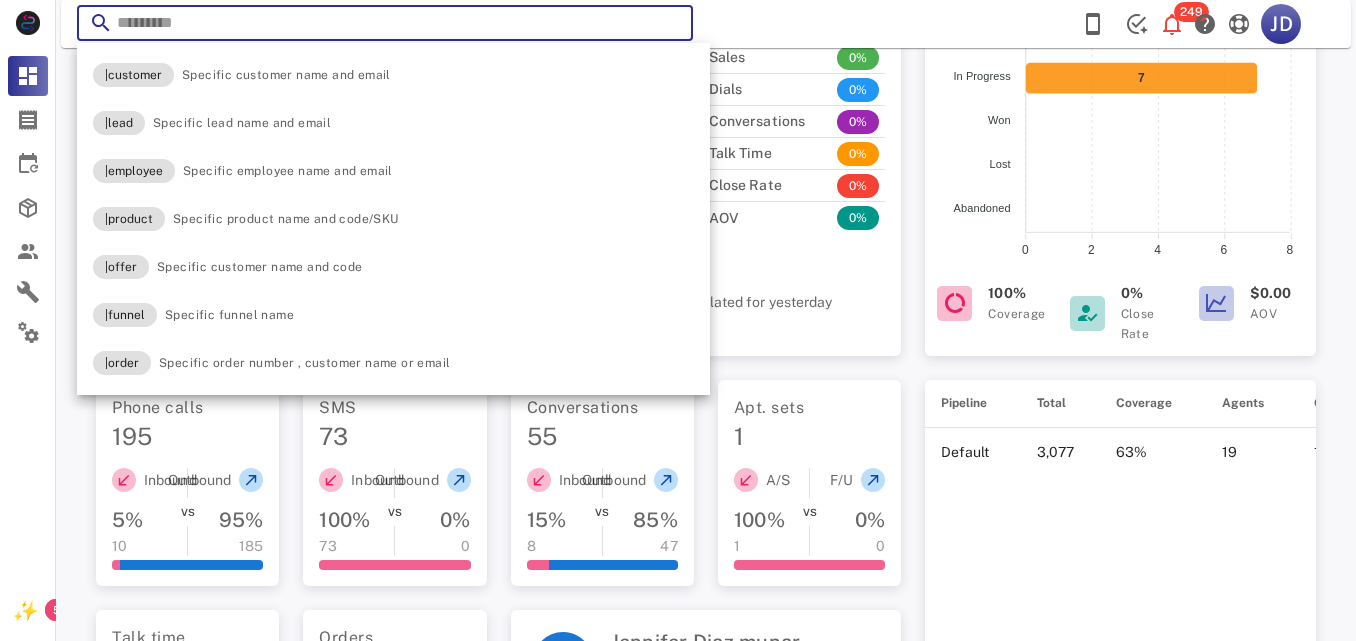 type on "*" 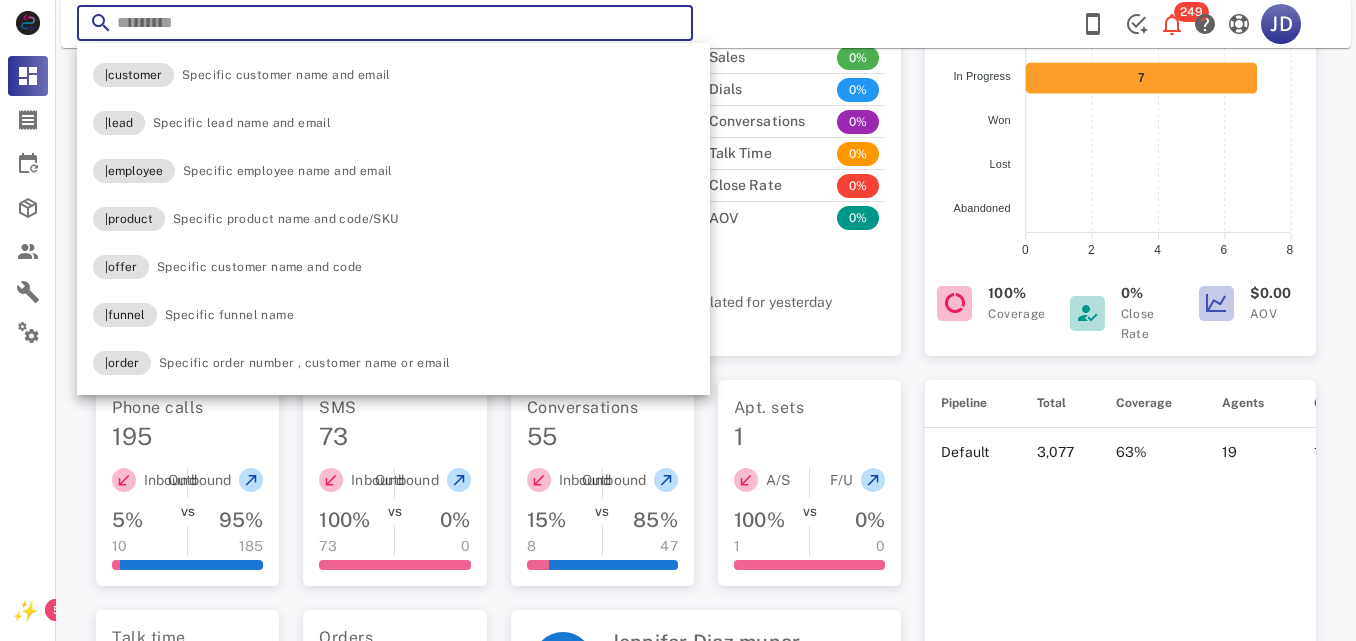paste on "**********" 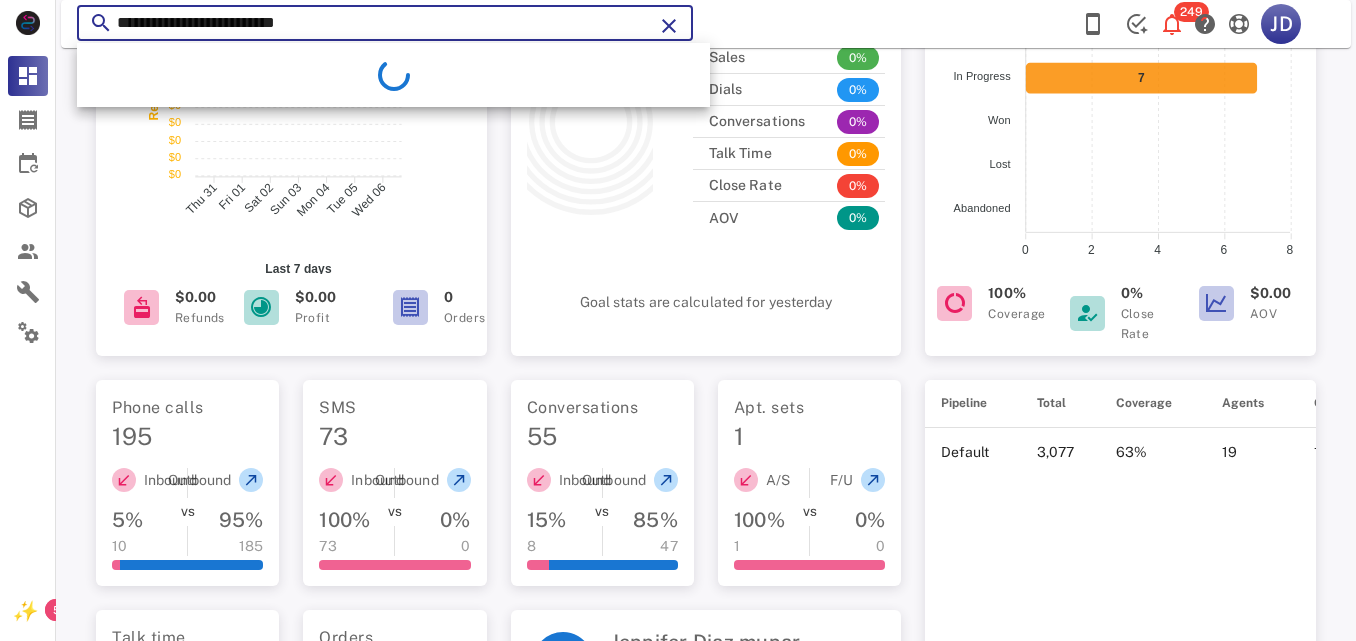 type on "**********" 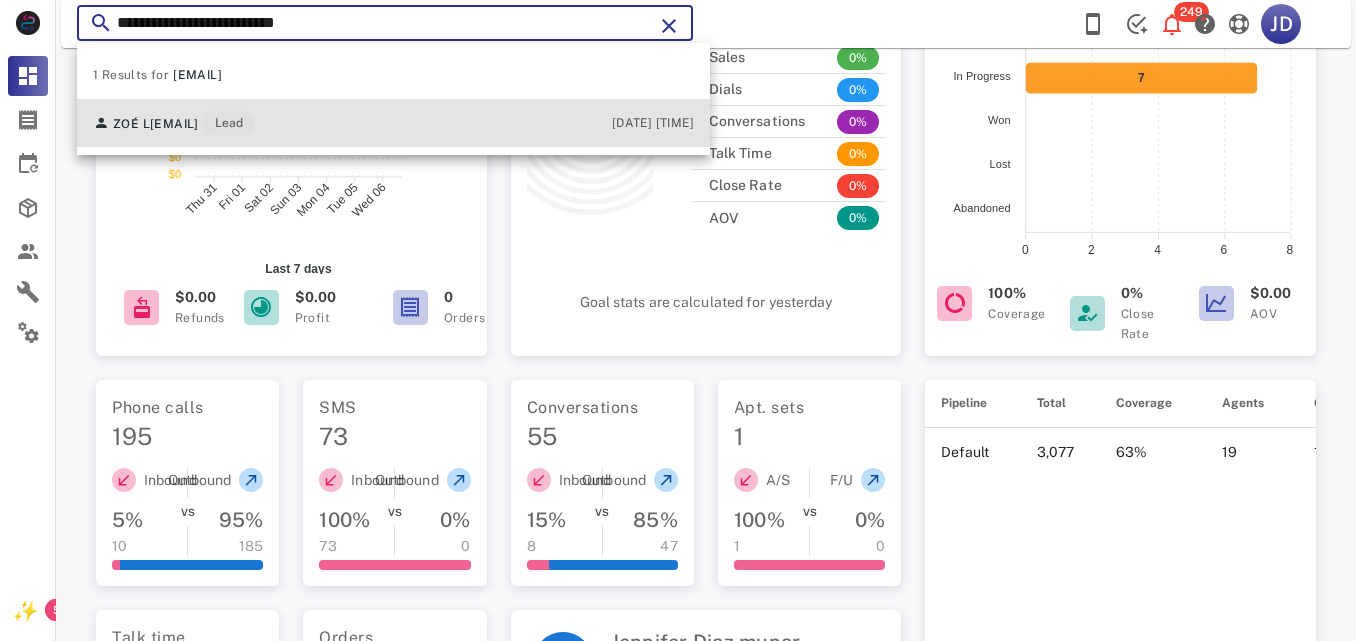 drag, startPoint x: 358, startPoint y: 99, endPoint x: 358, endPoint y: 113, distance: 14 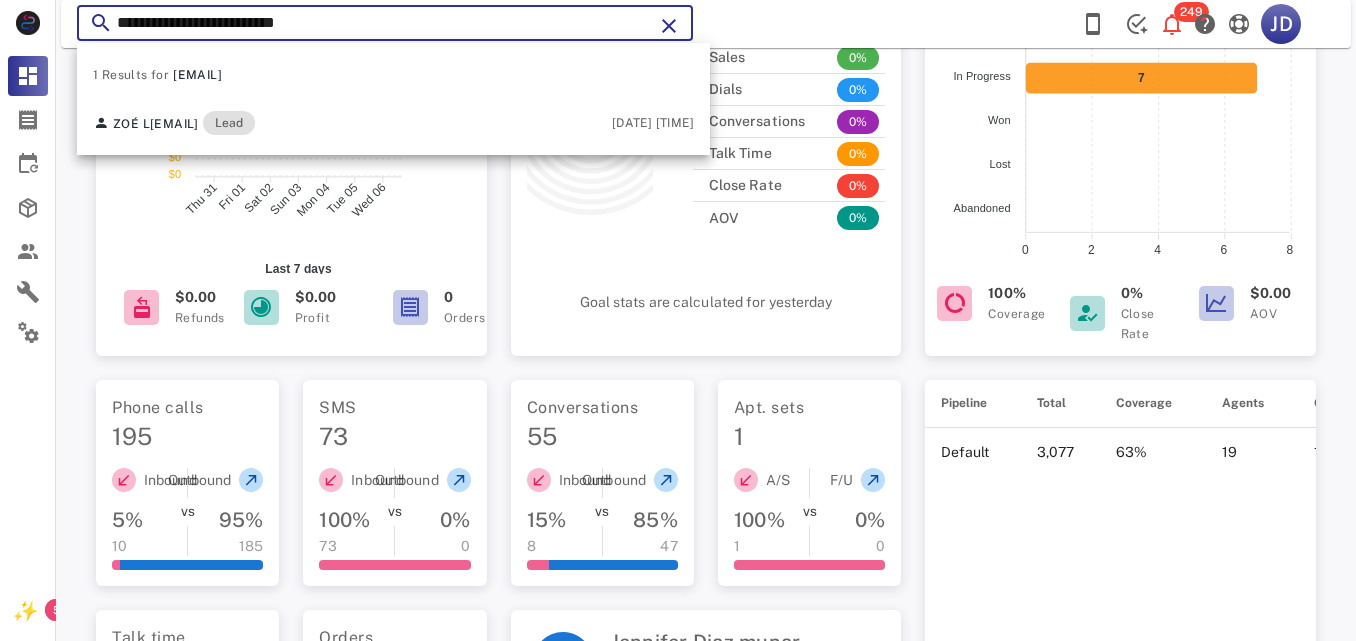 click 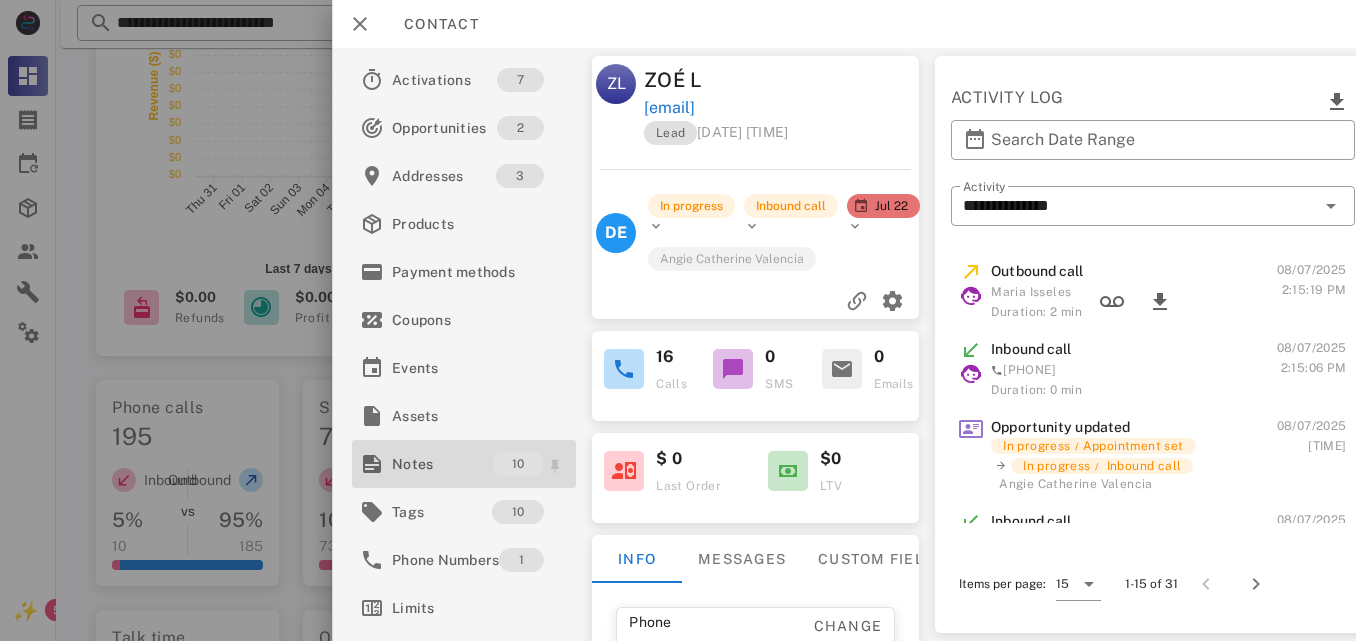 click on "Notes" at bounding box center [442, 464] 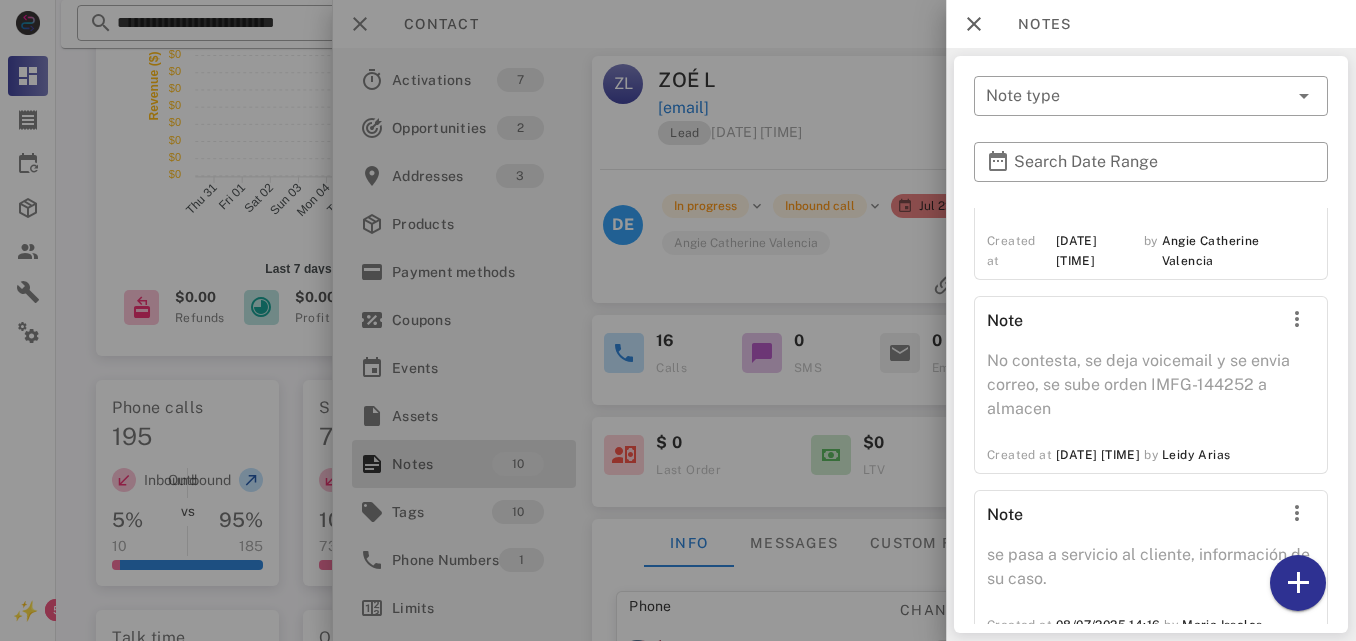 scroll, scrollTop: 1768, scrollLeft: 0, axis: vertical 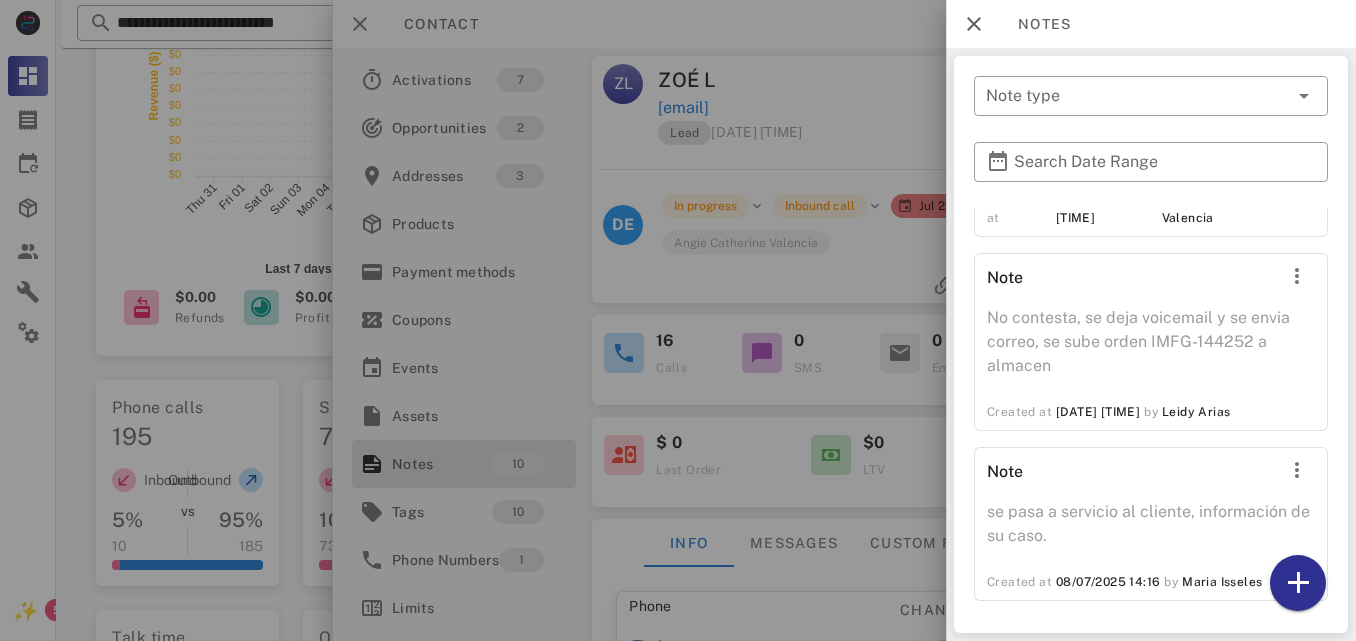 click at bounding box center (678, 320) 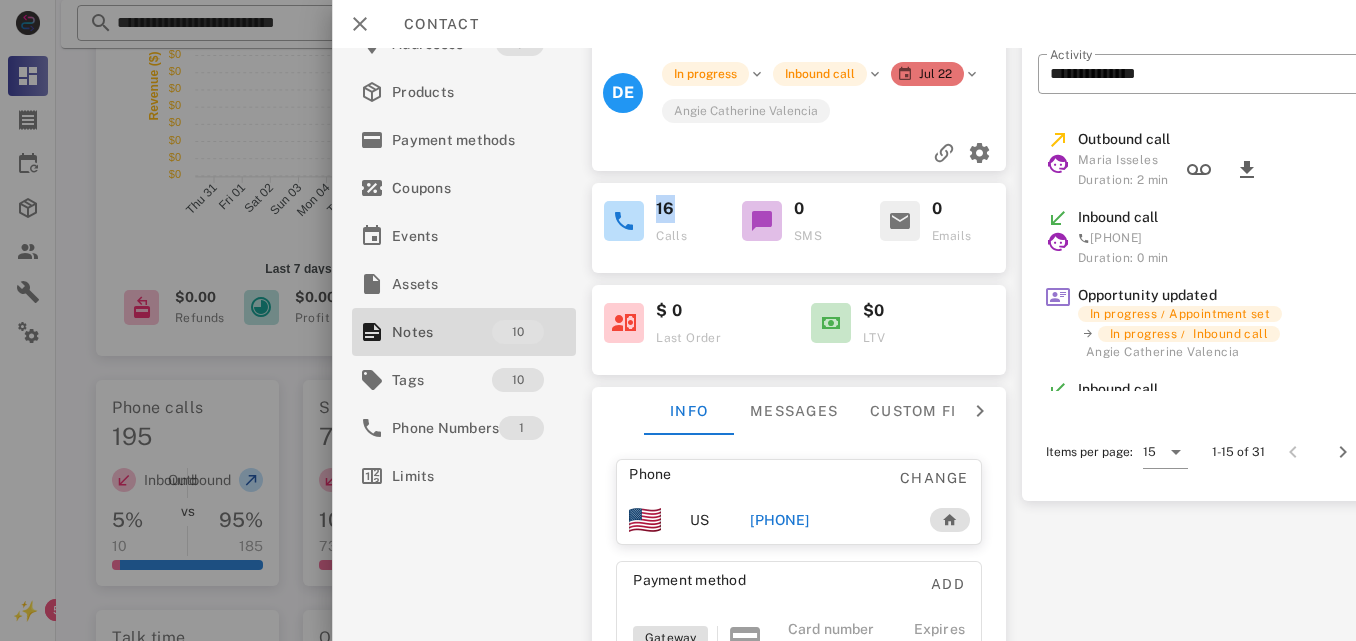 scroll, scrollTop: 163, scrollLeft: 0, axis: vertical 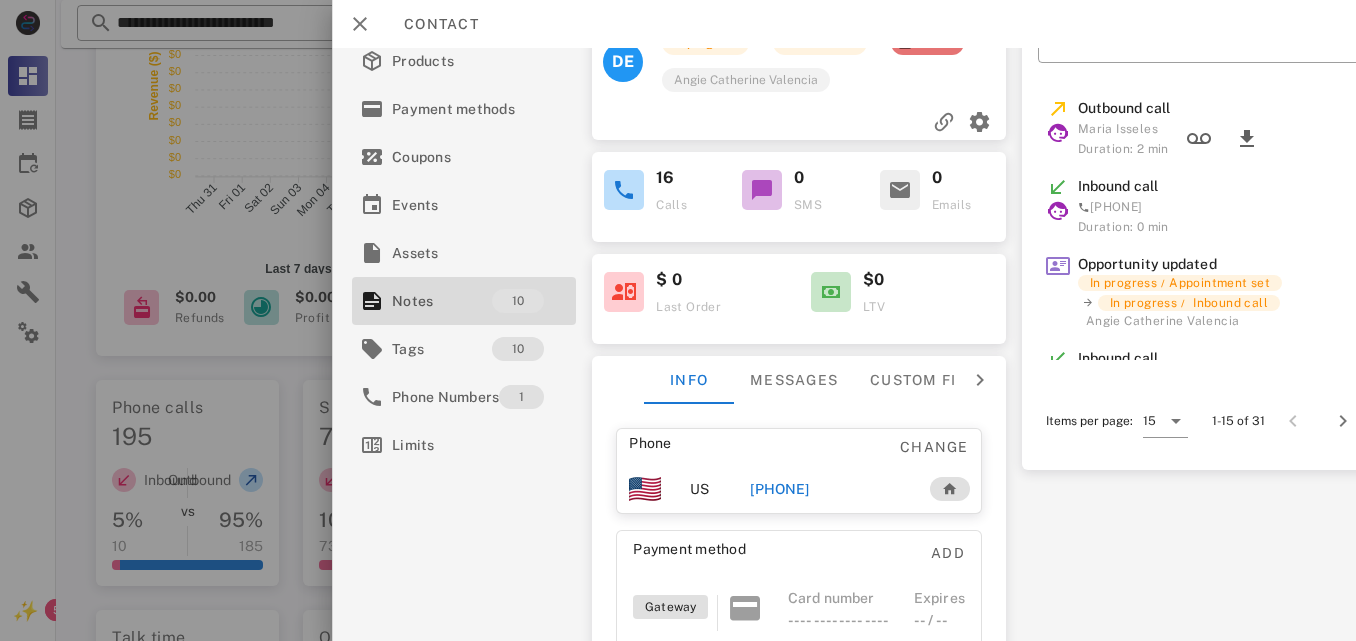 click on "[PHONE]" at bounding box center [829, 489] 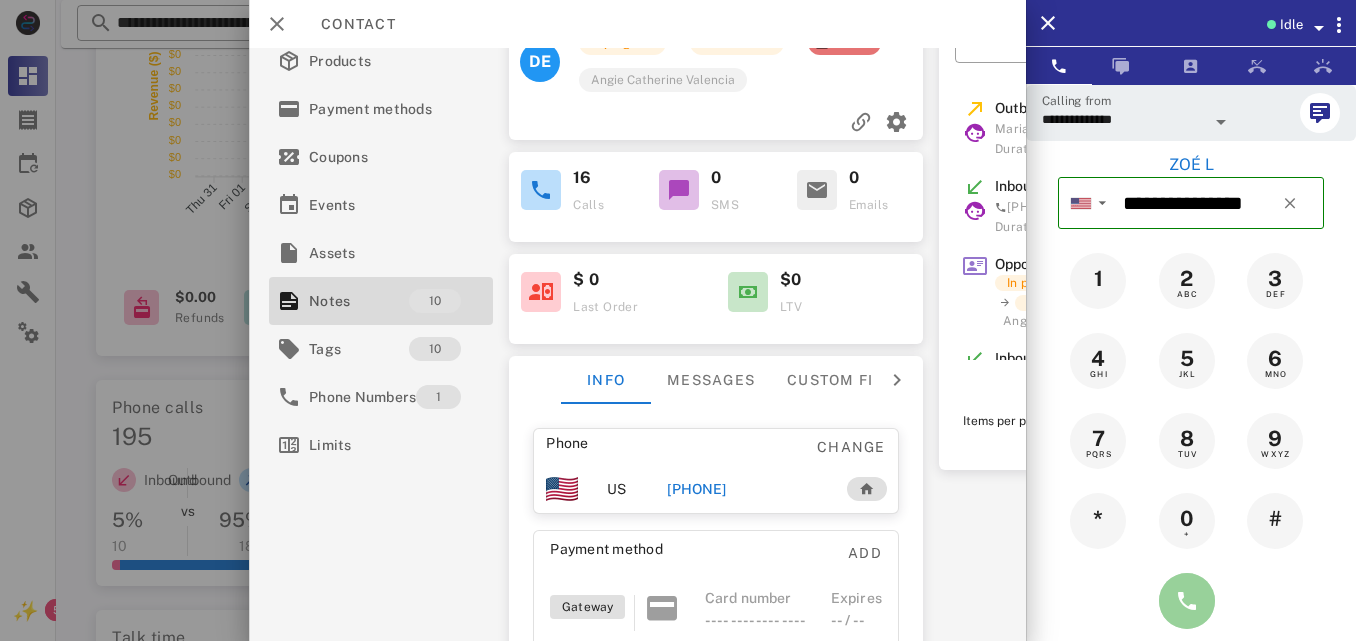 click at bounding box center [1187, 601] 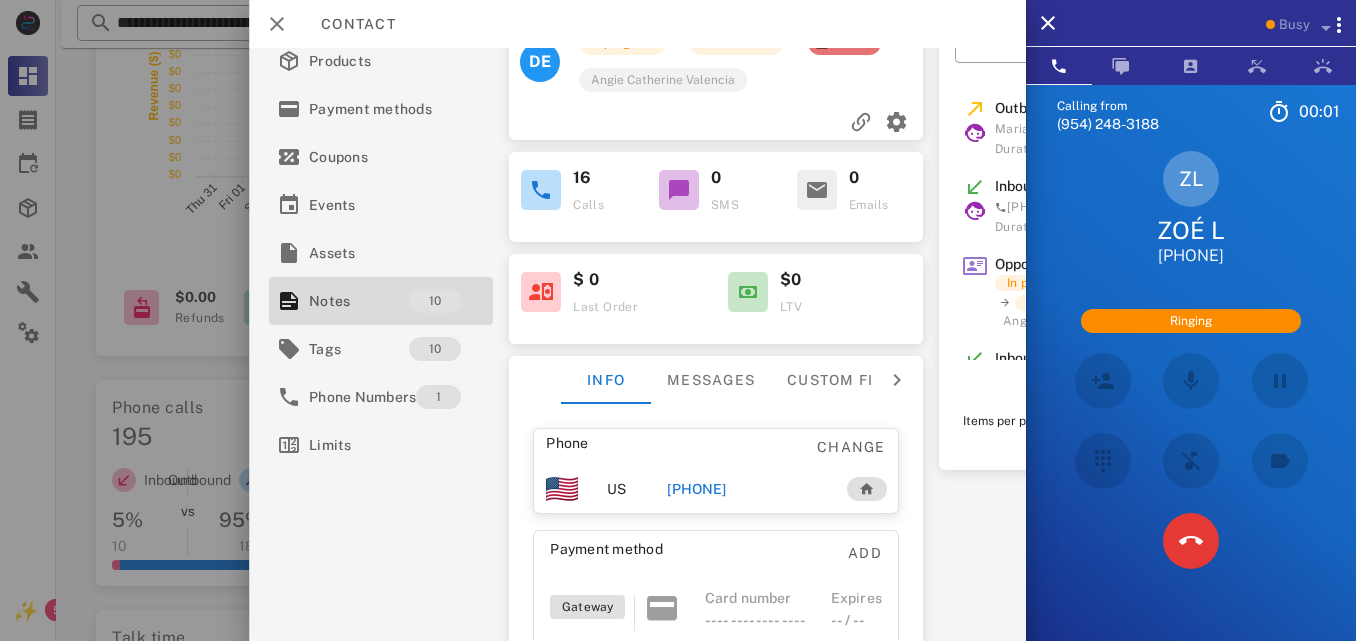 click on "Fit Forever Plus 6 - RP
ZL   ZOÉ L  [PHONE]" at bounding box center [1191, 209] 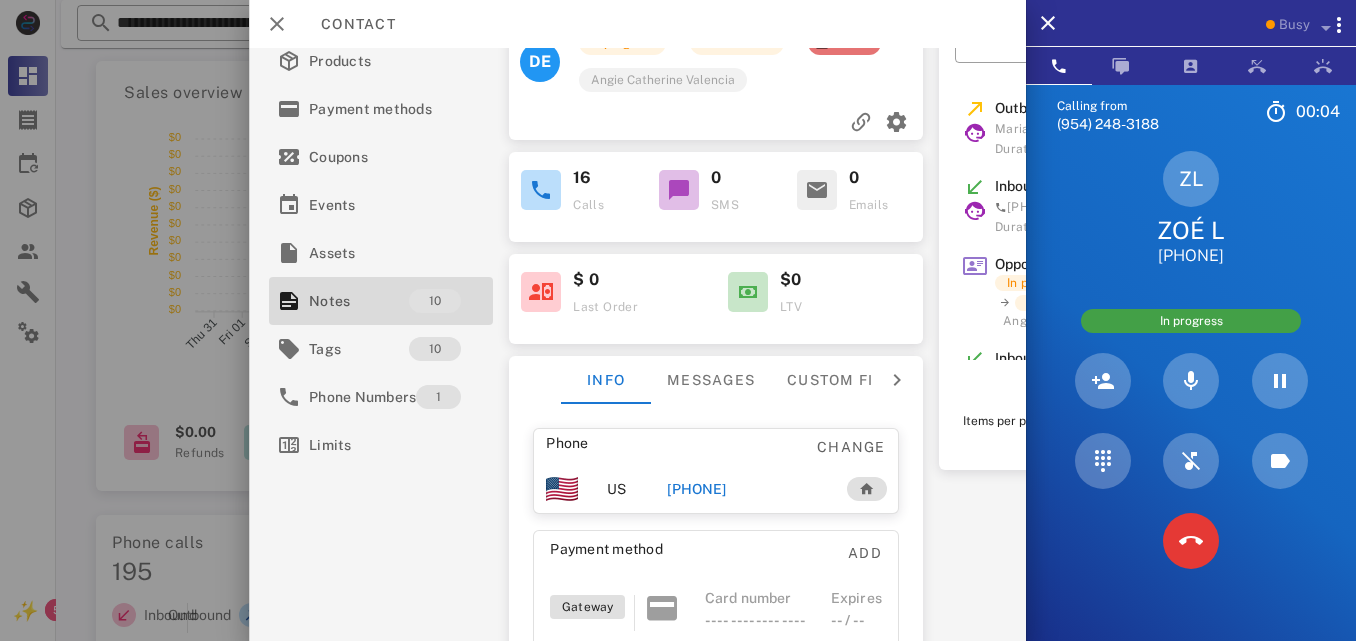 scroll, scrollTop: 81, scrollLeft: 0, axis: vertical 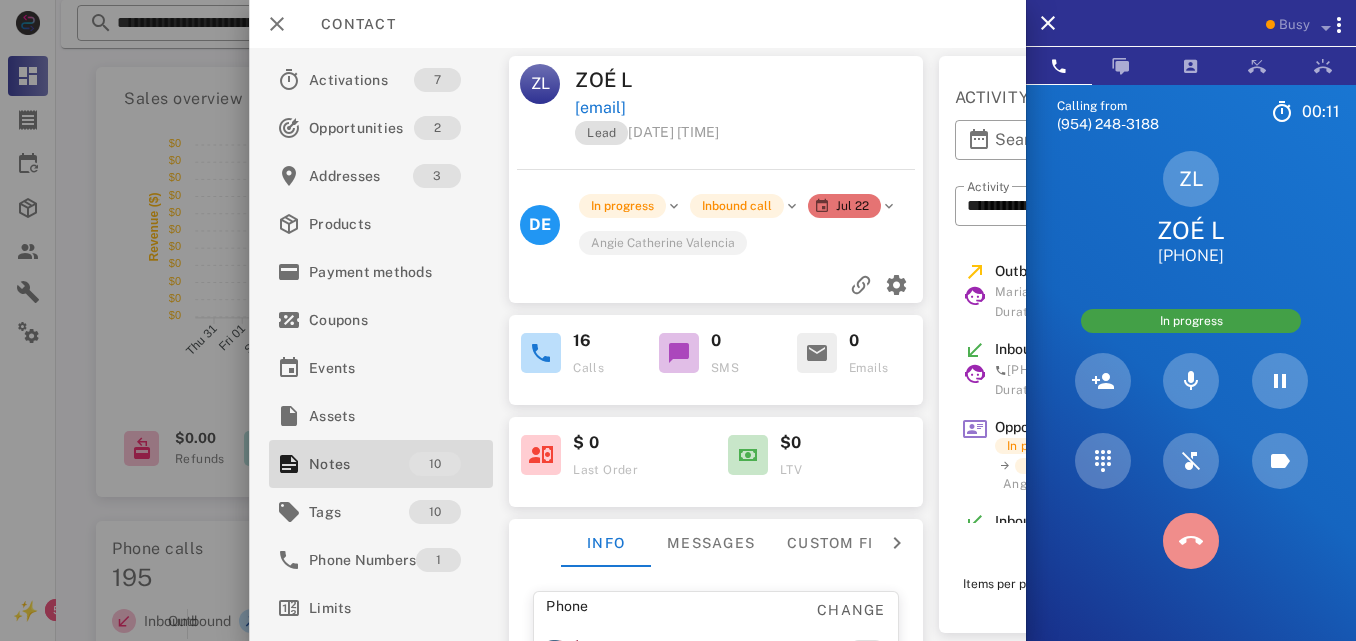 click at bounding box center (1191, 541) 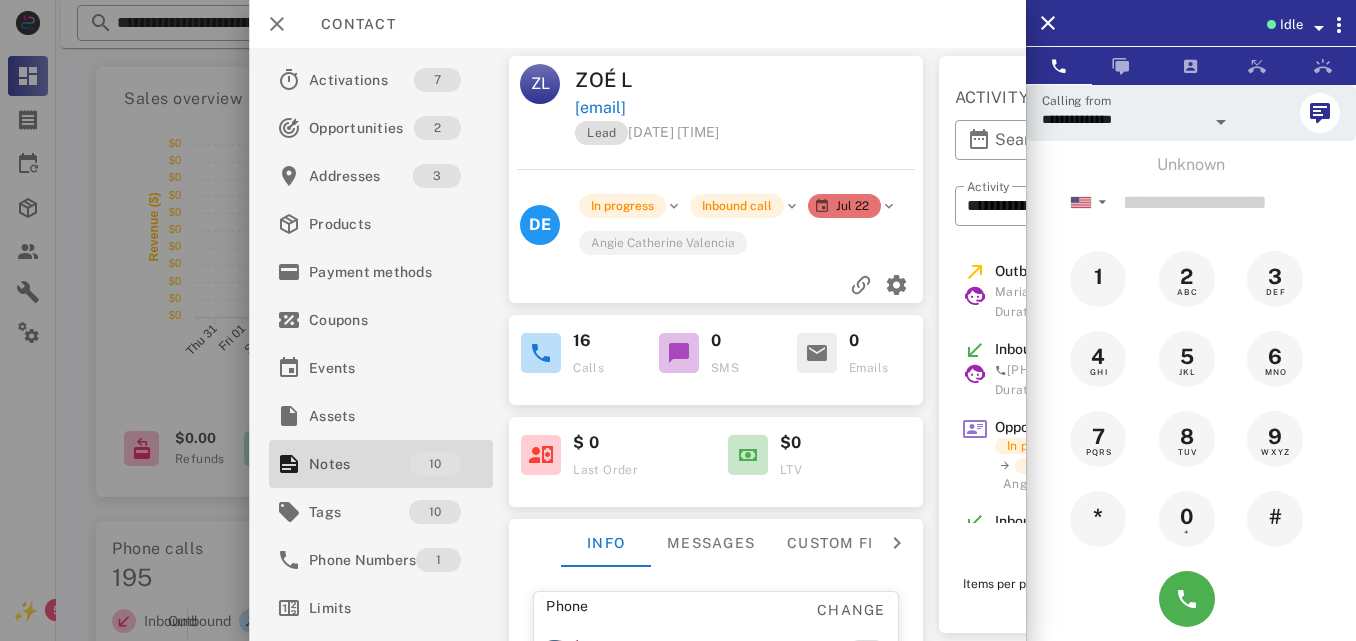 drag, startPoint x: 942, startPoint y: 541, endPoint x: 1051, endPoint y: 440, distance: 148.60013 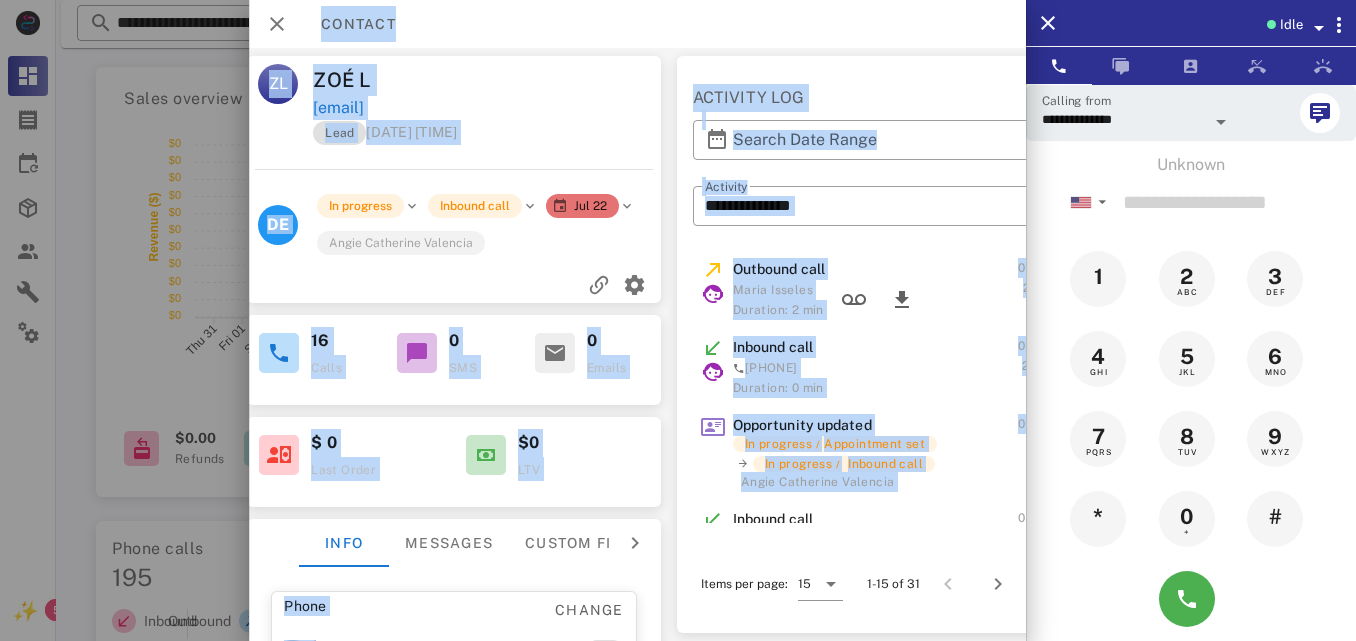 scroll, scrollTop: 0, scrollLeft: 362, axis: horizontal 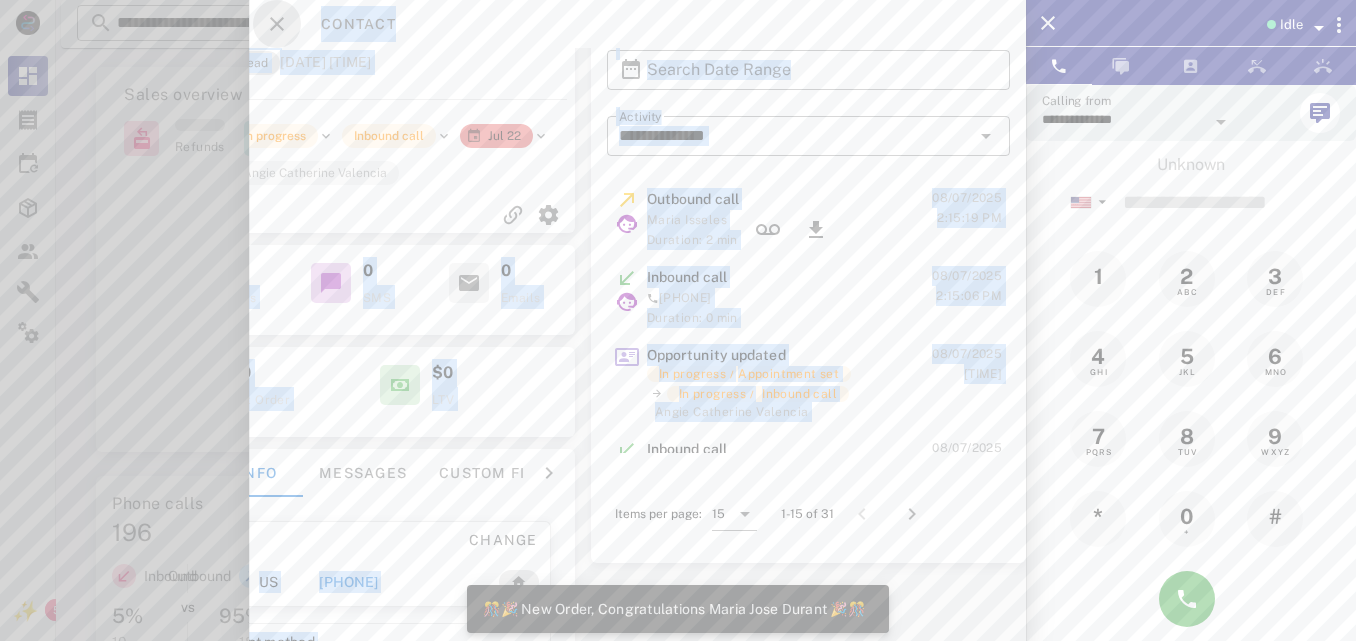 click at bounding box center [277, 24] 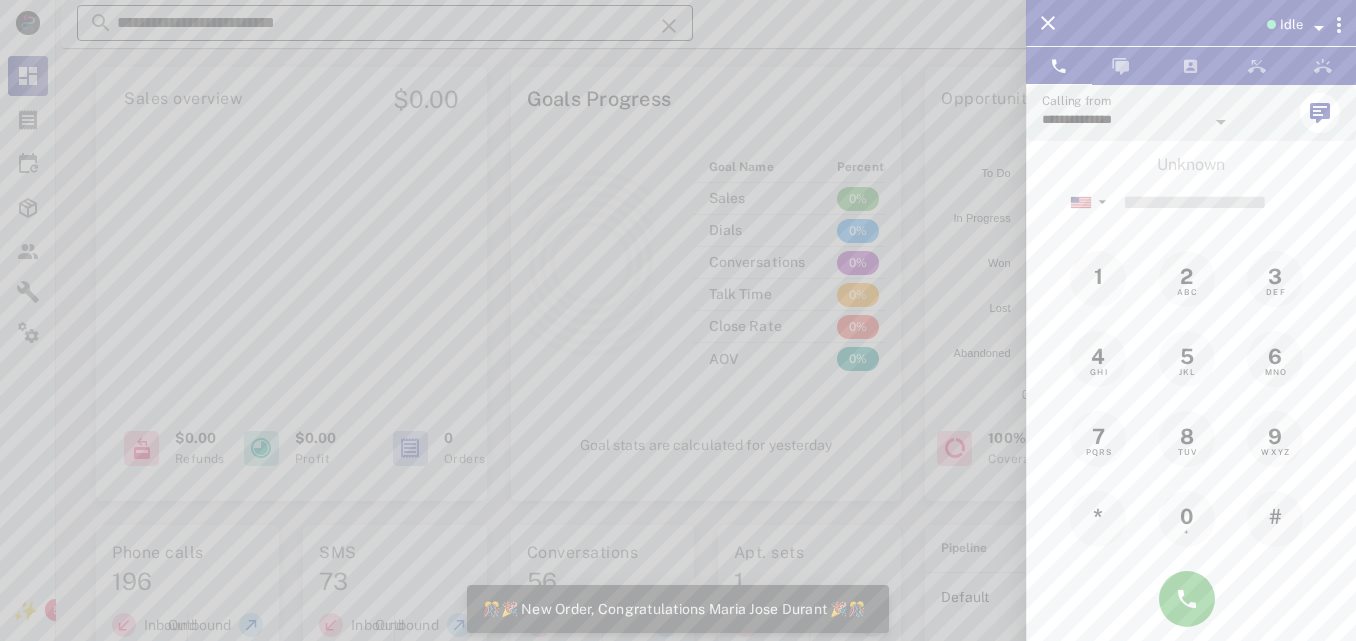 click at bounding box center (678, 320) 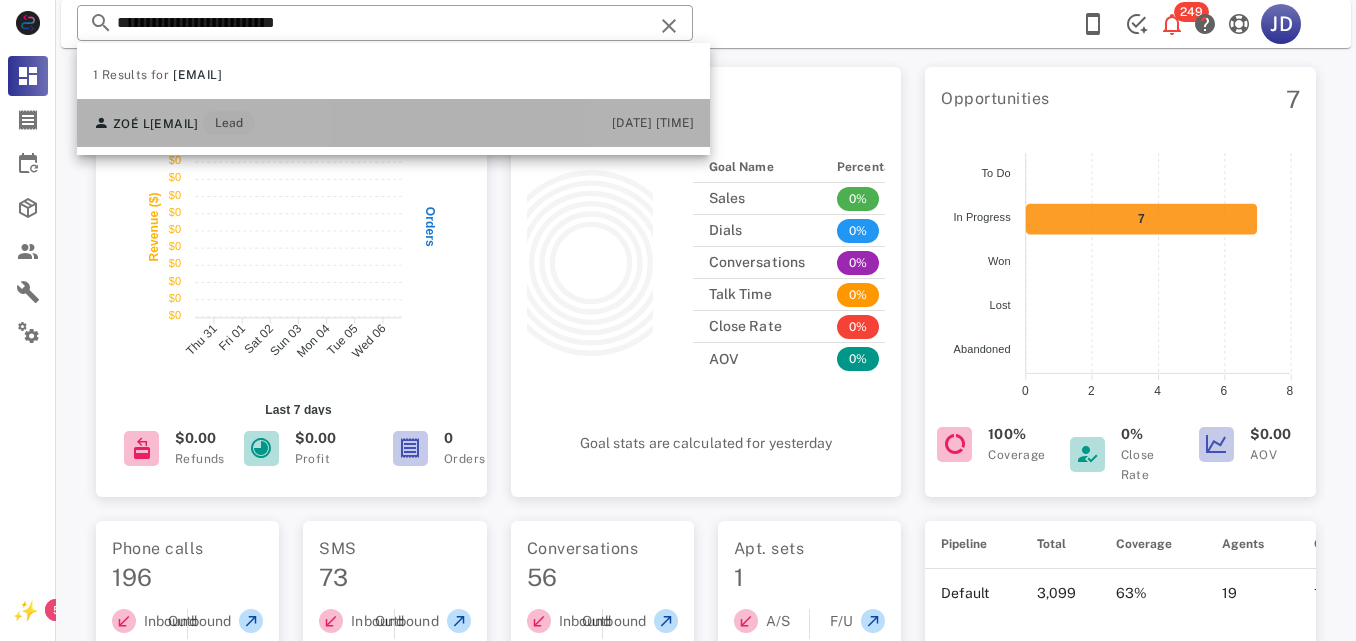 click on "ZL [FIRST] [LAST] [EMAIL]   Lead   [DATE] [TIME]" at bounding box center (393, 123) 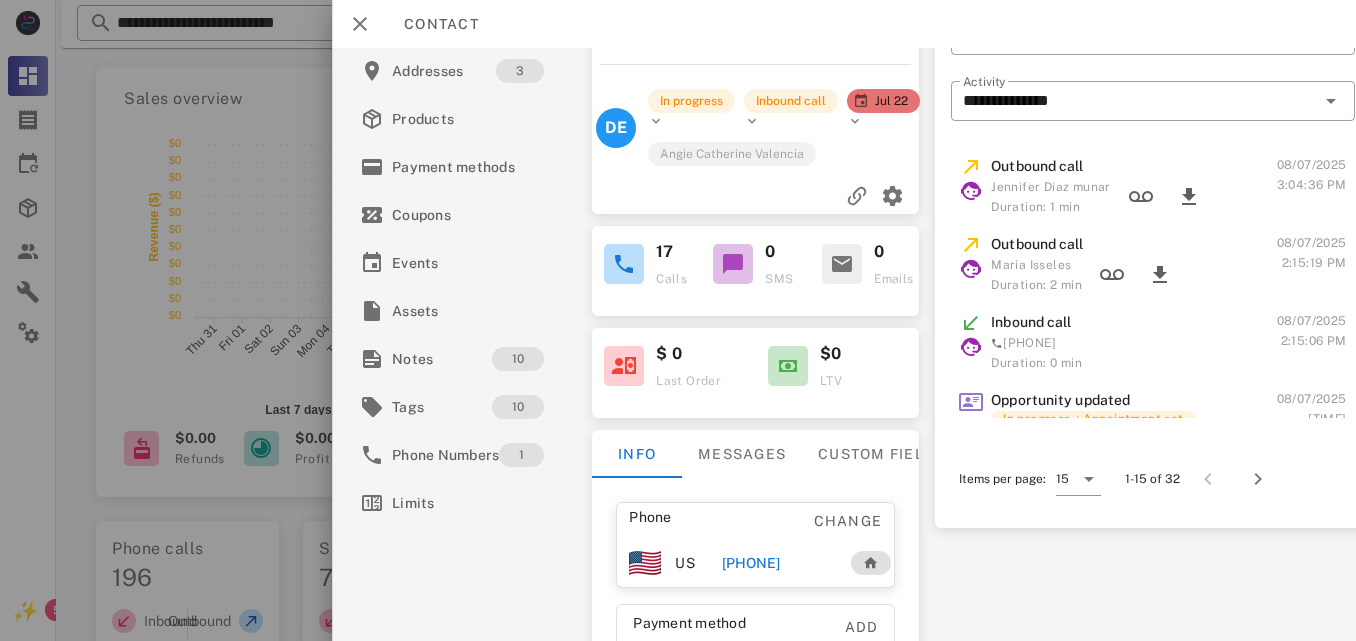 scroll, scrollTop: 109, scrollLeft: 0, axis: vertical 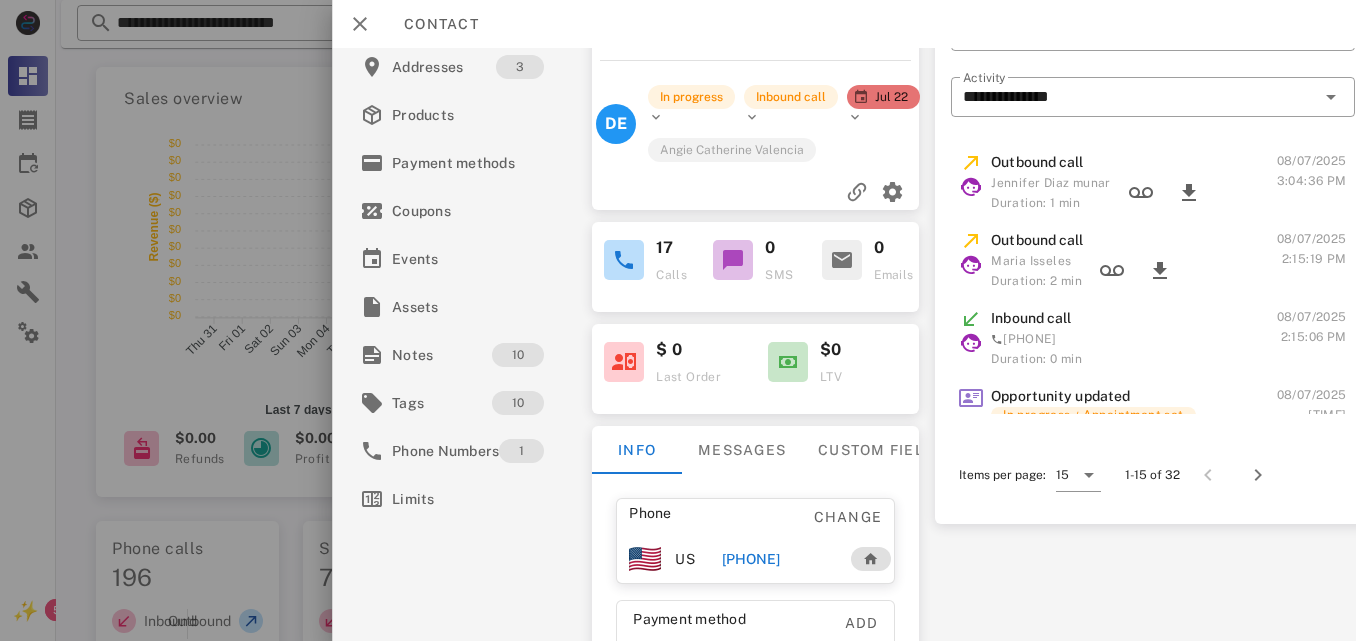 click on "[PHONE]" at bounding box center [750, 559] 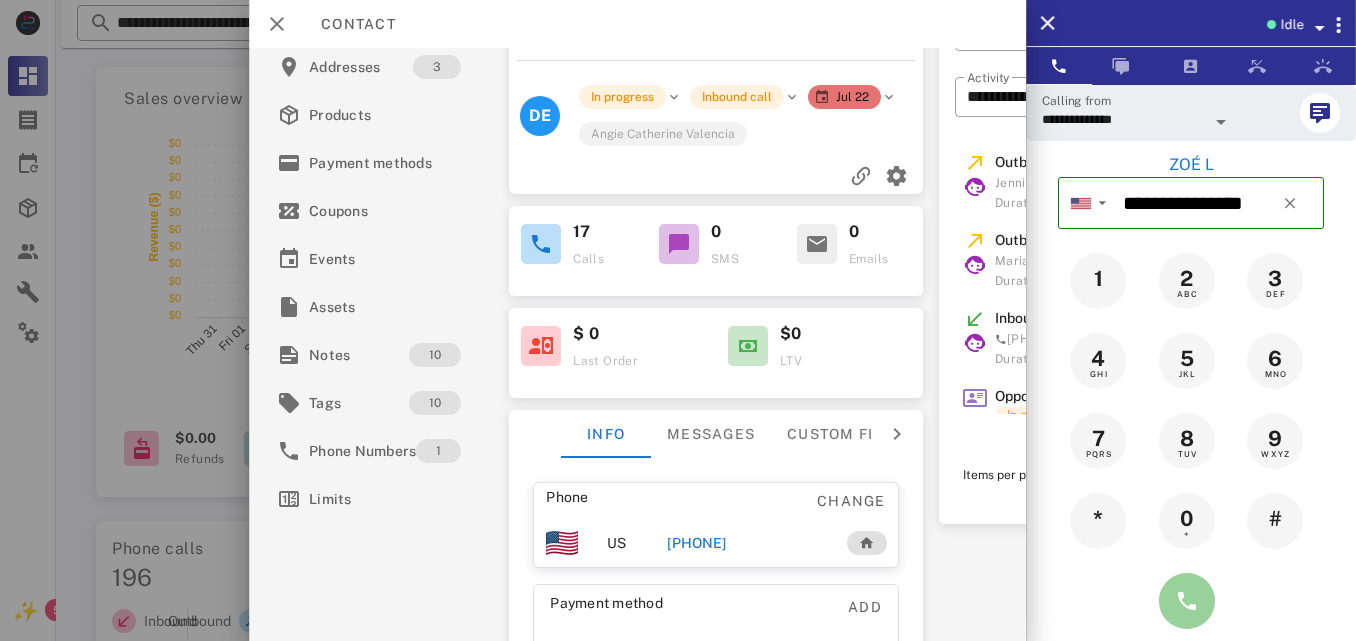 click at bounding box center [1187, 601] 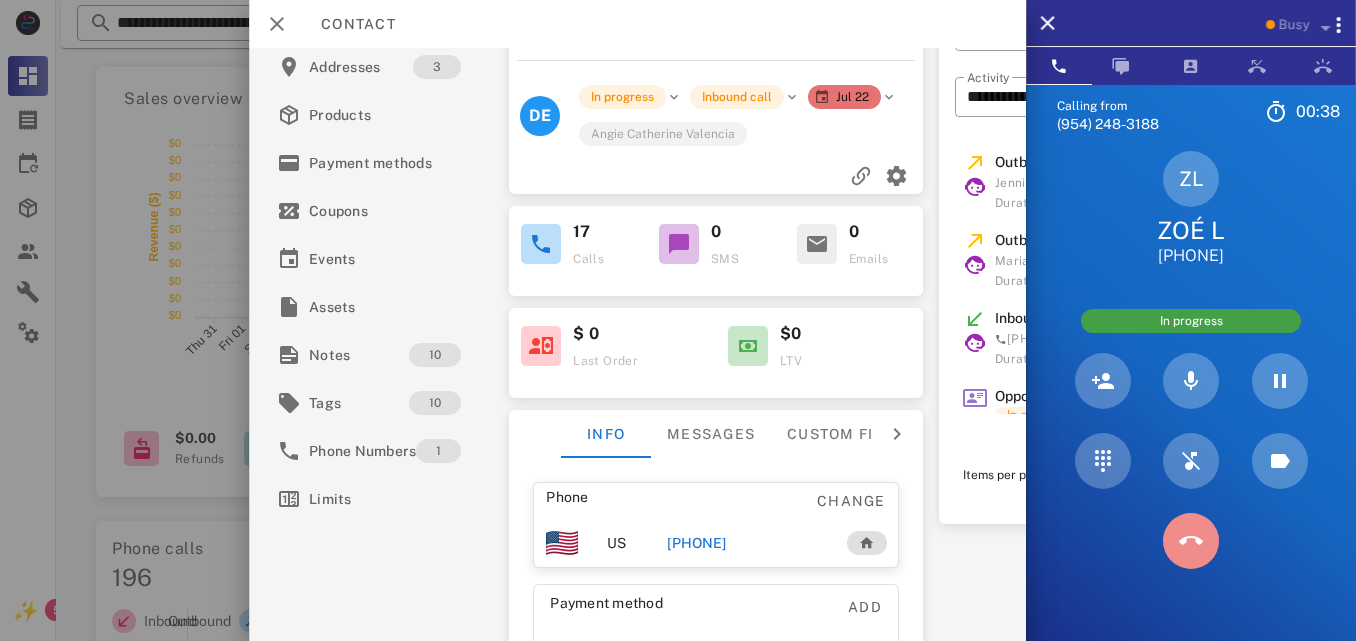 click at bounding box center (1191, 541) 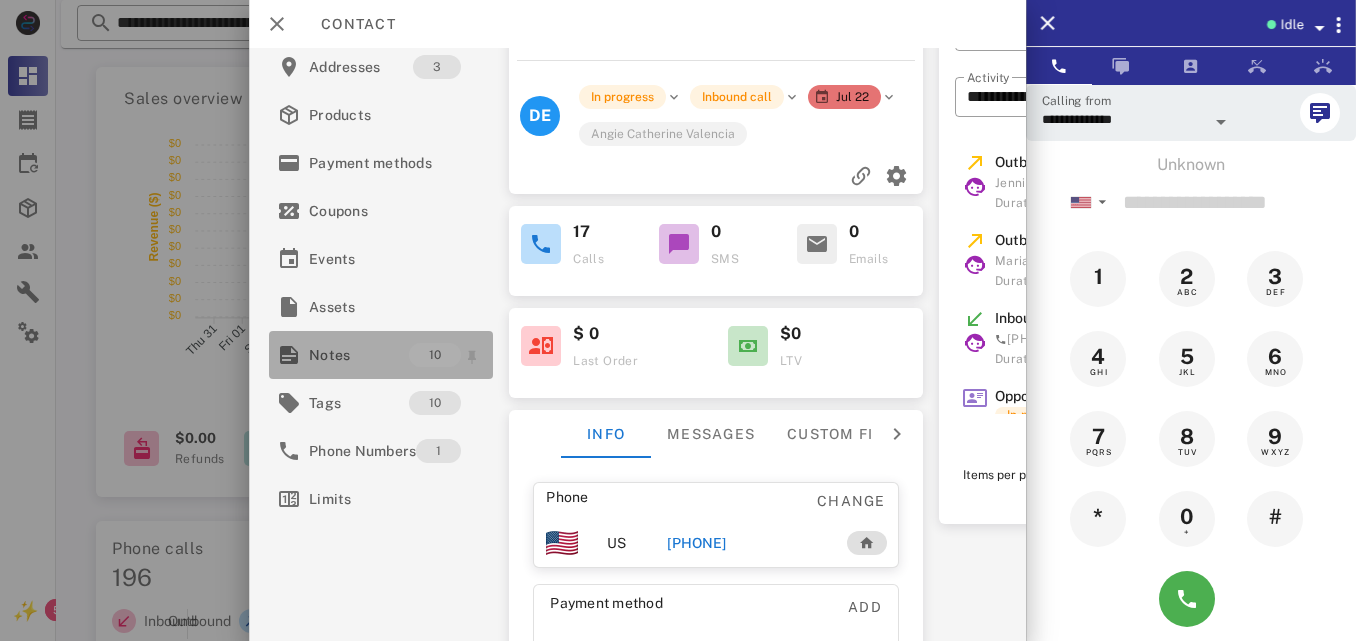 click on "Notes" at bounding box center [359, 355] 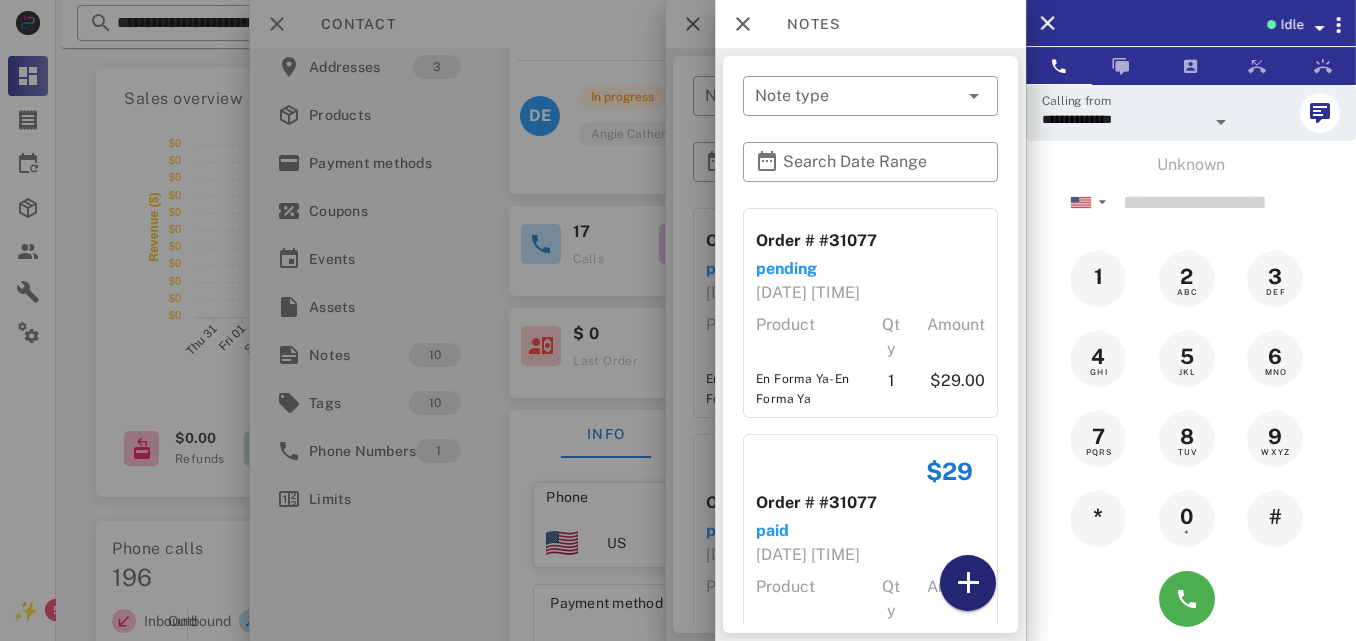 click at bounding box center [968, 583] 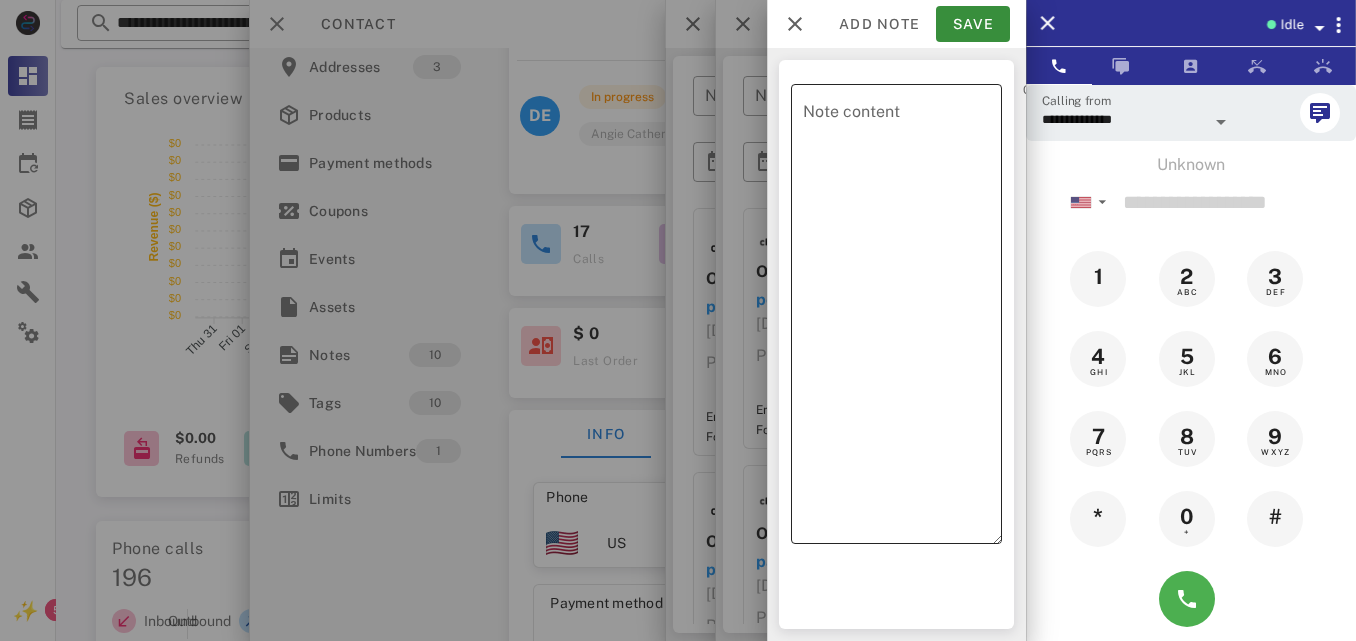 click on "Note content" at bounding box center [902, 319] 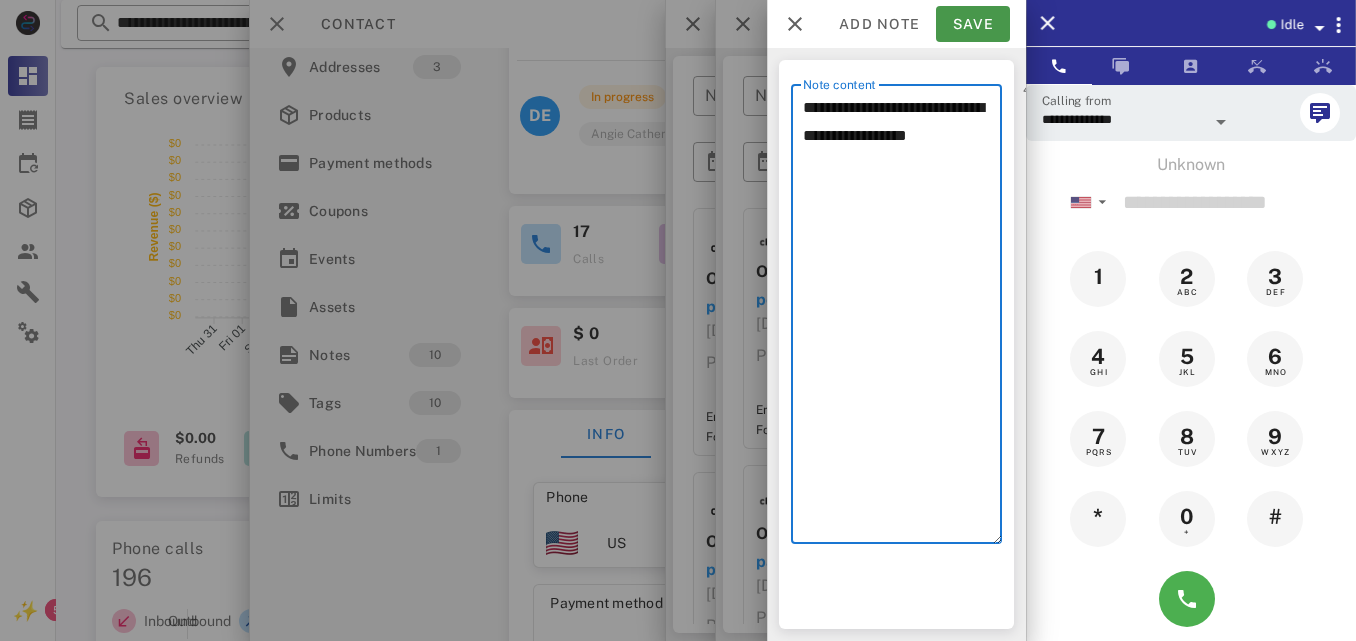 type on "**********" 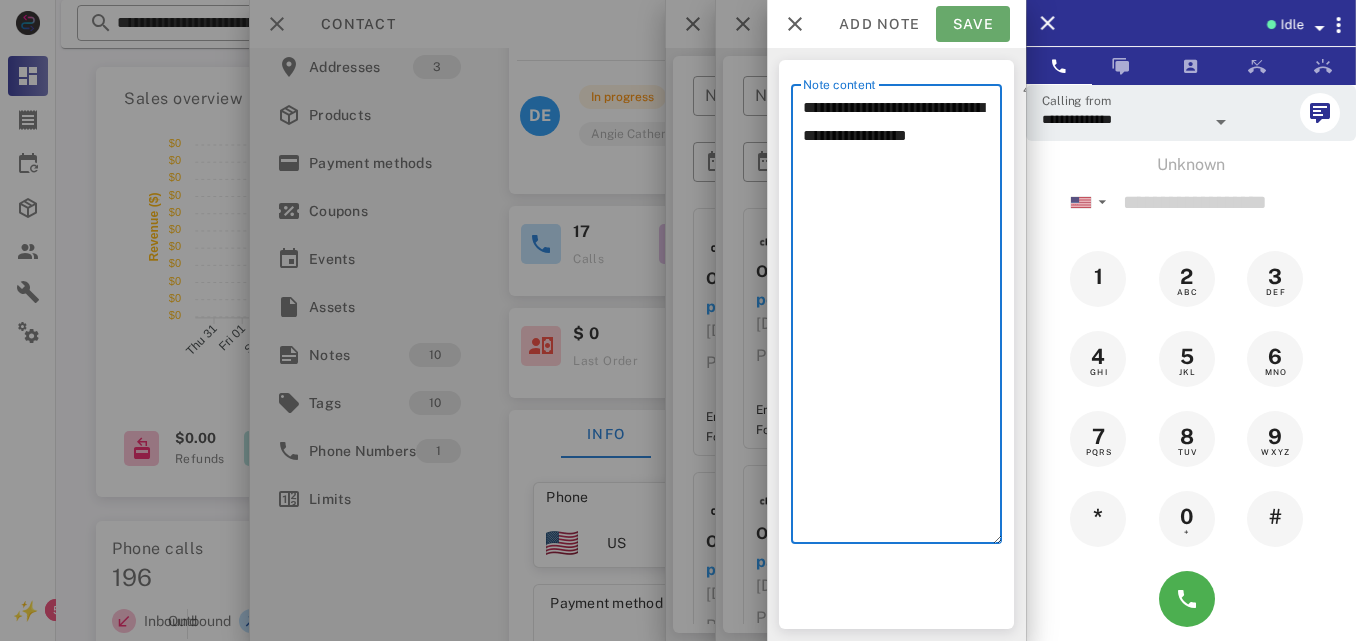 click on "Save" at bounding box center [973, 24] 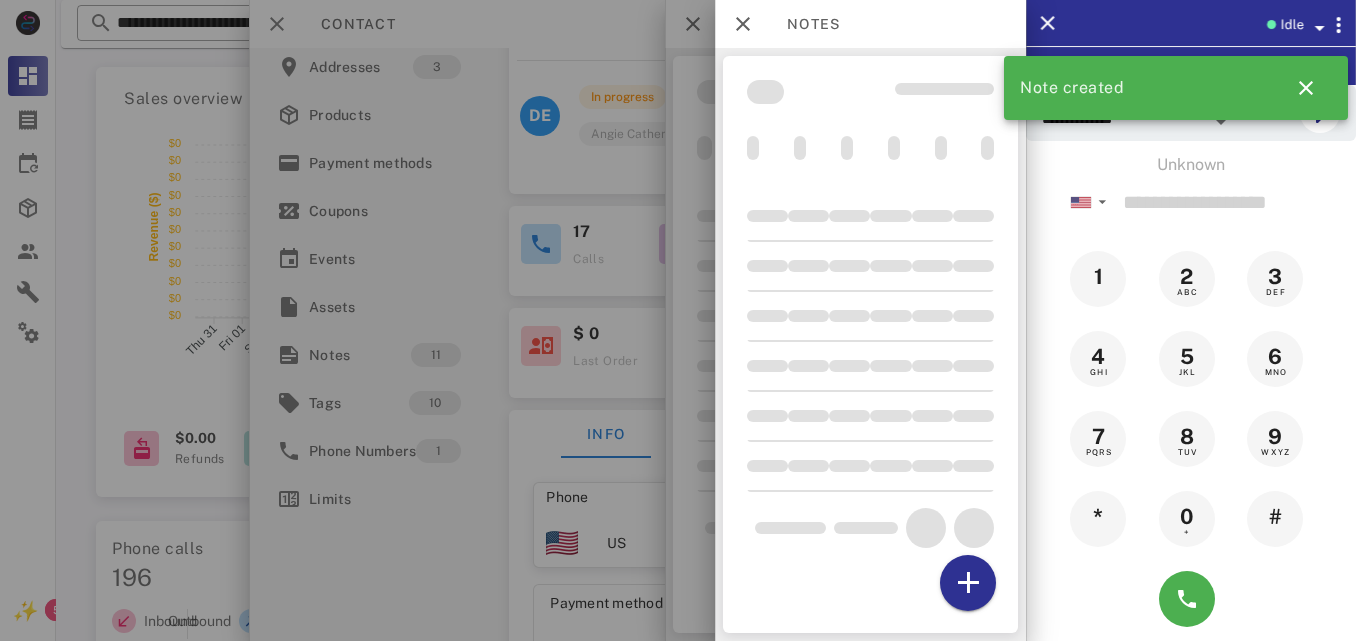 click at bounding box center (678, 320) 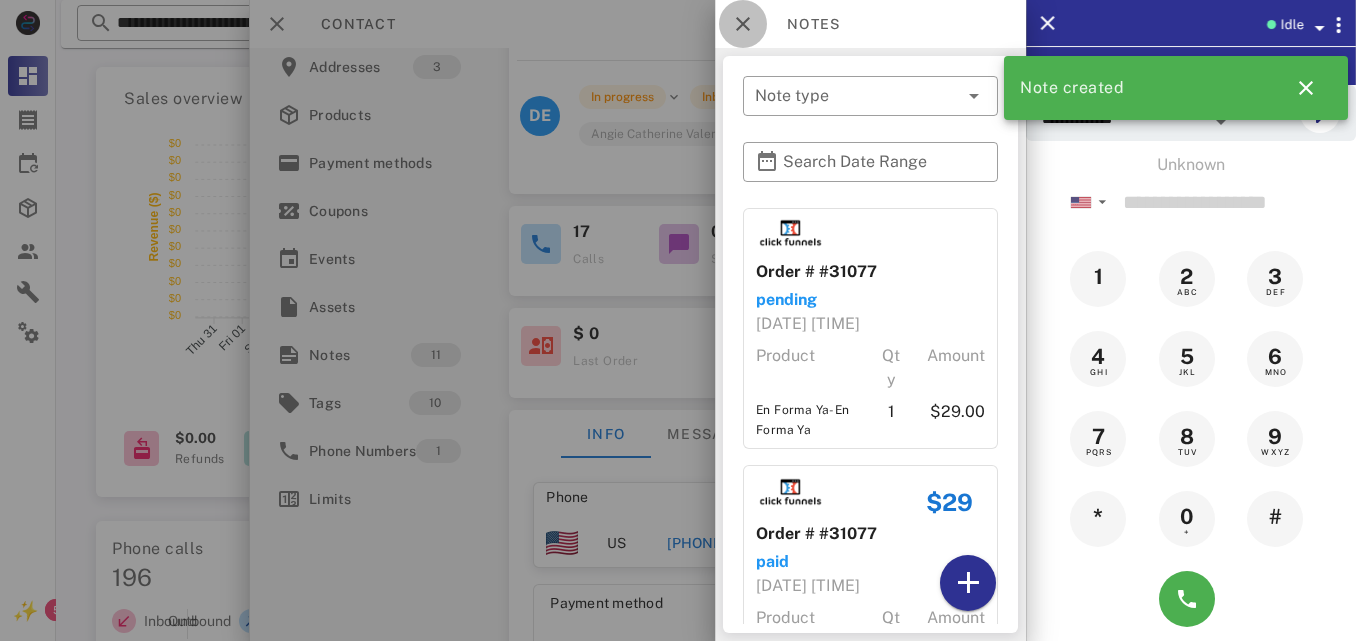 click at bounding box center (743, 24) 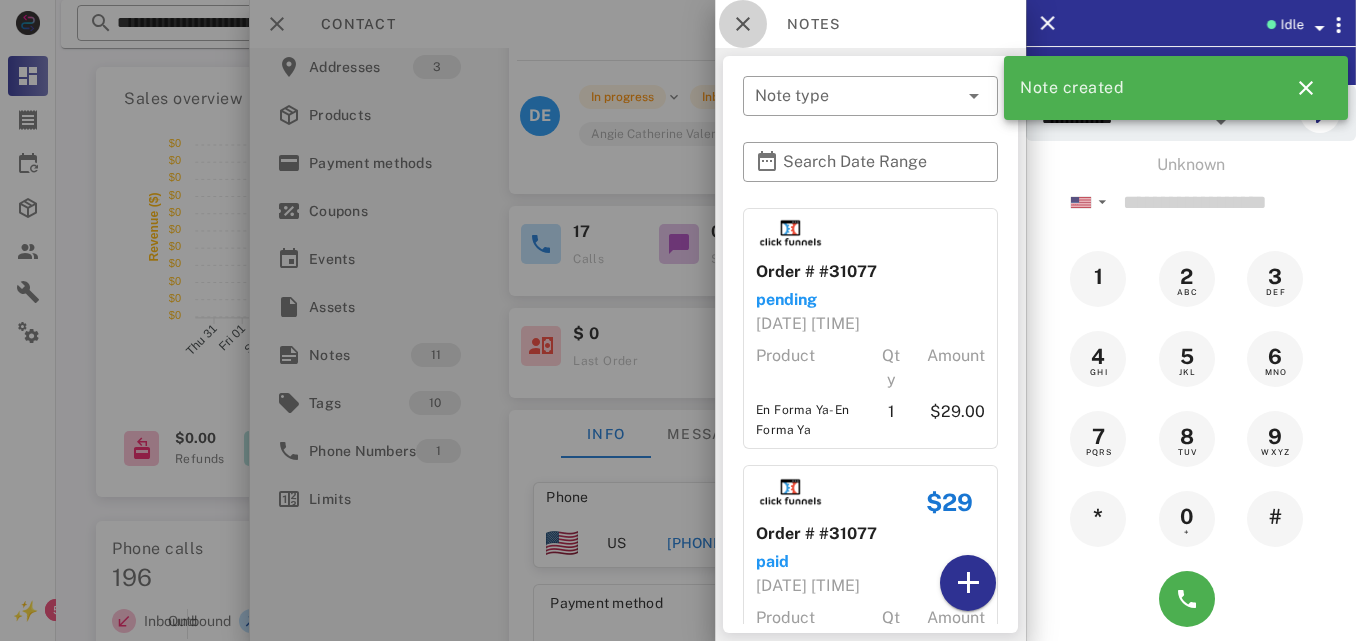 click on "Contact" at bounding box center [637, 24] 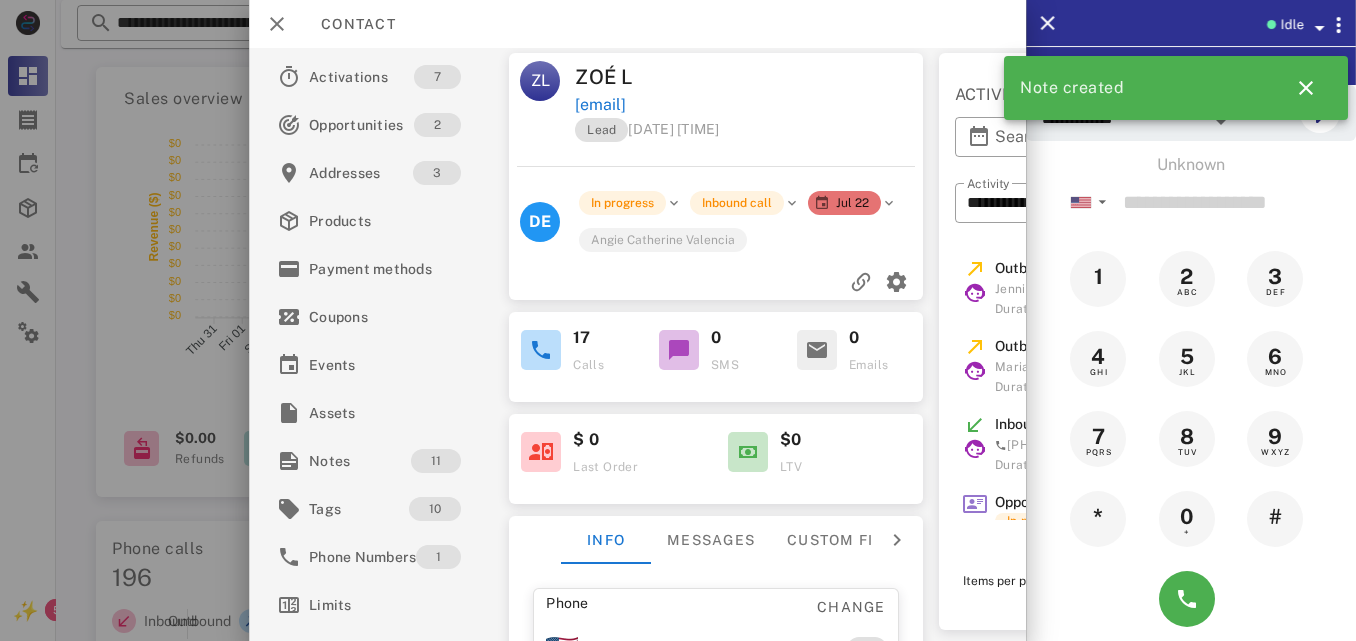 scroll, scrollTop: 0, scrollLeft: 0, axis: both 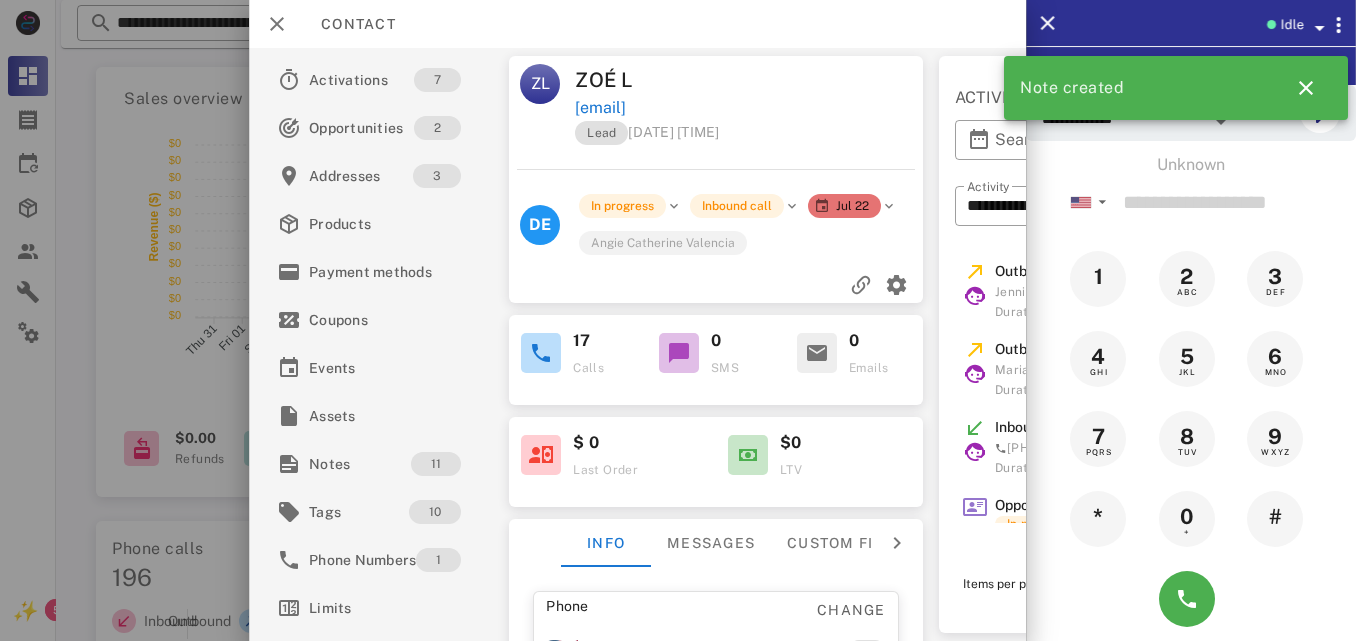 drag, startPoint x: 797, startPoint y: 106, endPoint x: 575, endPoint y: 110, distance: 222.03603 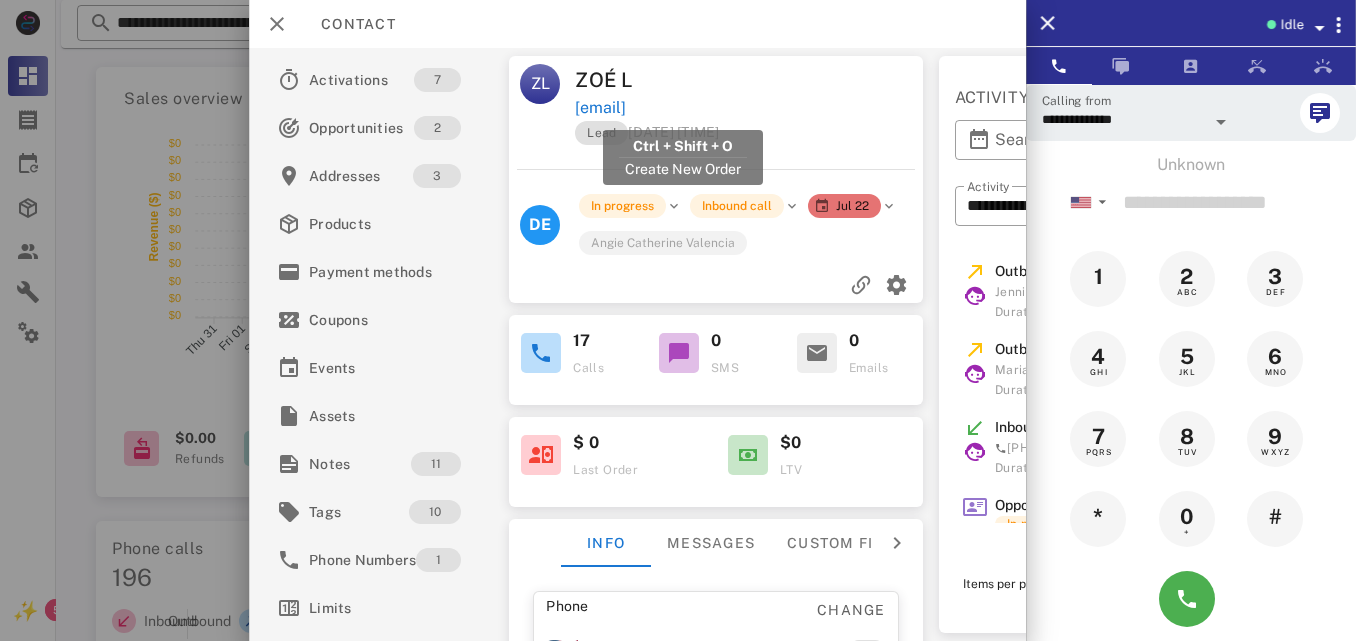 drag, startPoint x: 798, startPoint y: 106, endPoint x: 579, endPoint y: 108, distance: 219.00912 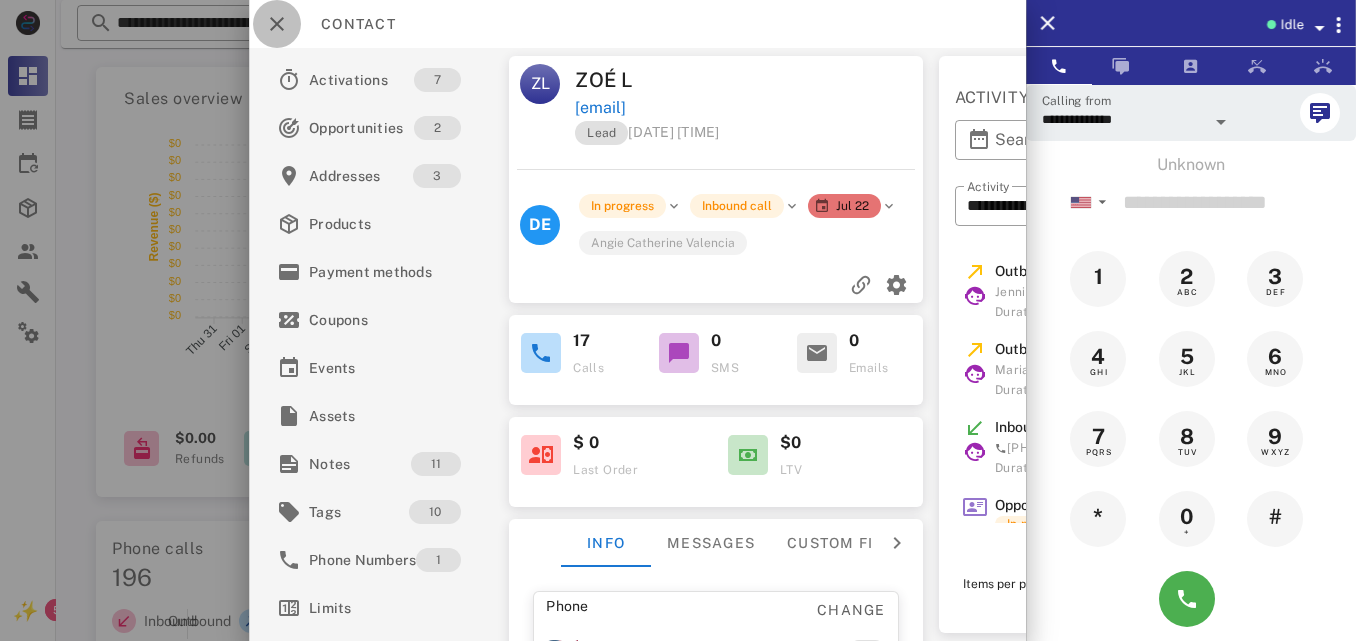 click at bounding box center [277, 24] 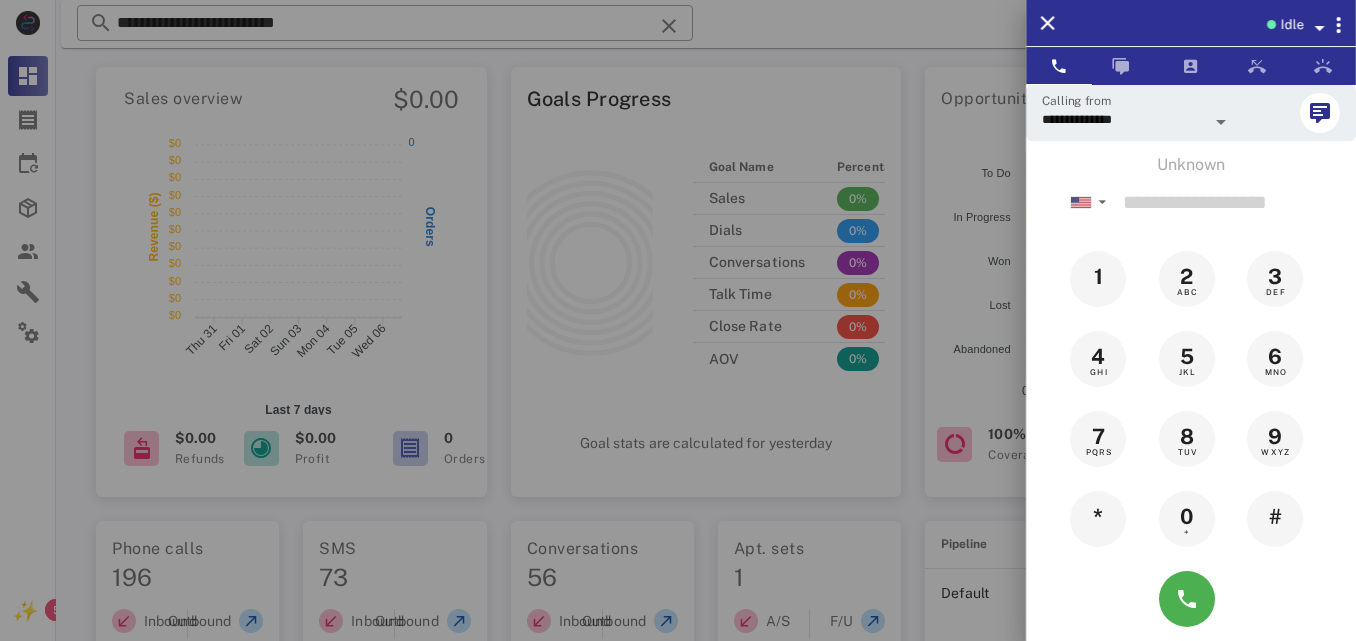 click at bounding box center [678, 320] 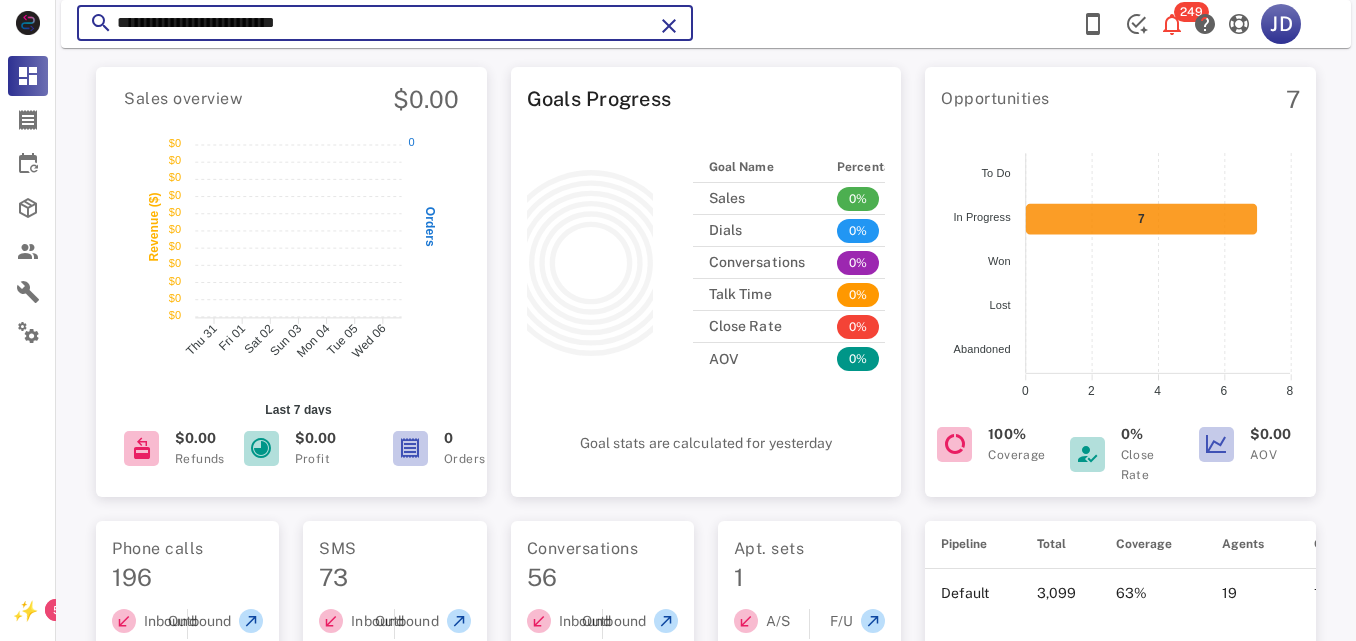 click on "**********" at bounding box center (385, 23) 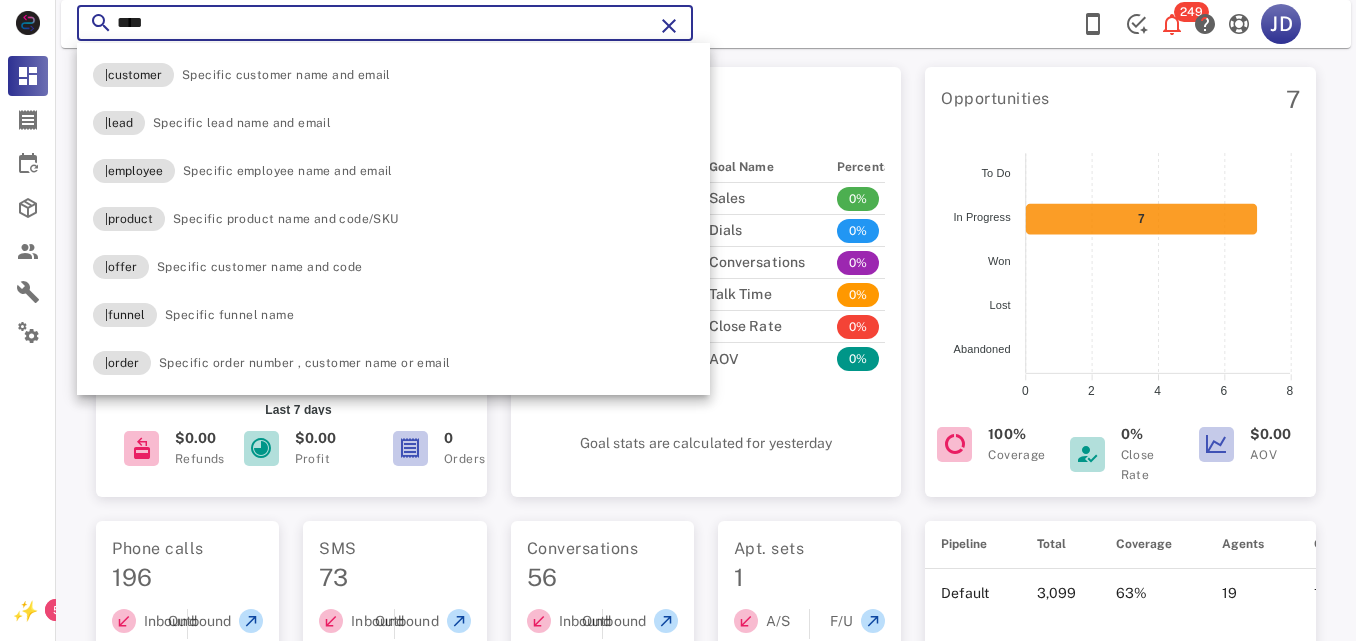 click on "****" at bounding box center (385, 23) 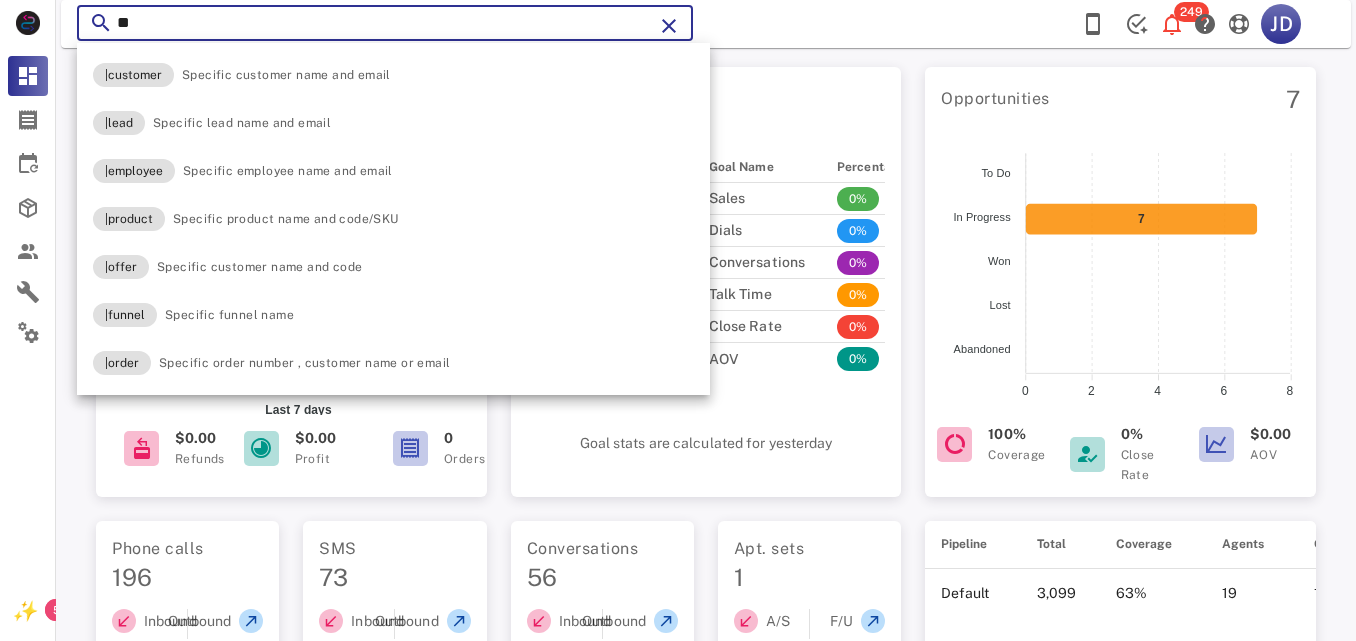 type on "*" 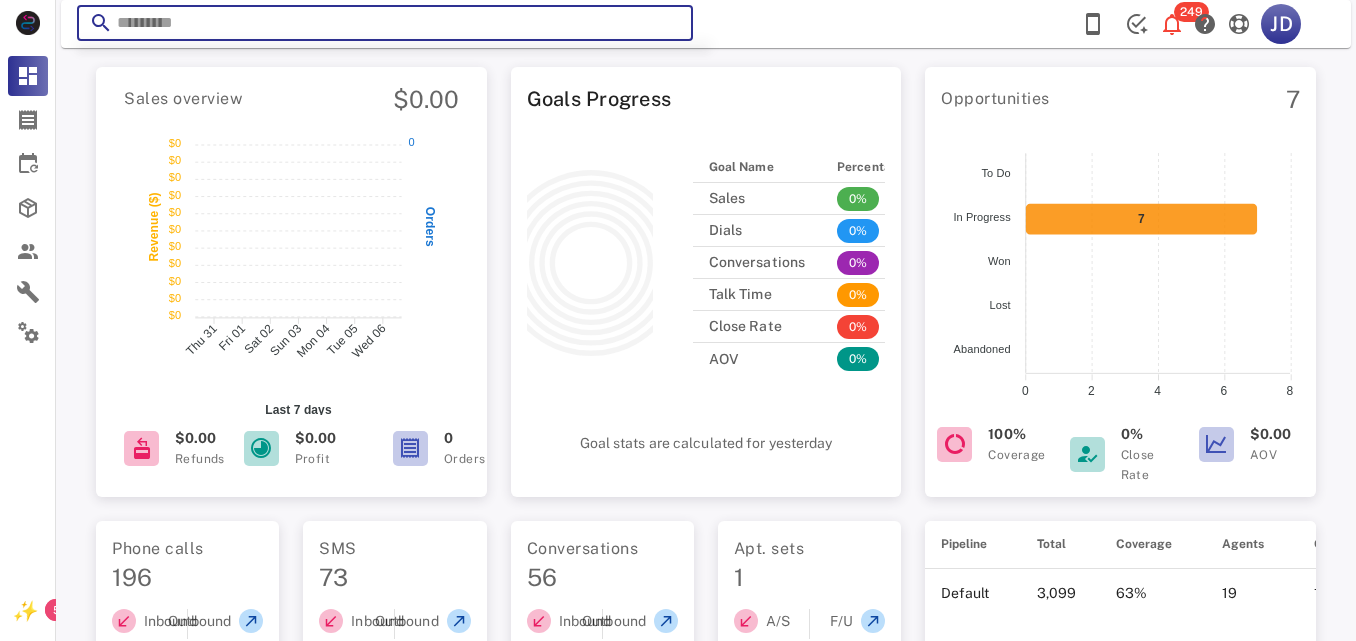 paste on "**********" 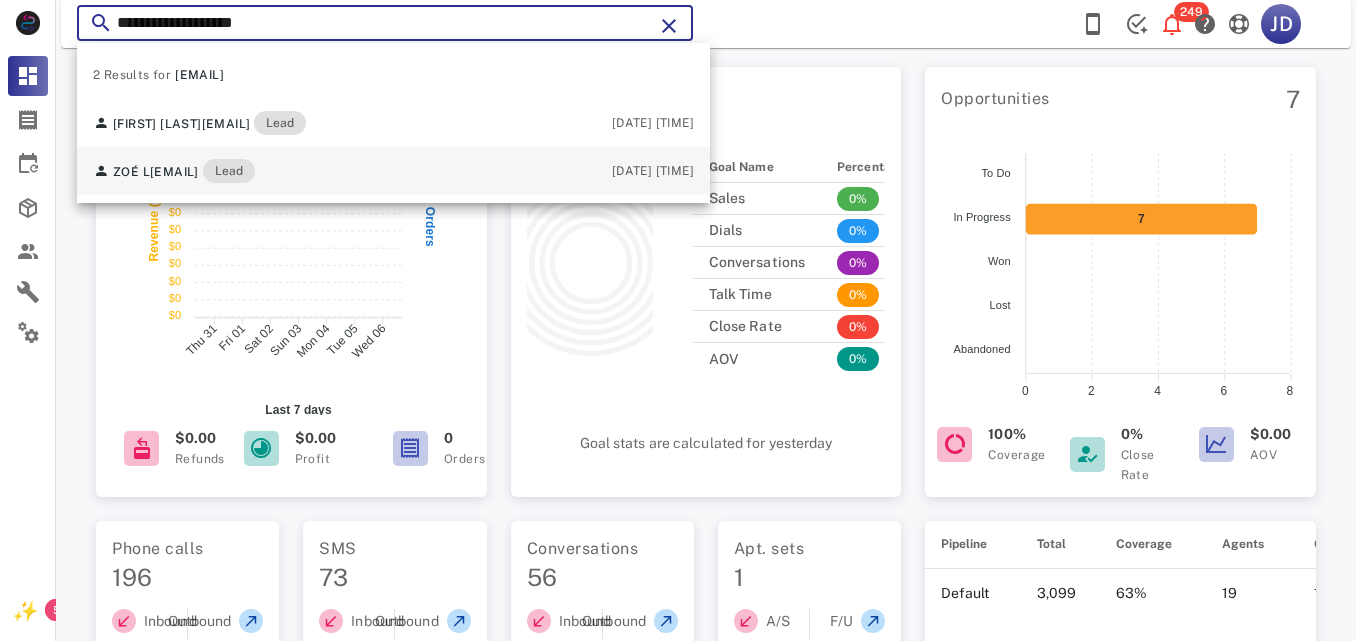type on "**********" 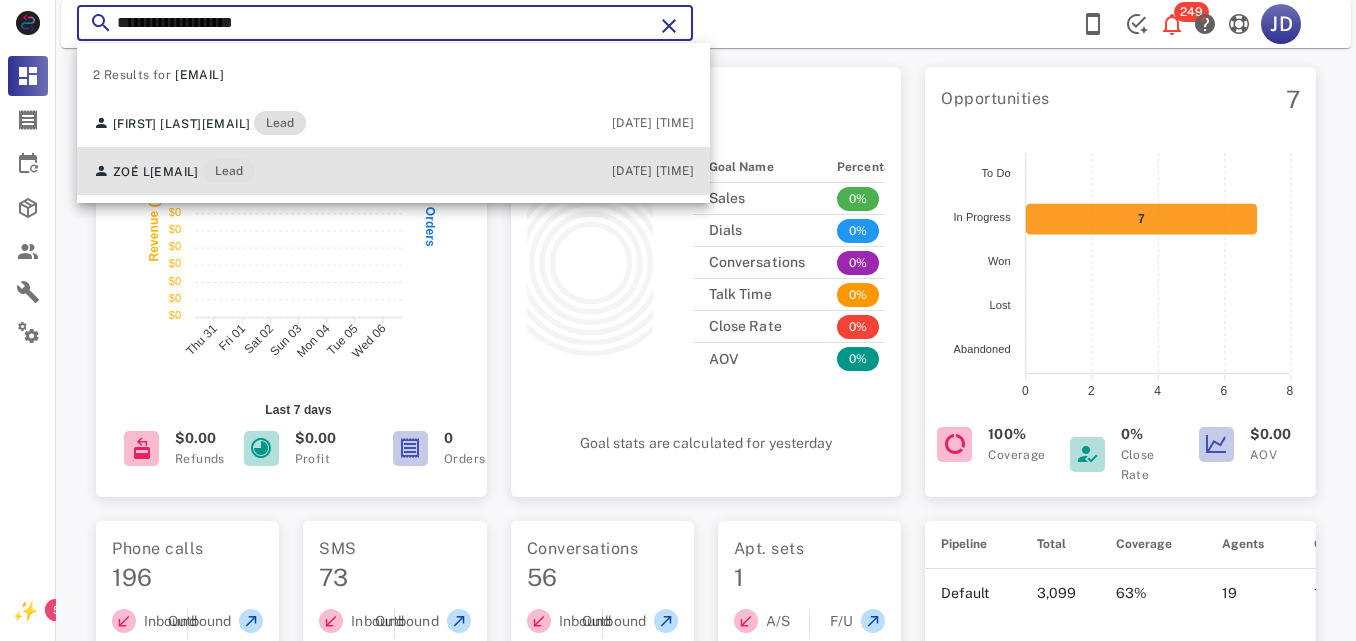 click on "[EMAIL]" at bounding box center (174, 172) 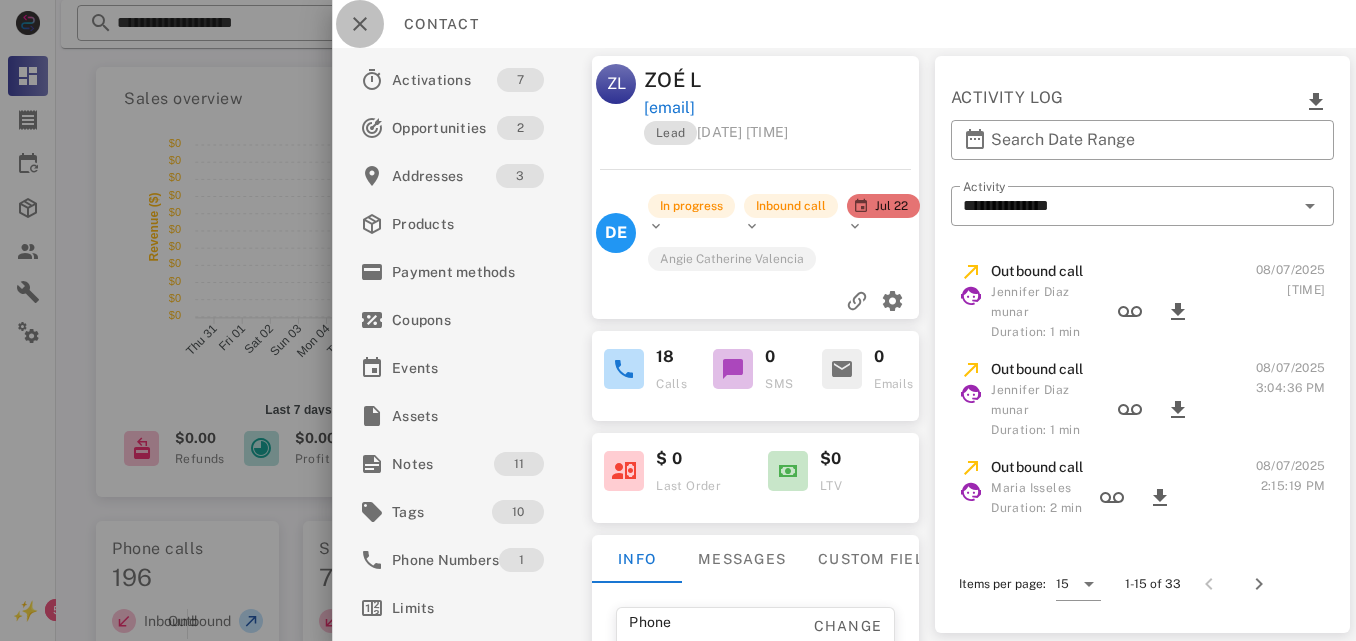 click at bounding box center (360, 24) 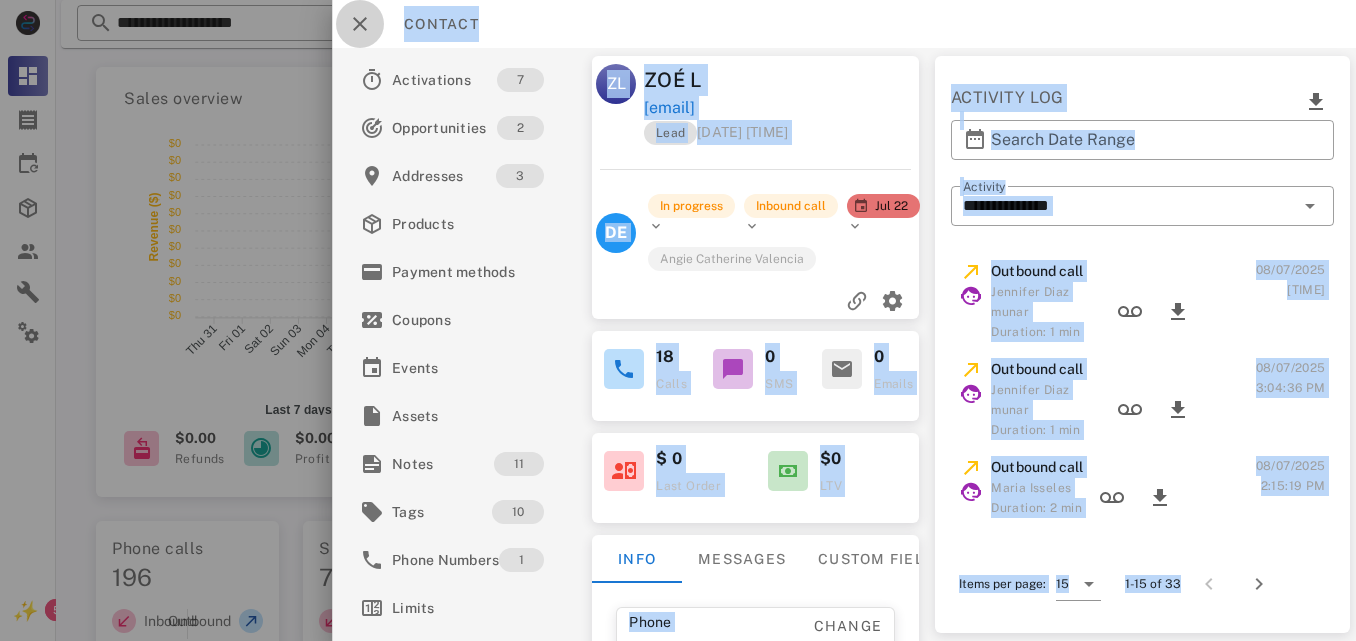 click on "**********" at bounding box center [706, 569] 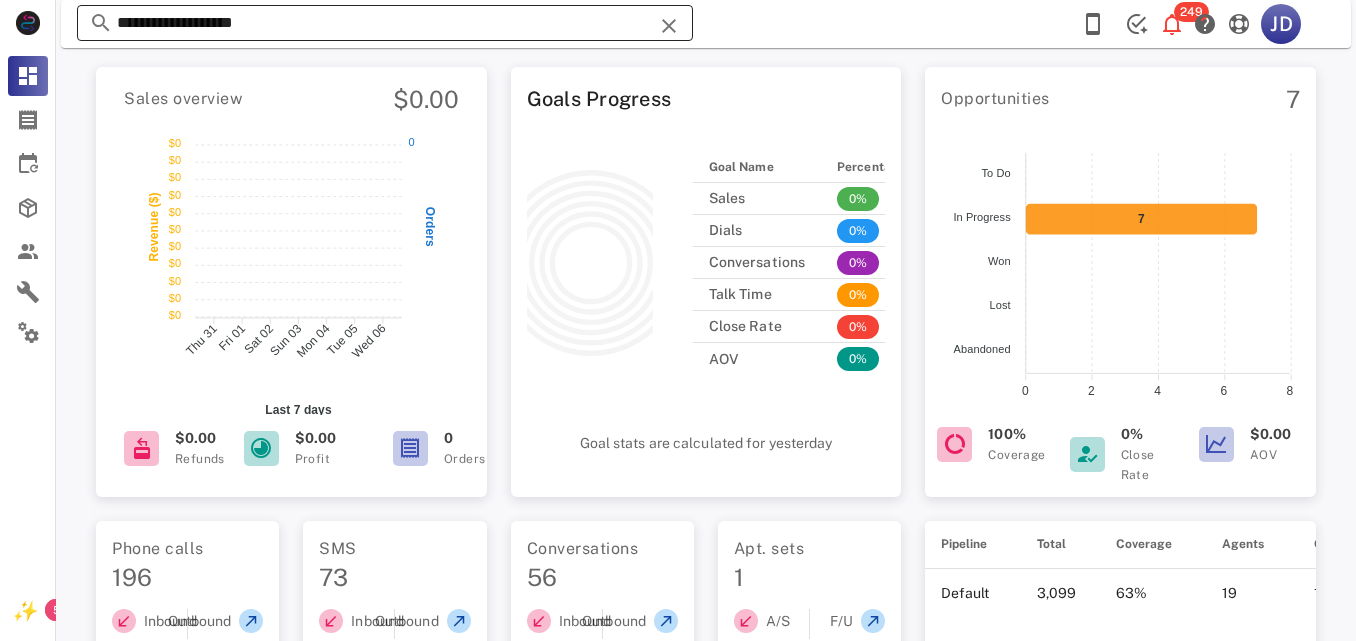 click on "**********" at bounding box center [385, 23] 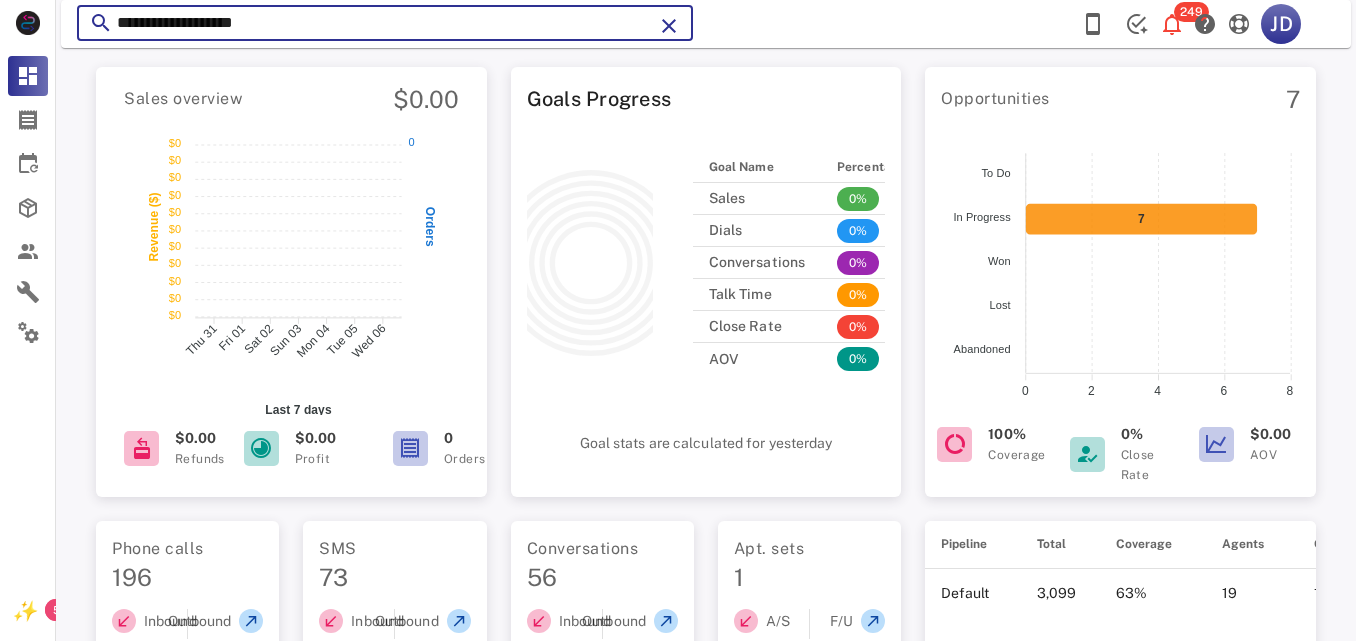 click on "**********" at bounding box center (385, 23) 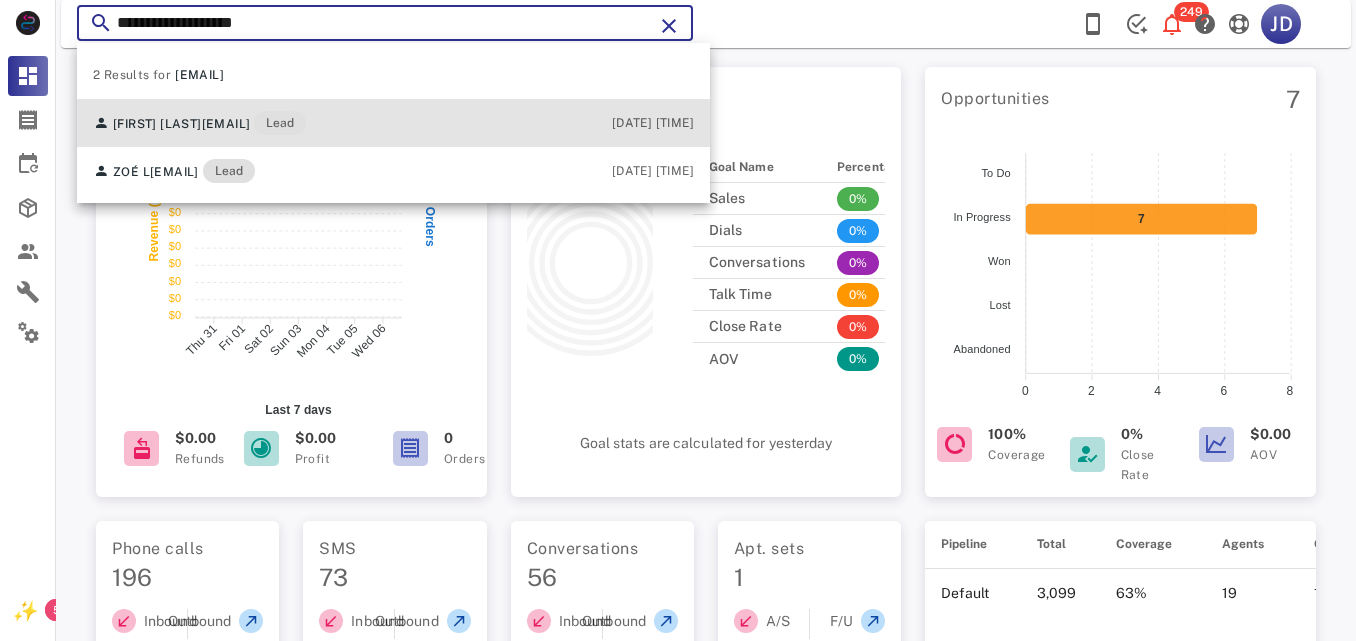 click on "[EMAIL]" at bounding box center [226, 124] 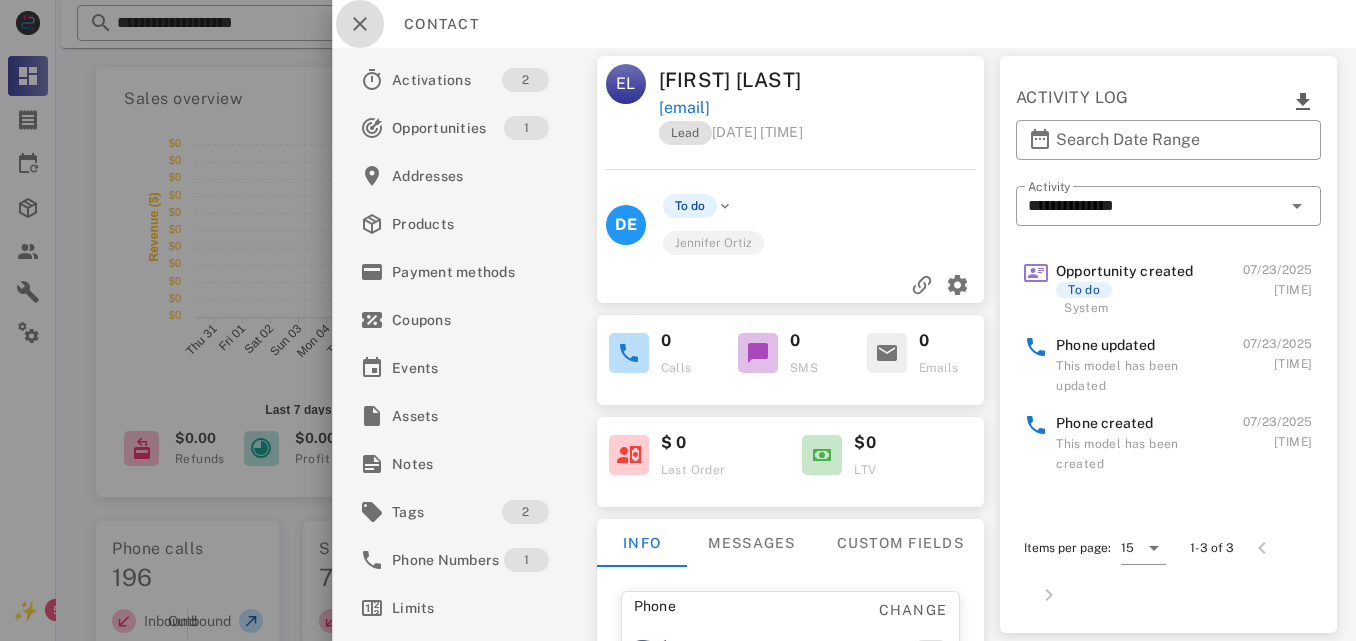 click at bounding box center [360, 24] 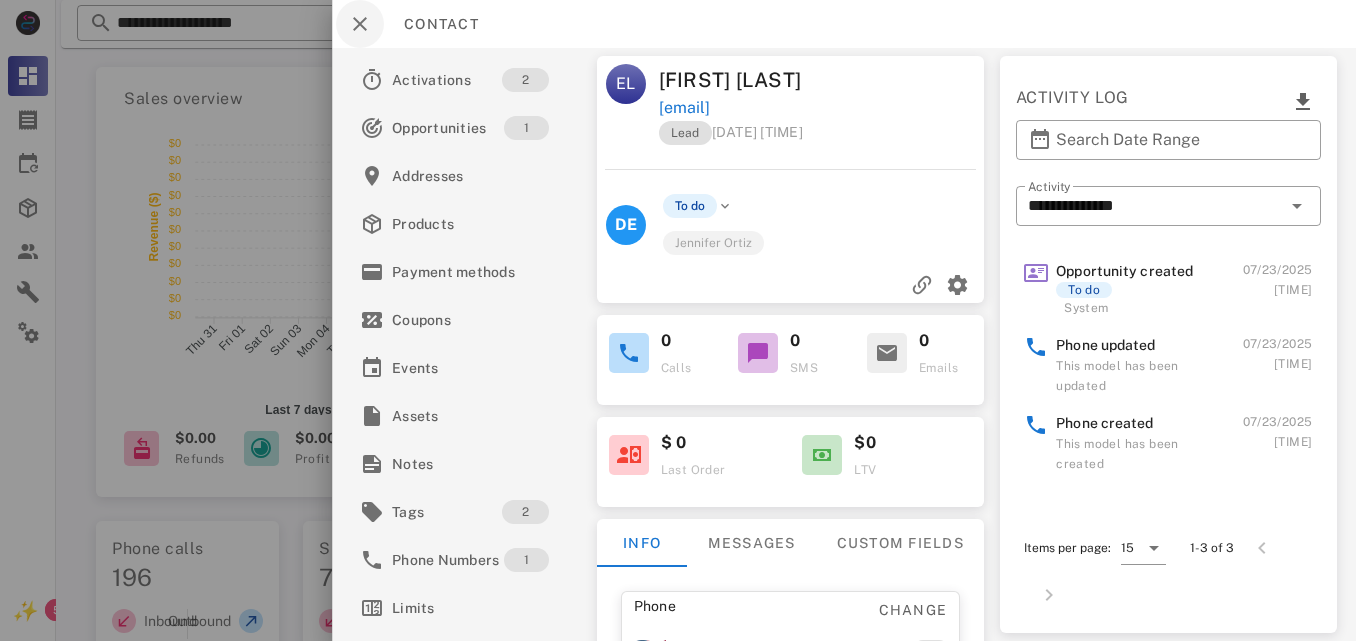 click at bounding box center (678, 320) 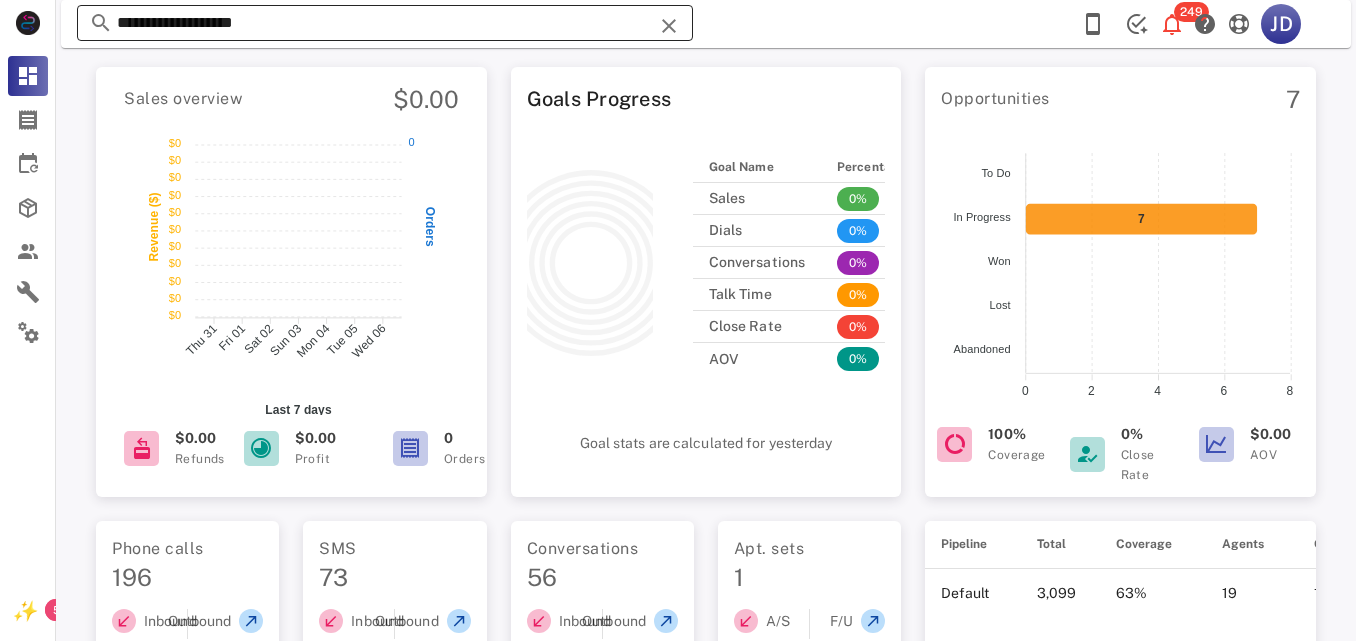 click on "**********" at bounding box center [385, 23] 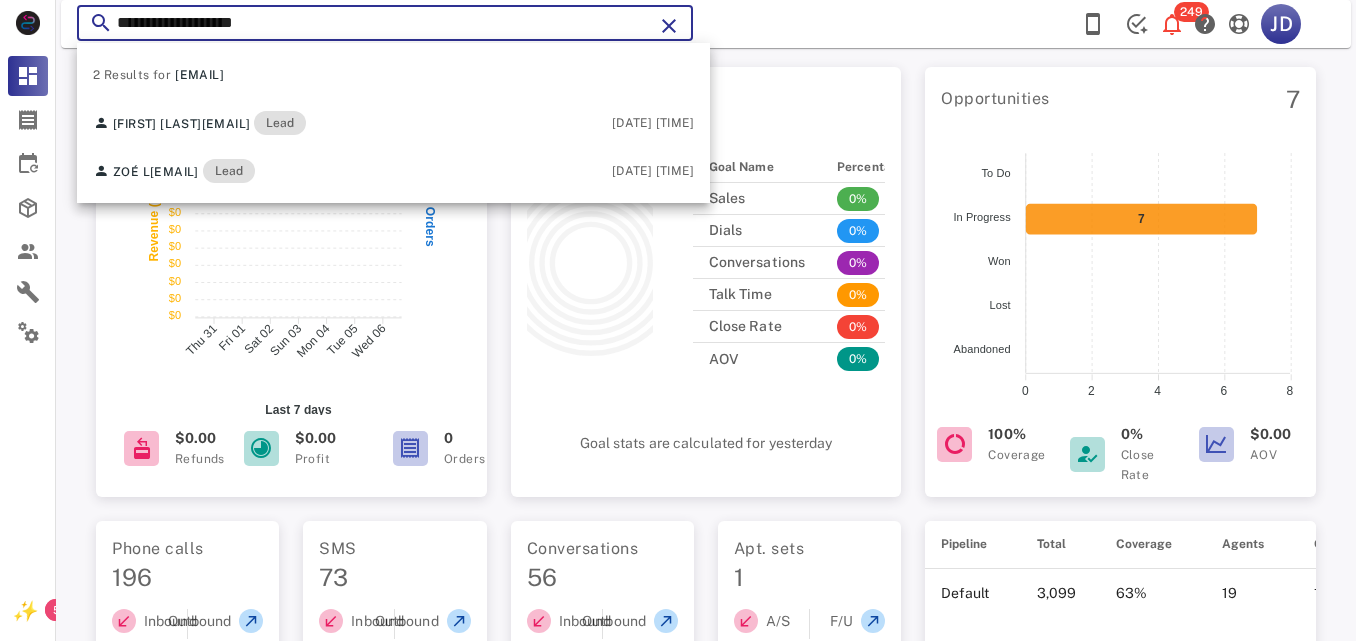click on "**********" at bounding box center [385, 23] 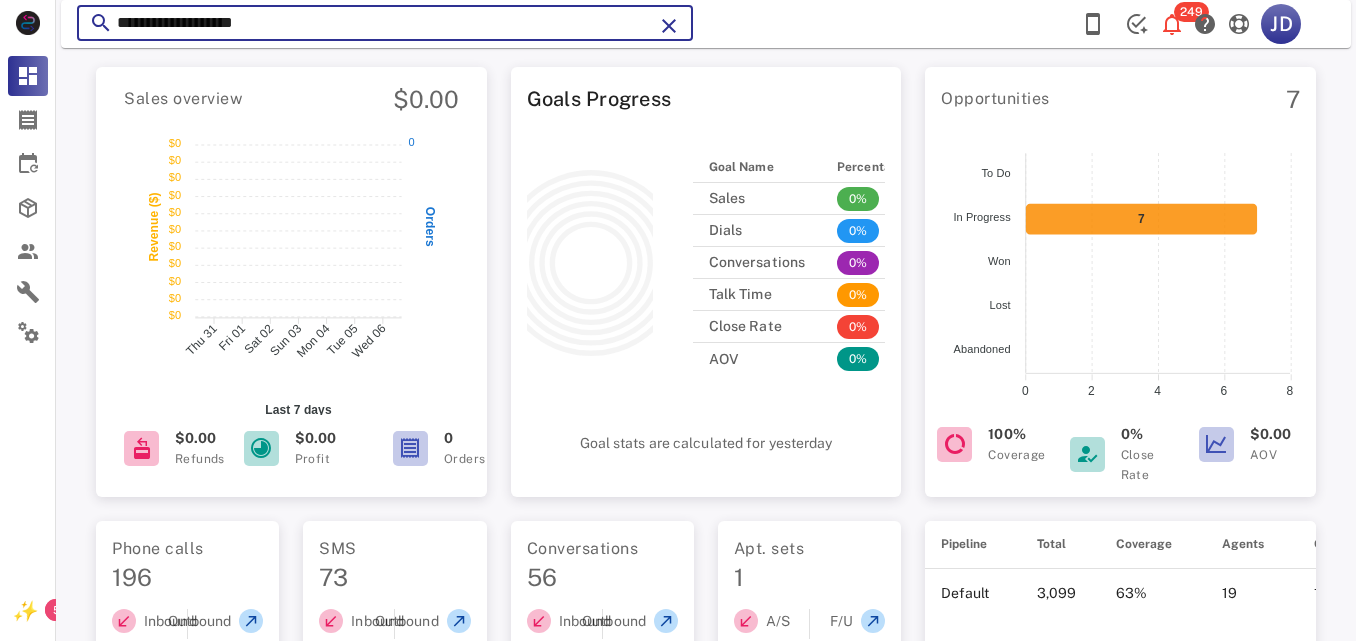 click on "**********" at bounding box center (385, 23) 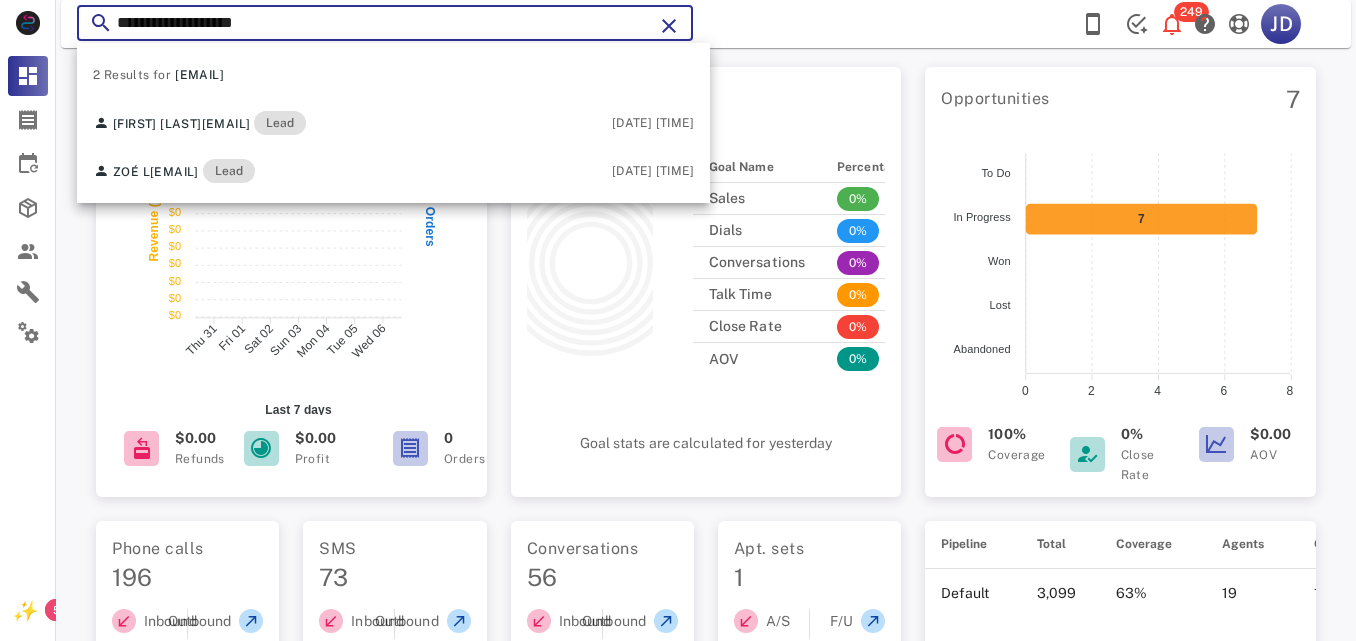 drag, startPoint x: 296, startPoint y: 22, endPoint x: 117, endPoint y: 29, distance: 179.13683 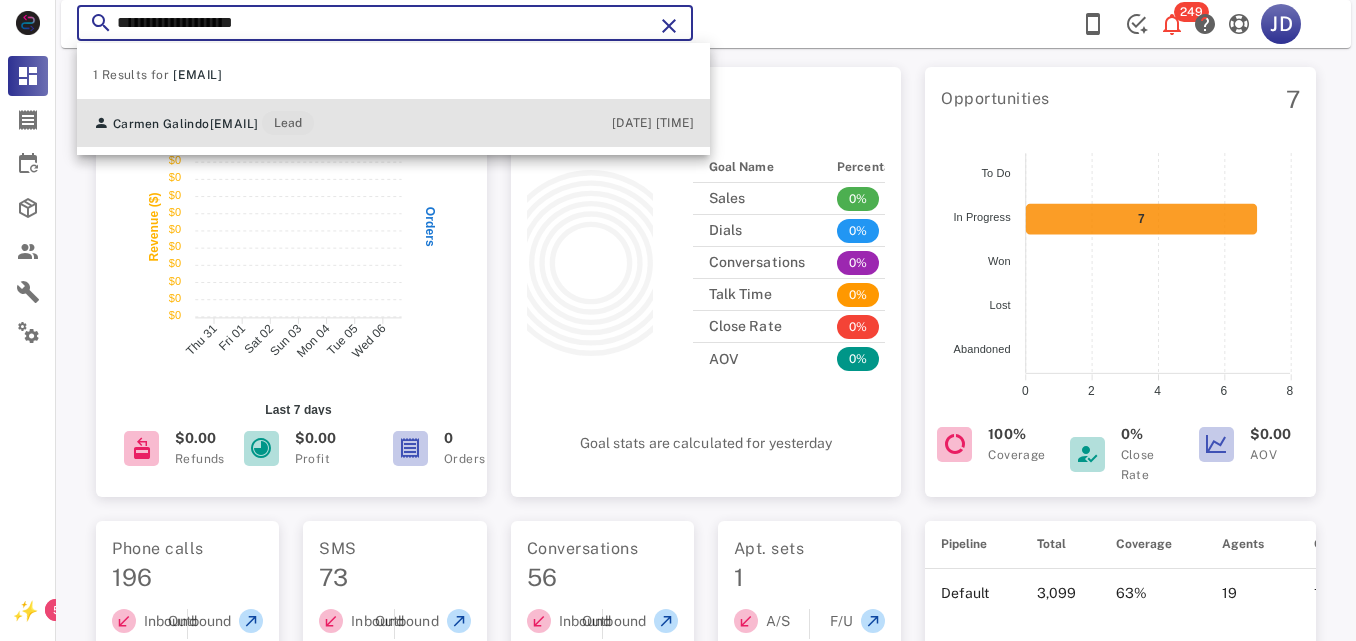 click on "Carmen Galindo" at bounding box center (161, 124) 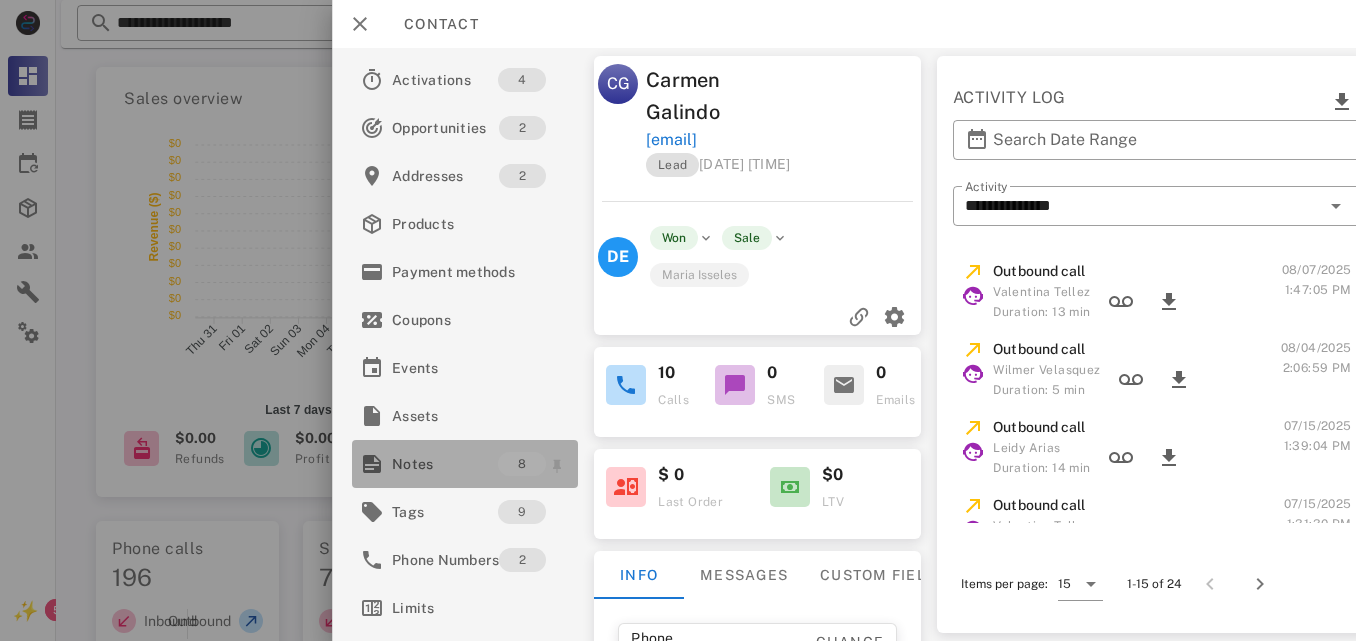 click on "Notes" at bounding box center (445, 464) 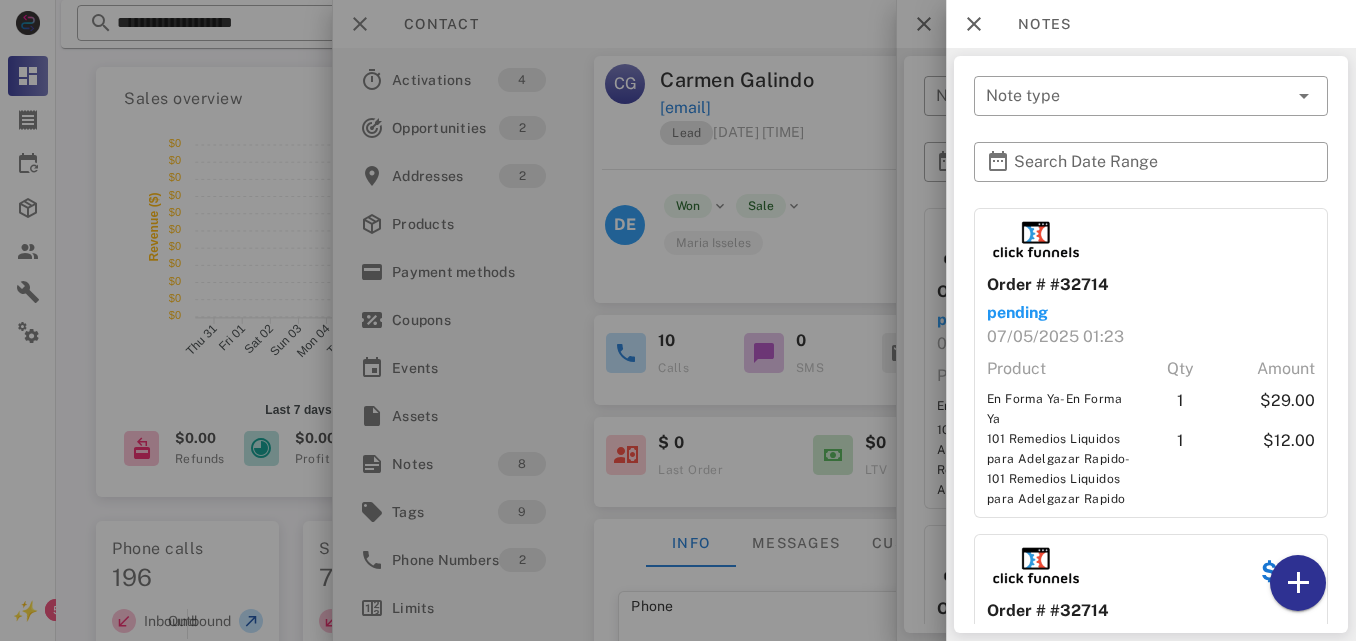 click at bounding box center (678, 320) 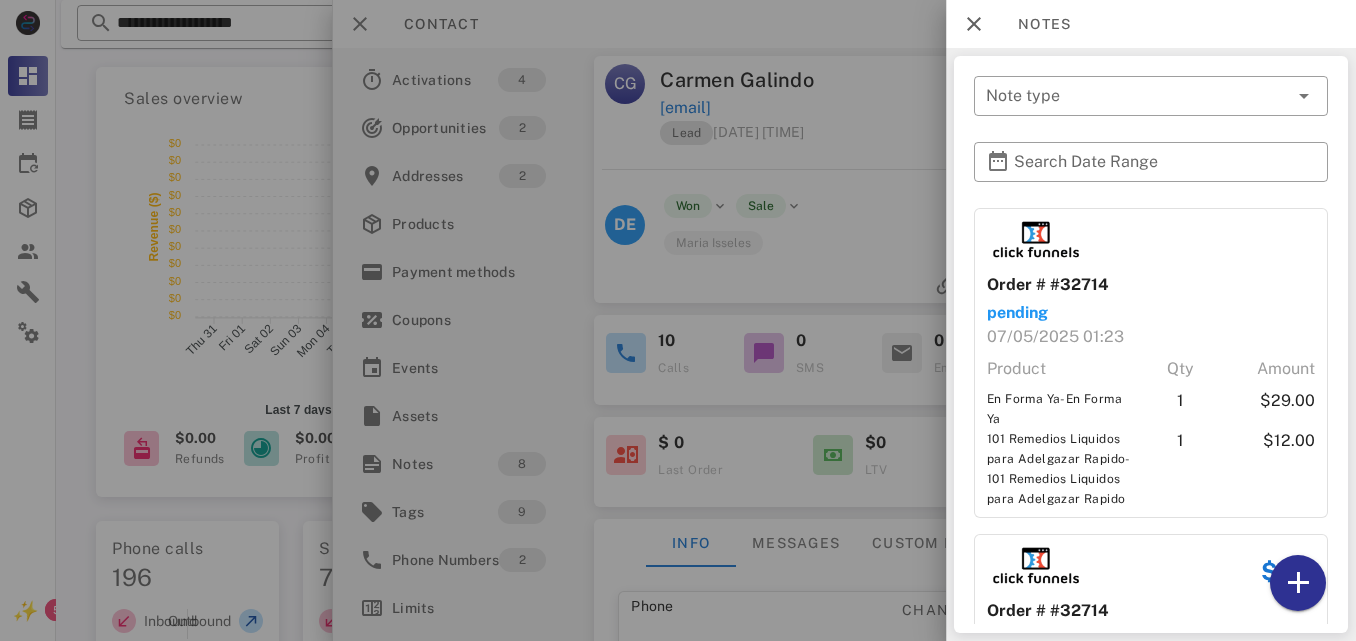 click at bounding box center [678, 320] 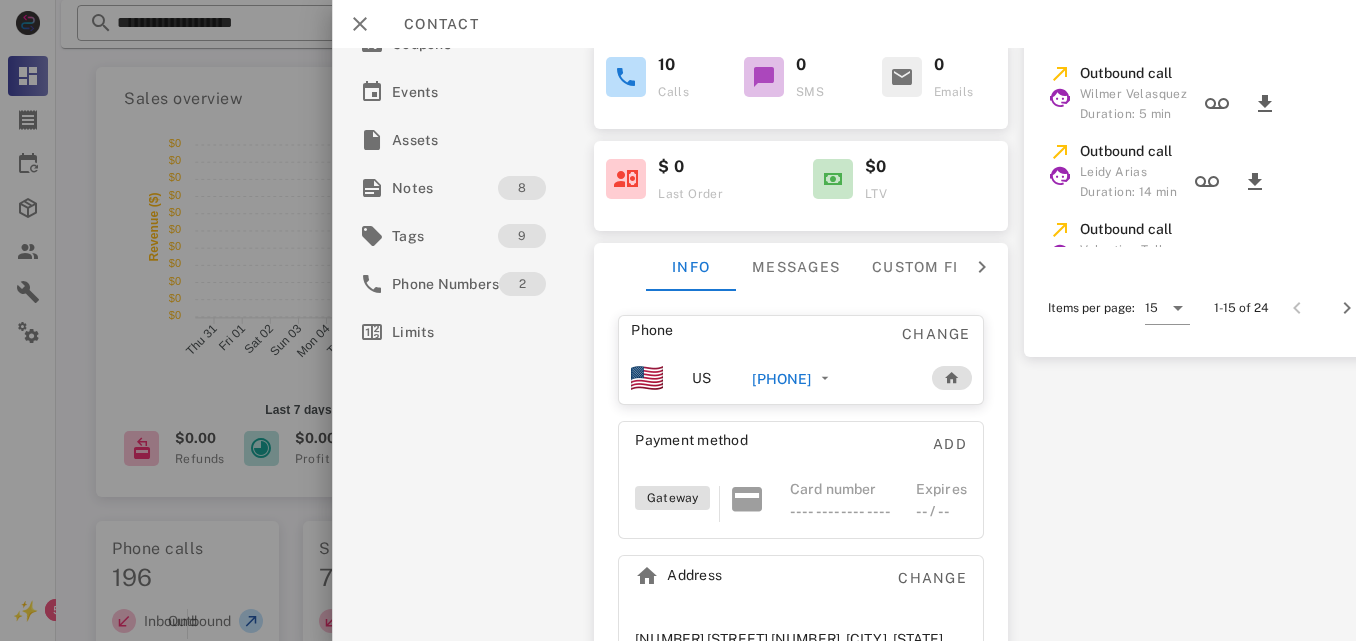 scroll, scrollTop: 273, scrollLeft: 0, axis: vertical 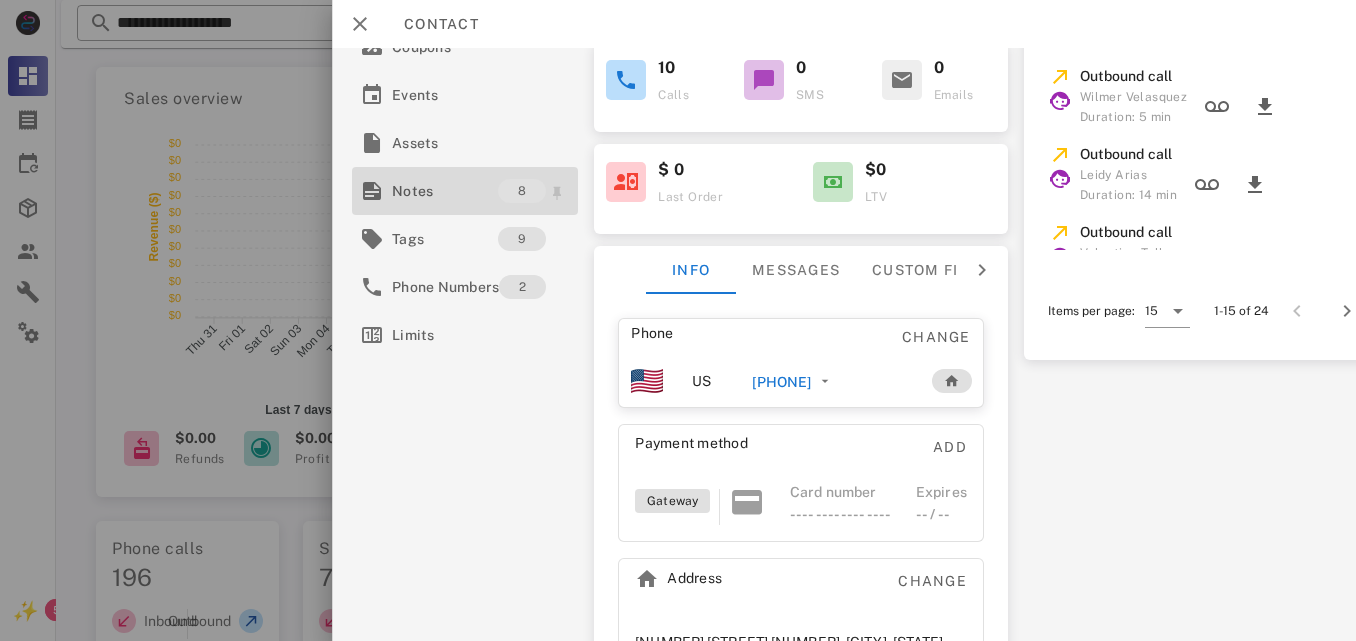 click on "Notes" at bounding box center [445, 191] 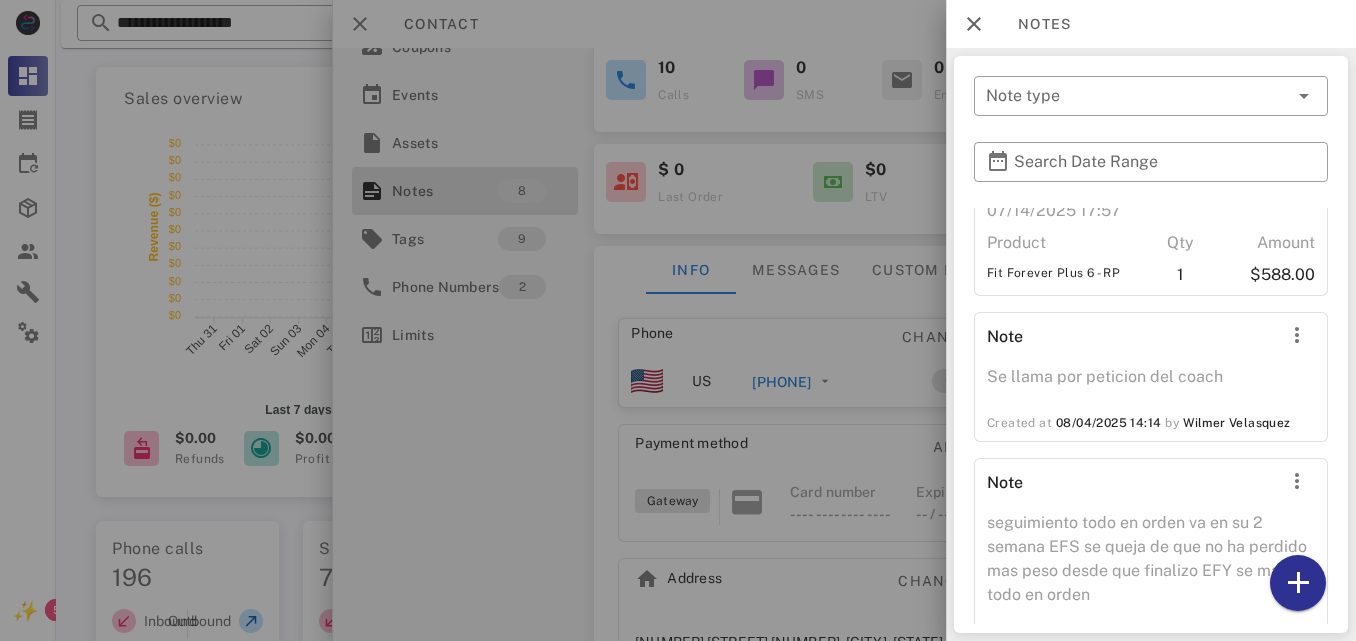 scroll, scrollTop: 1334, scrollLeft: 0, axis: vertical 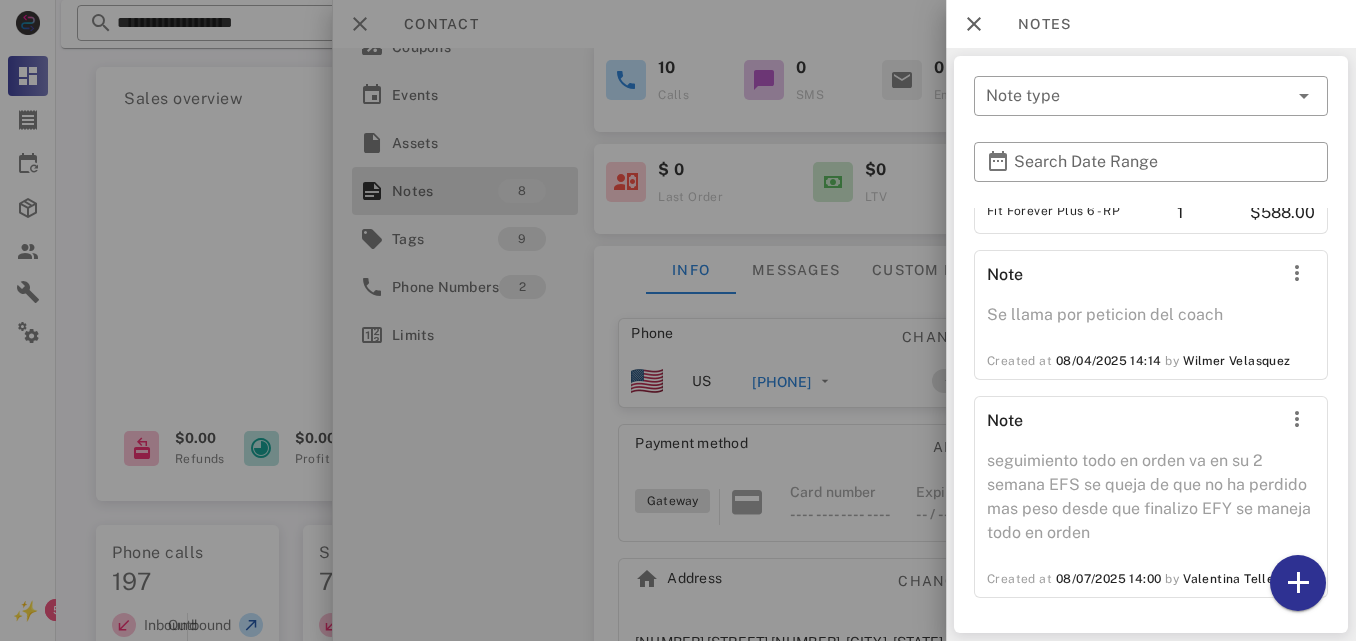 click at bounding box center [678, 320] 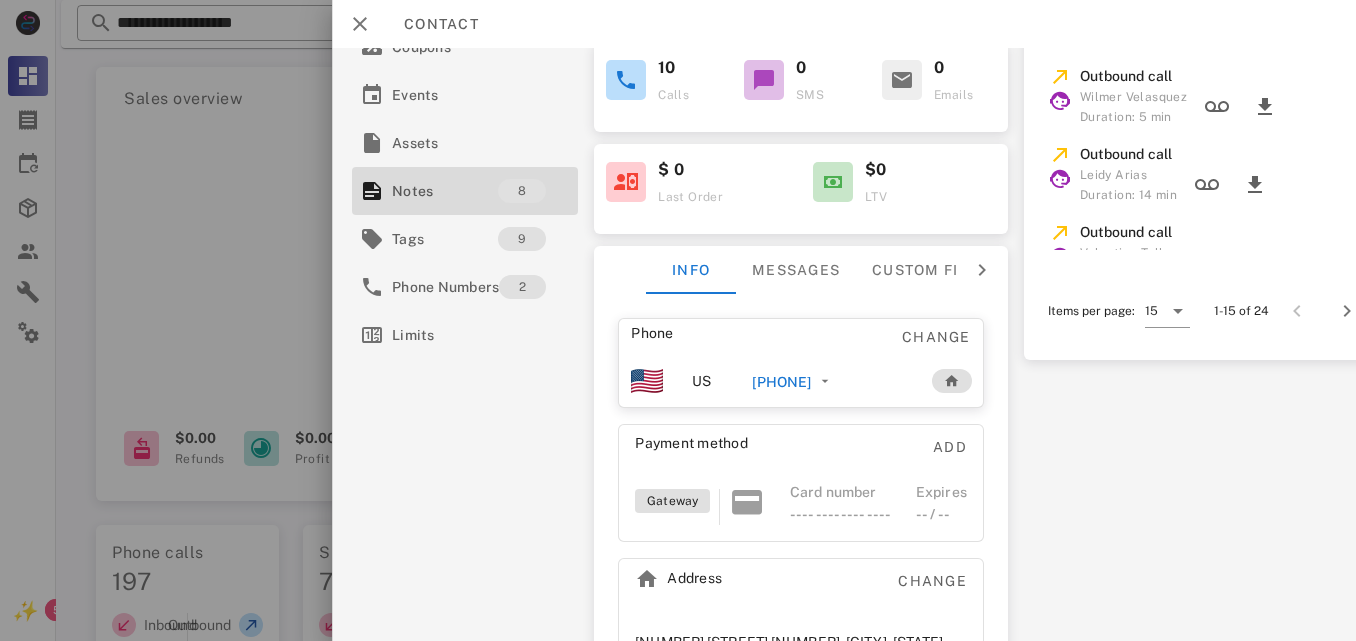 click on "[PHONE]" at bounding box center [781, 382] 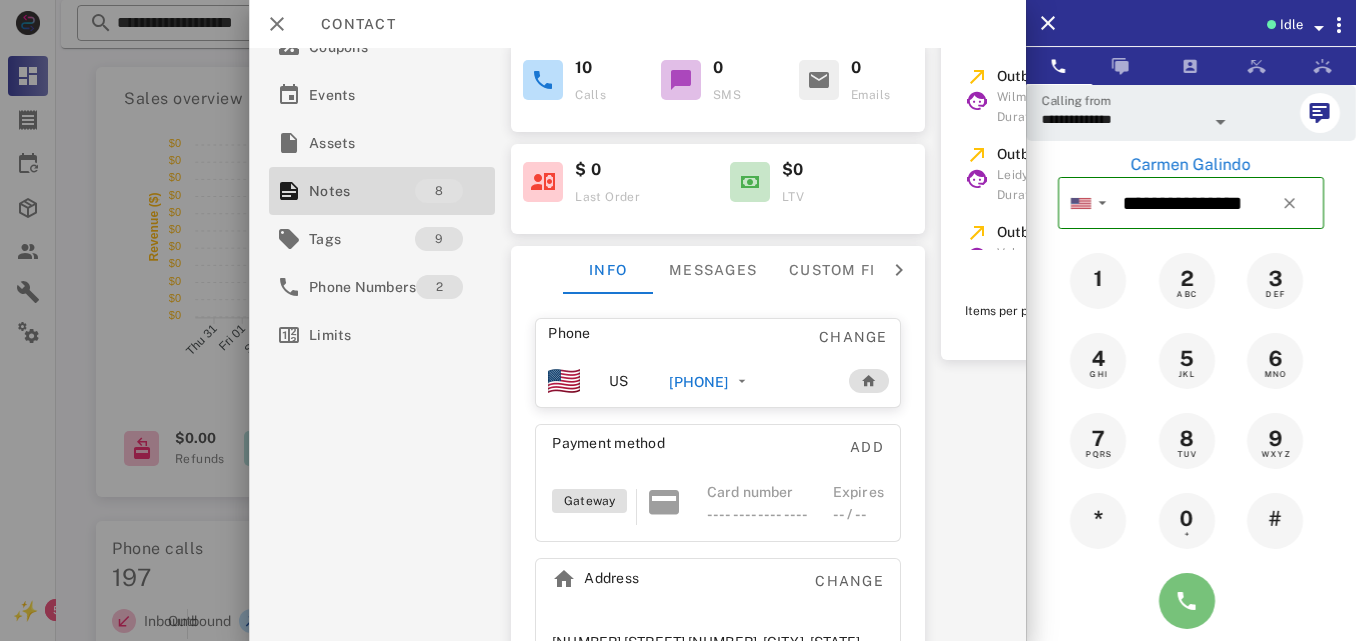click at bounding box center (1187, 601) 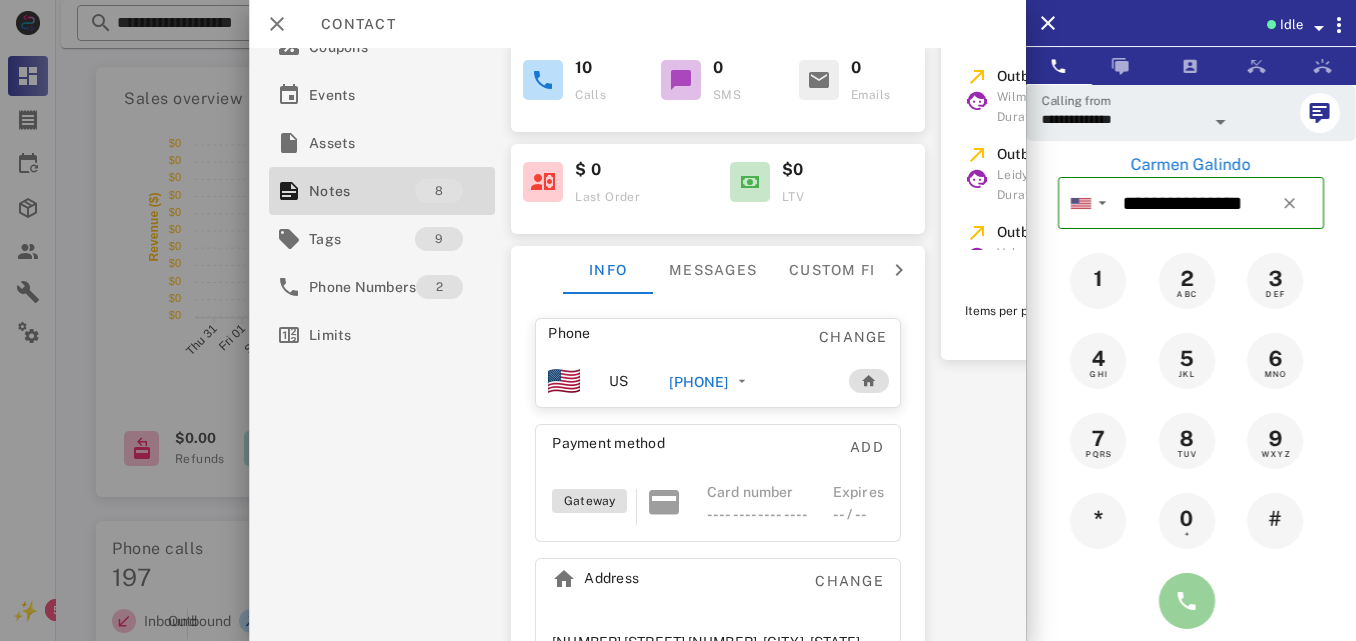 click at bounding box center [1187, 601] 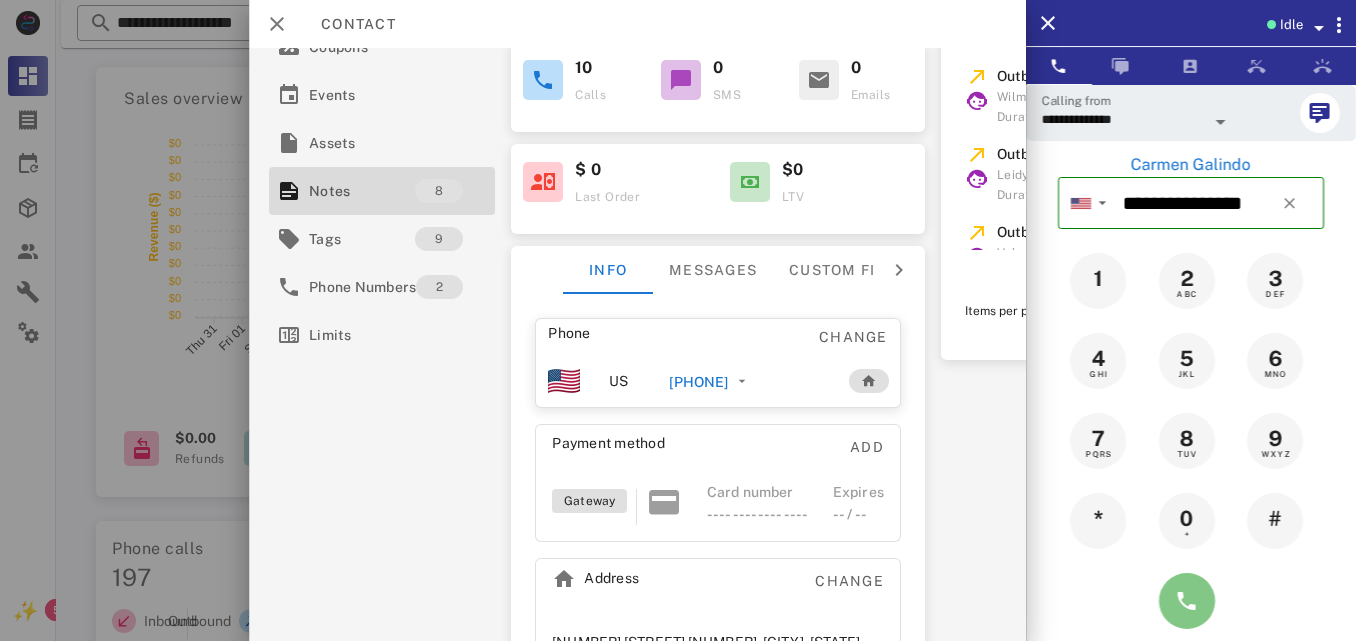 type on "**********" 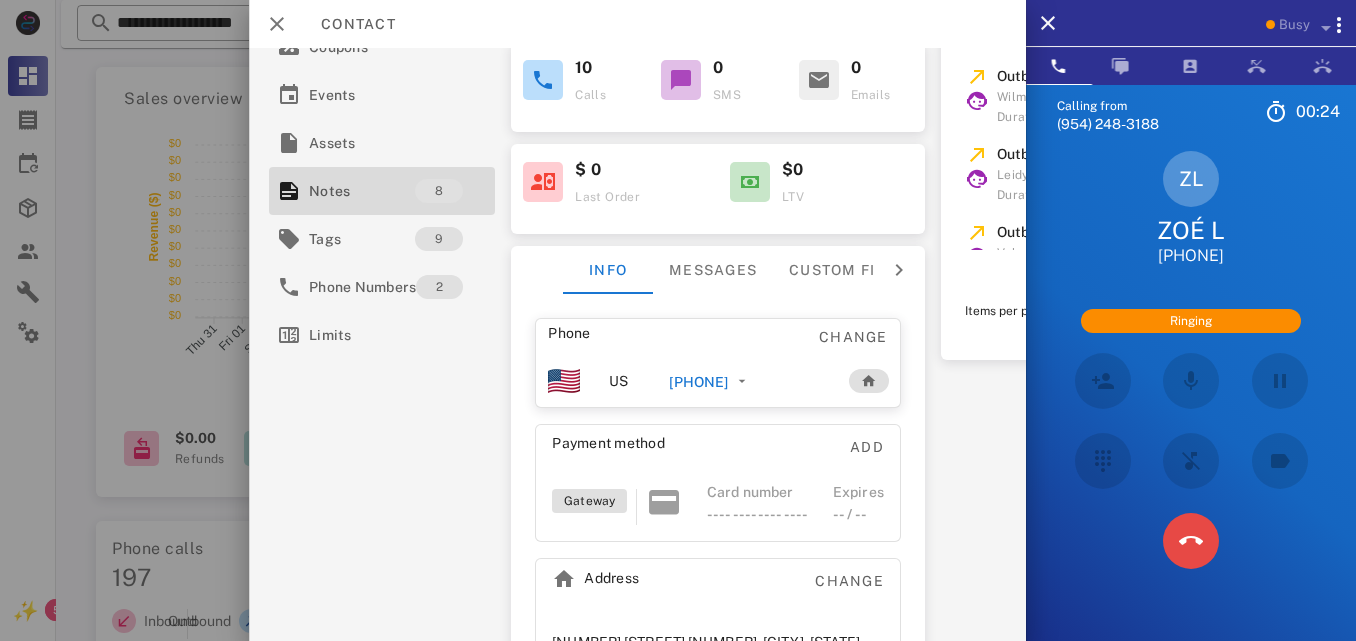click at bounding box center (1191, 541) 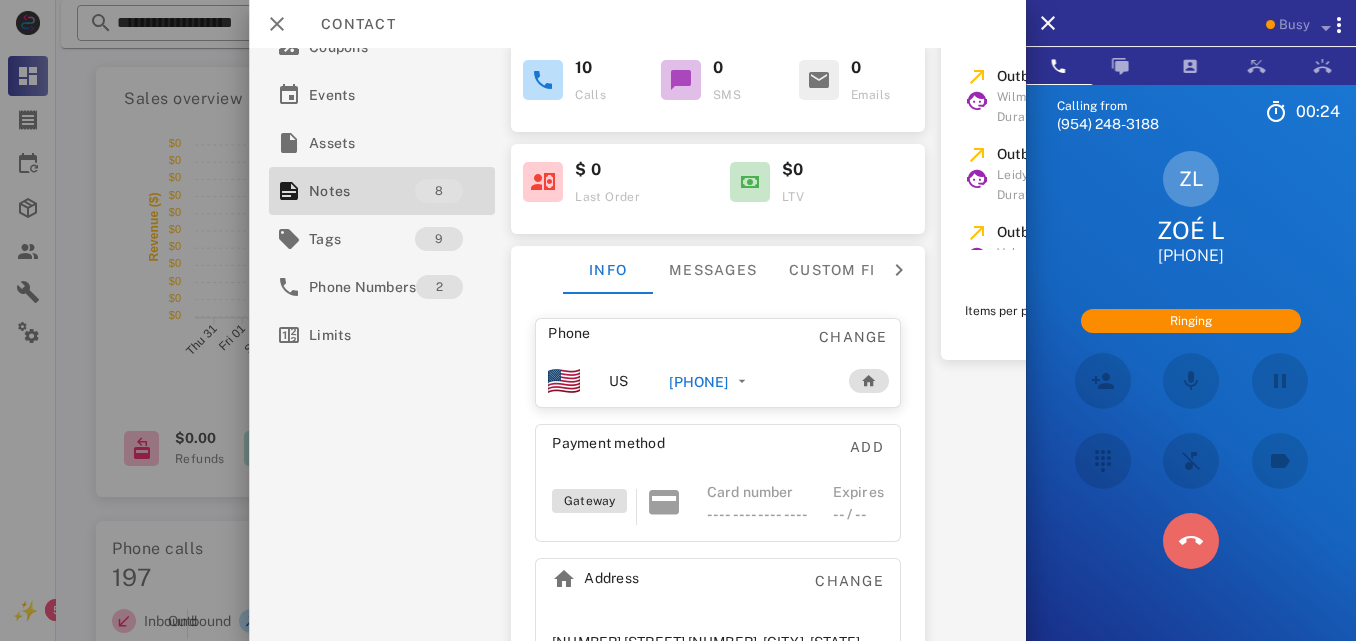 click at bounding box center [1191, 541] 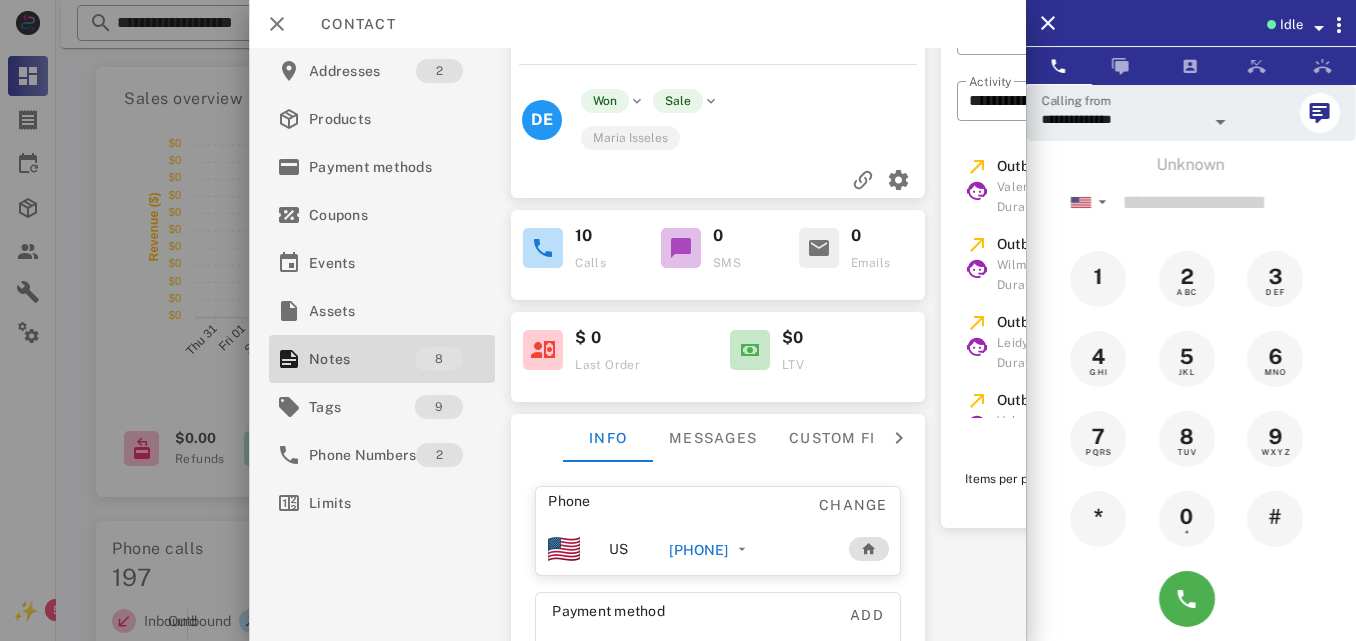 scroll, scrollTop: 141, scrollLeft: 0, axis: vertical 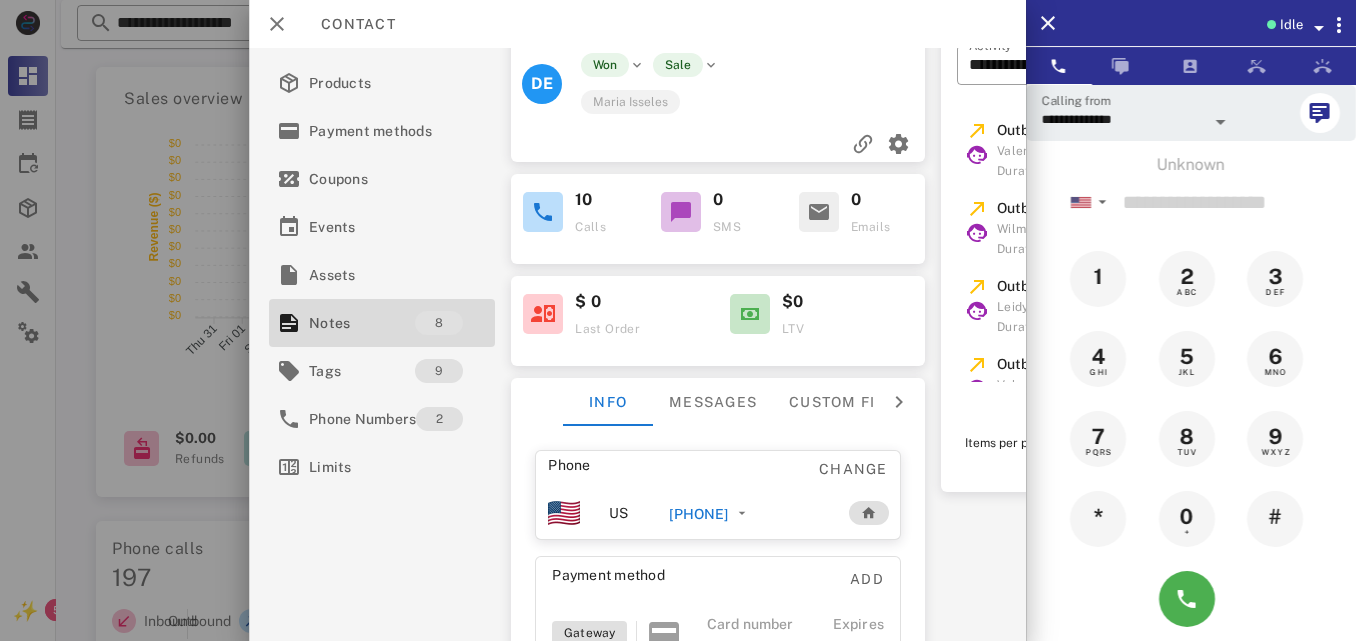 click on "[PHONE]" at bounding box center [698, 514] 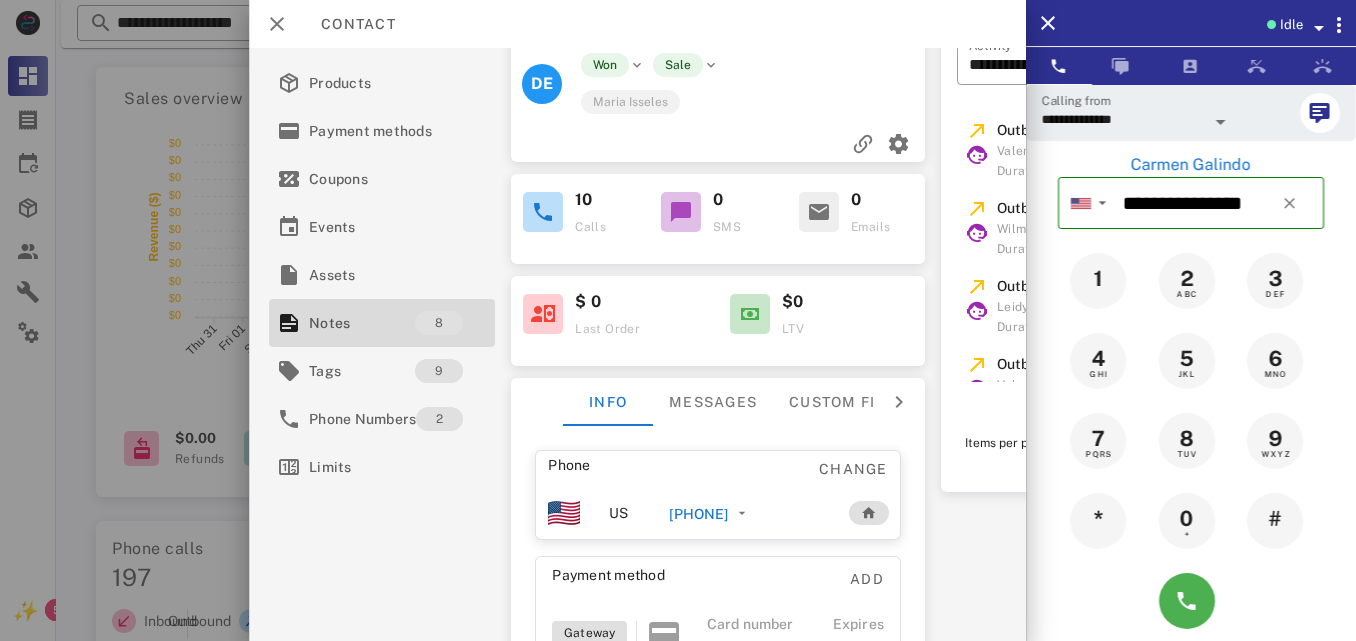 click on "[PHONE]" at bounding box center [698, 514] 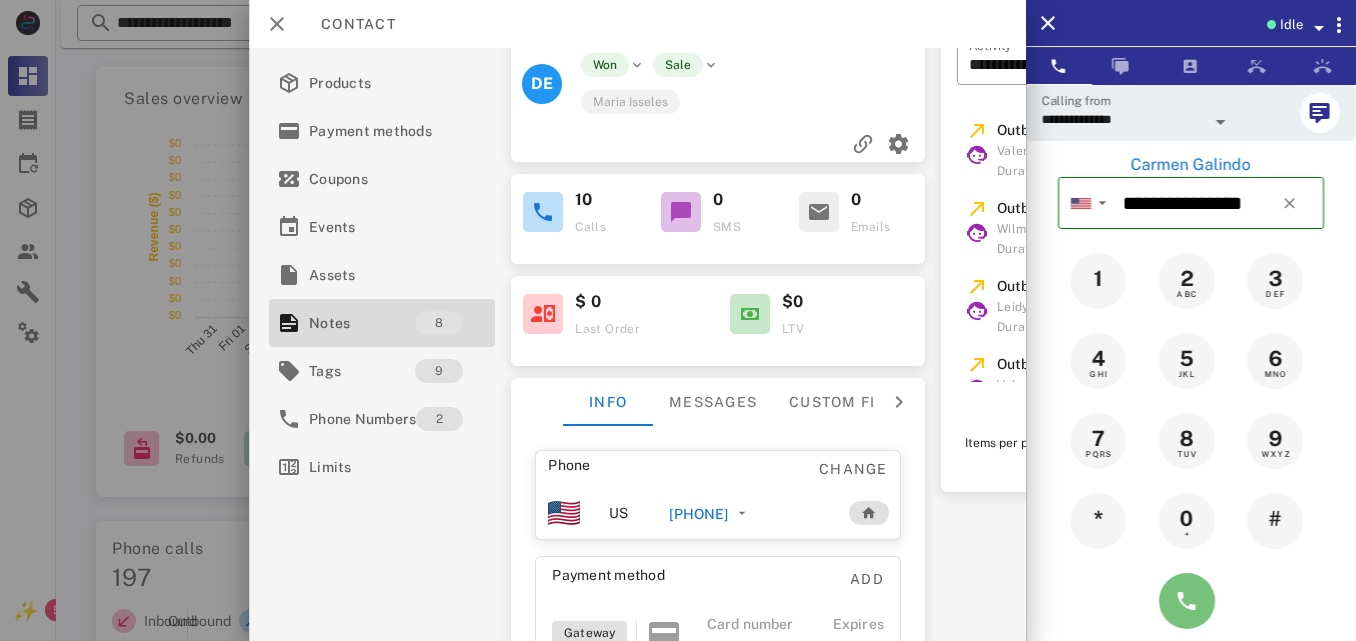 click at bounding box center [1187, 601] 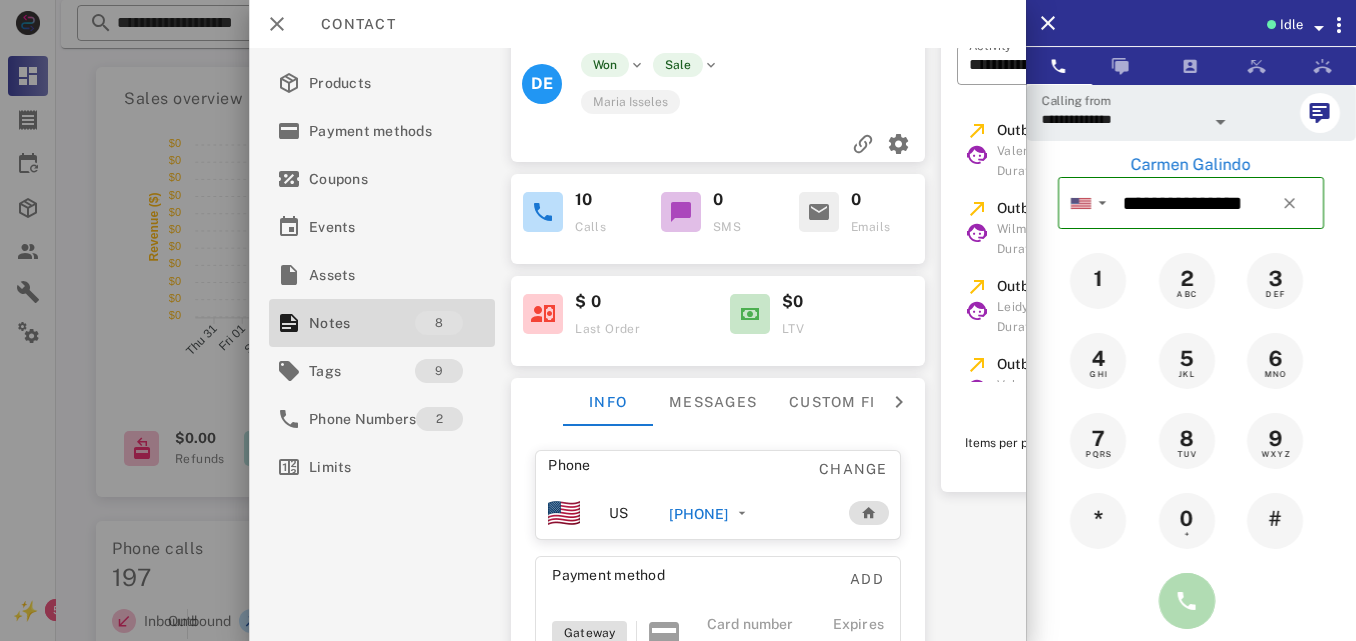 click at bounding box center [1187, 601] 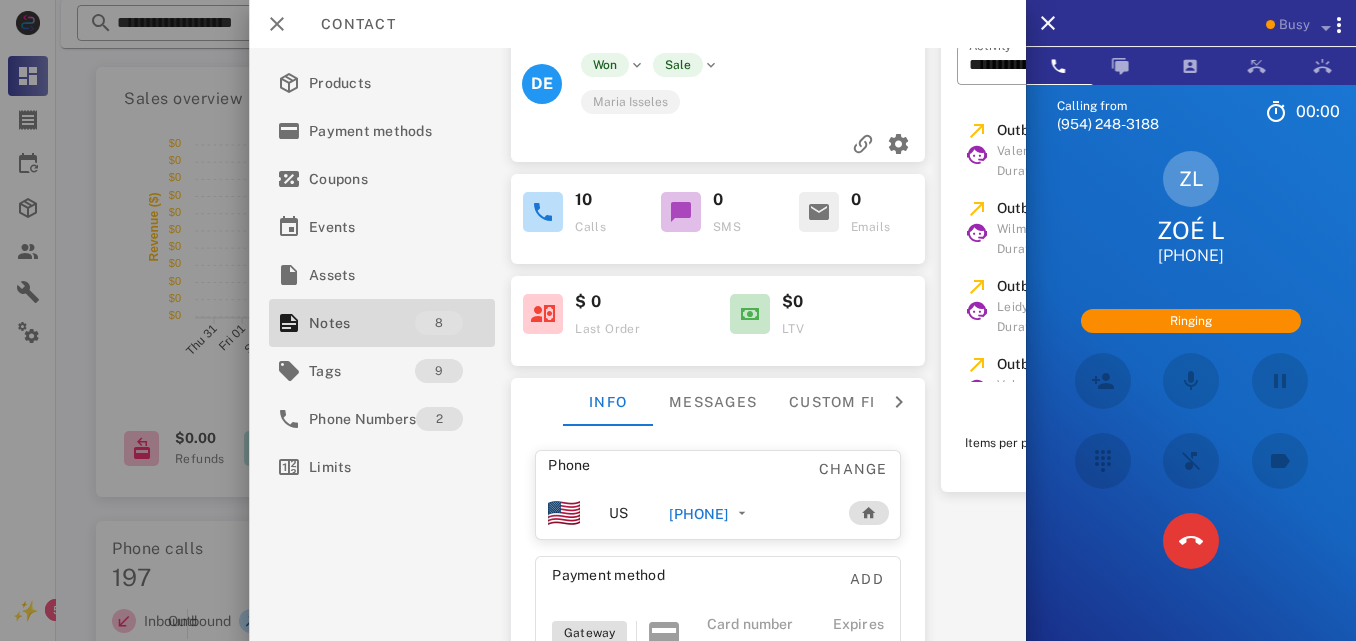 click on "Calling from [PHONE] [TIME]:  Unknown      ▼     [COUNTRY]
[PHONE_CODE]
[COUNTRY]
[PHONE_CODE]
[COUNTRY]
[PHONE_CODE]
[COUNTRY]
[PHONE_CODE]
[COUNTRY] ( [COUNTRY_NATIVE] )
[PHONE_CODE]
[COUNTRY]
[PHONE_CODE]
[COUNTRY]
[PHONE_CODE]
[COUNTRY]
[PHONE_CODE]
[COUNTRY]
[PHONE_CODE]
[COUNTRY] ( [COUNTRY_NATIVE] )
[PHONE_CODE]
[COUNTRY]
[PHONE_CODE]
[COUNTRY]
[PHONE_CODE]
[COUNTRY]
[PHONE_CODE]
[COUNTRY]
[PHONE_CODE]
[COUNTRY] ( [COUNTRY_NATIVE] )
[PHONE_CODE]
[COUNTRY]
[PHONE_CODE]
[COUNTRY] ( [COUNTRY_NATIVE] )
[PHONE_CODE]
[COUNTRY] ( [COUNTRY_NATIVE] )
[PHONE_CODE]" at bounding box center [1191, 405] 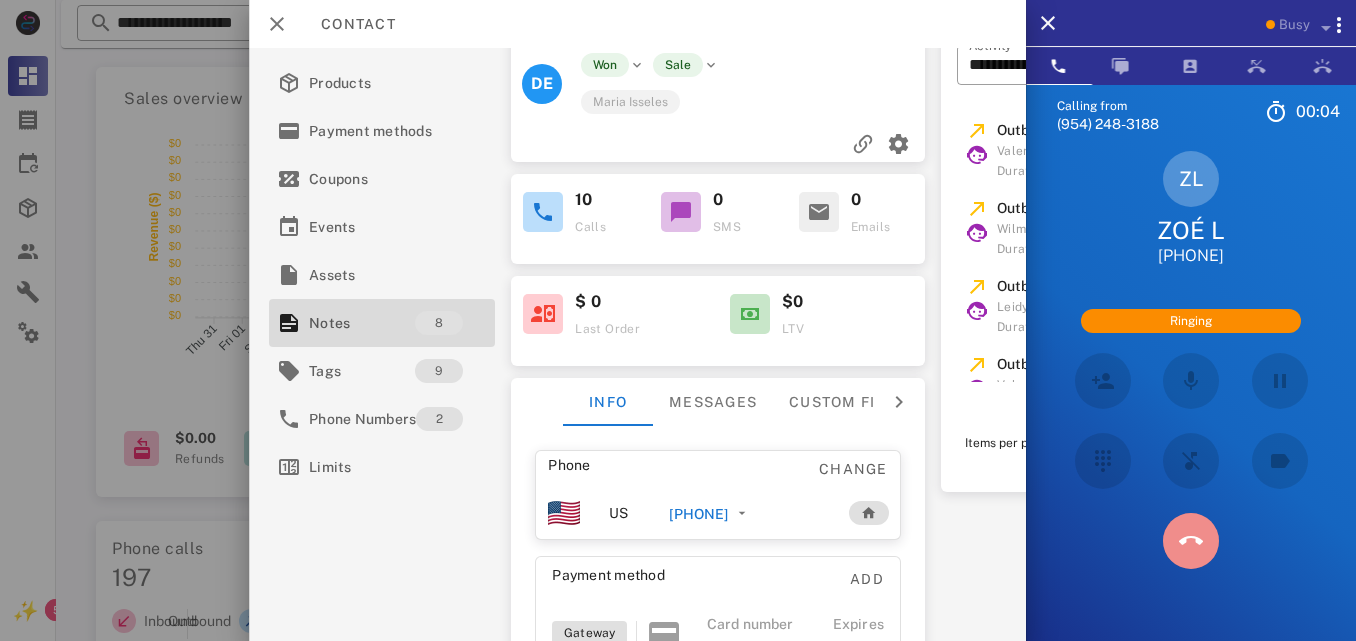 click at bounding box center [1191, 541] 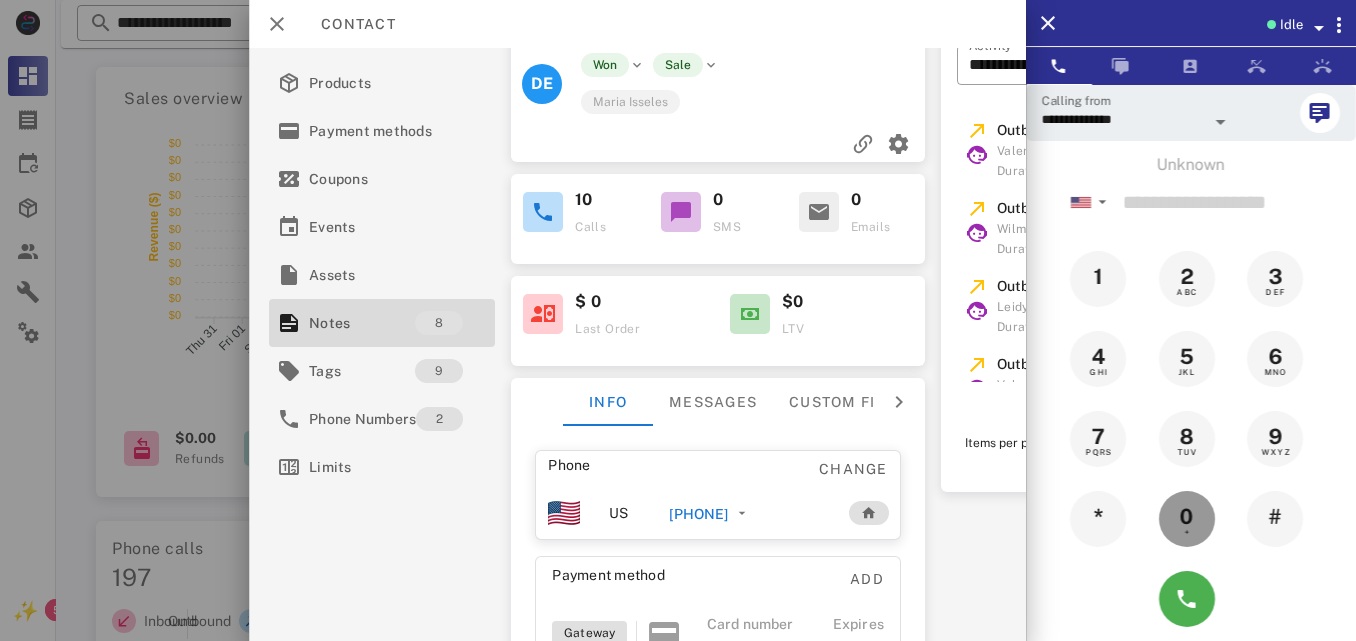 click on "0 +" at bounding box center (1187, 519) 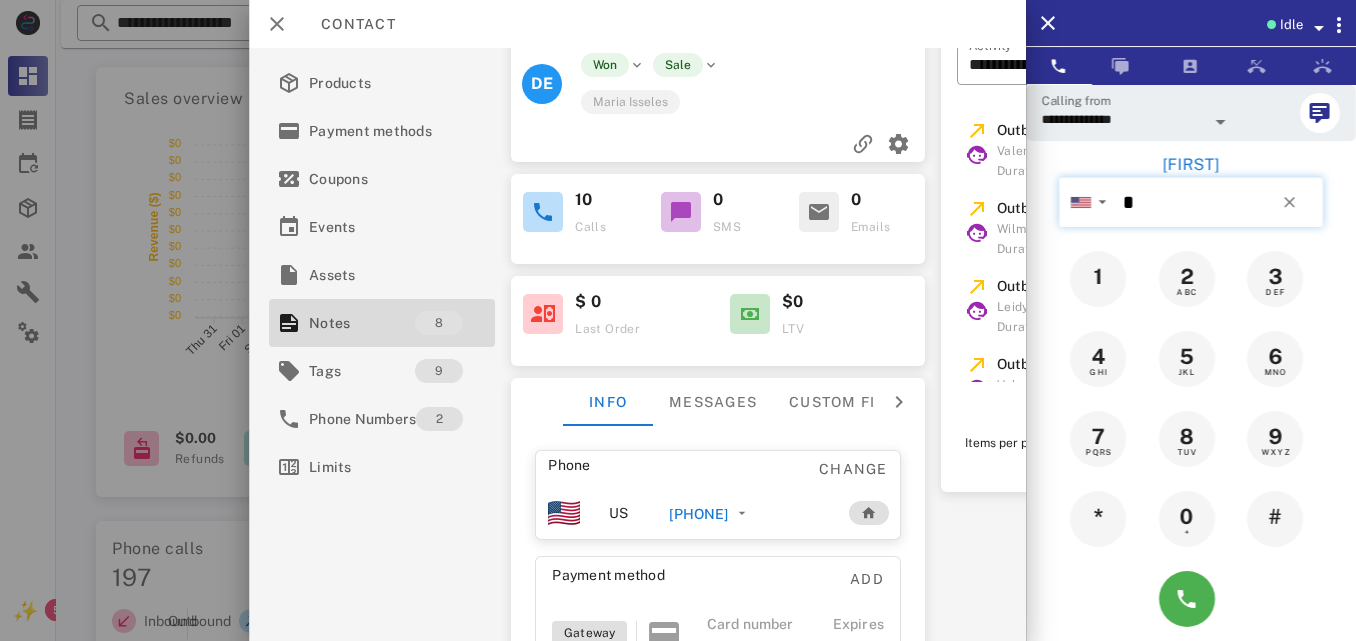 click on "*" at bounding box center [1219, 202] 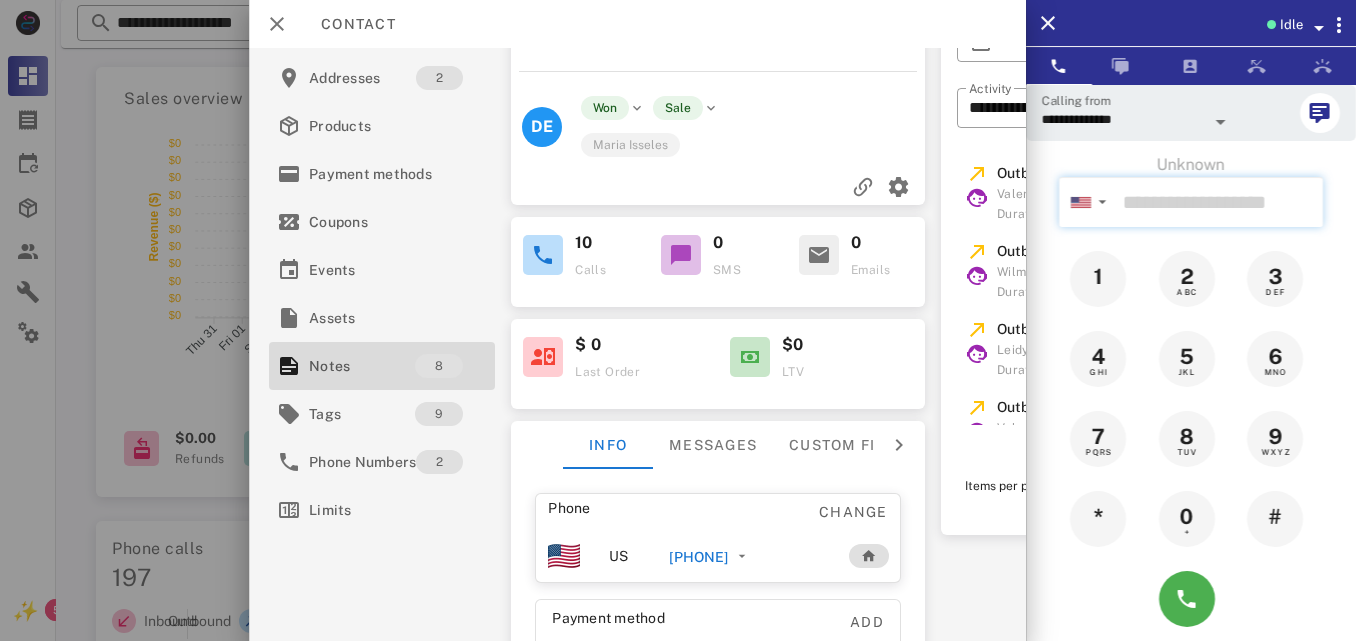 scroll, scrollTop: 0, scrollLeft: 0, axis: both 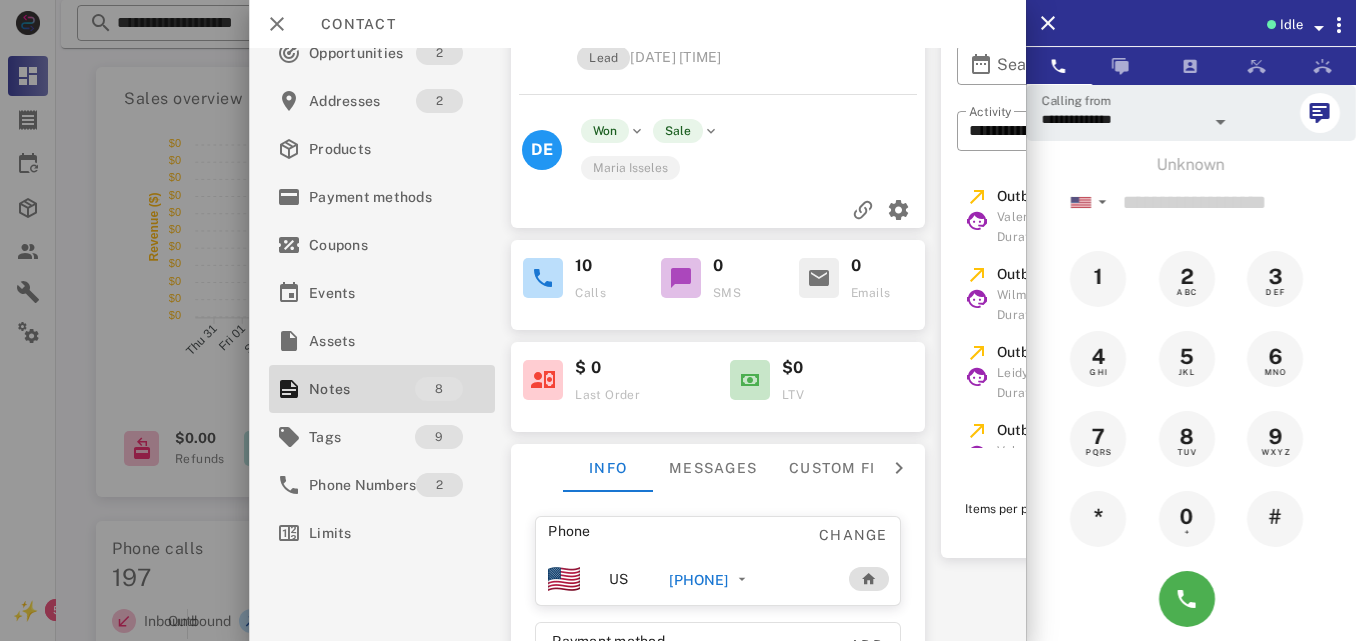 click on "[PHONE]" at bounding box center (698, 580) 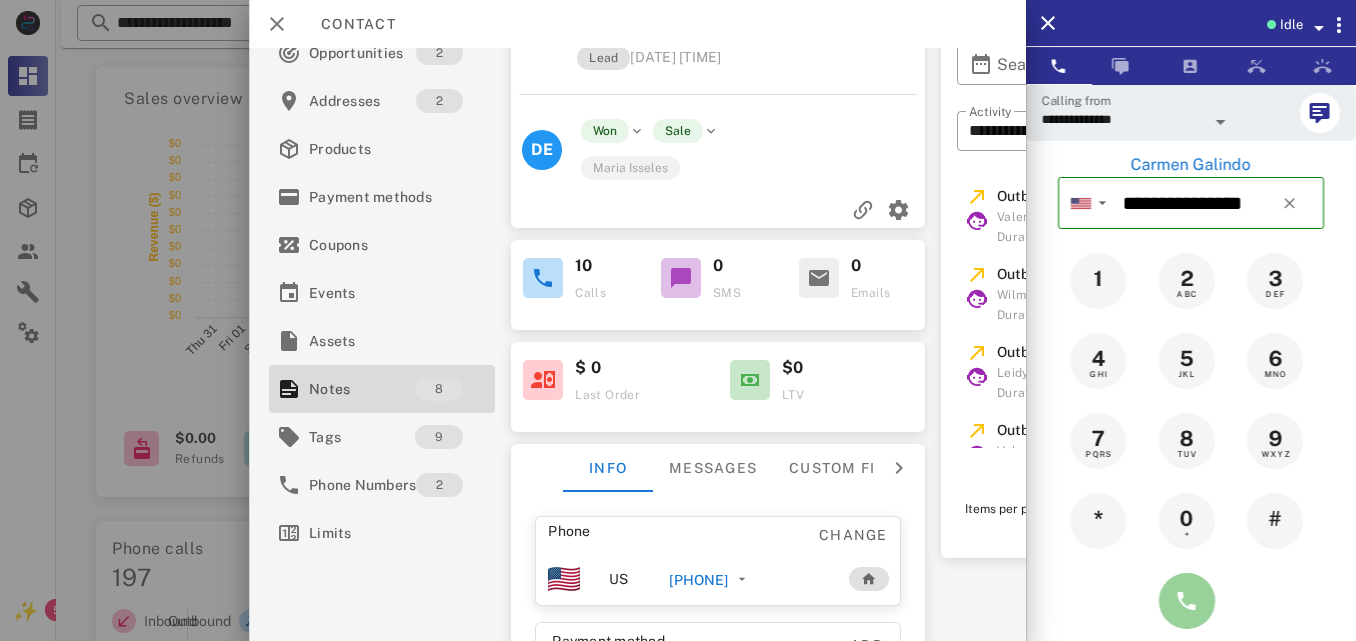 click at bounding box center [1187, 601] 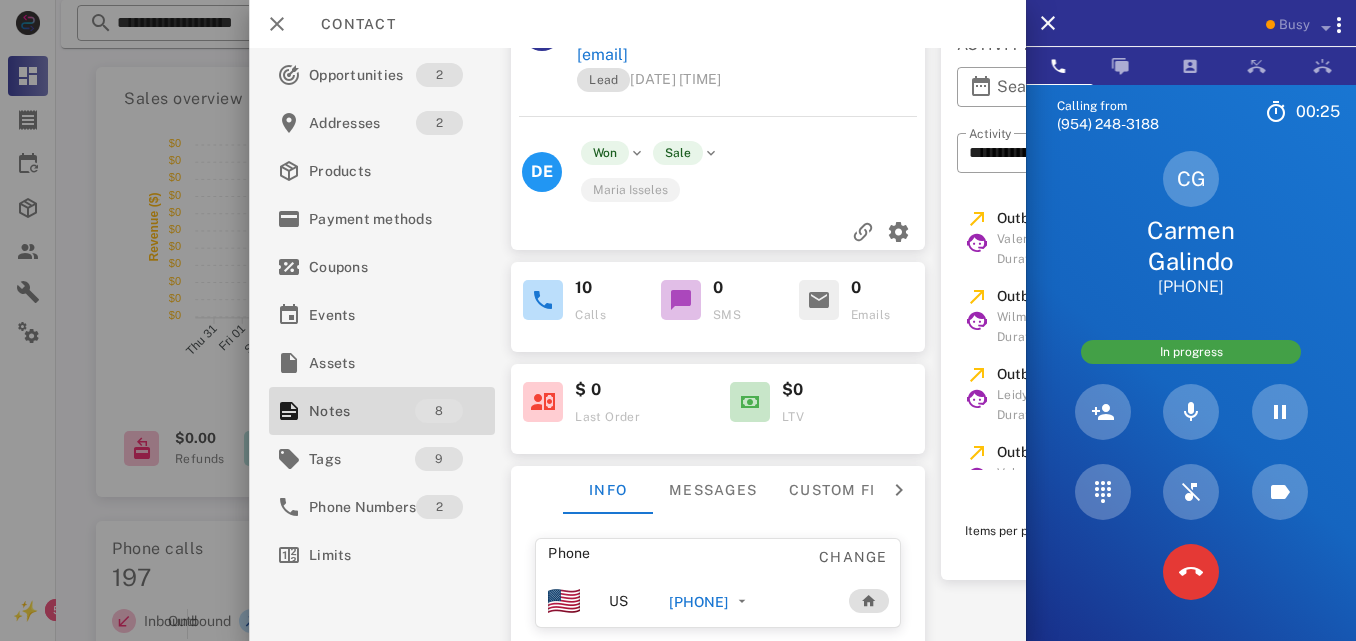 scroll, scrollTop: 0, scrollLeft: 0, axis: both 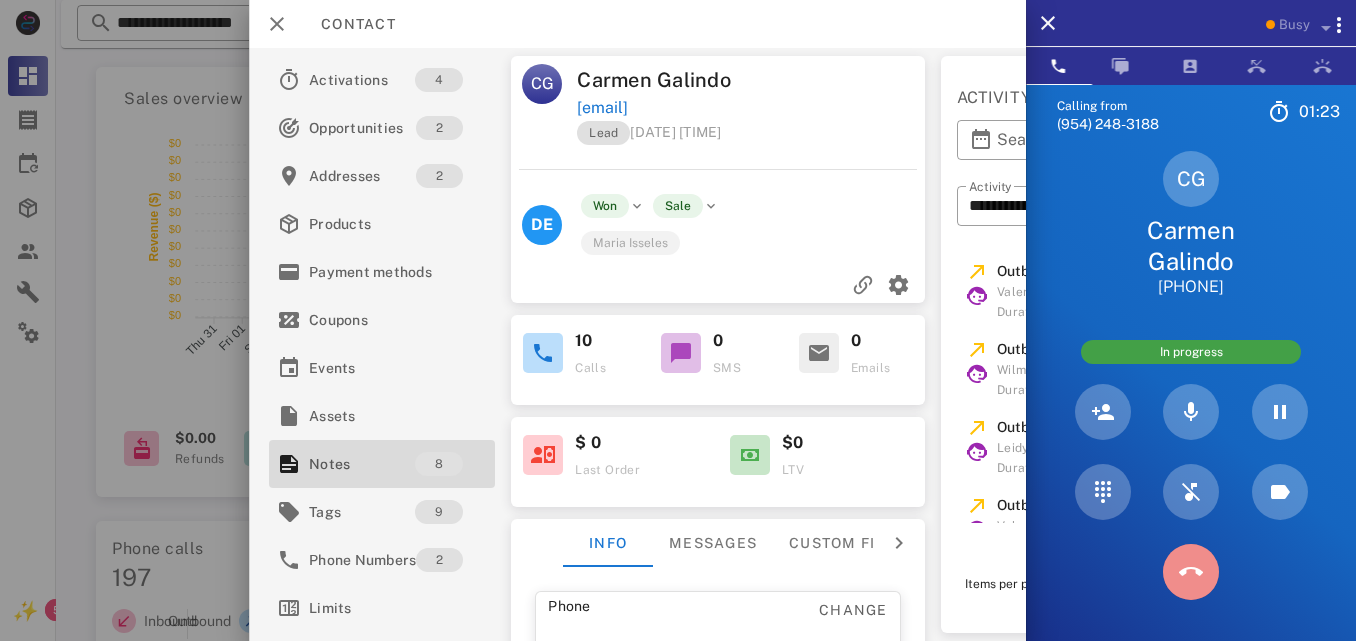 click at bounding box center (1191, 572) 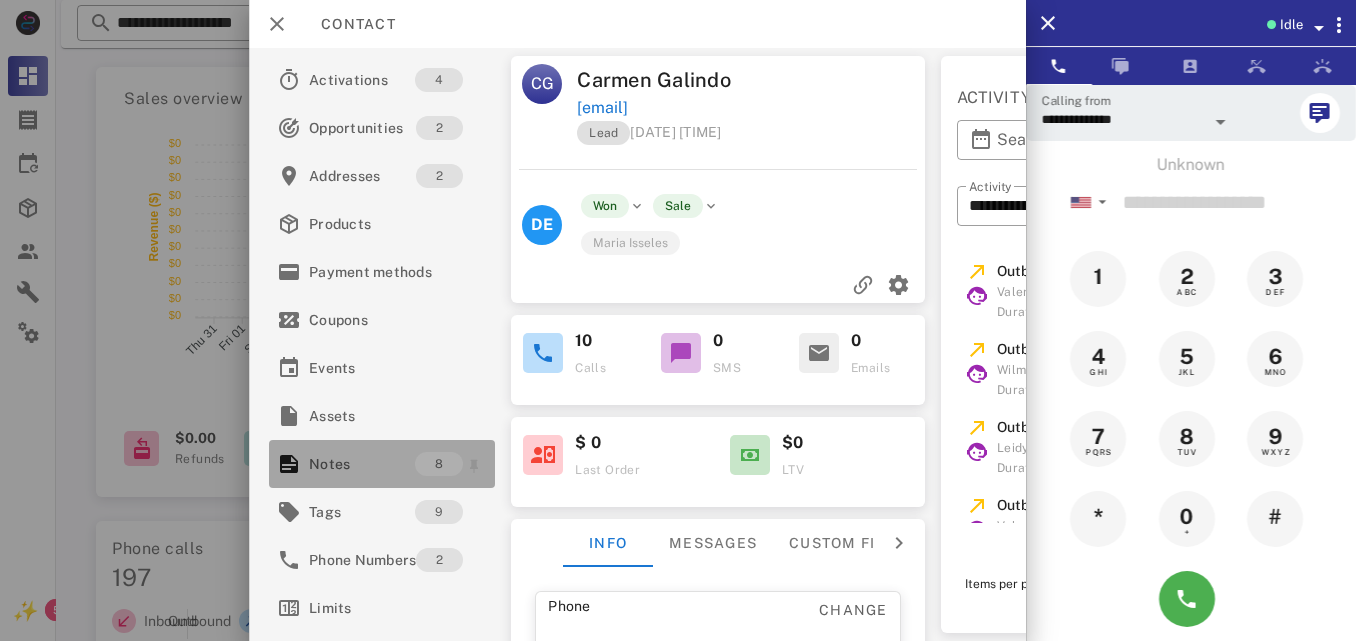 click on "Notes  8" at bounding box center (382, 464) 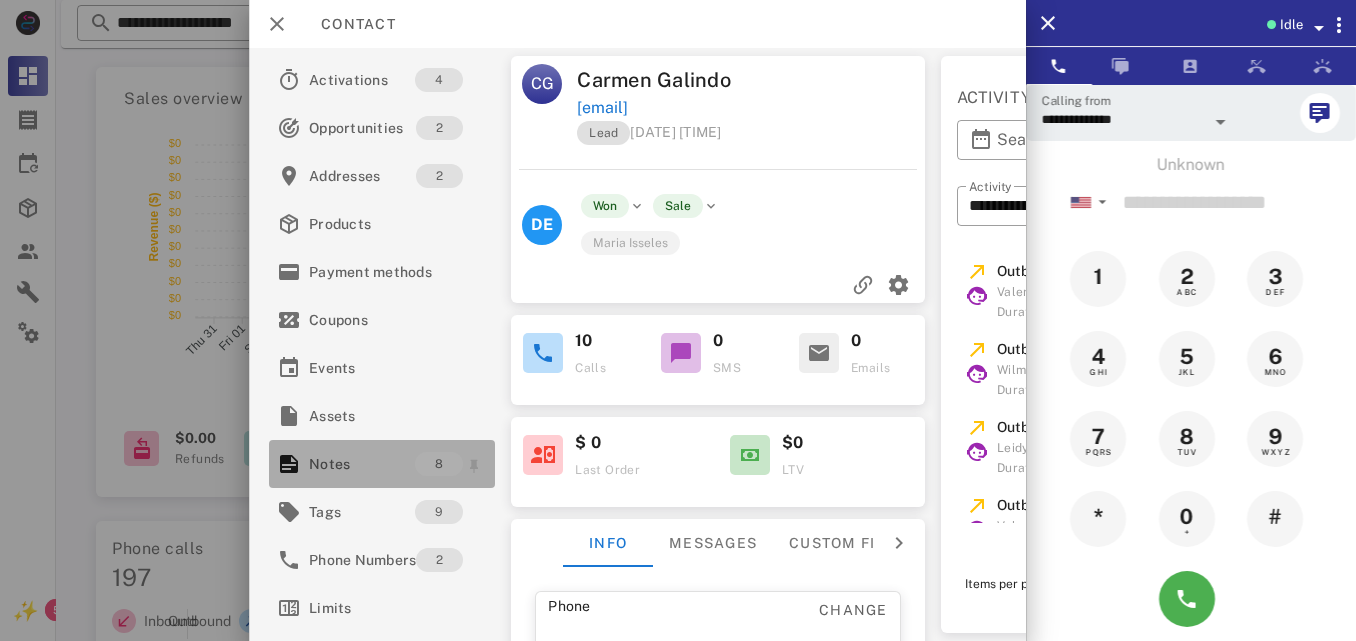 click at bounding box center [678, 320] 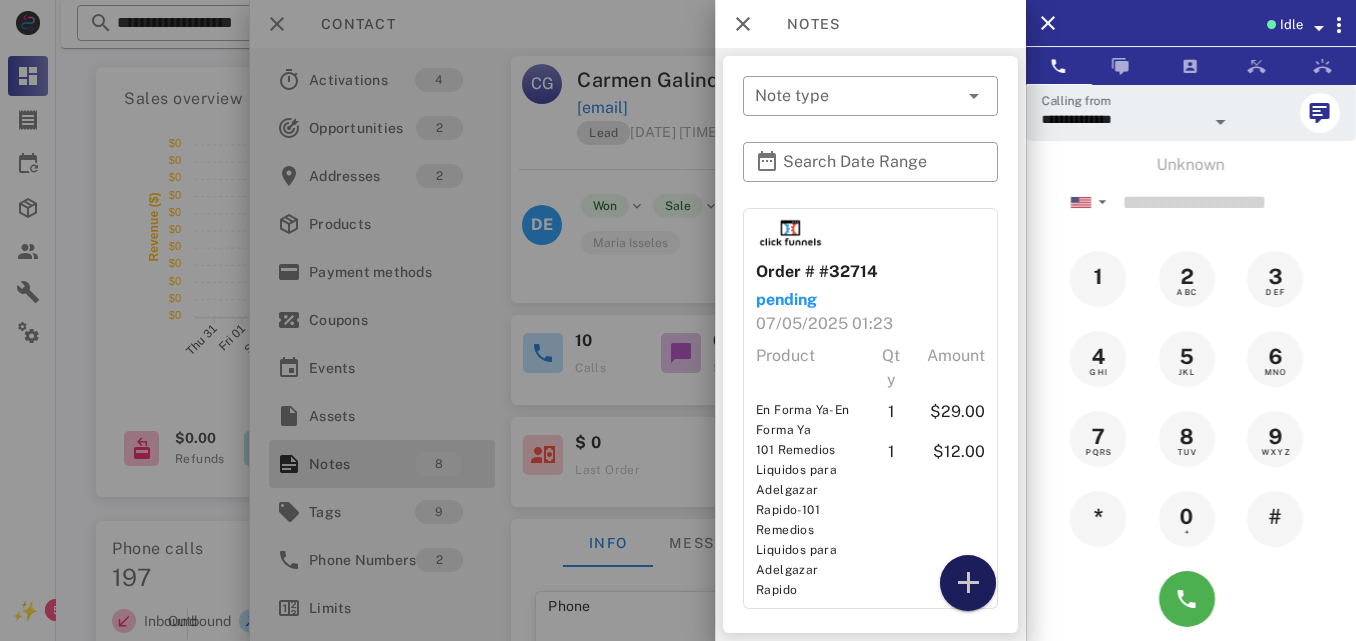click at bounding box center (968, 583) 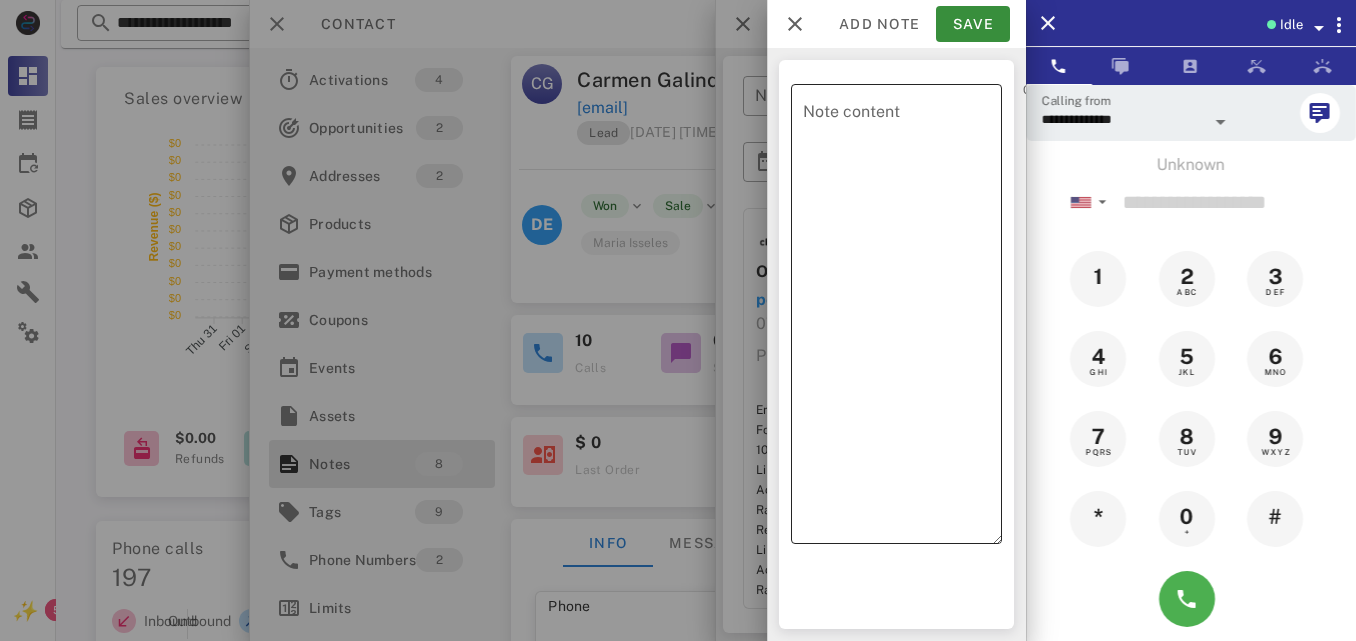 click on "Note content" at bounding box center (902, 319) 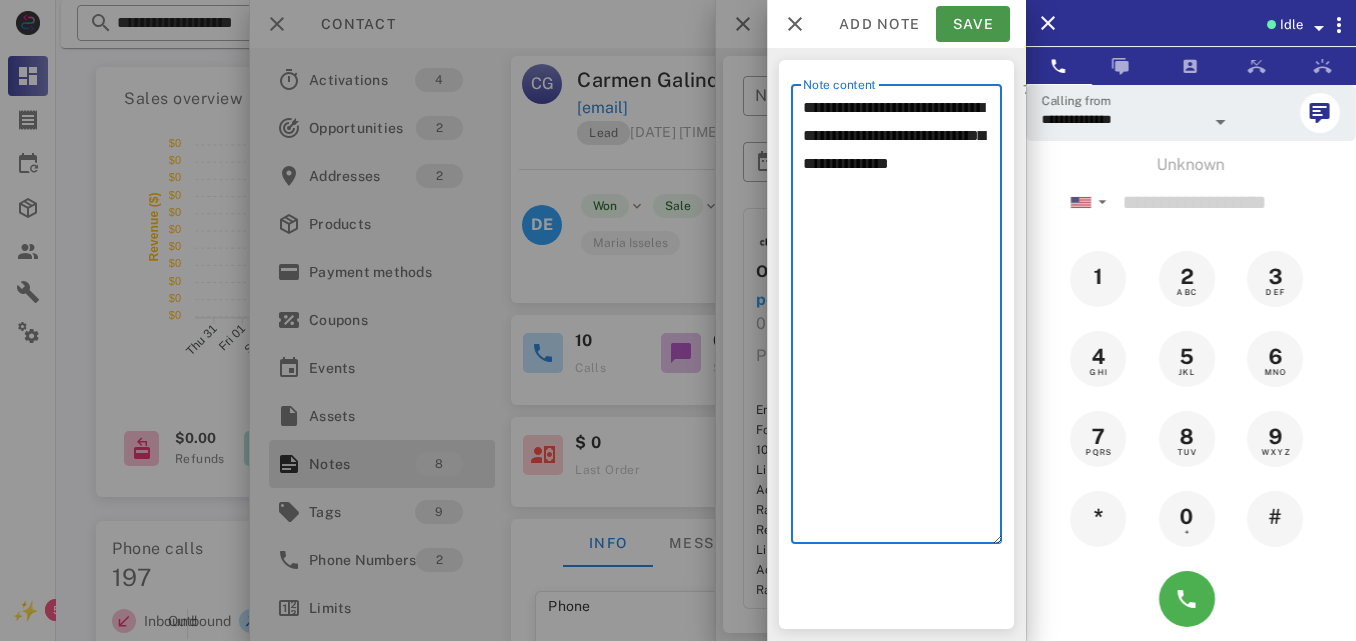 type on "**********" 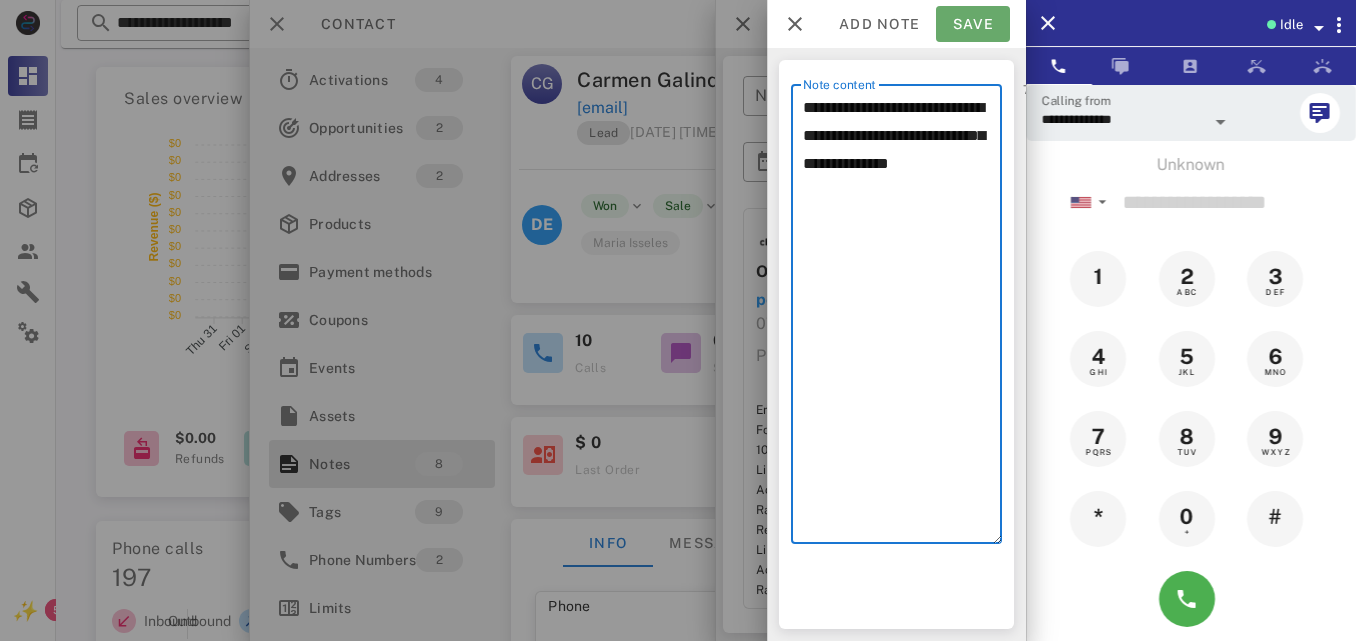 click on "Save" at bounding box center [973, 24] 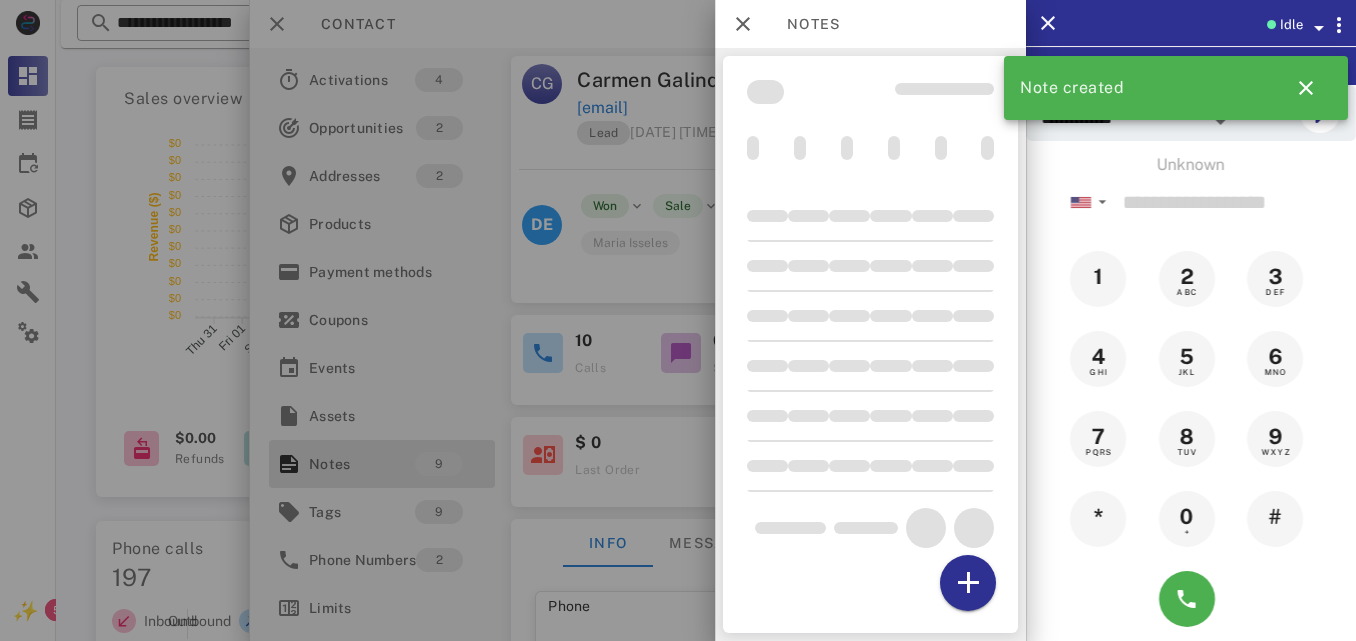 click at bounding box center [678, 320] 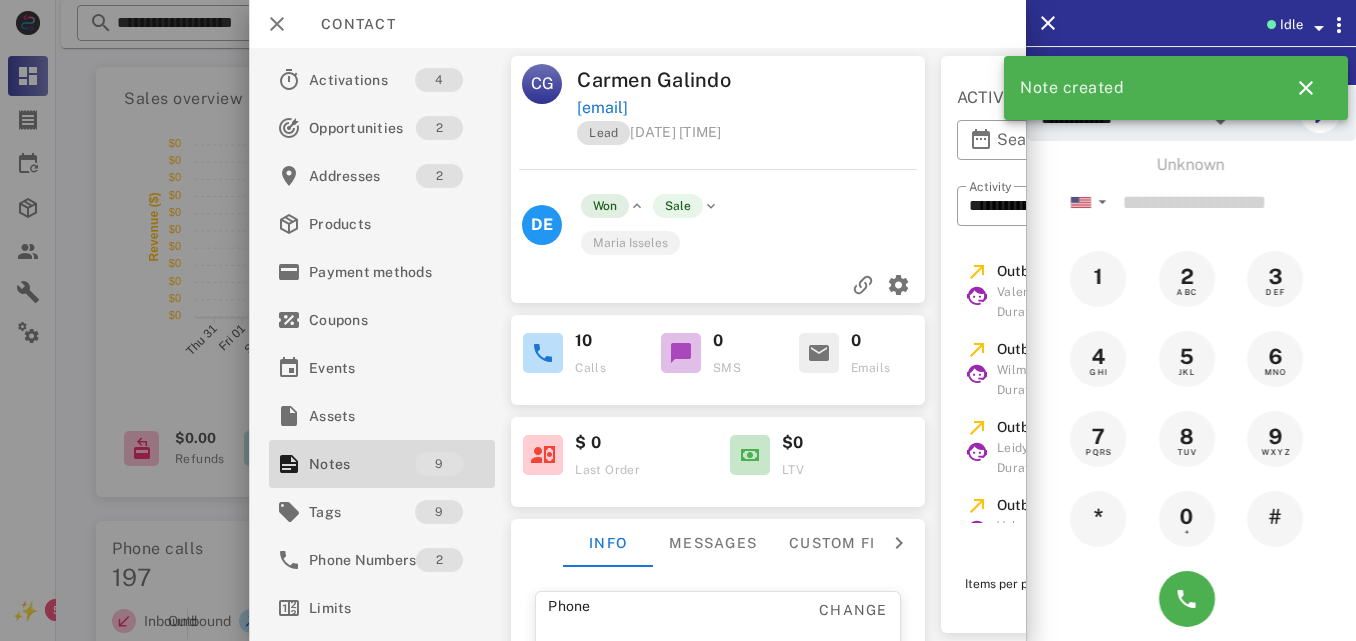 click on "Won" at bounding box center (605, 206) 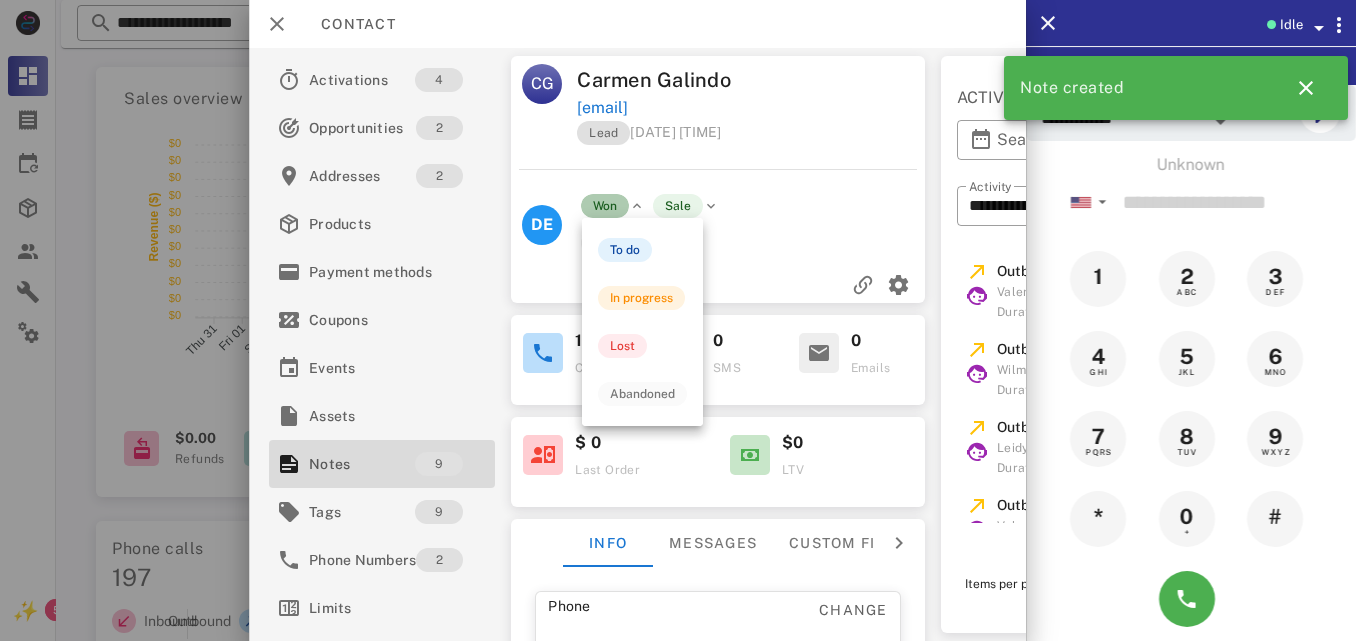 click on "Won" at bounding box center [605, 206] 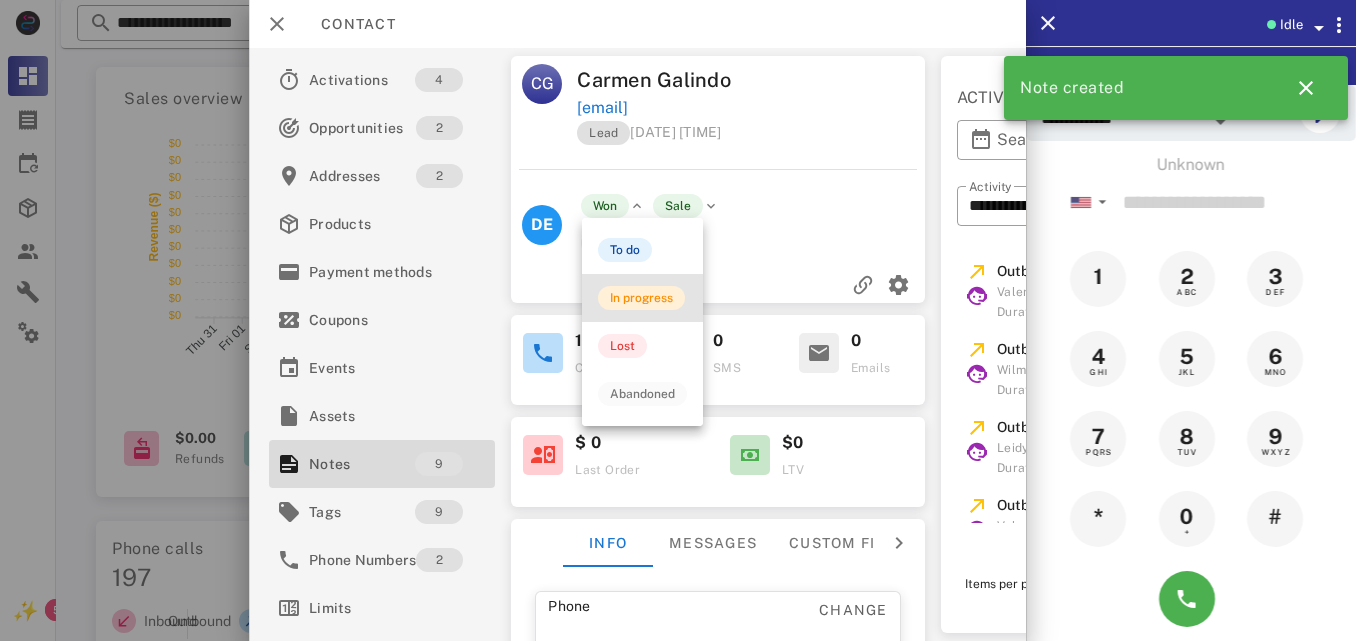 click on "In progress" at bounding box center [641, 298] 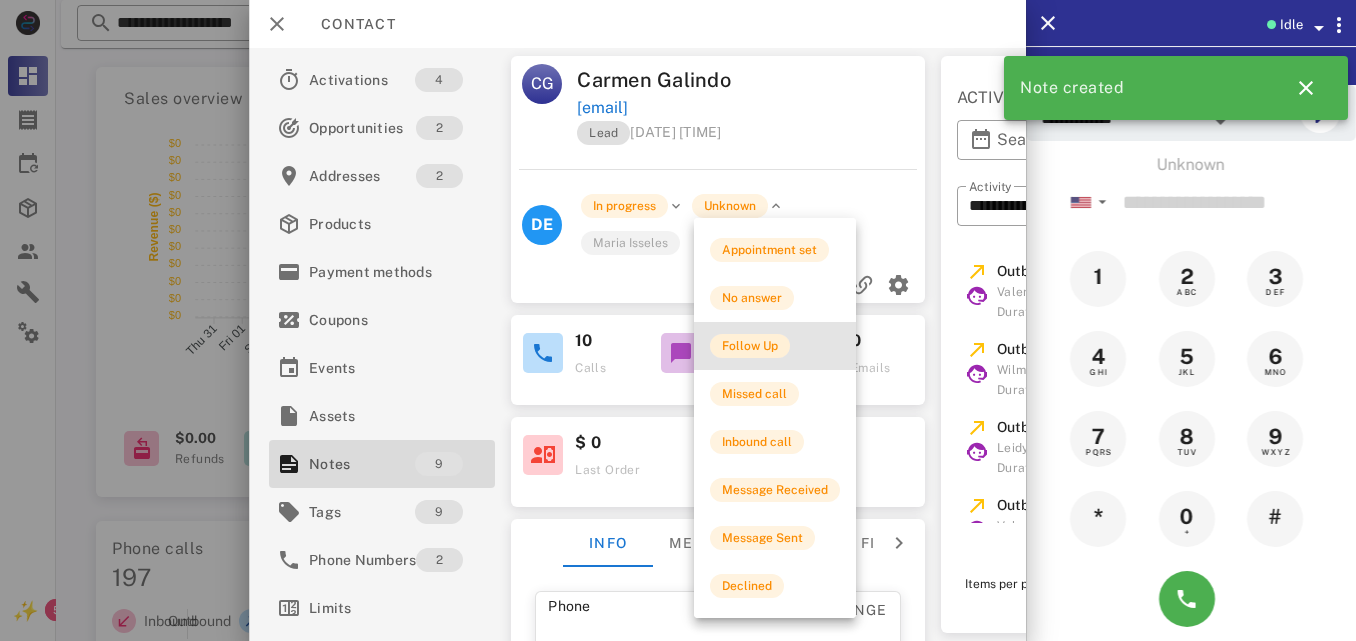 click on "Follow Up" at bounding box center [750, 346] 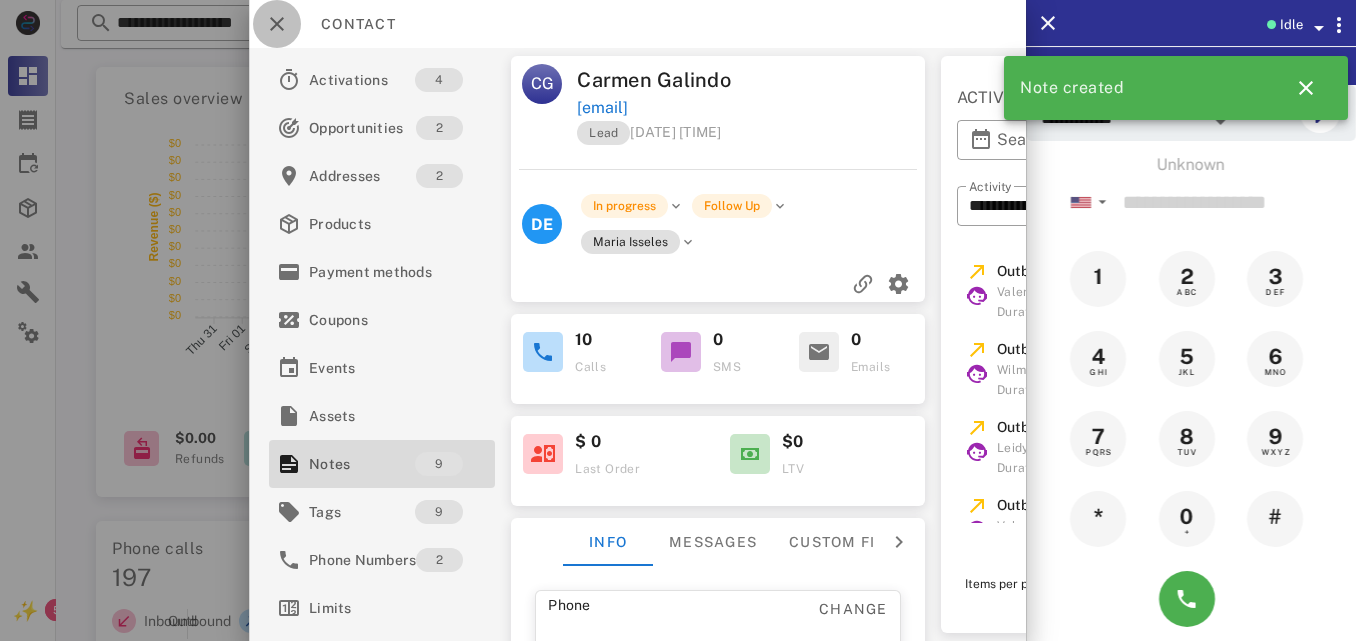 click at bounding box center (277, 24) 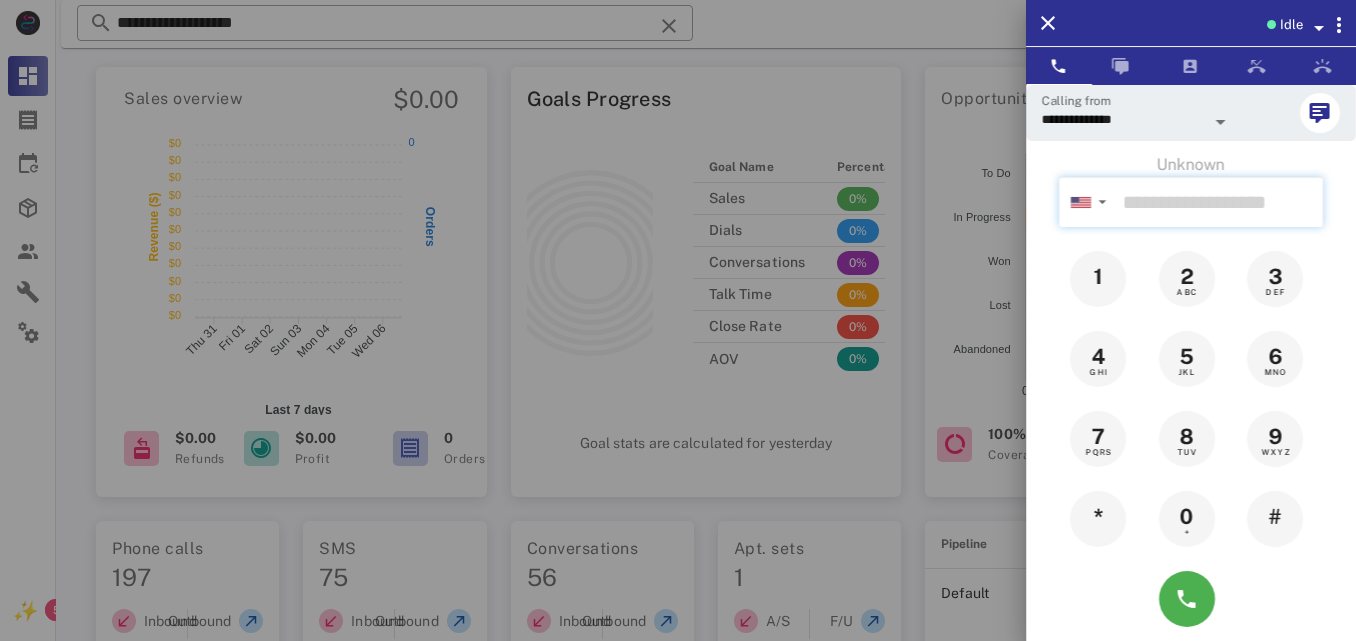click at bounding box center [1219, 202] 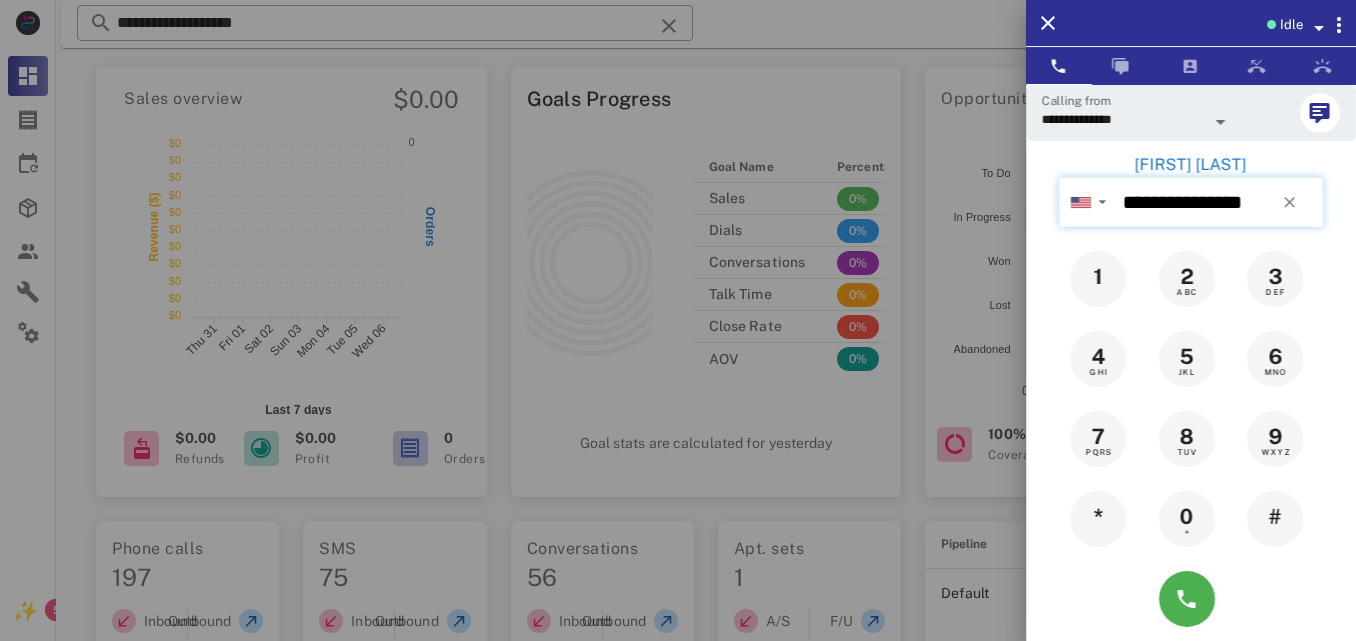 type on "**********" 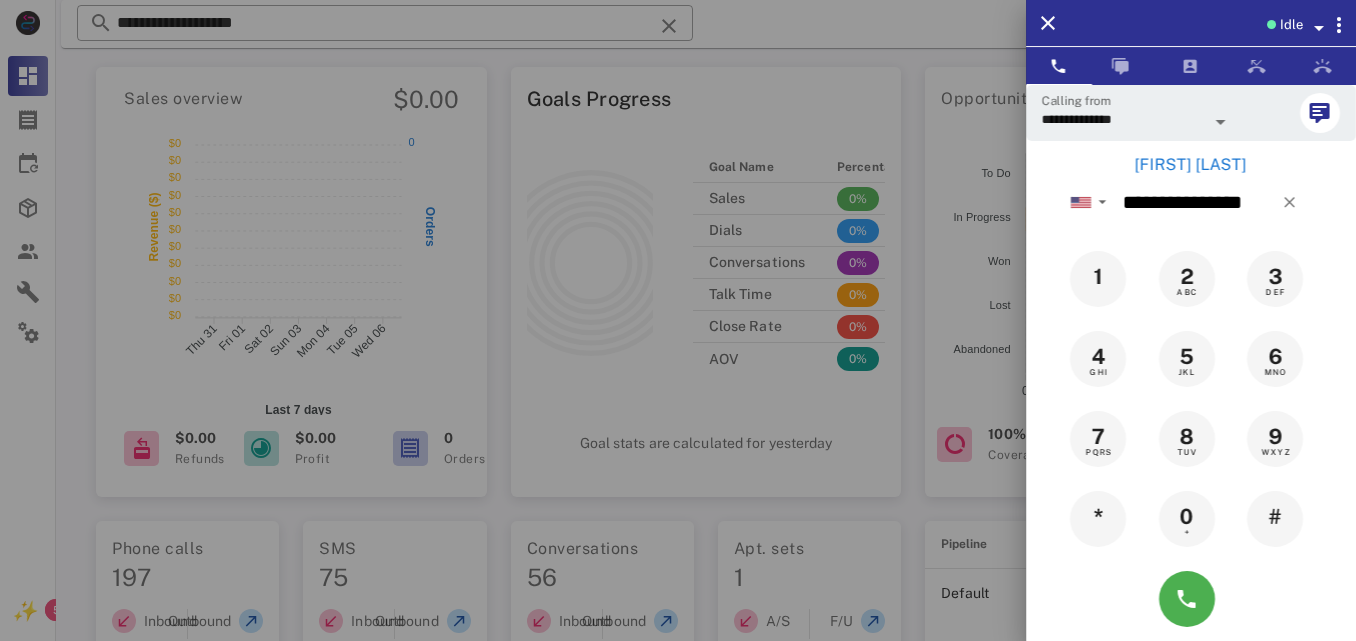 click on "[FIRST] [LAST]" at bounding box center (1191, 165) 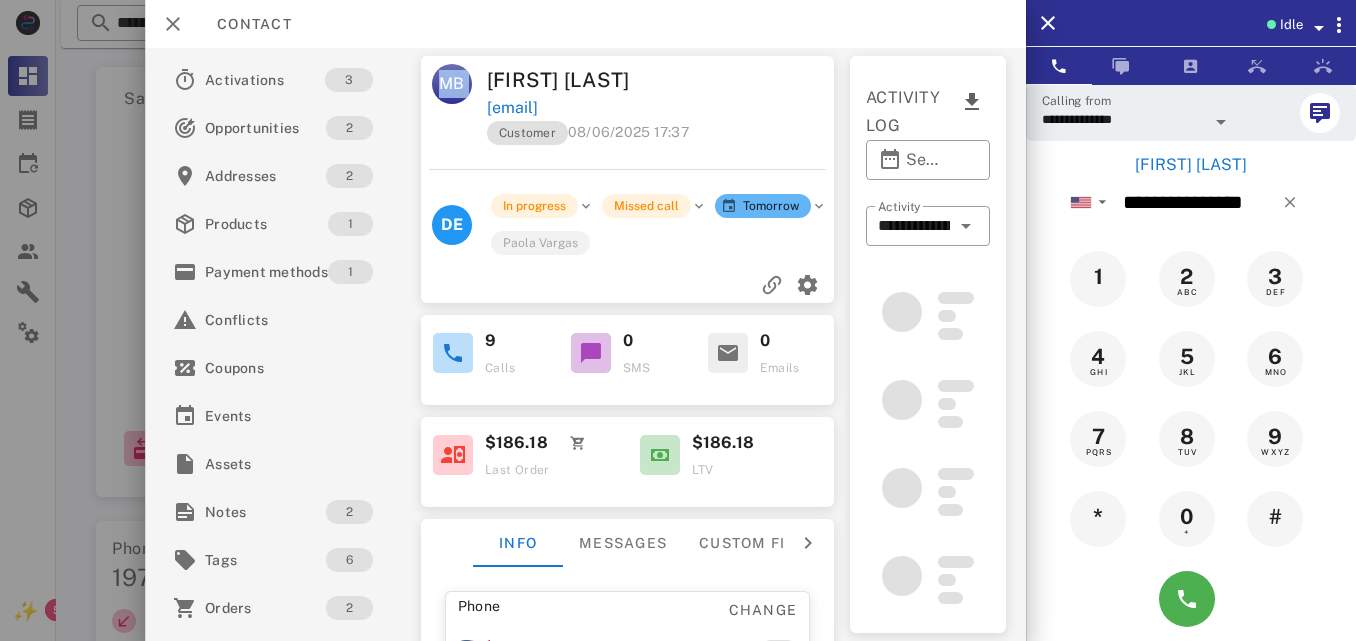 drag, startPoint x: 853, startPoint y: 112, endPoint x: 355, endPoint y: 49, distance: 501.96912 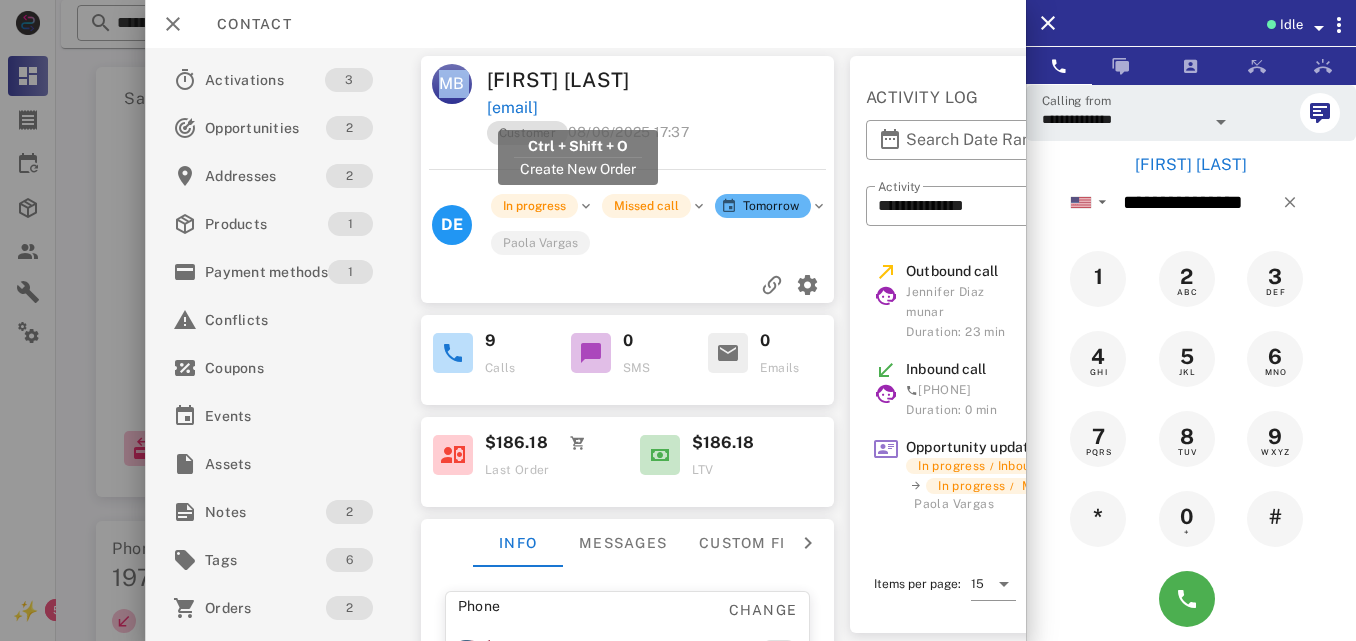 drag, startPoint x: 675, startPoint y: 101, endPoint x: 489, endPoint y: 104, distance: 186.02419 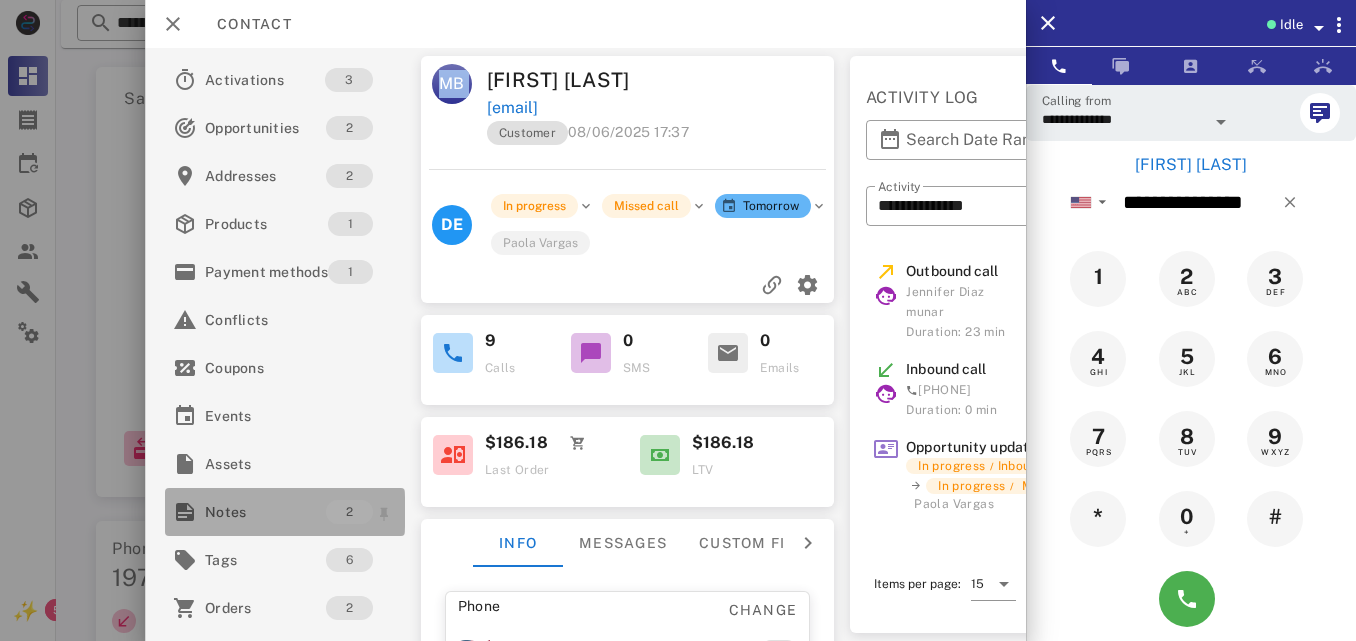 click on "Notes" at bounding box center [265, 512] 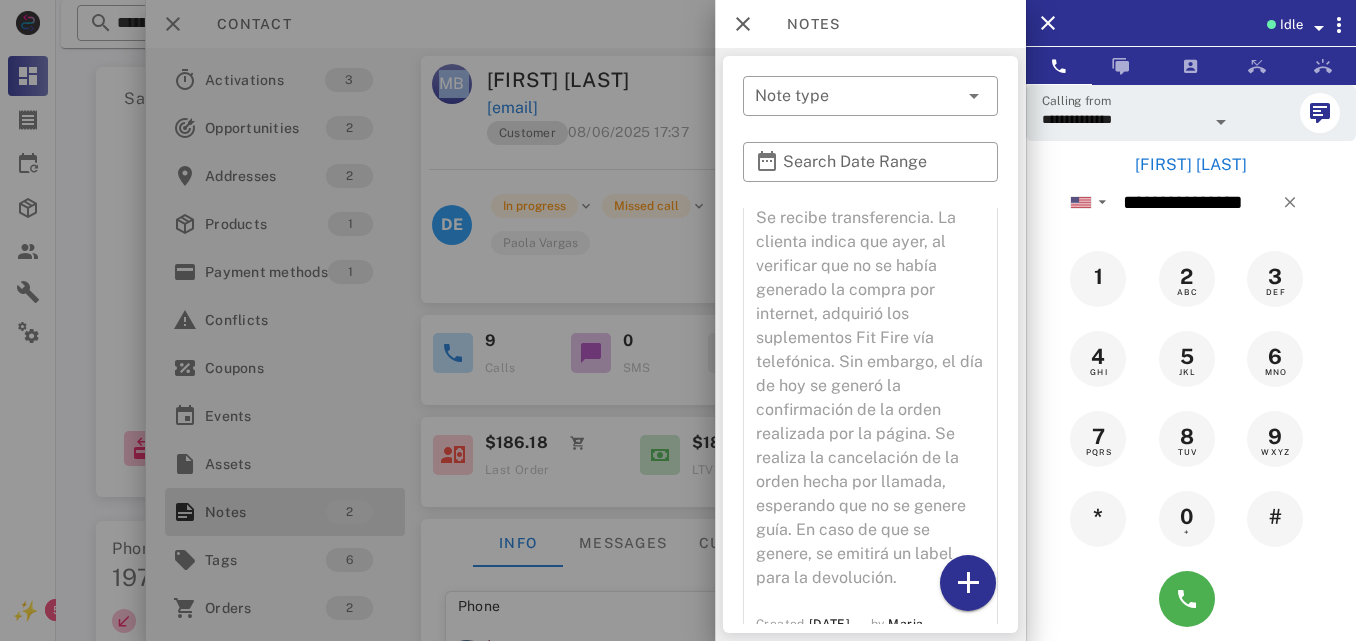 scroll, scrollTop: 67, scrollLeft: 0, axis: vertical 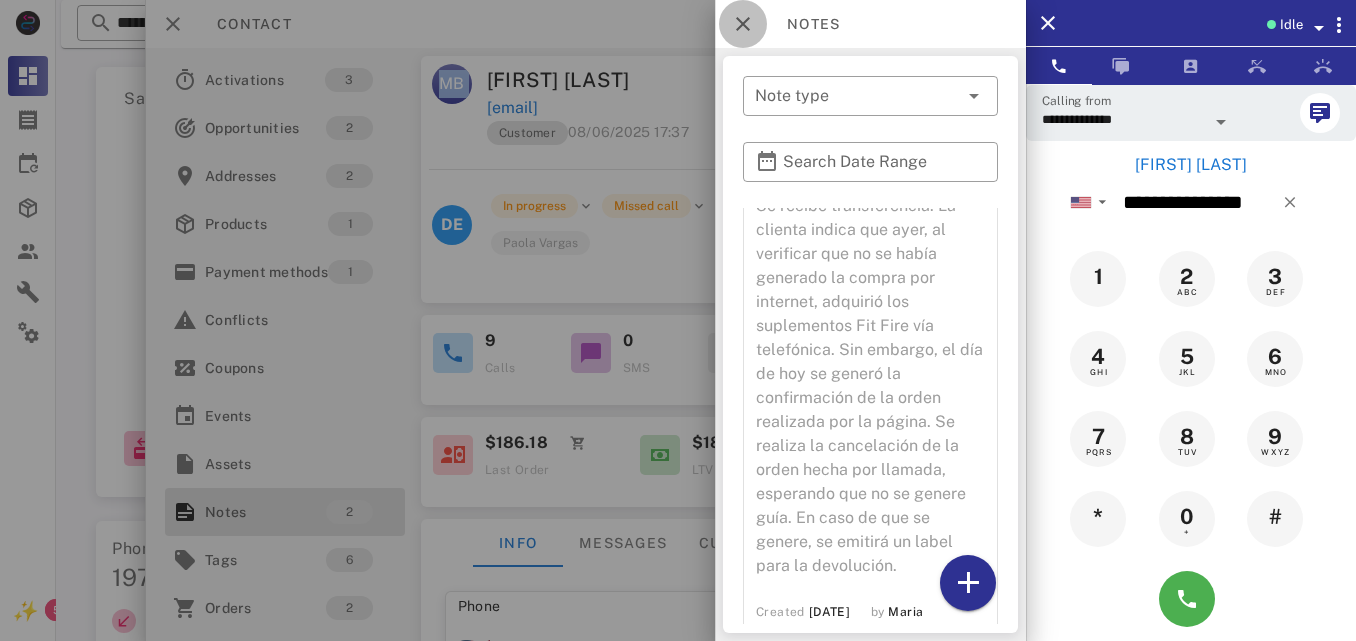 click at bounding box center [743, 24] 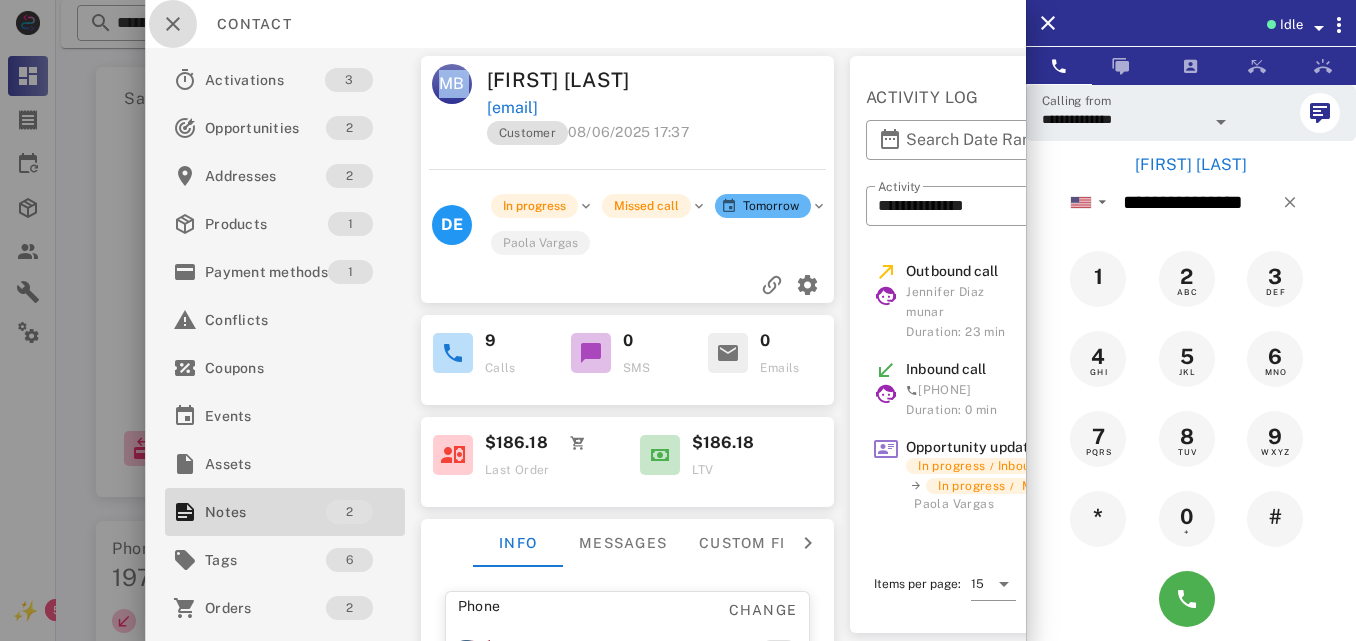 click at bounding box center (173, 24) 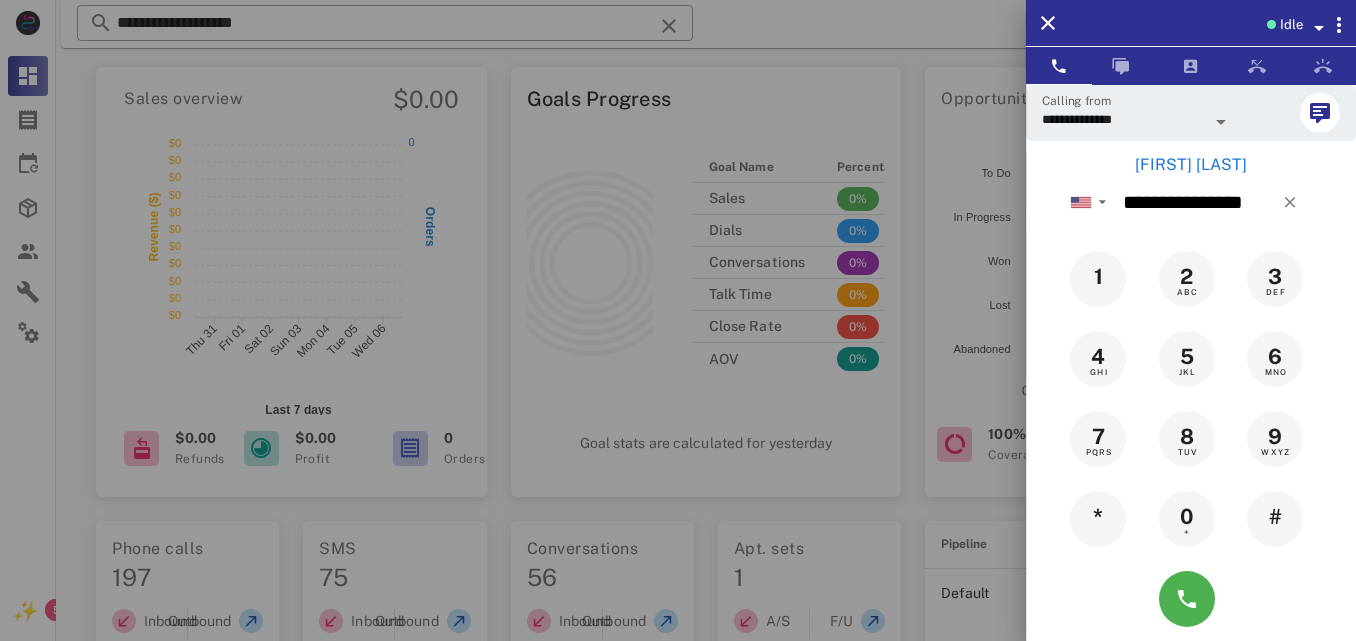 click at bounding box center [678, 320] 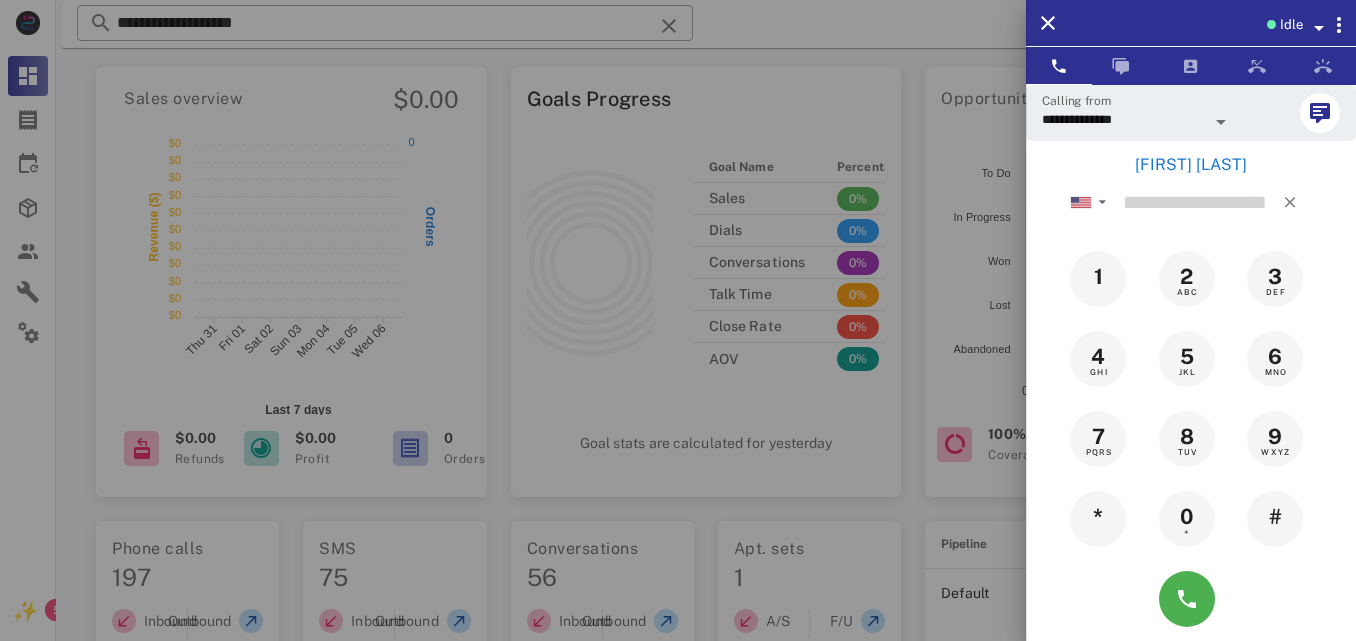 click on "**********" at bounding box center [385, 23] 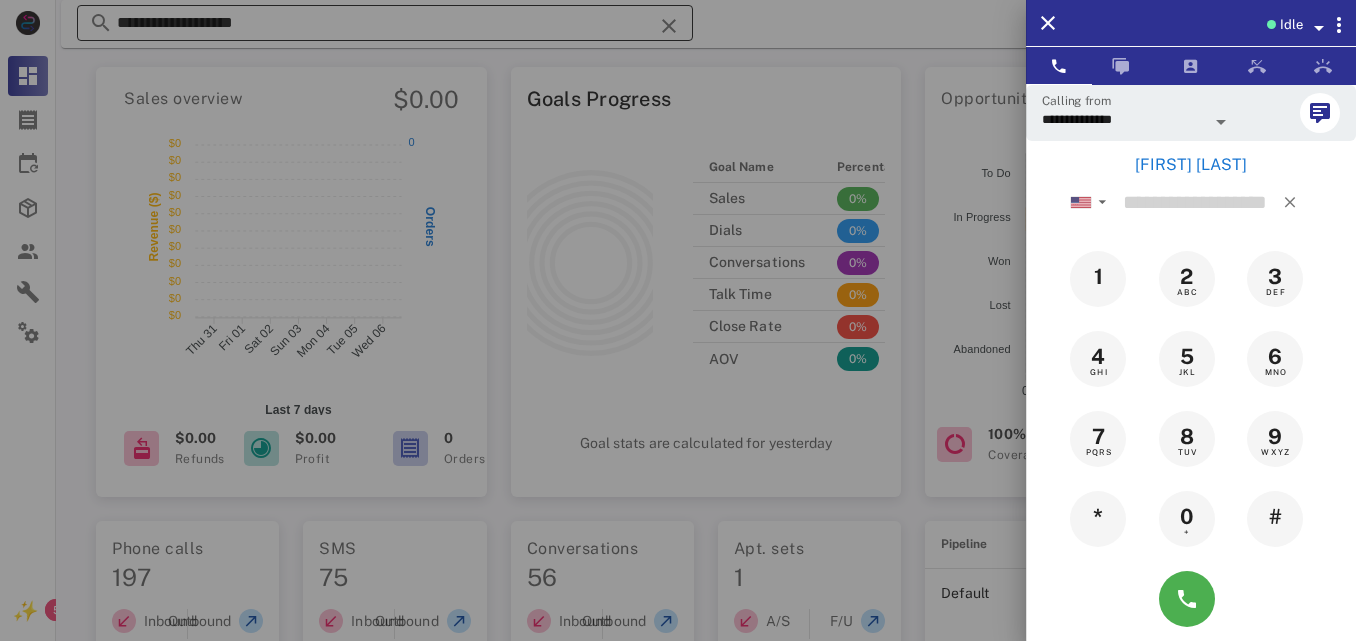 click on "**********" at bounding box center [385, 23] 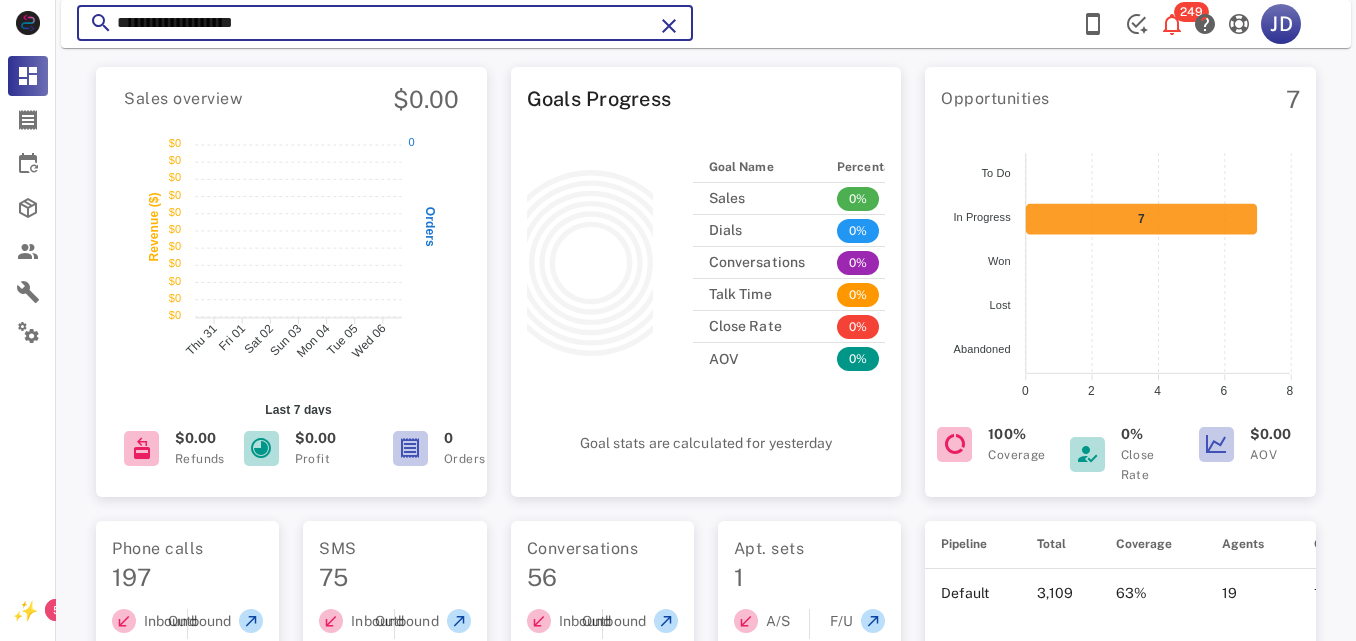 click on "**********" at bounding box center [385, 23] 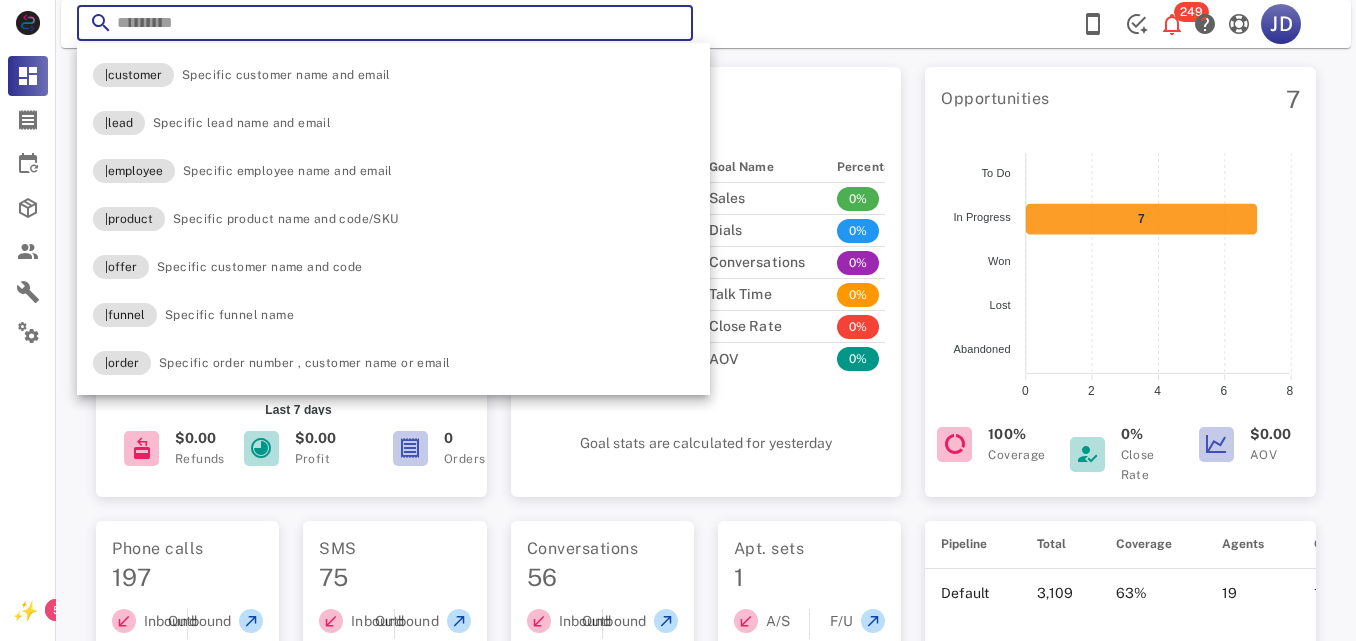 paste on "**********" 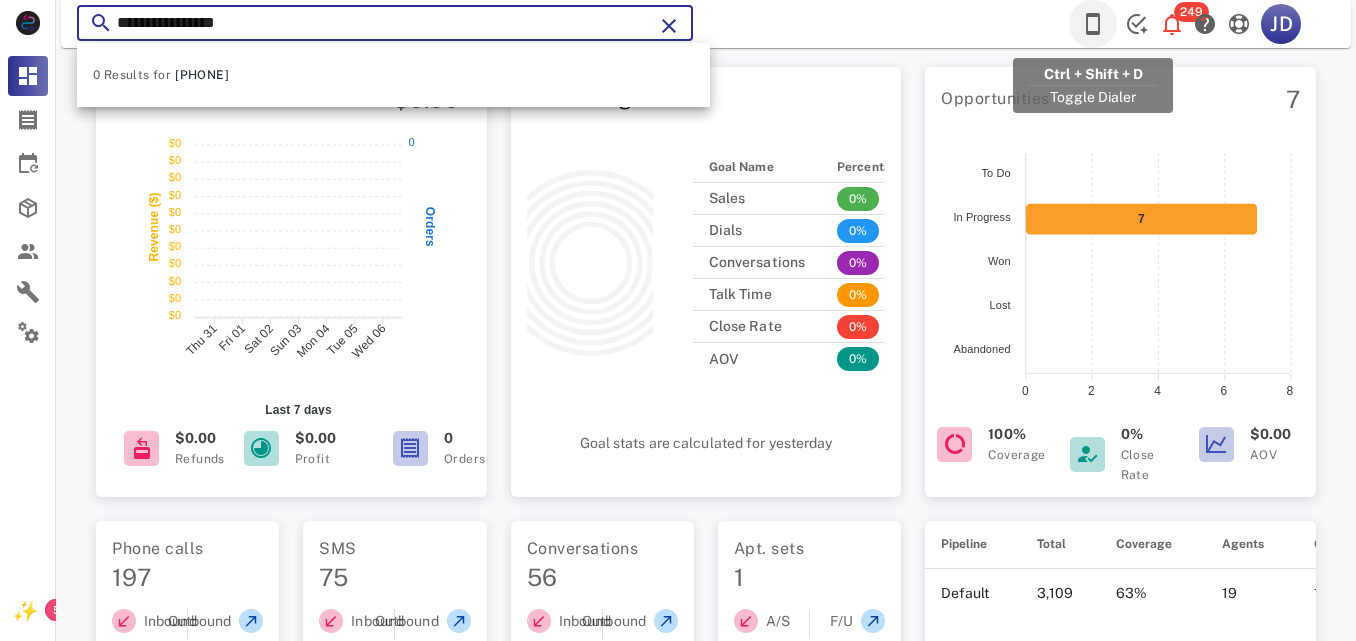 type on "**********" 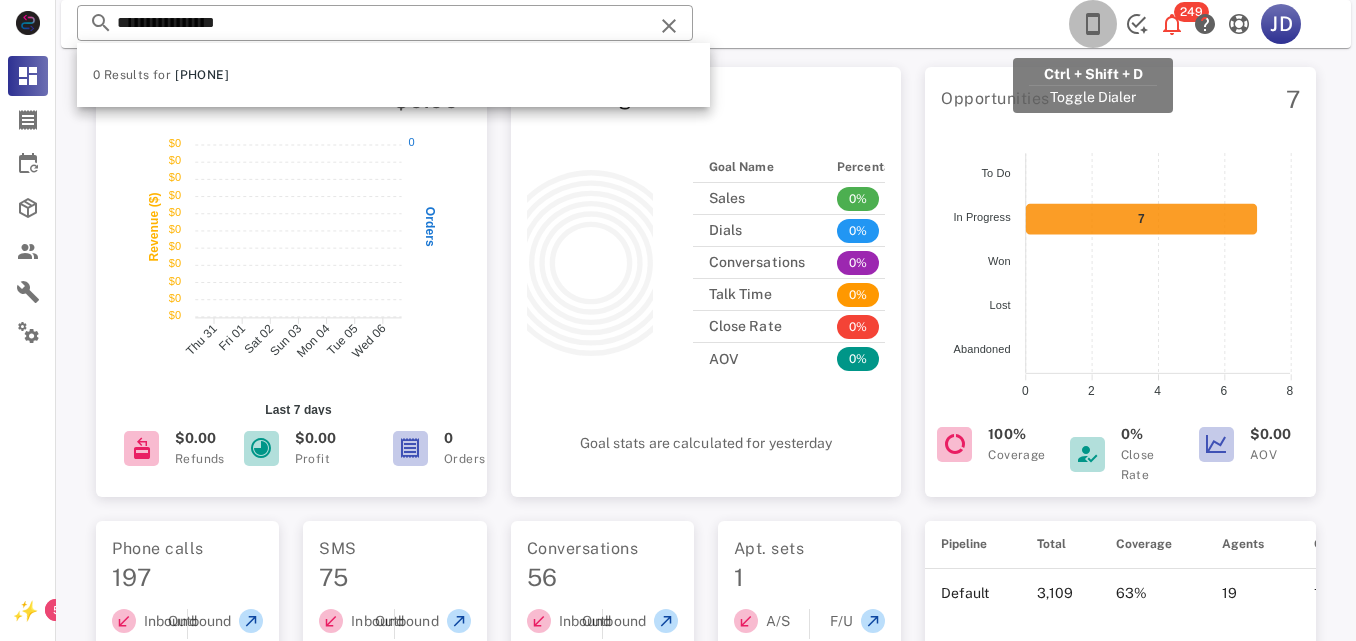 click at bounding box center [1093, 24] 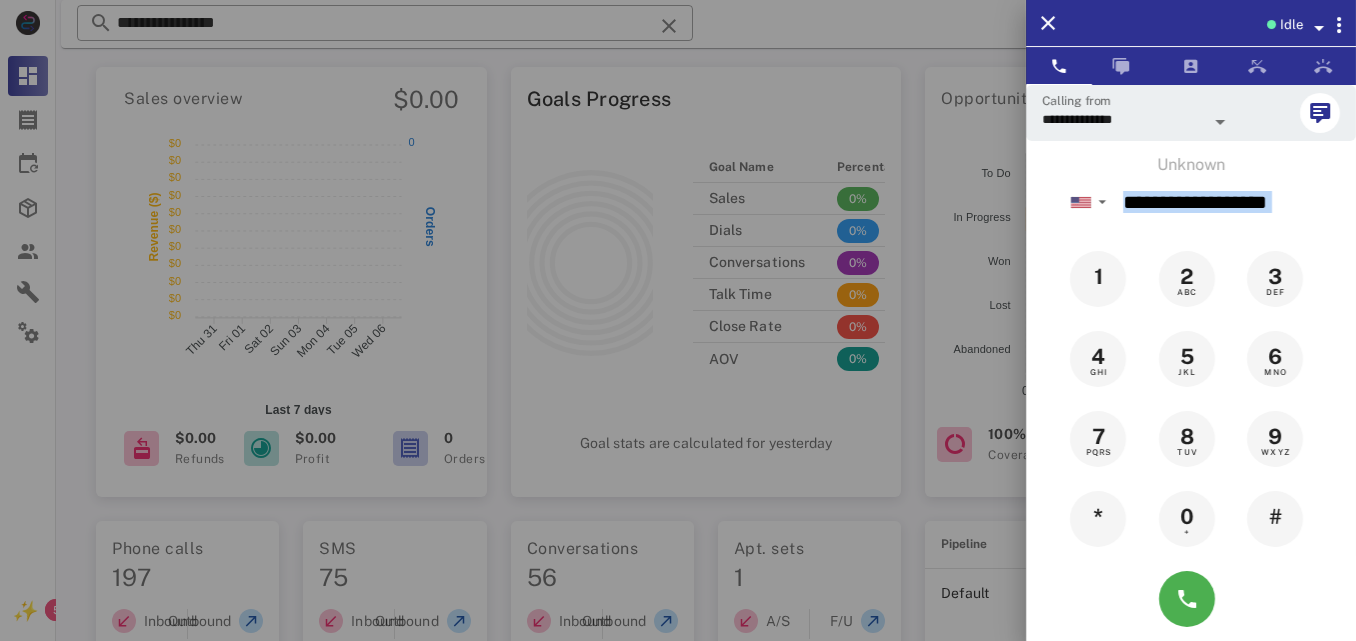 drag, startPoint x: 1169, startPoint y: 233, endPoint x: 1179, endPoint y: 215, distance: 20.59126 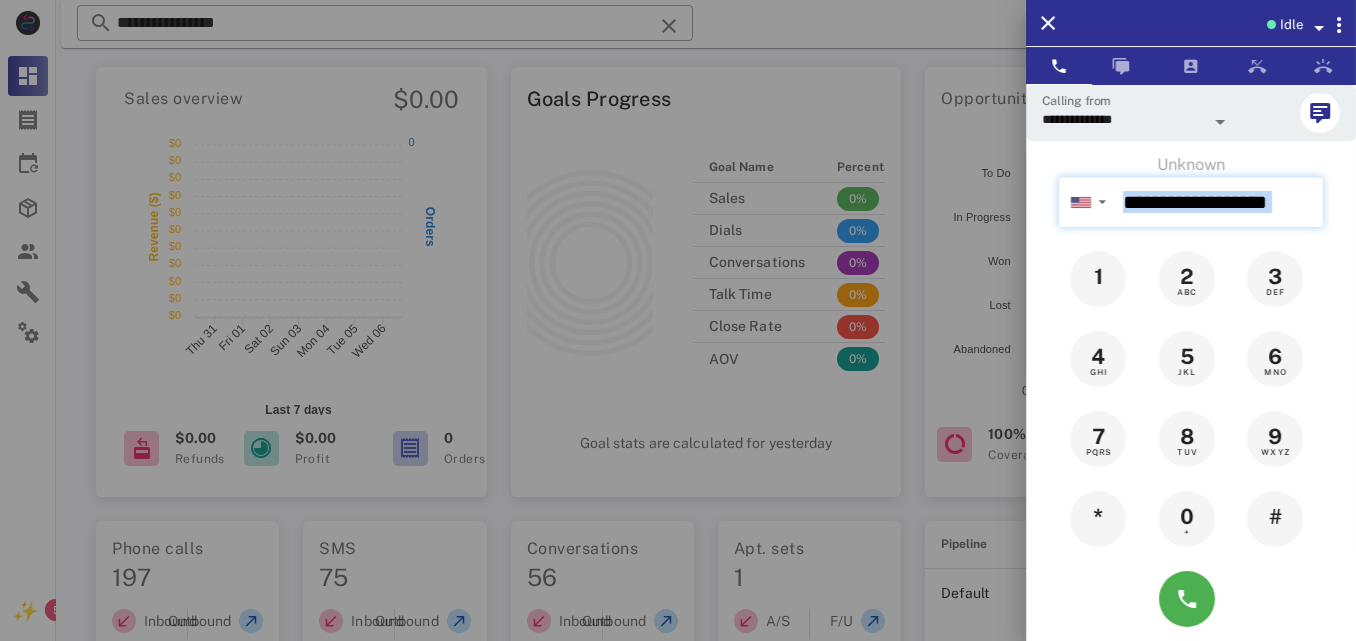 click at bounding box center (1219, 202) 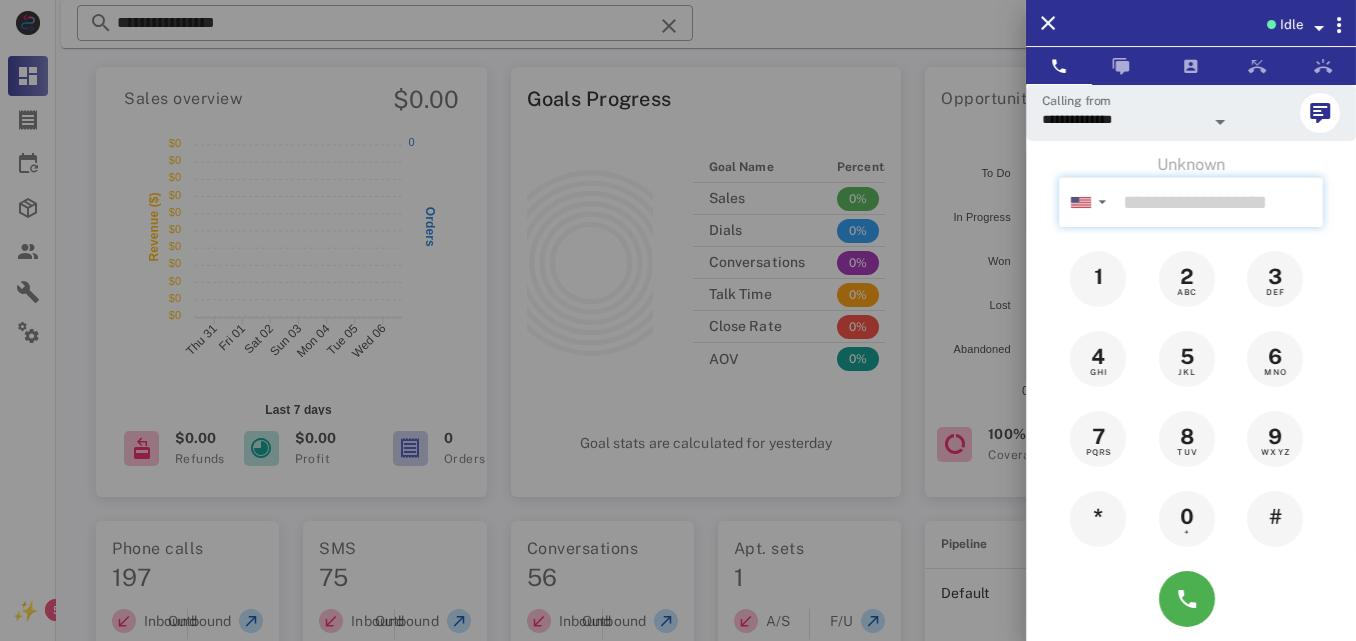paste on "**********" 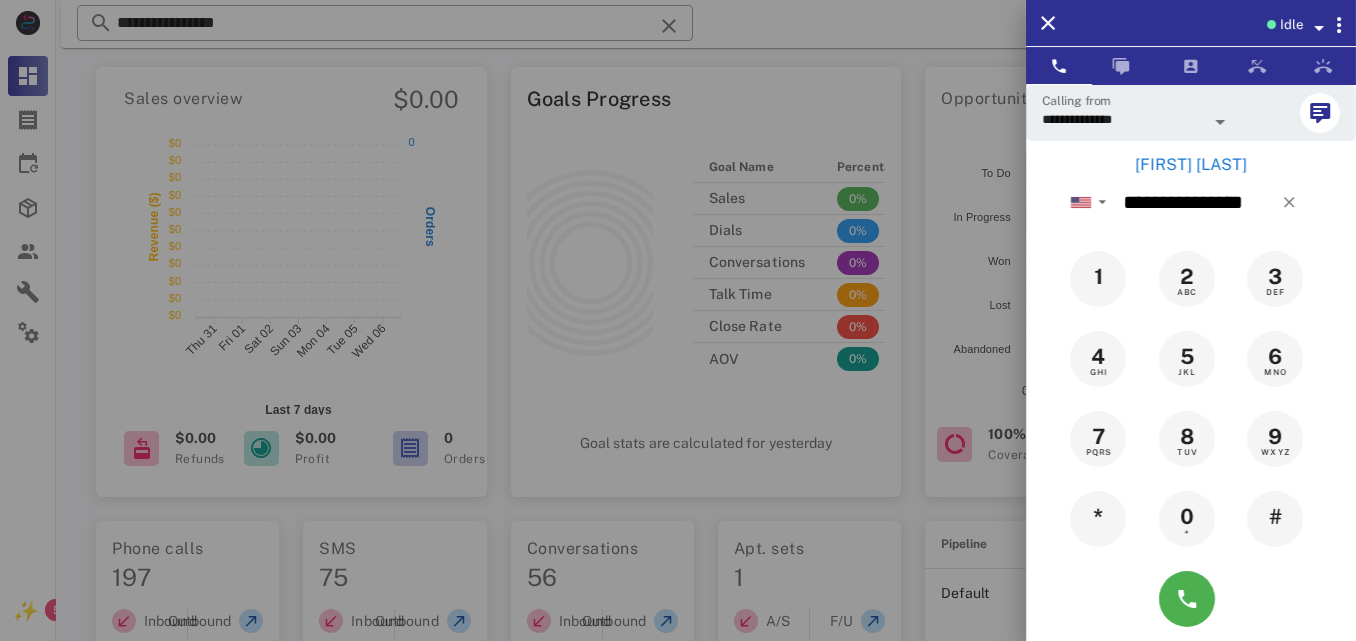 click on "[FIRST] [LAST]" at bounding box center (1191, 165) 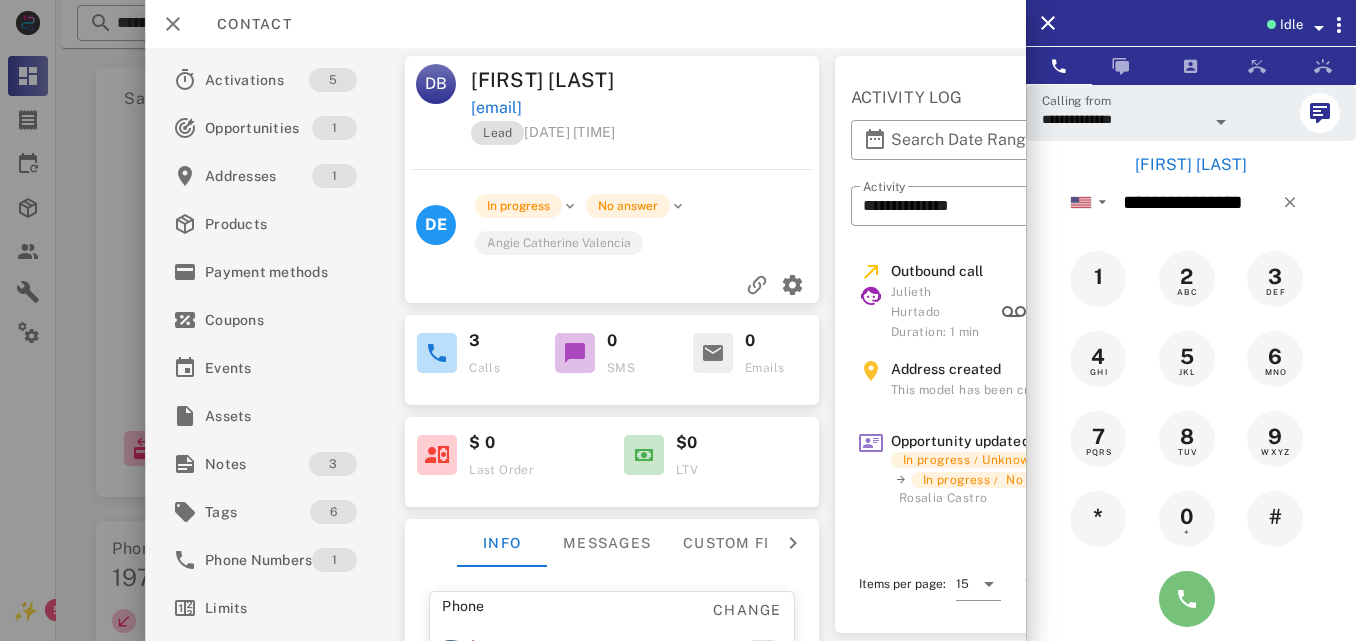 click at bounding box center (1187, 599) 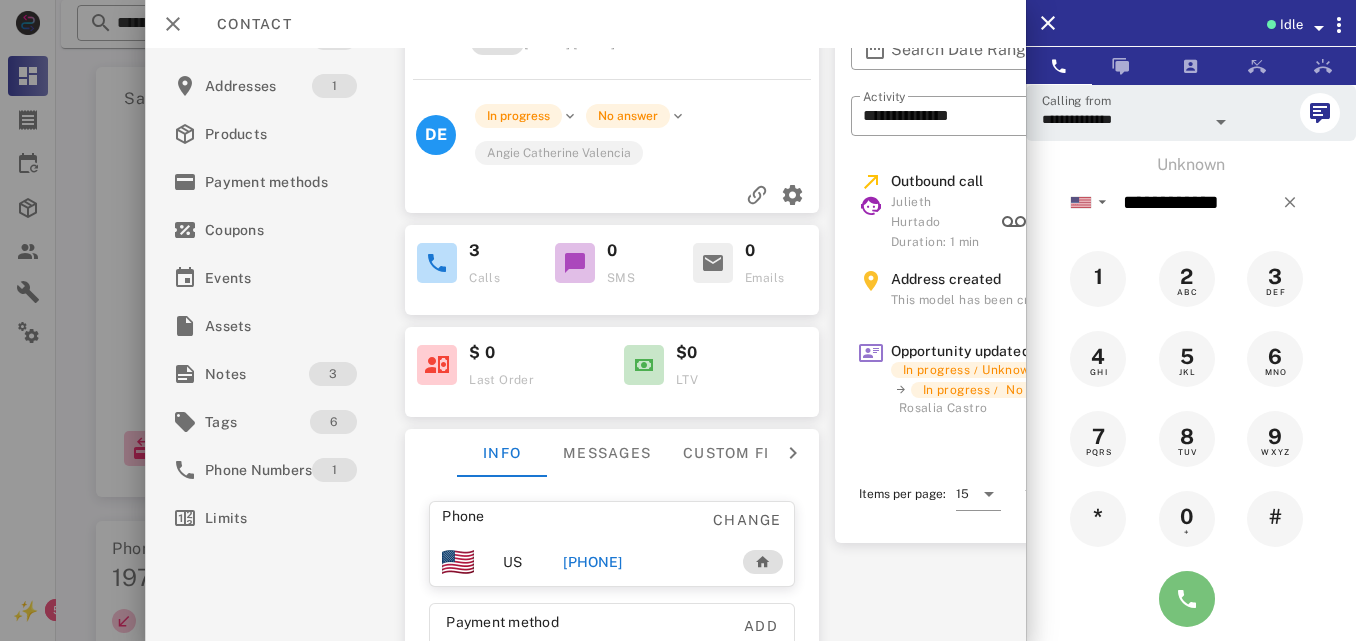 scroll, scrollTop: 116, scrollLeft: 0, axis: vertical 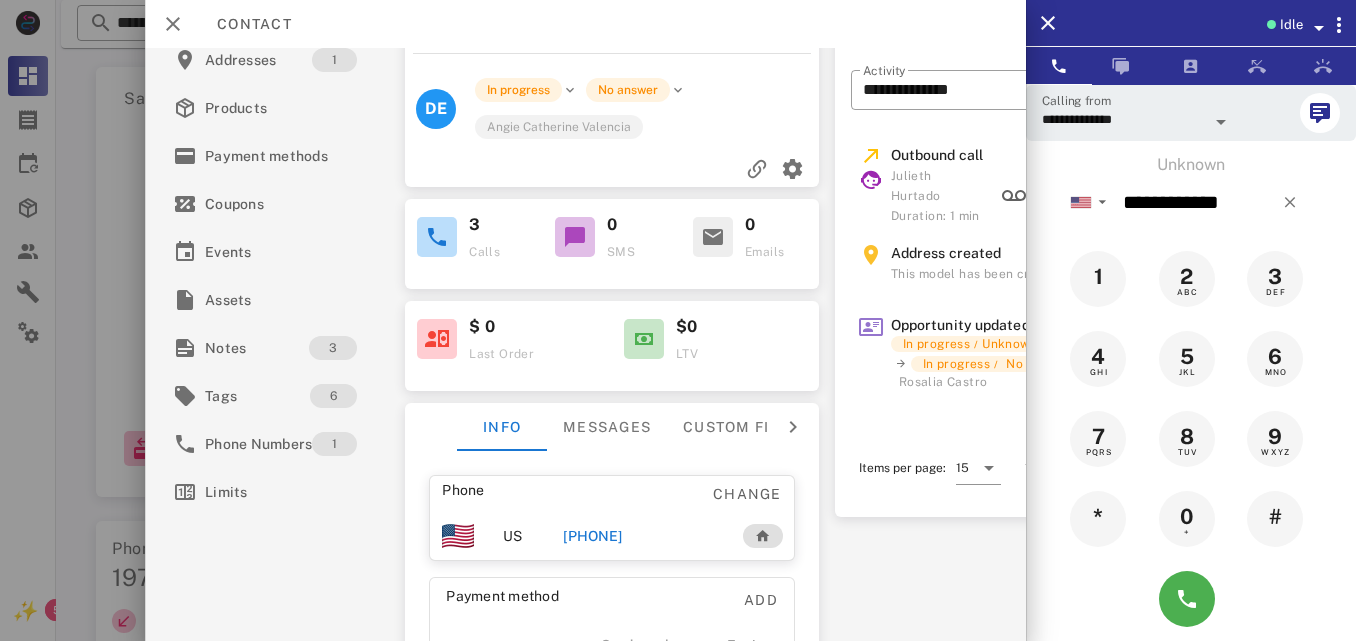 click on "[PHONE]" at bounding box center [593, 536] 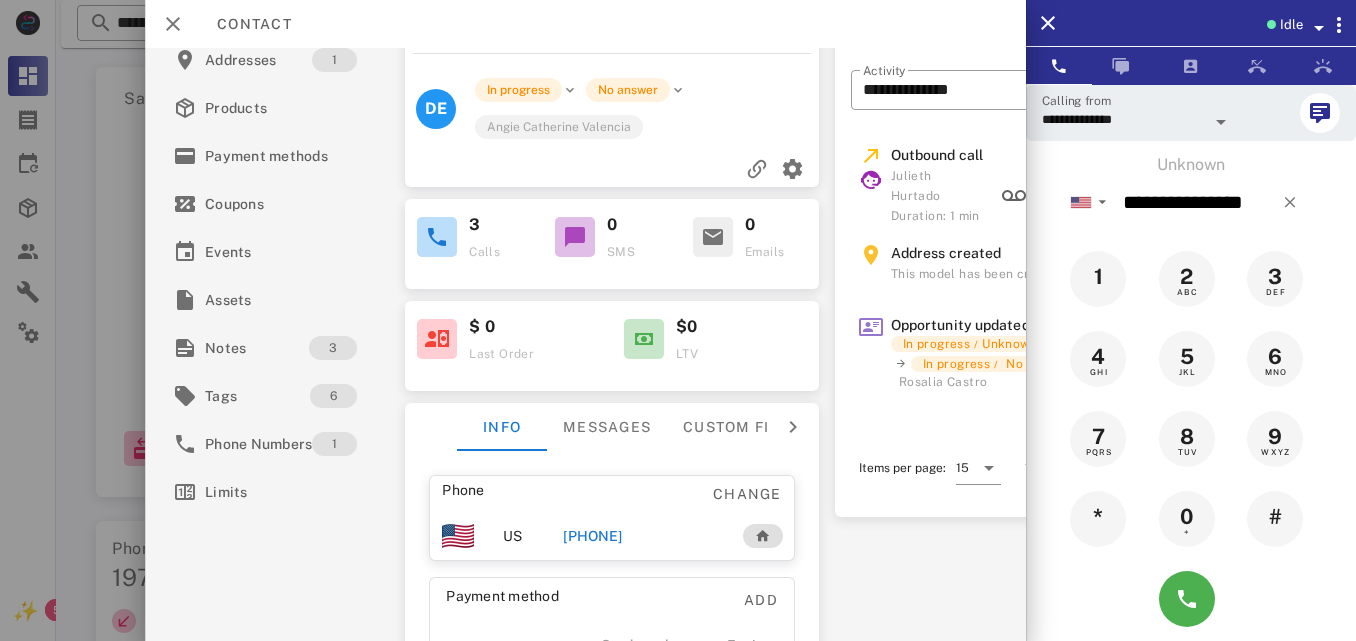 click on "[PHONE]" at bounding box center (593, 536) 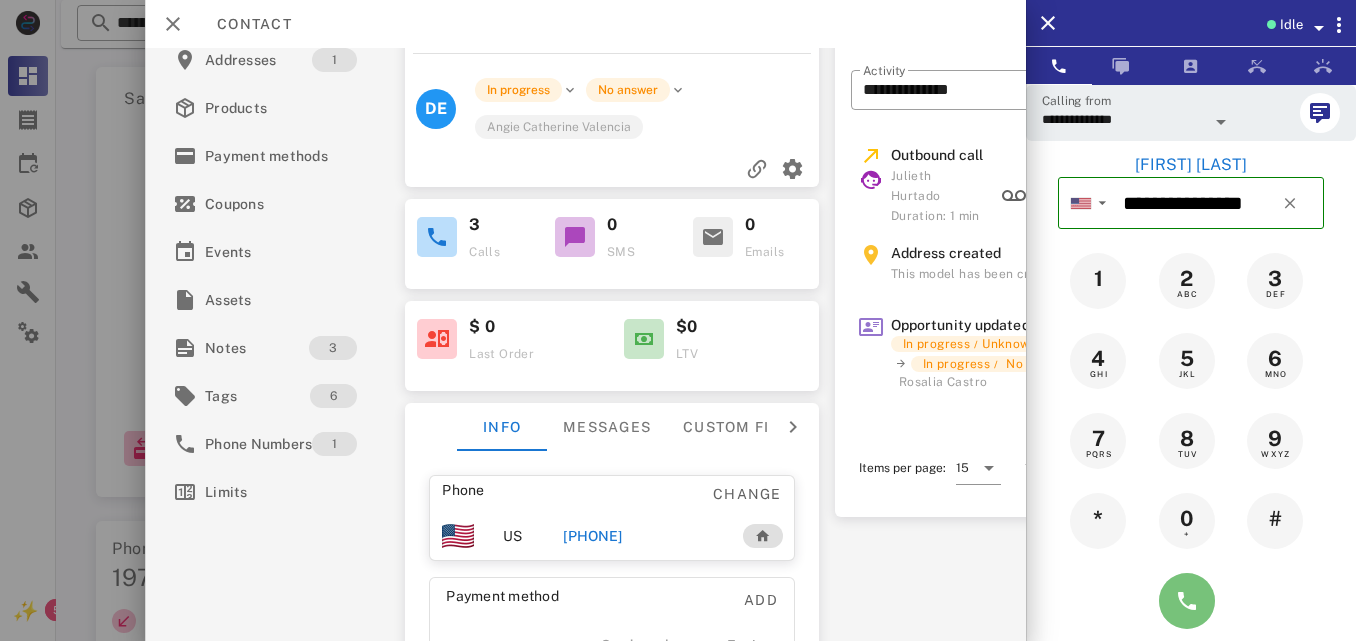 click at bounding box center [1187, 601] 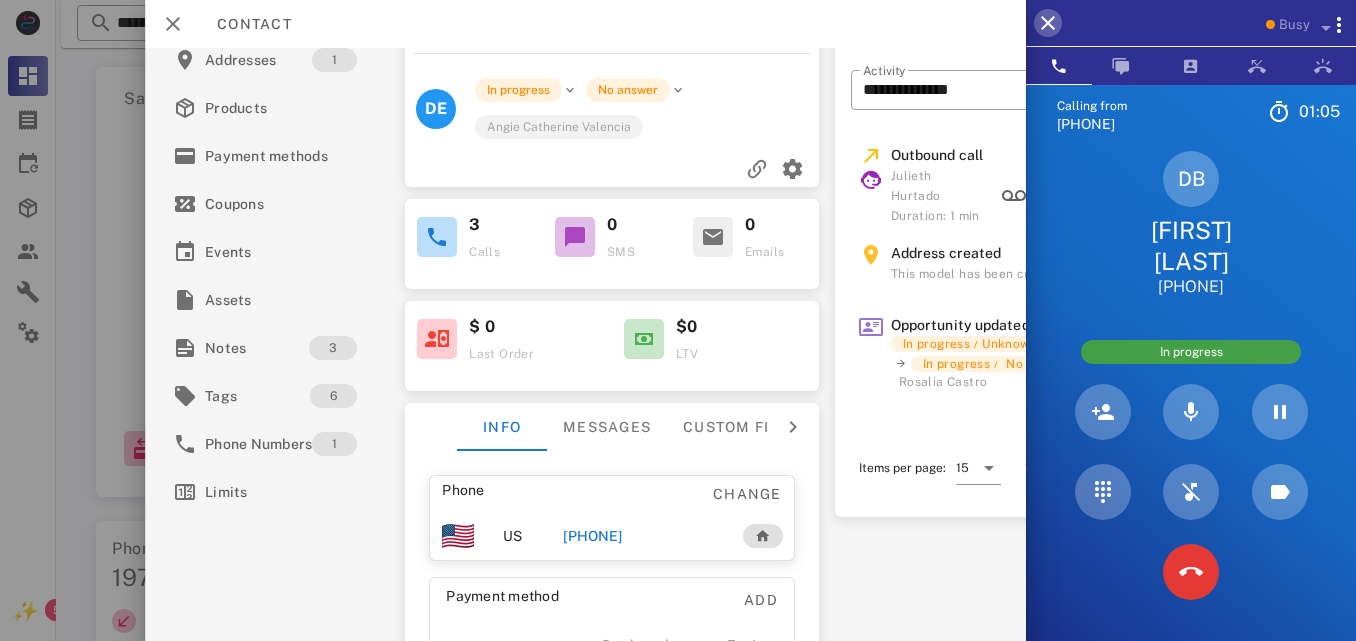 click at bounding box center (1048, 23) 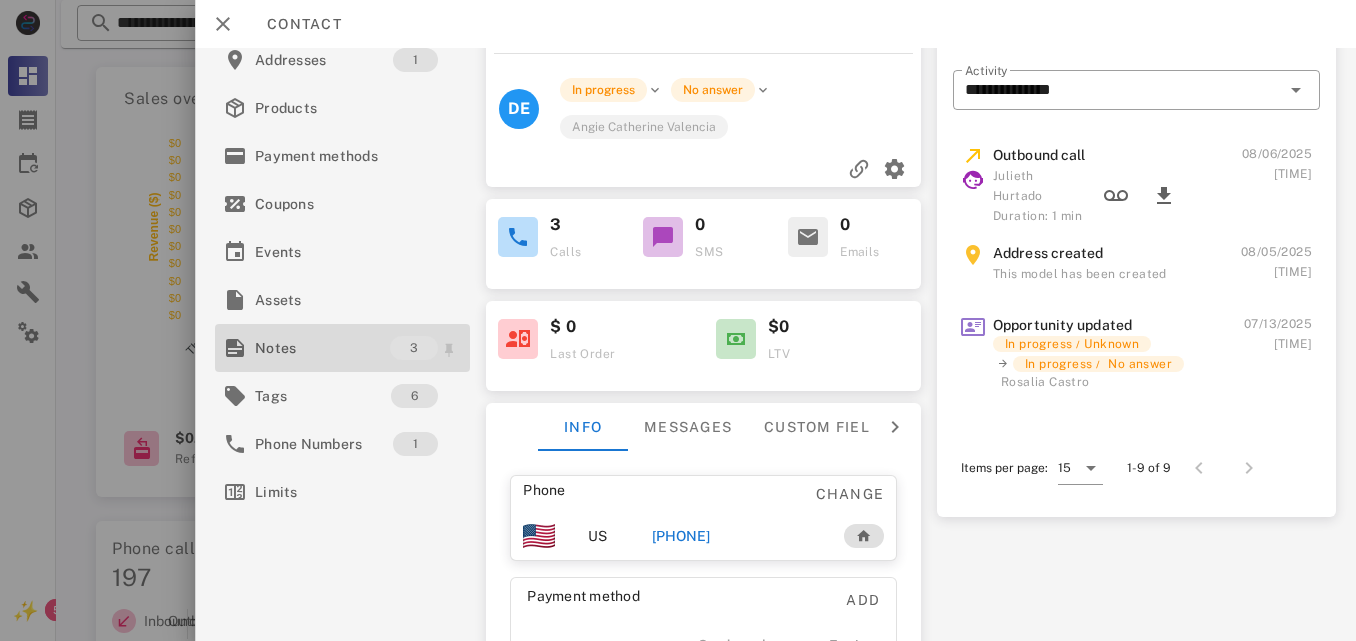 click on "Notes" at bounding box center [322, 348] 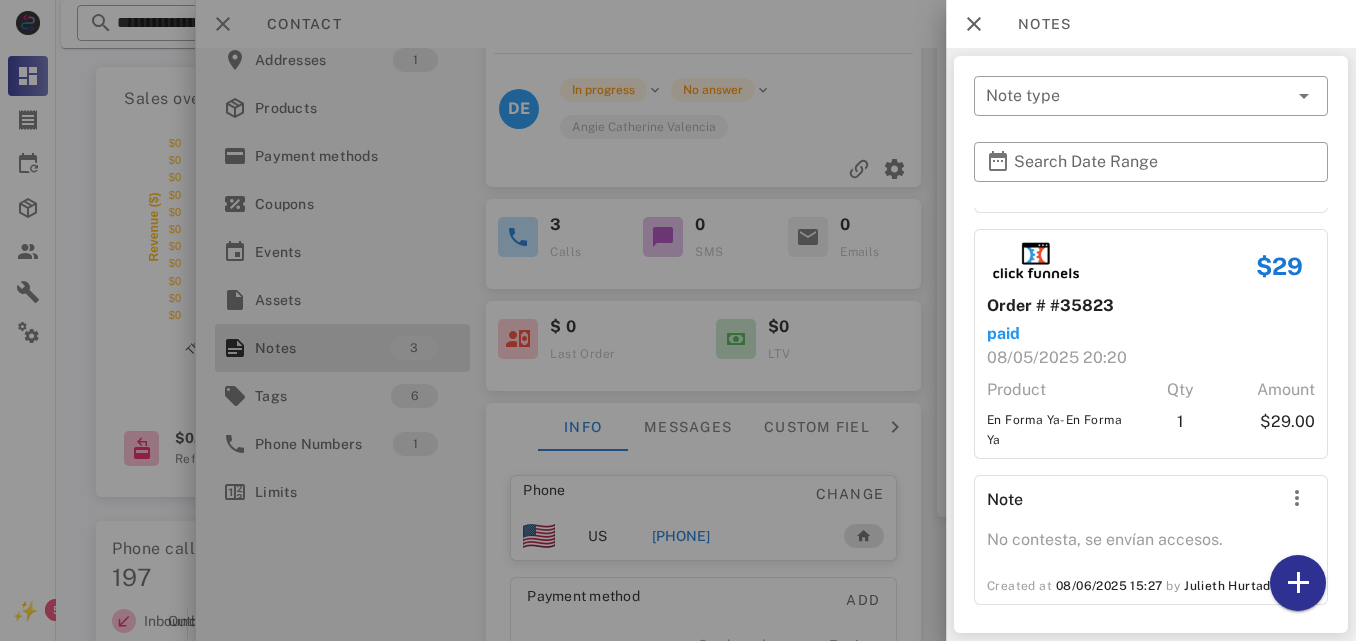 scroll, scrollTop: 232, scrollLeft: 0, axis: vertical 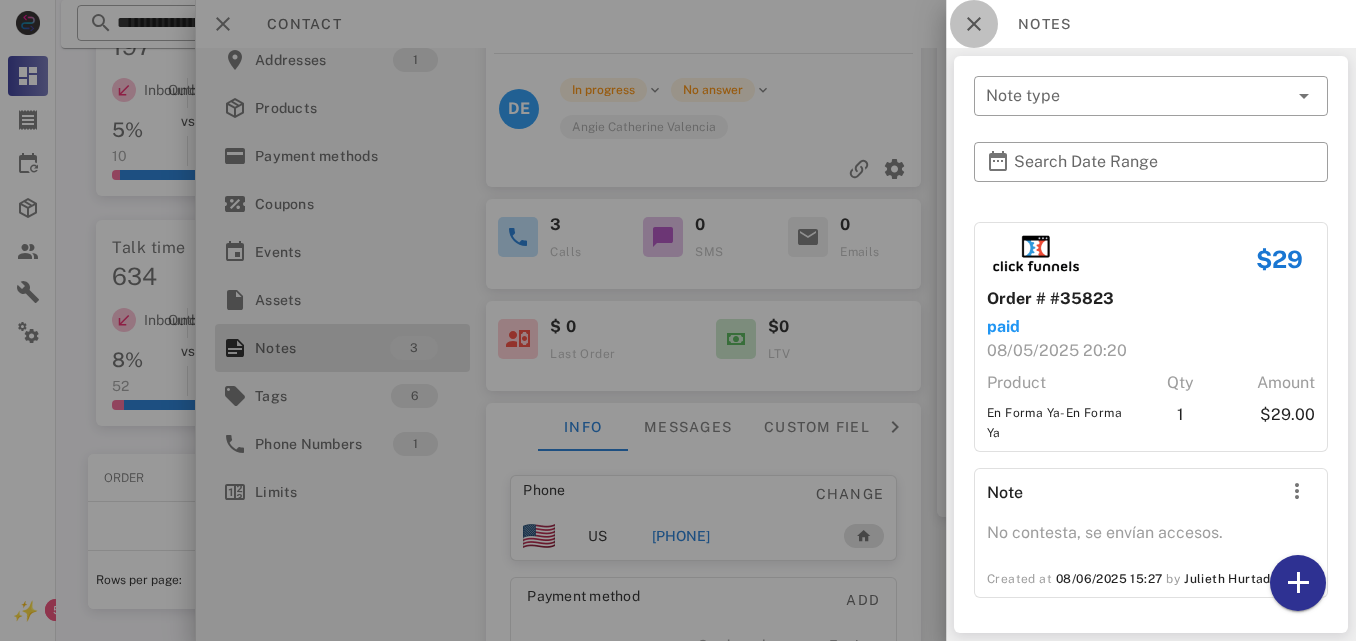 click at bounding box center (974, 24) 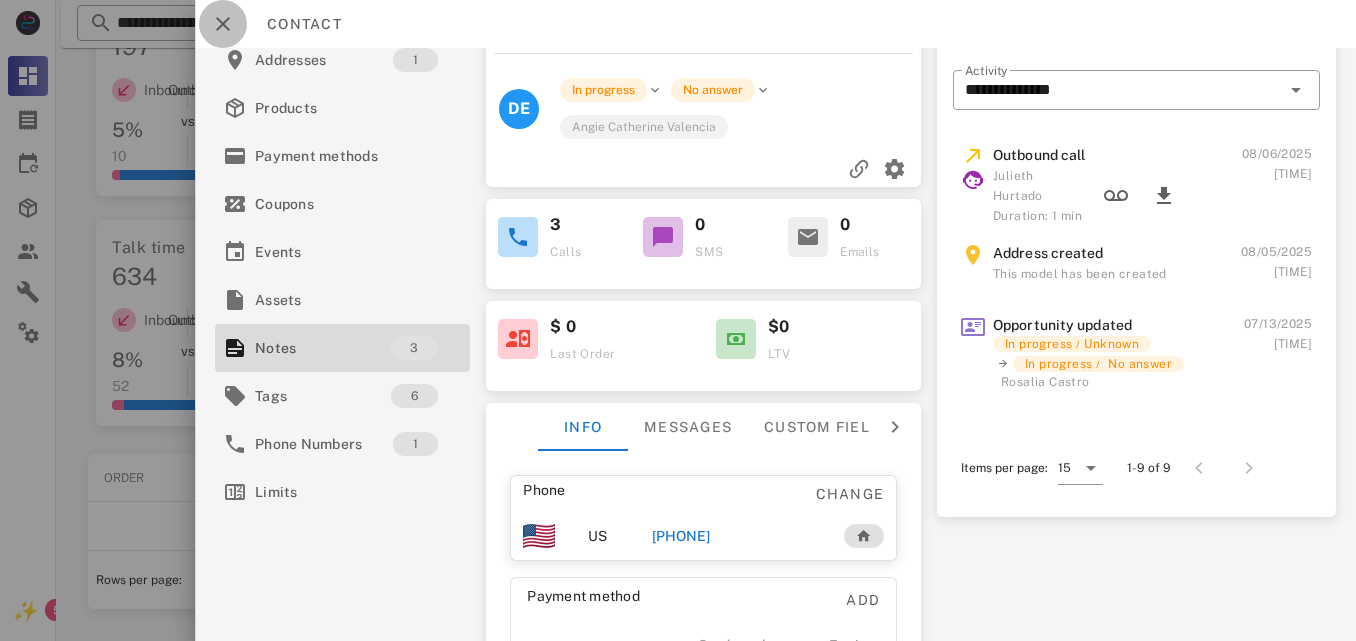 click at bounding box center [223, 24] 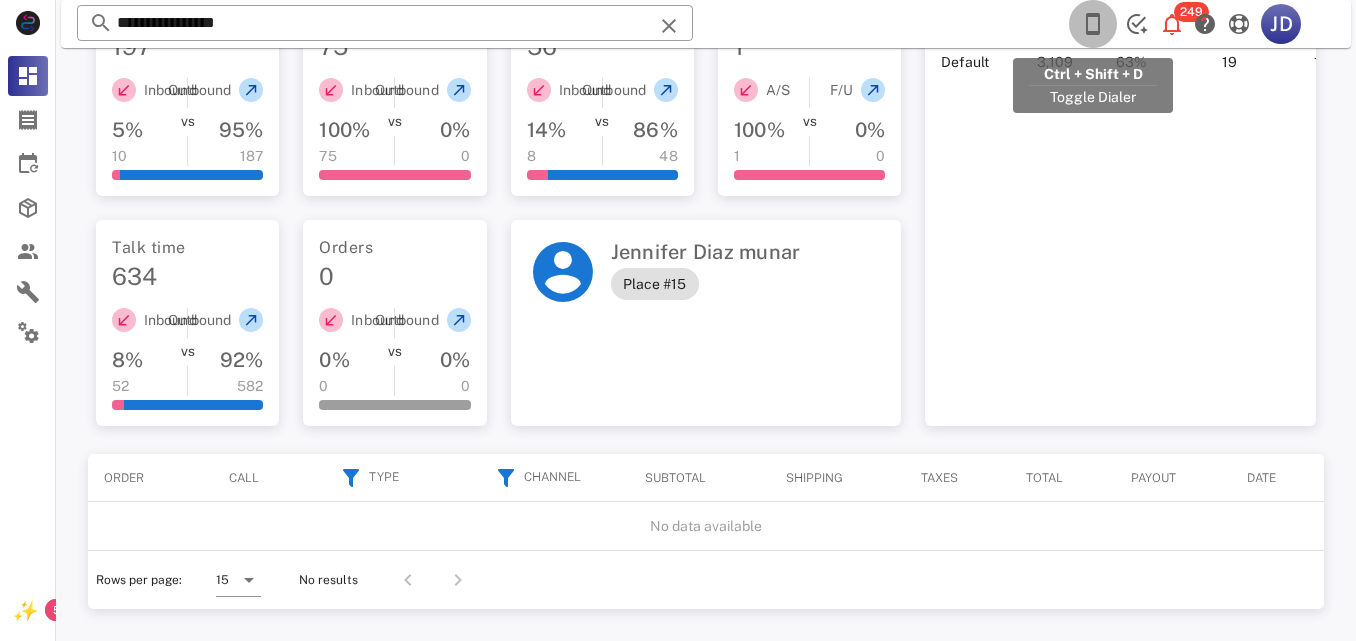 click at bounding box center [1093, 24] 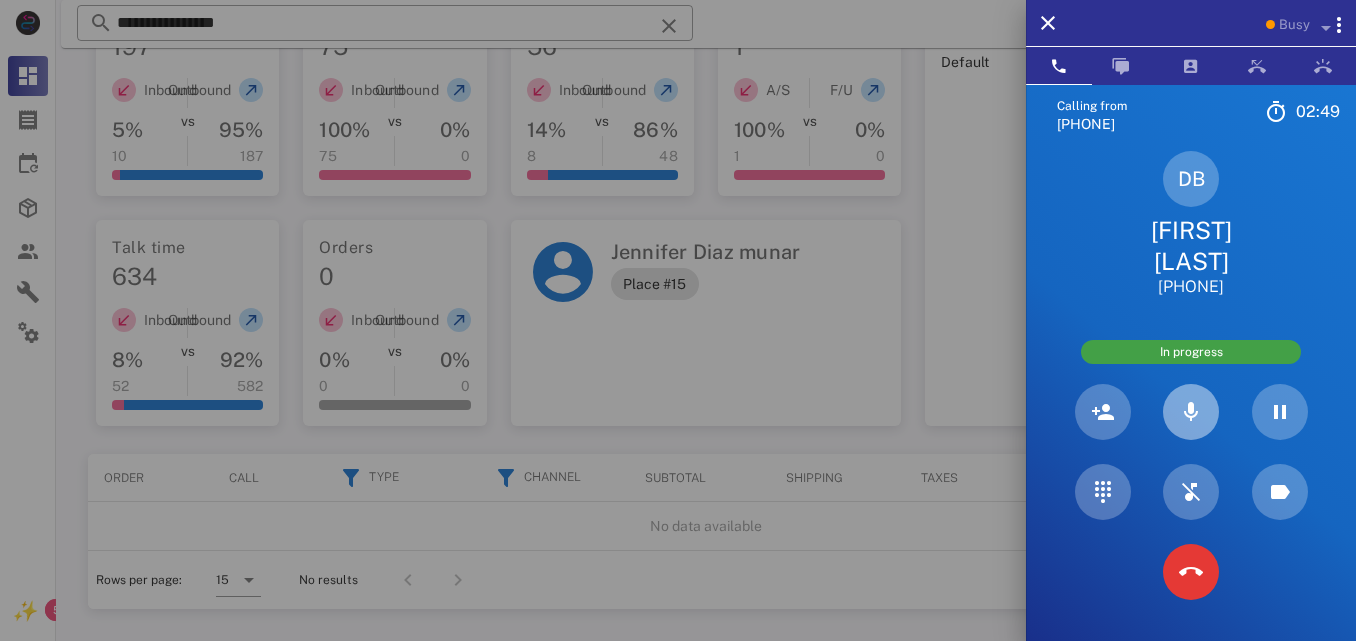 click at bounding box center [1191, 412] 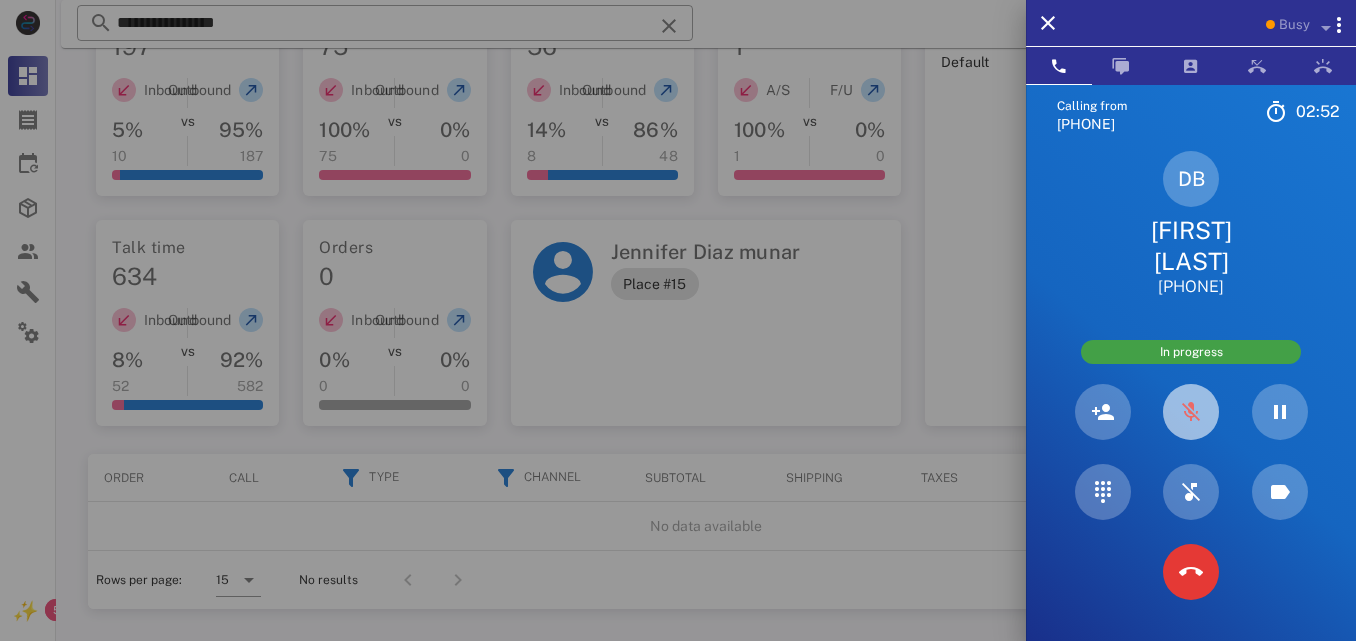 click at bounding box center (1191, 412) 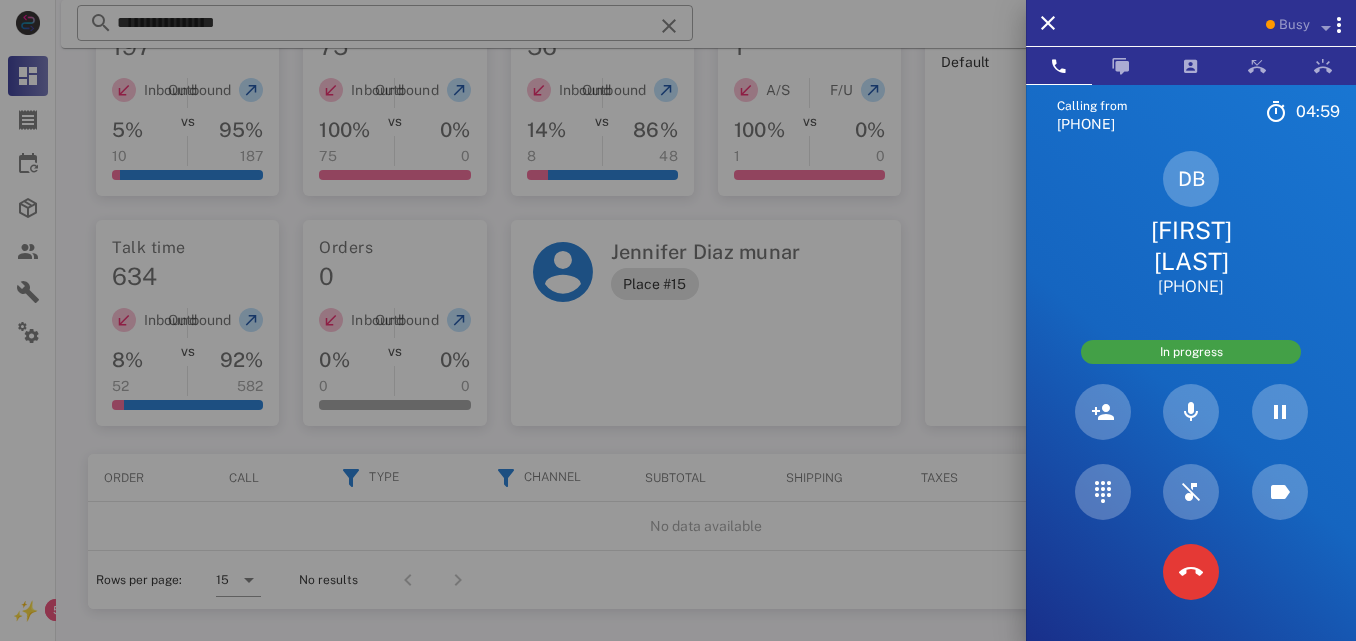 click on "[FIRST] [LAST]" at bounding box center (1191, 246) 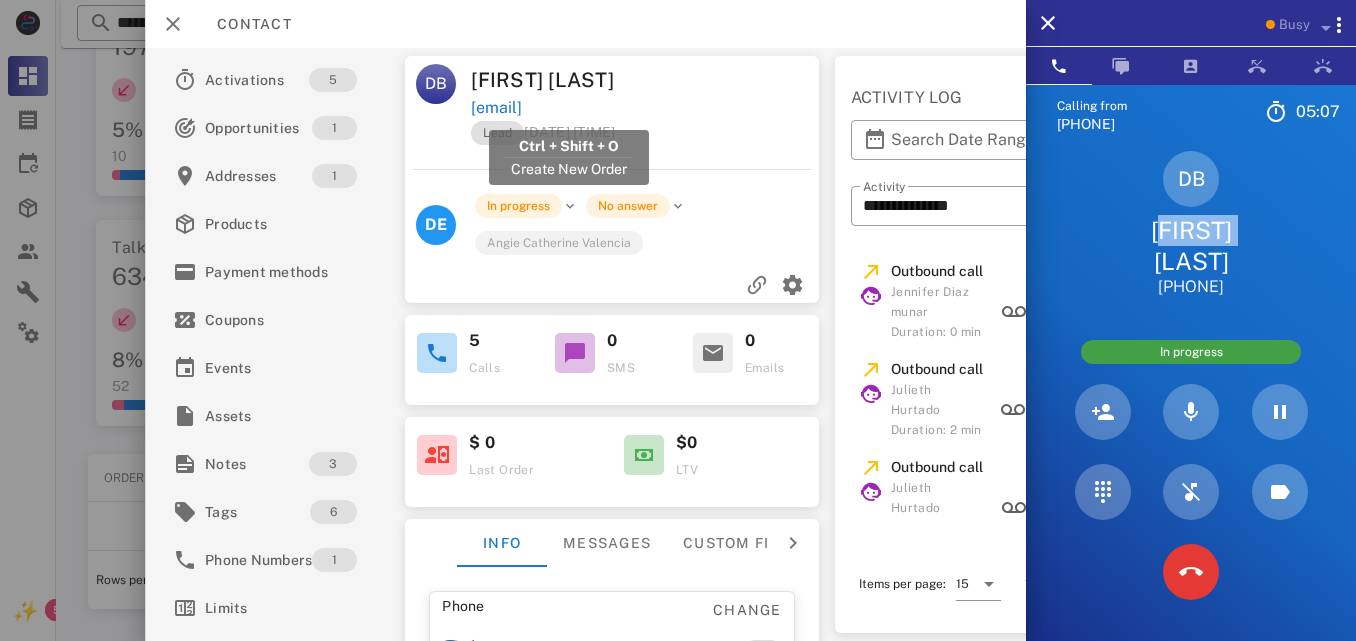 drag, startPoint x: 671, startPoint y: 109, endPoint x: 474, endPoint y: 113, distance: 197.0406 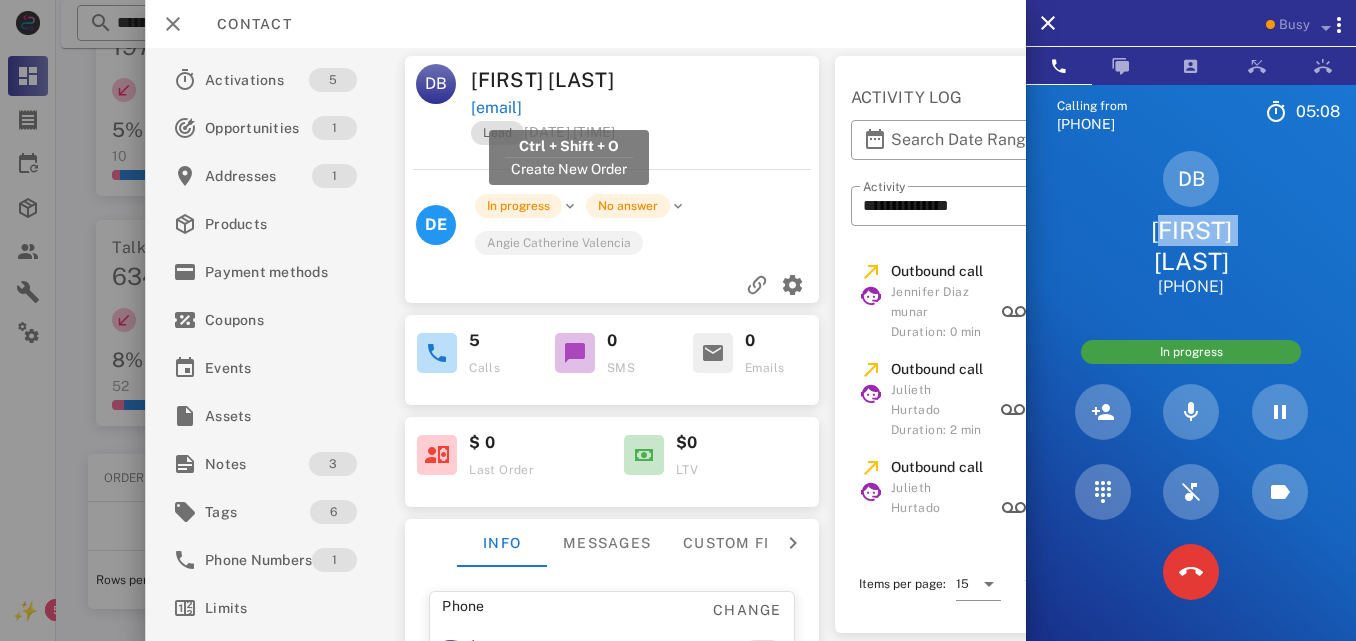 copy on "[EMAIL]" 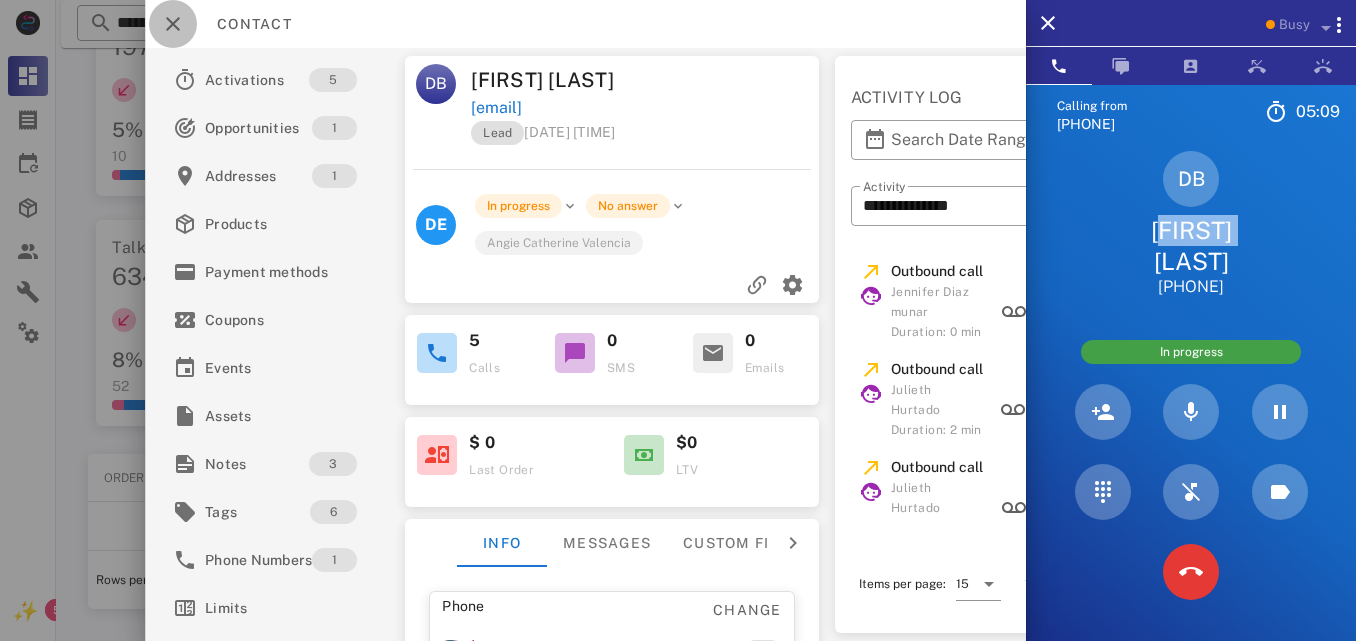 click at bounding box center [173, 24] 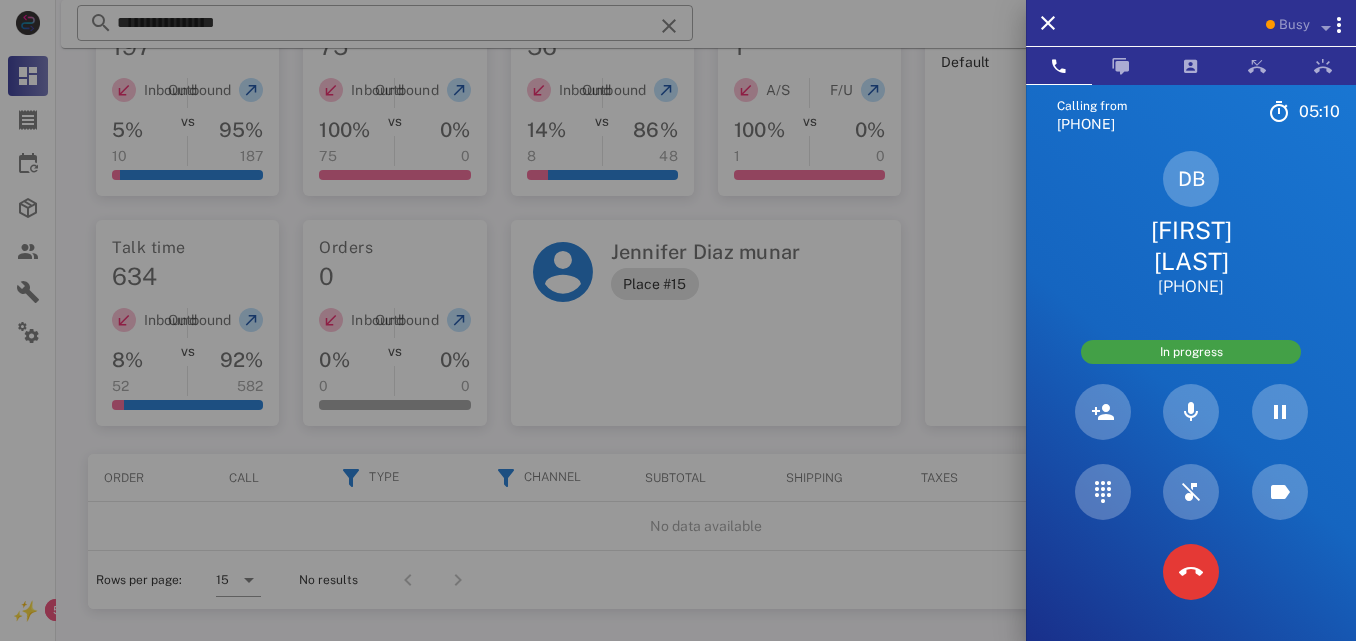 click at bounding box center [678, 320] 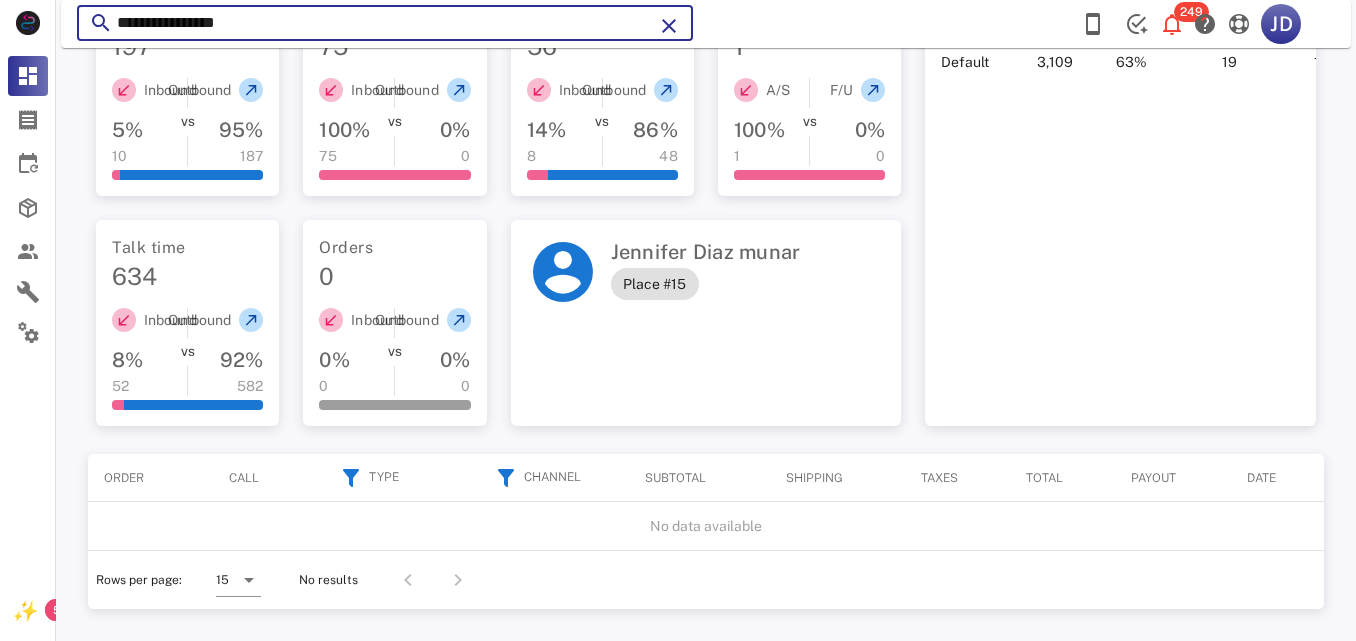 click on "**********" at bounding box center [385, 23] 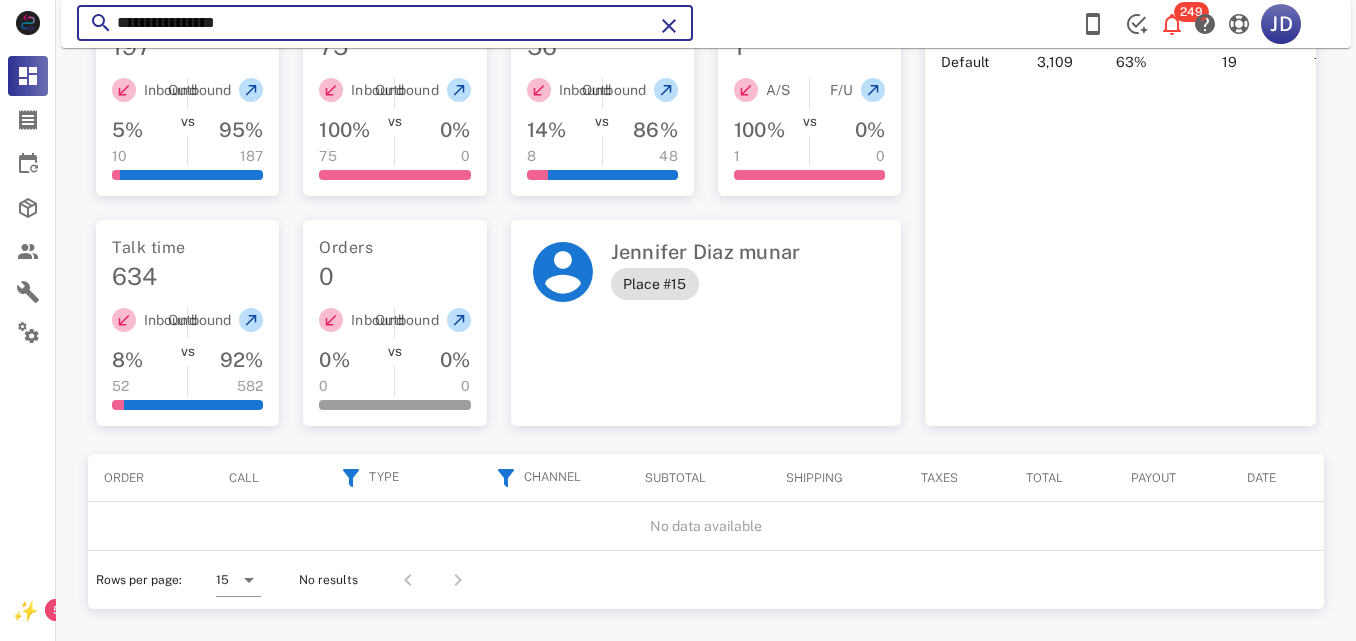 click on "Dashboard Orders Subscriptions Products Contacts Tools Settings" at bounding box center [28, 204] 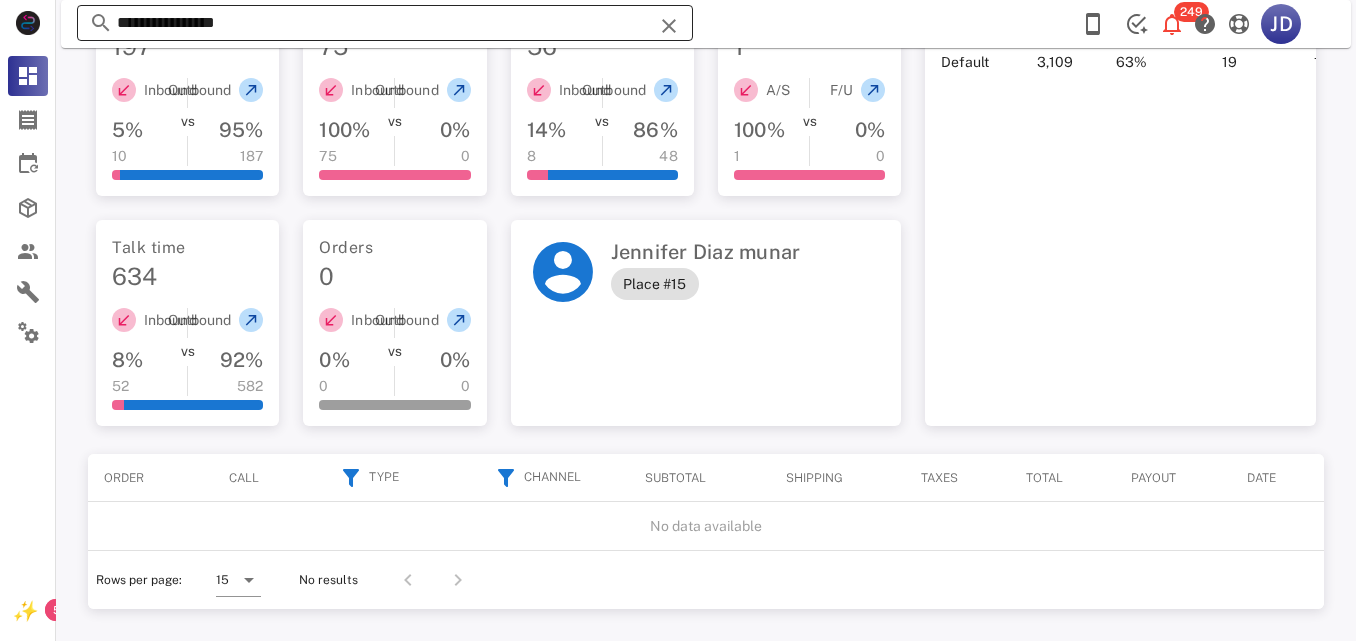 click on "**********" at bounding box center (385, 23) 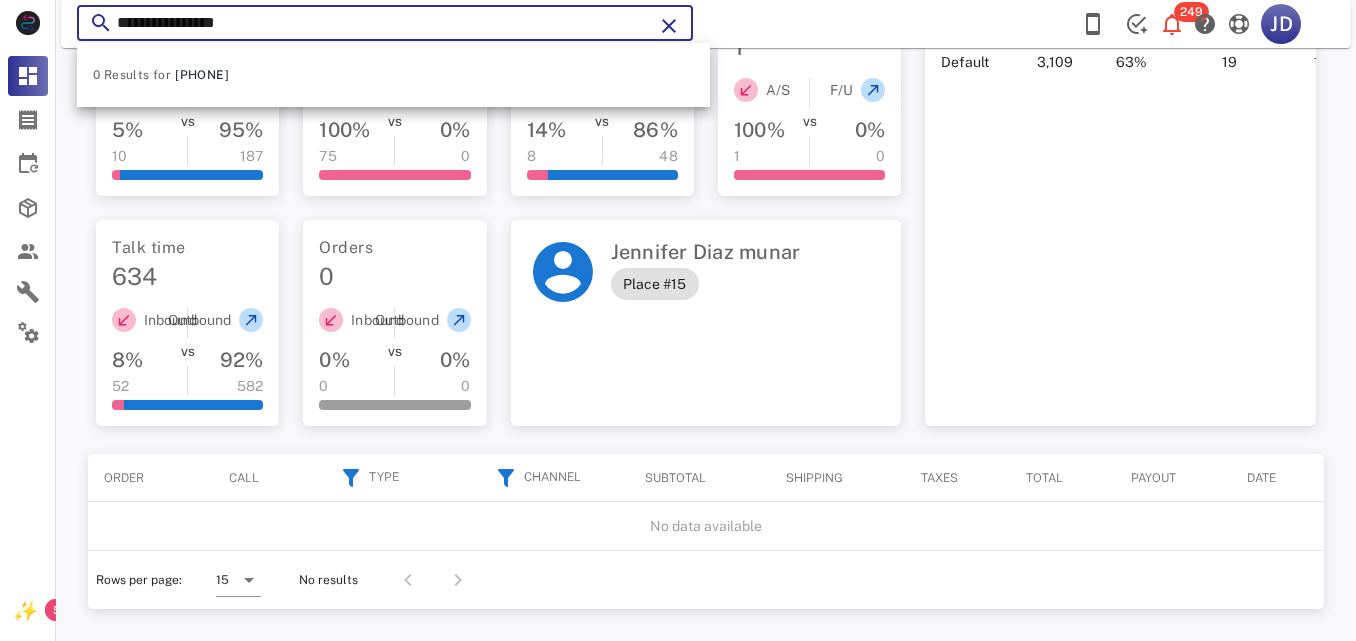 click on "**********" at bounding box center (385, 23) 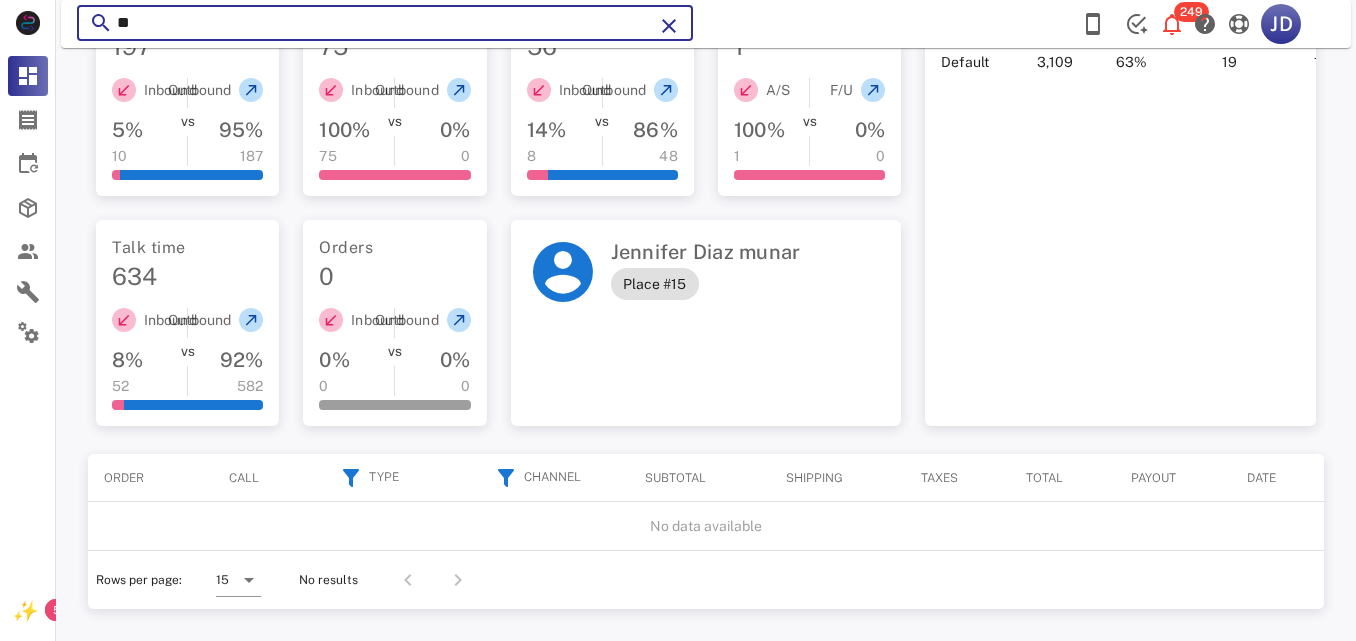 type on "*" 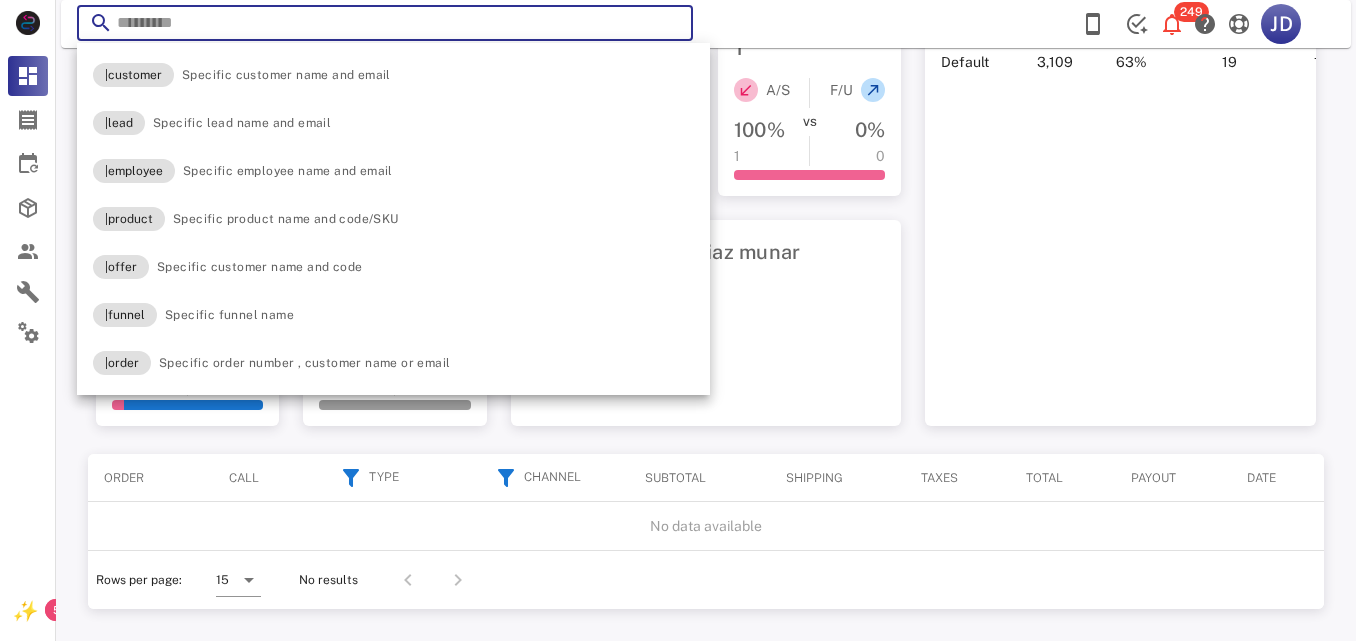 type on "*" 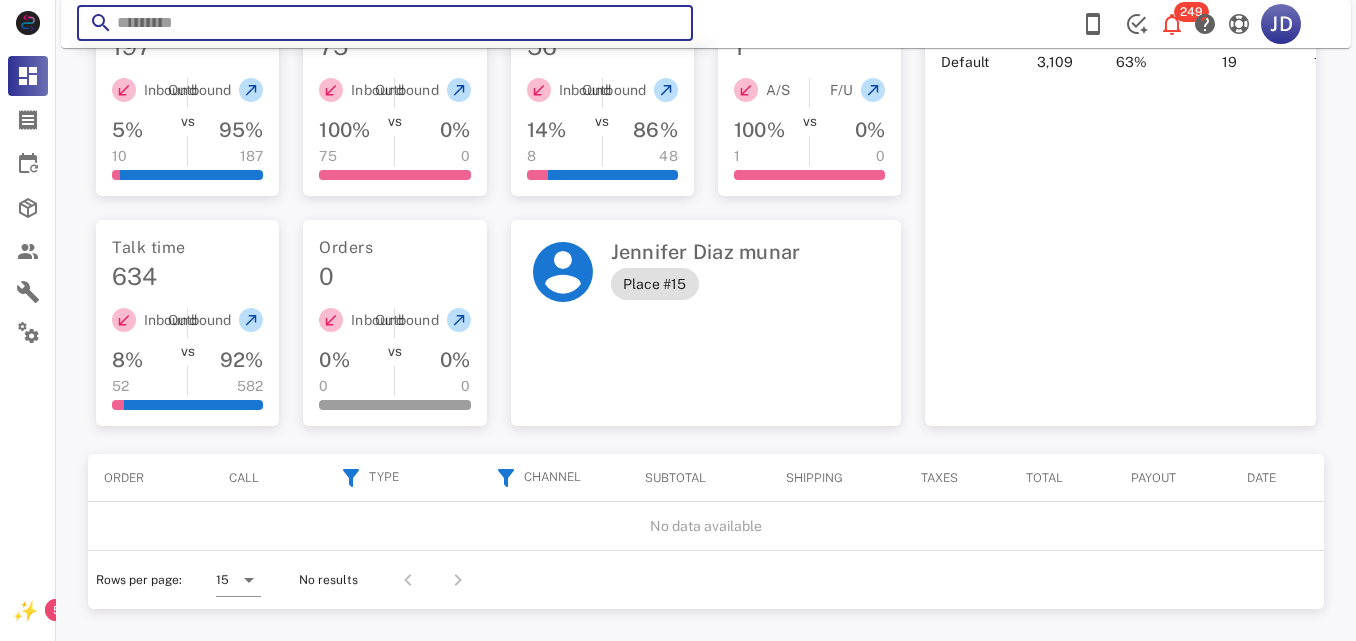paste on "**********" 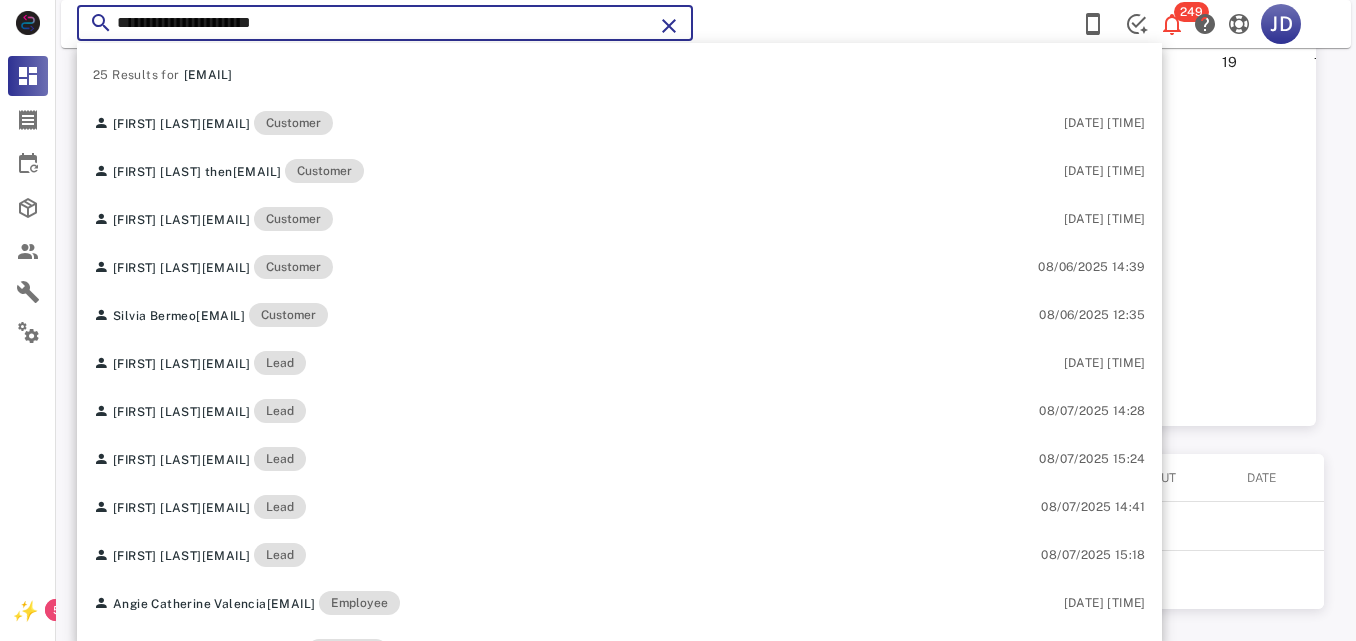 type on "**********" 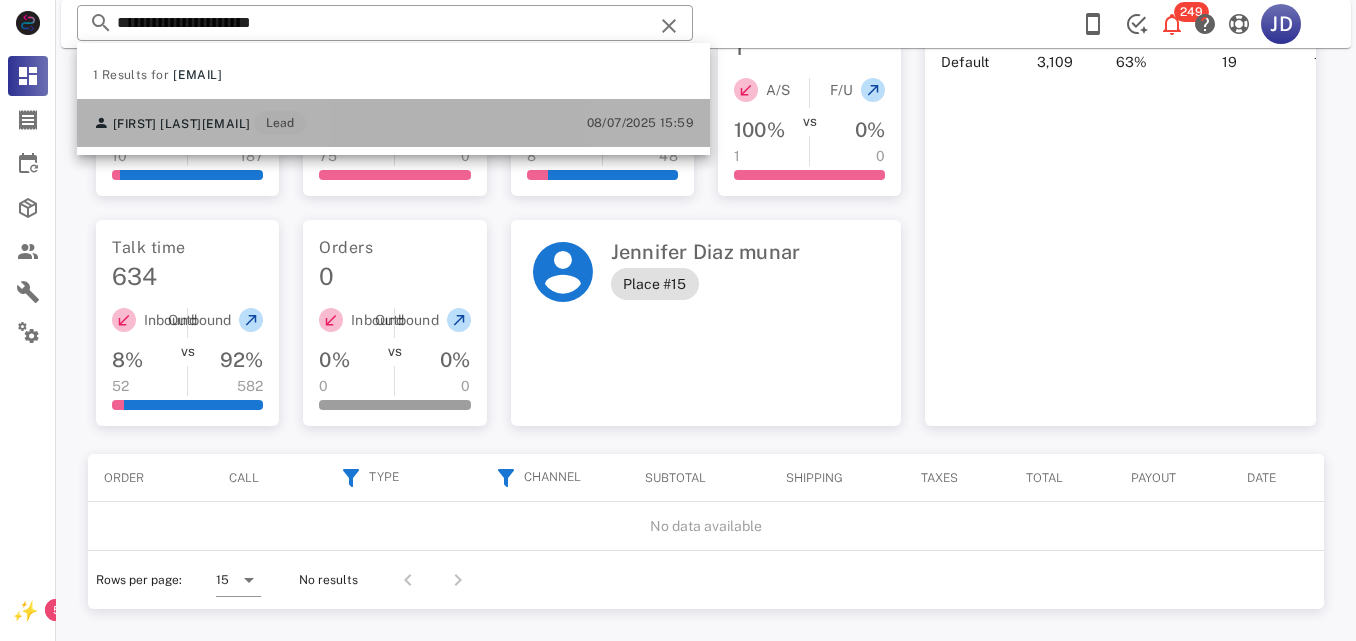 click on "[EMAIL]" at bounding box center [226, 124] 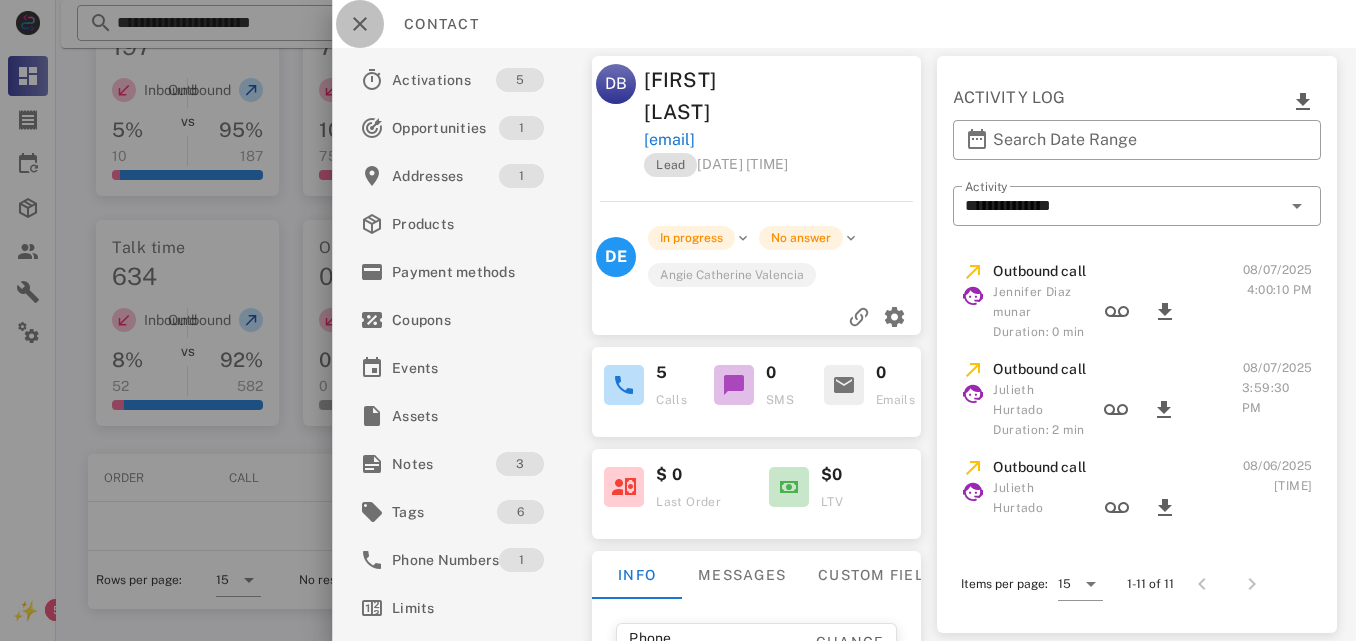 click at bounding box center (360, 24) 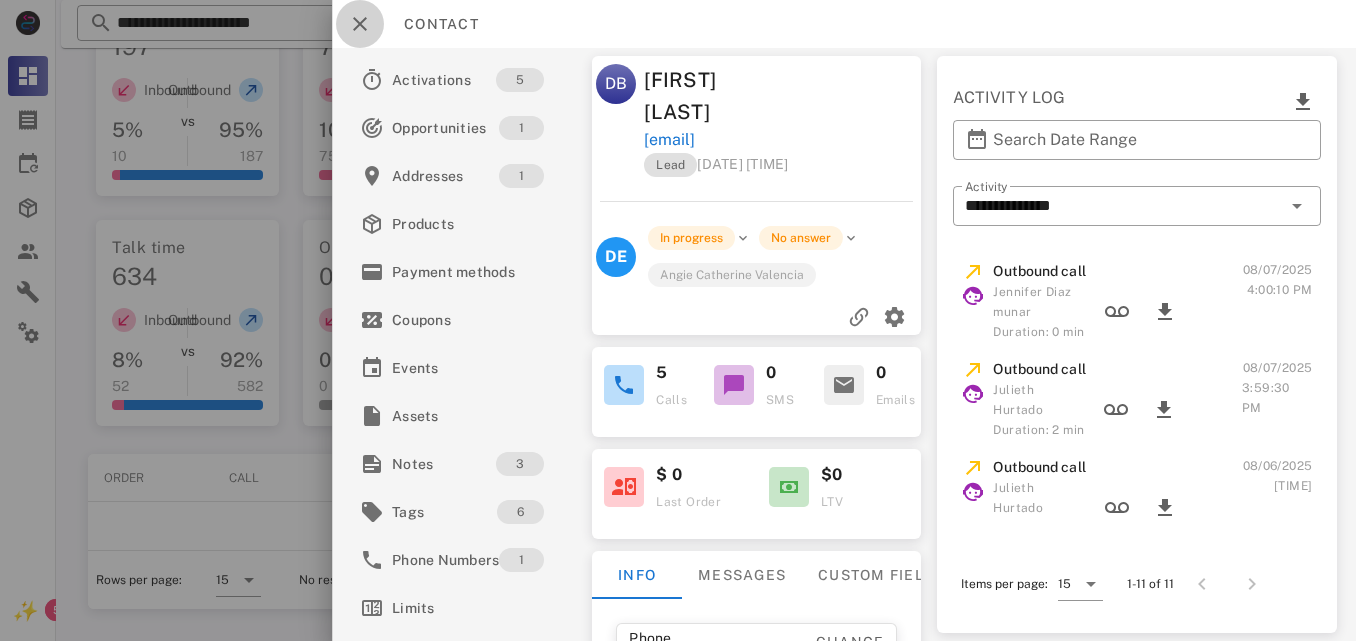 click on "**********" at bounding box center [385, 23] 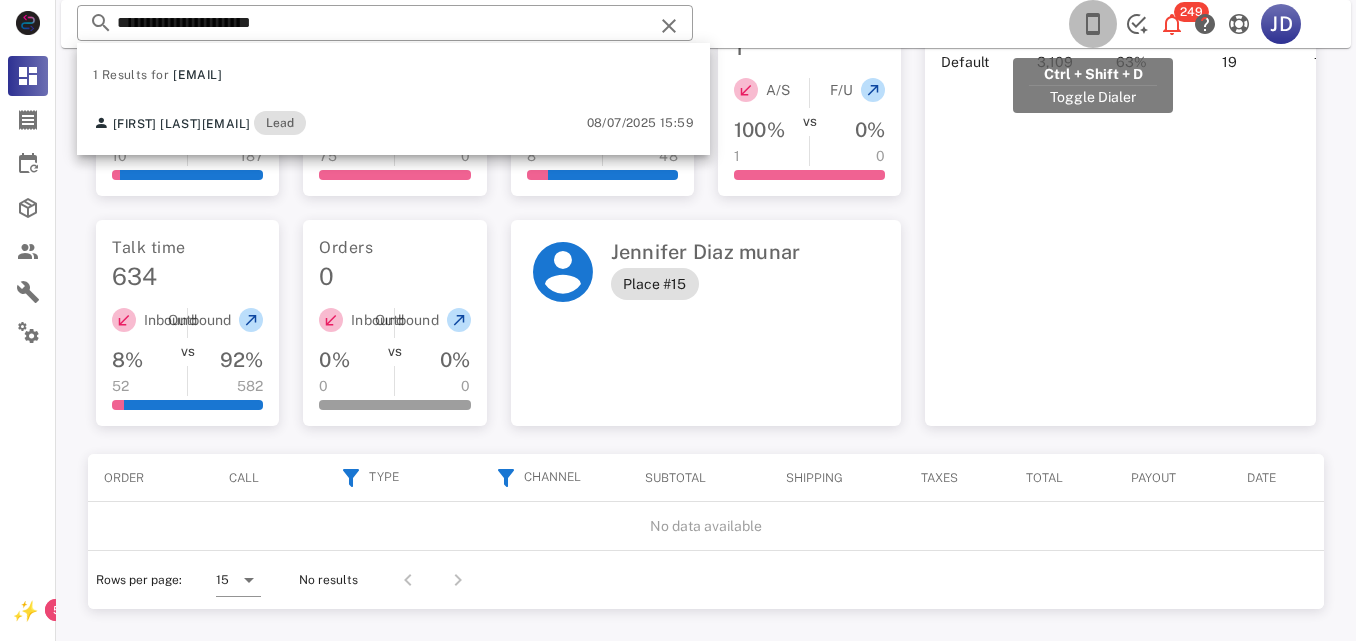 click at bounding box center [1093, 24] 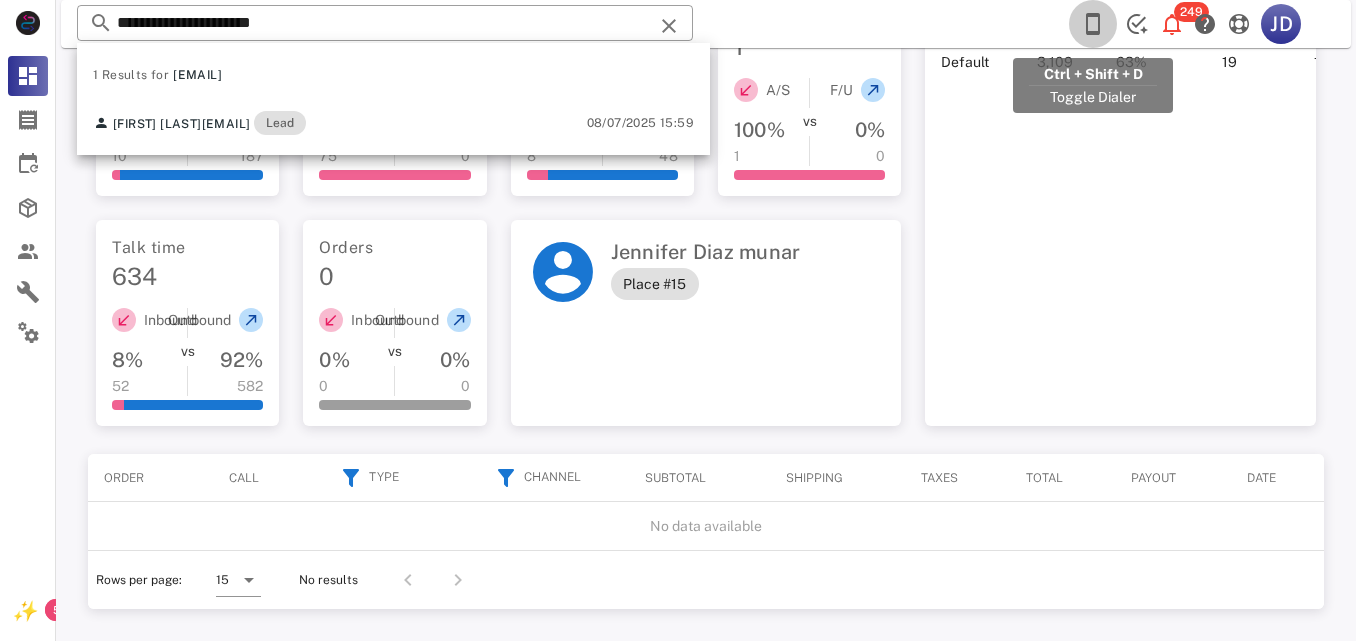 click on "Busy  Calling from [PHONE] [TIME]:  Unknown      ▼     [COUNTRY]
[PHONE_CODE]
[COUNTRY]
[PHONE_CODE]
[COUNTRY]
[PHONE_CODE]
[COUNTRY]
[PHONE_CODE]
[COUNTRY] ( [COUNTRY_NATIVE] )
[PHONE_CODE]
[COUNTRY]
[PHONE_CODE]
[COUNTRY]
[PHONE_CODE]
[COUNTRY]
[PHONE_CODE]
[COUNTRY]
[PHONE_CODE]
[COUNTRY] ( [COUNTRY_NATIVE] )
[PHONE_CODE]
[COUNTRY]
[PHONE_CODE]
[COUNTRY]
[PHONE_CODE]
[COUNTRY]
[PHONE_CODE]
[COUNTRY]
[PHONE_CODE]
[COUNTRY]
[PHONE_CODE]
[COUNTRY] ( [COUNTRY_NATIVE] )
[PHONE_CODE]
[COUNTRY]
[PHONE_CODE]
[COUNTRY] ( [COUNTRY_NATIVE] )
[PHONE_CODE]
[COUNTRY] ( [COUNTRY_NATIVE] )
[PHONE_CODE]" at bounding box center (706, -564) 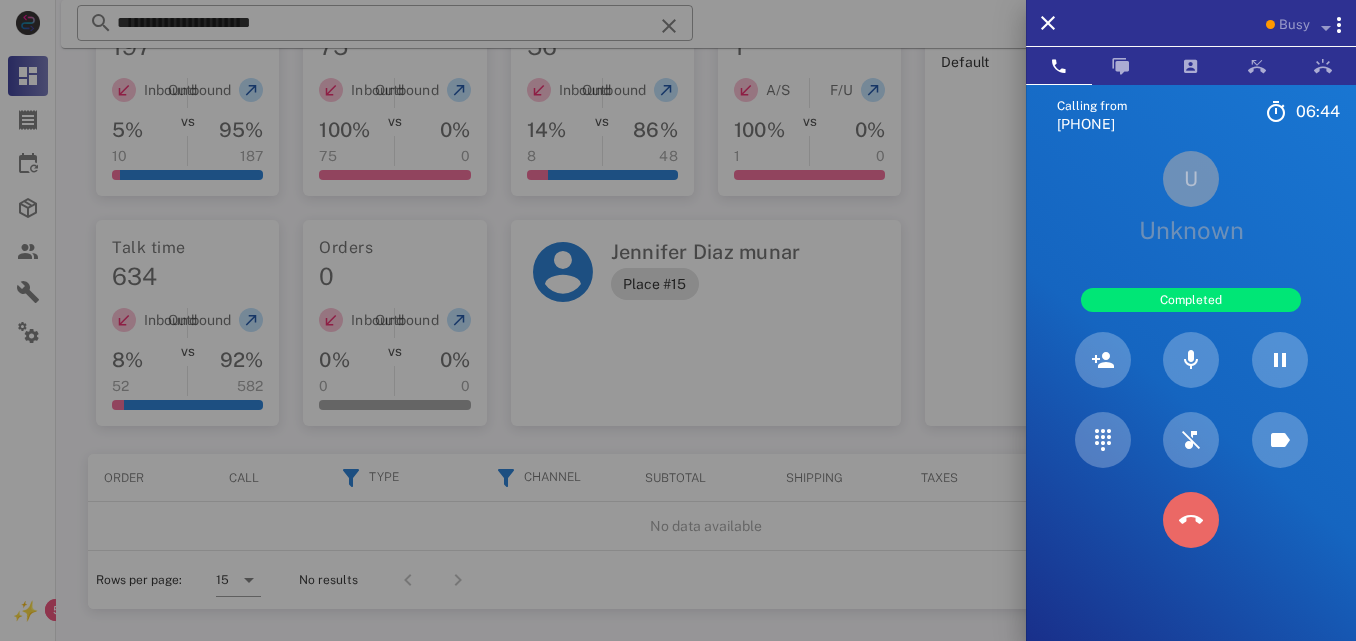 click at bounding box center (1191, 520) 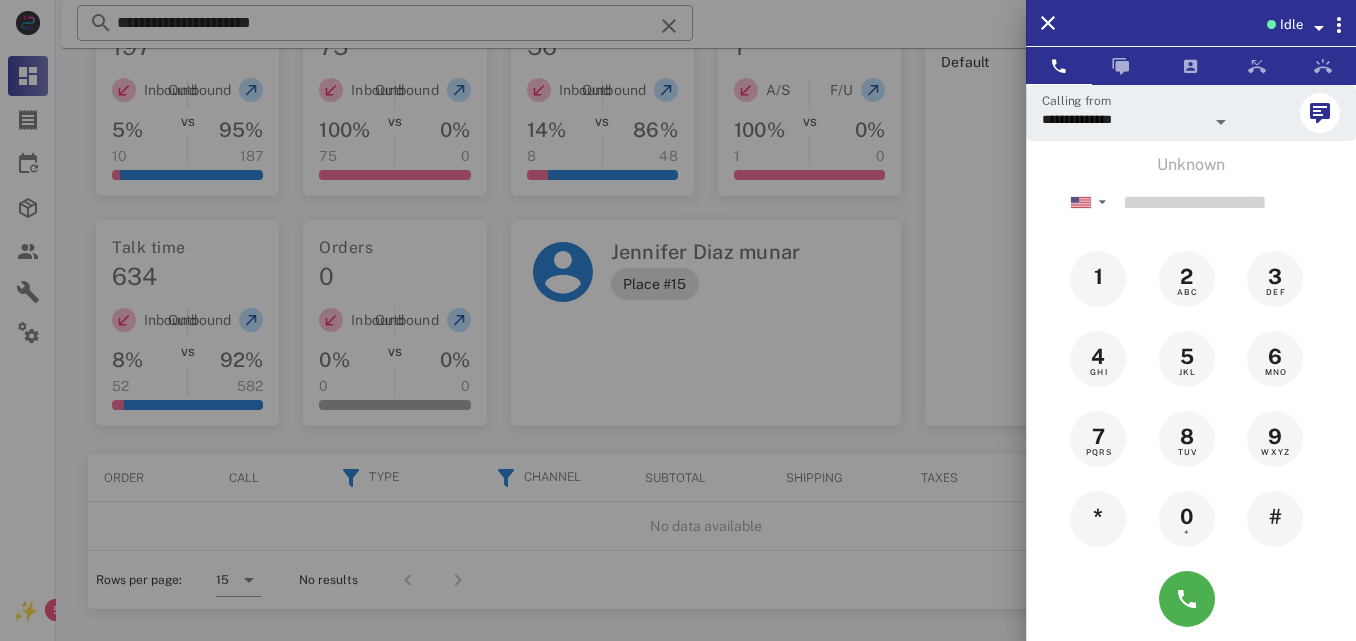 click at bounding box center [678, 320] 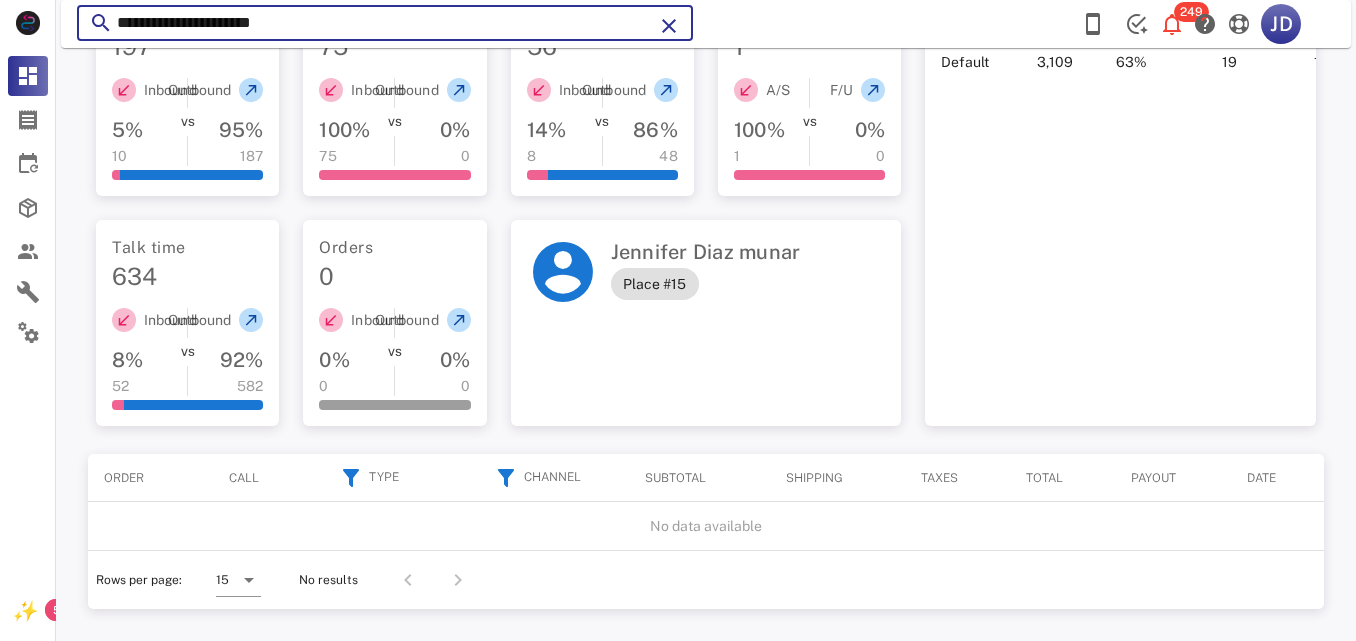 click on "**********" at bounding box center (385, 23) 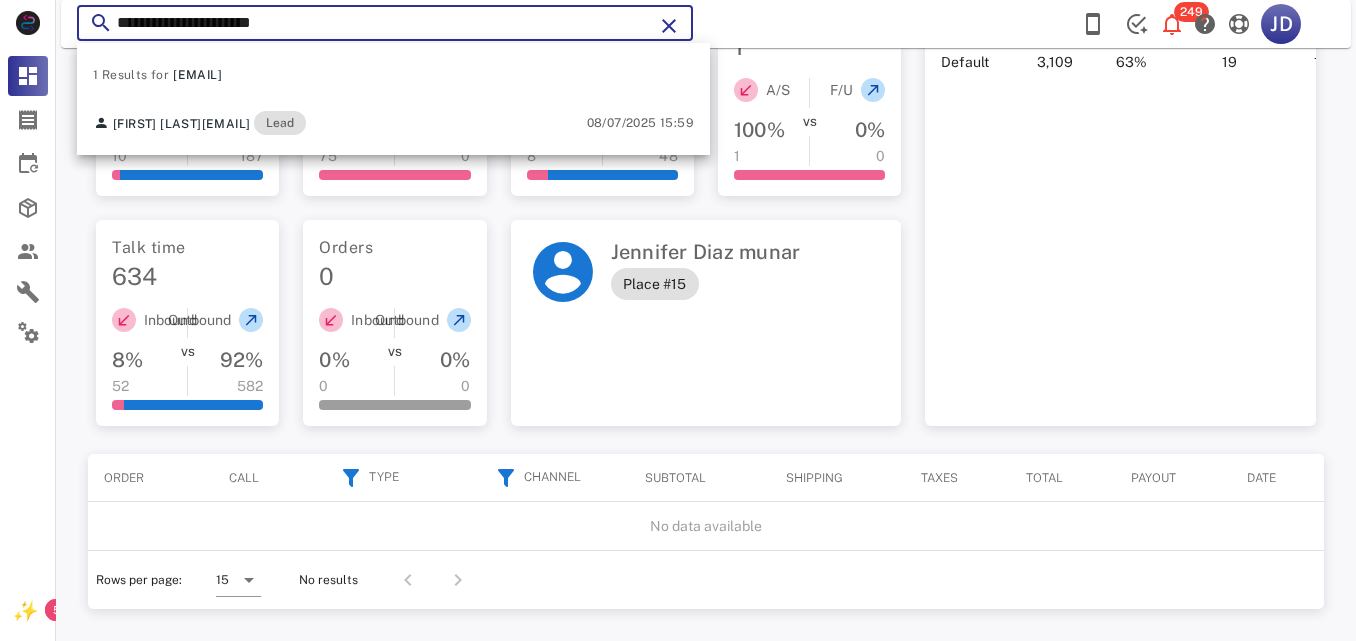 click on "**********" at bounding box center (385, 23) 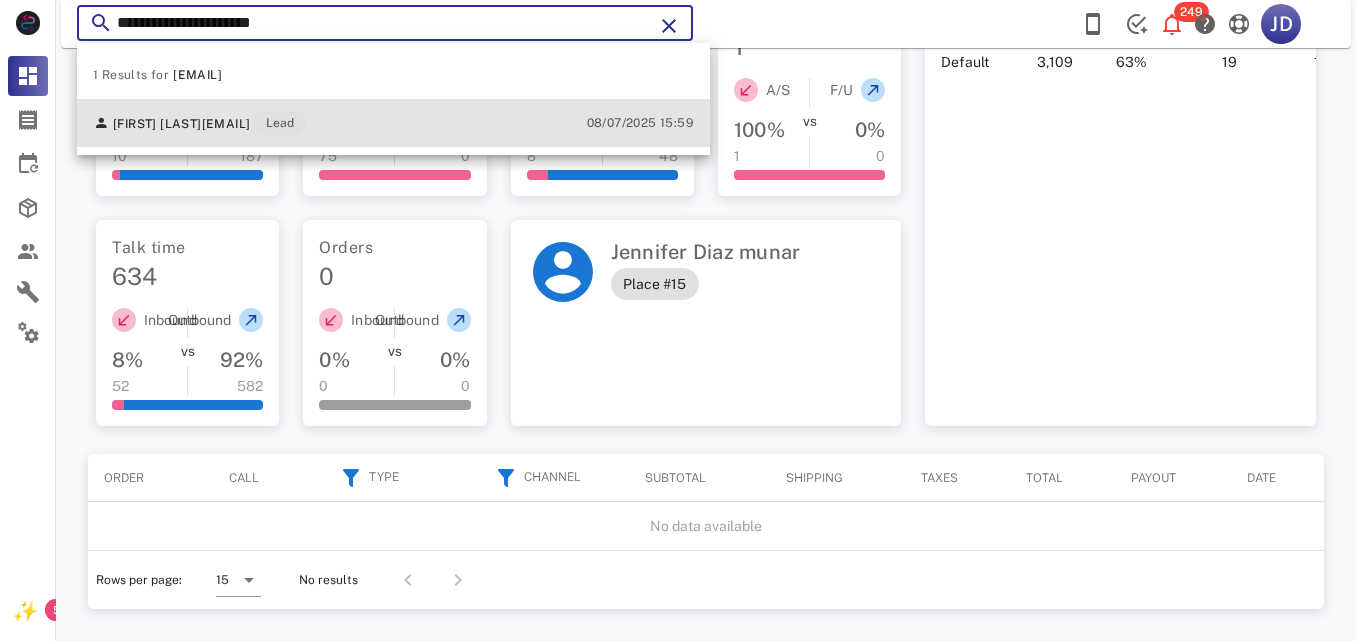 click on "[FIRST] [LAST] [EMAIL] Lead" at bounding box center [199, 123] 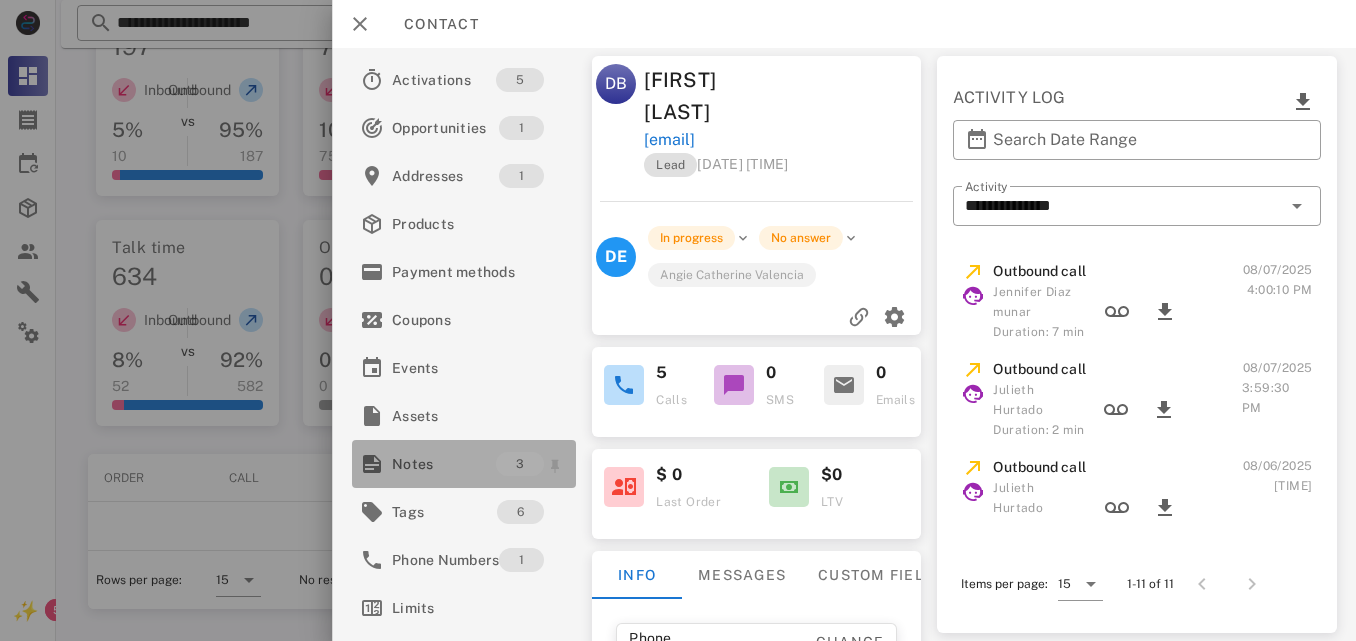 click on "Notes" at bounding box center [444, 464] 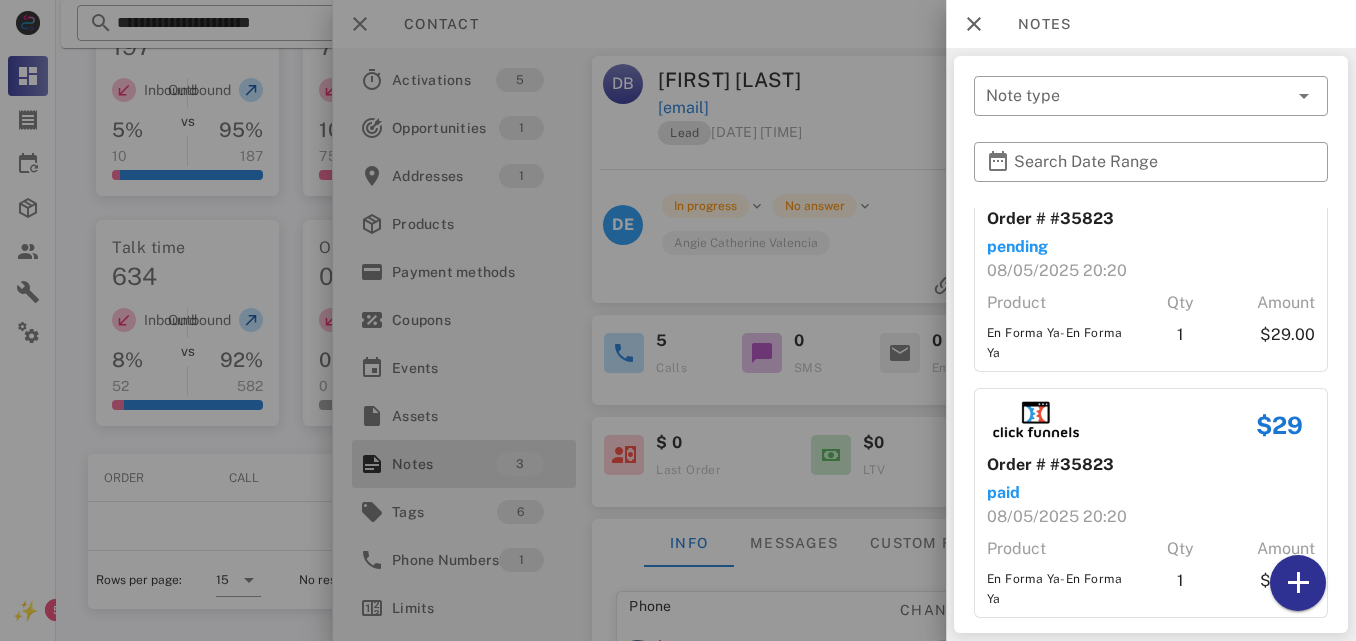 scroll, scrollTop: 70, scrollLeft: 0, axis: vertical 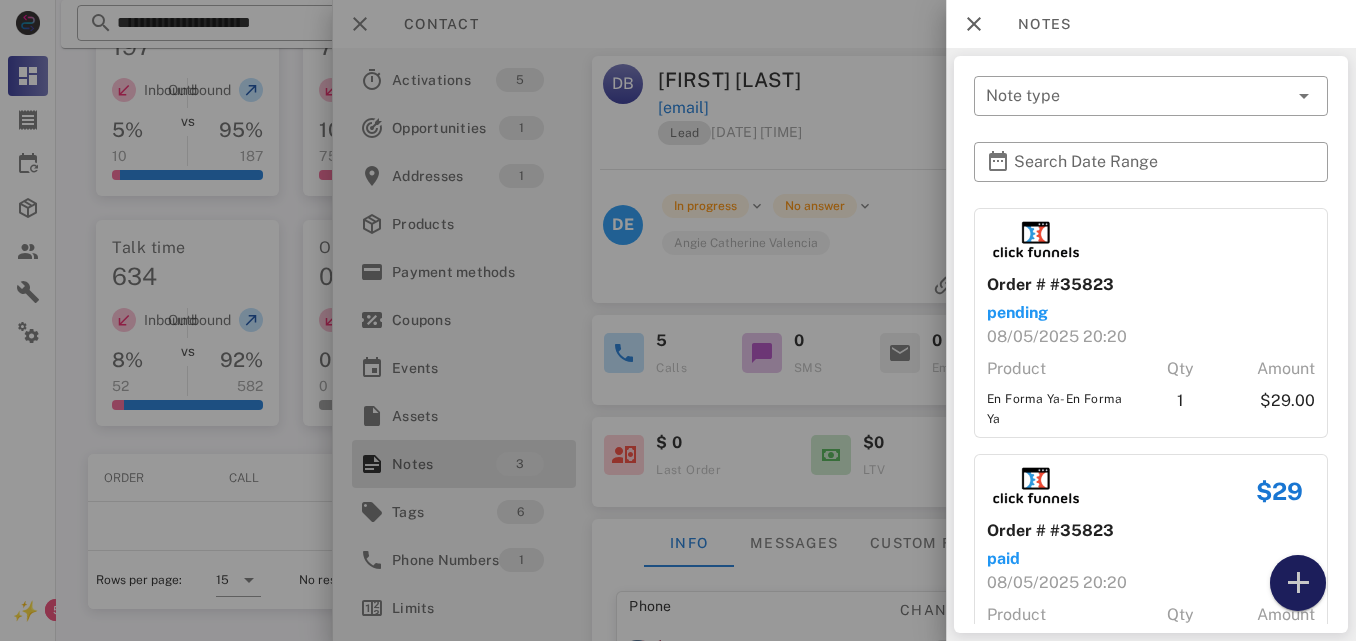 click at bounding box center [1298, 583] 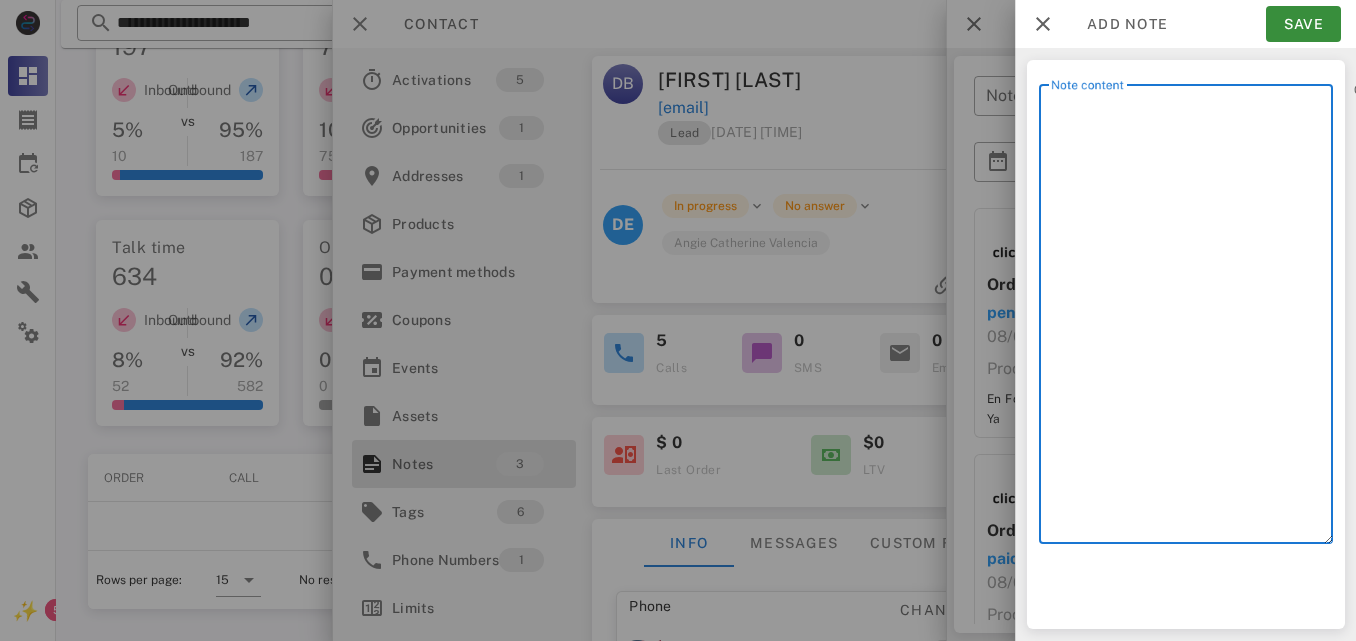 click on "Note content" at bounding box center [1192, 319] 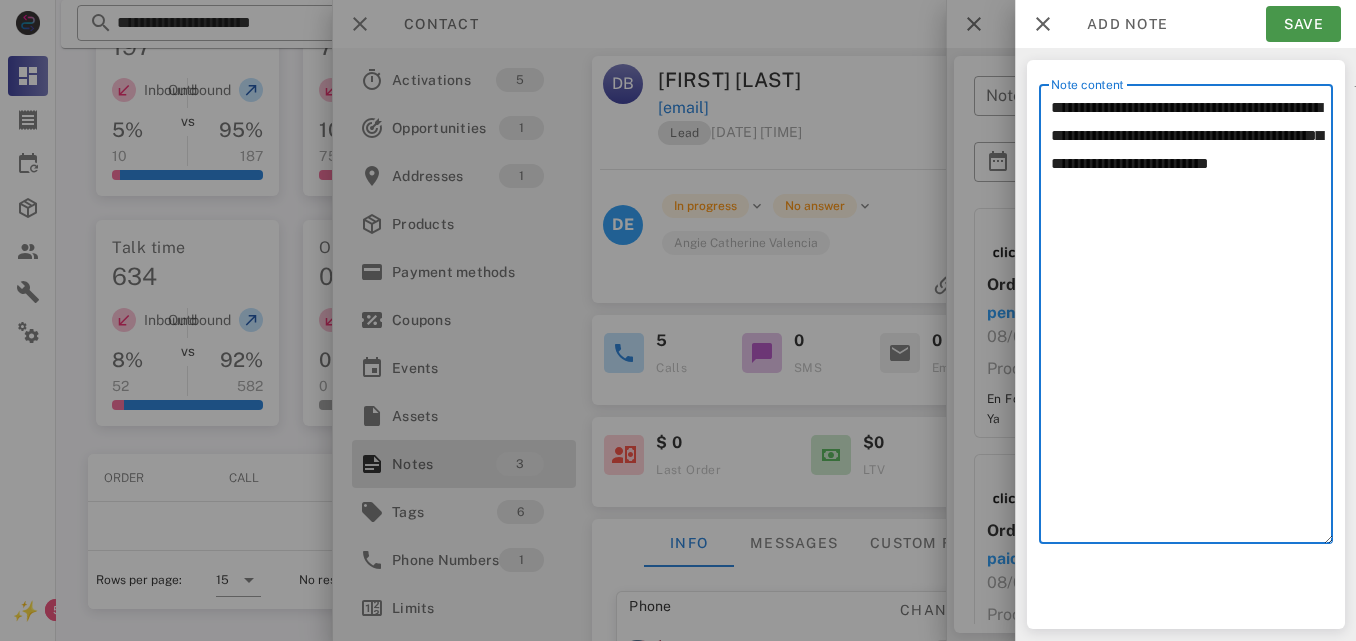 type on "**********" 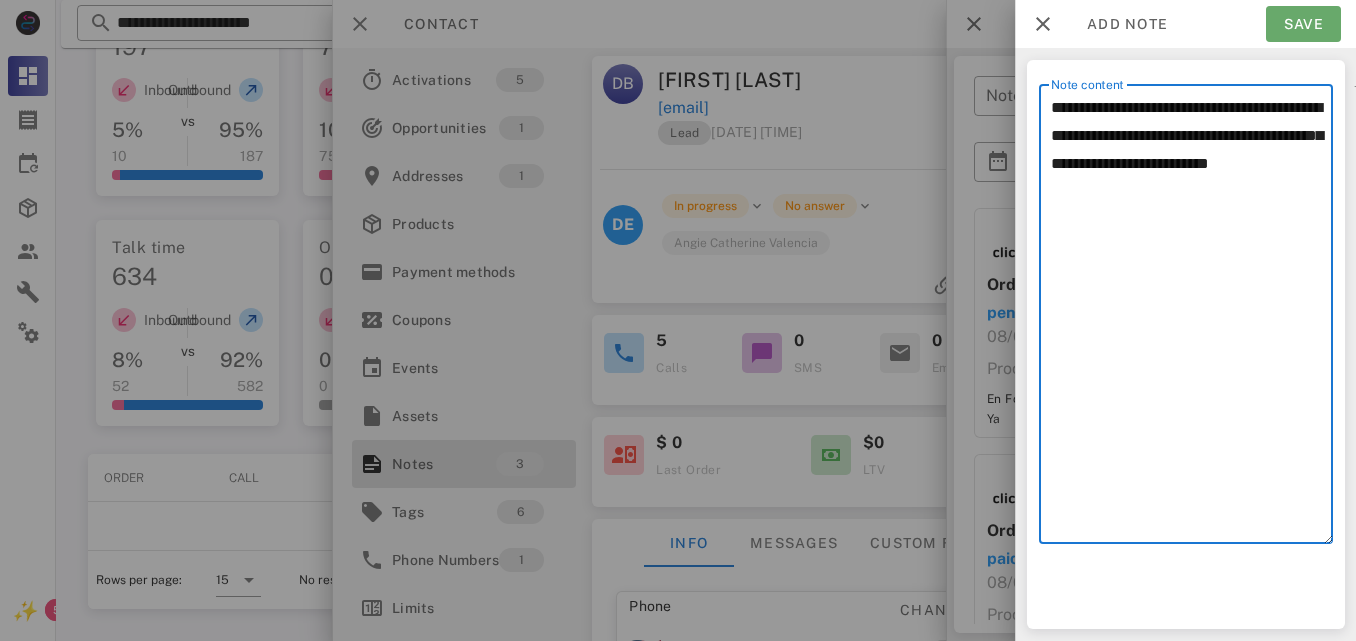 click on "Save" at bounding box center (1303, 24) 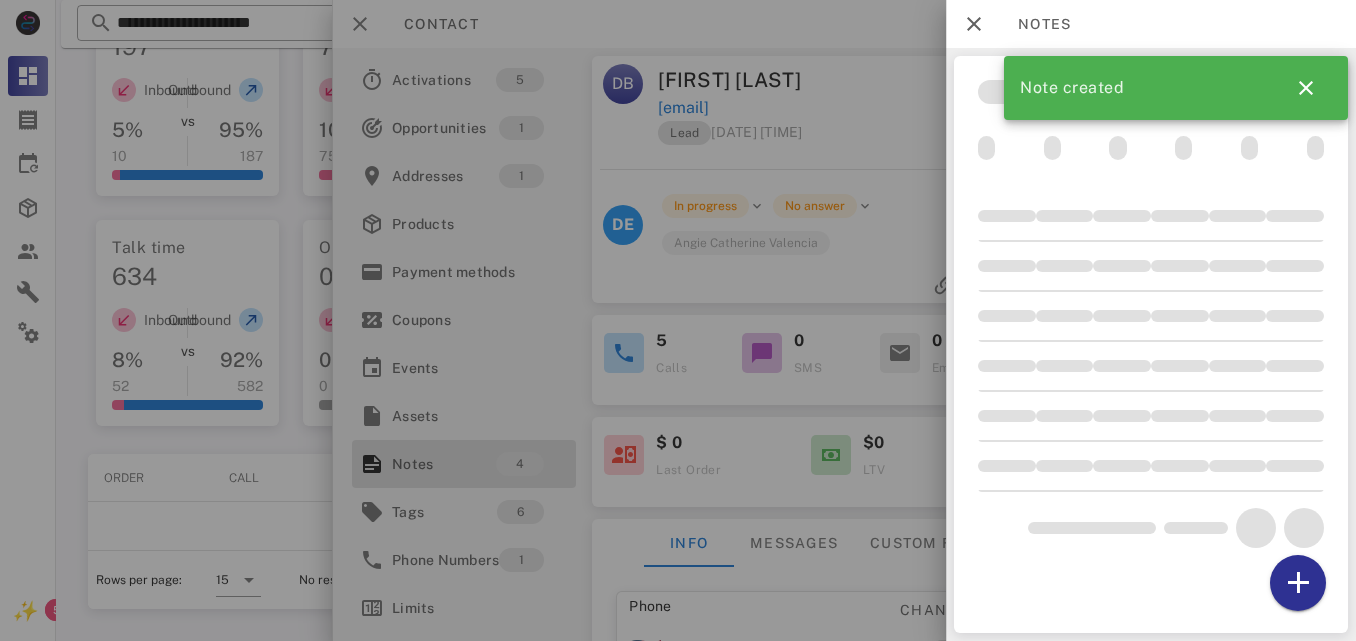click on "Notes" at bounding box center (1034, 24) 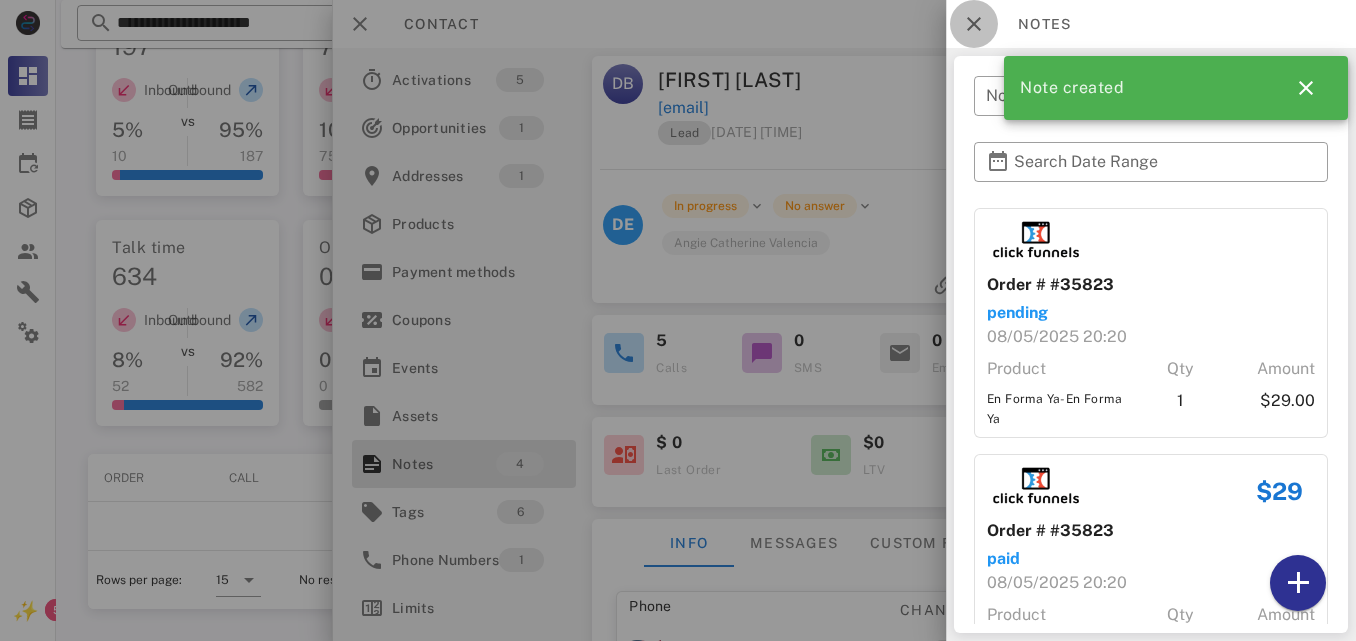 click at bounding box center (974, 24) 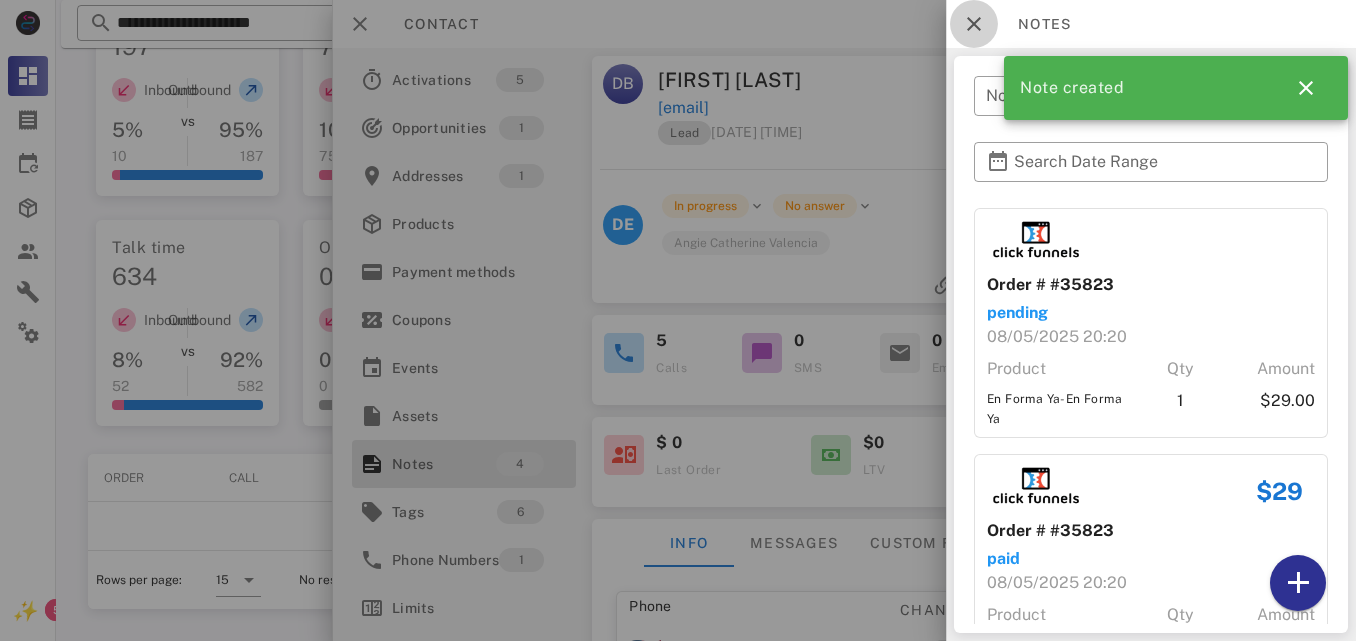click on "Contact" at bounding box center [844, 24] 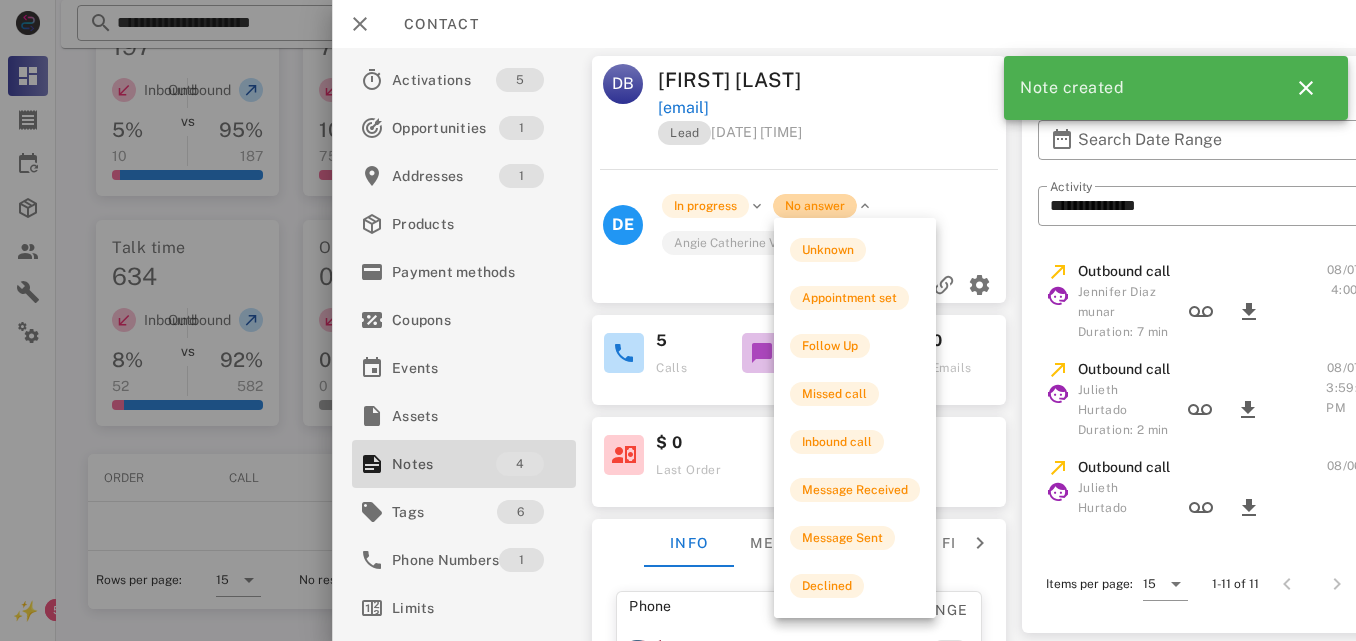 click on "No answer" at bounding box center (815, 206) 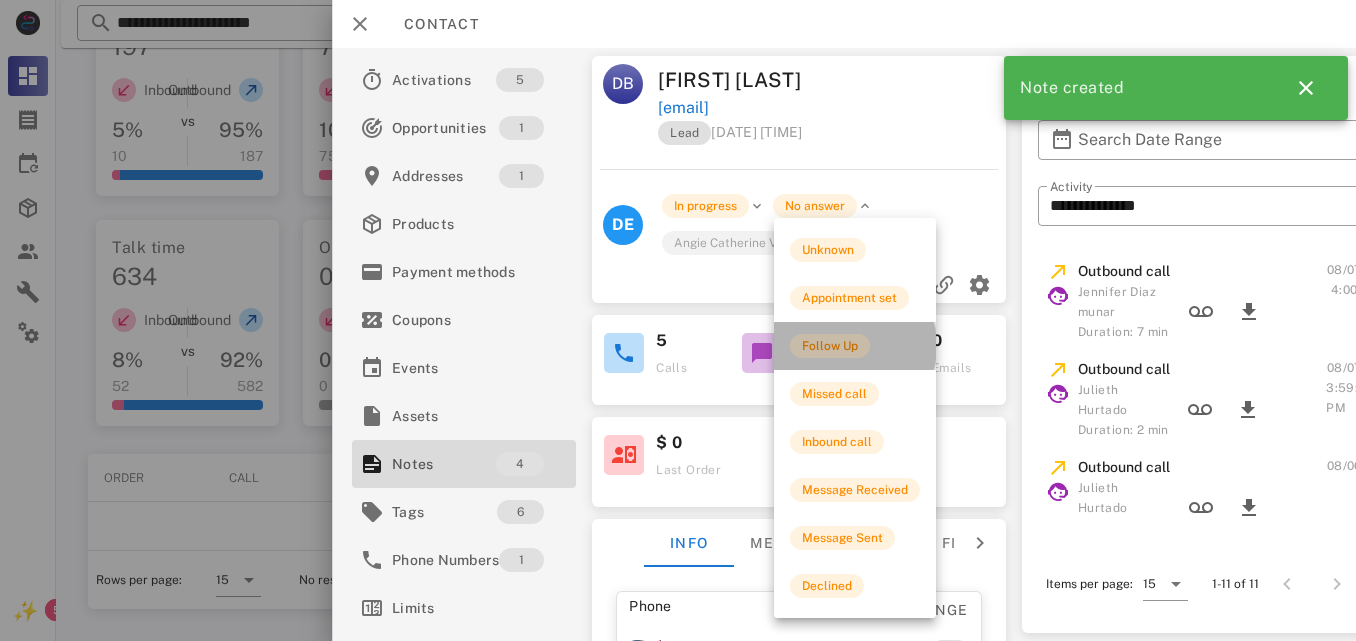 click on "Follow Up" at bounding box center (830, 346) 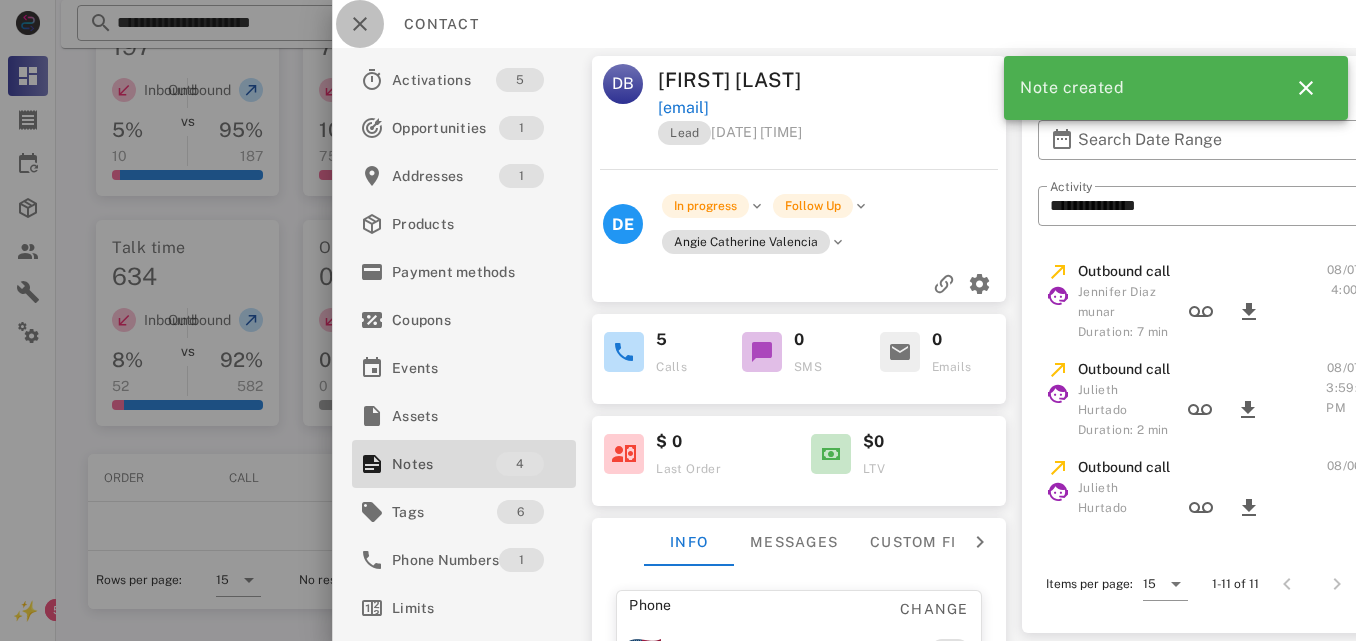 click at bounding box center (360, 24) 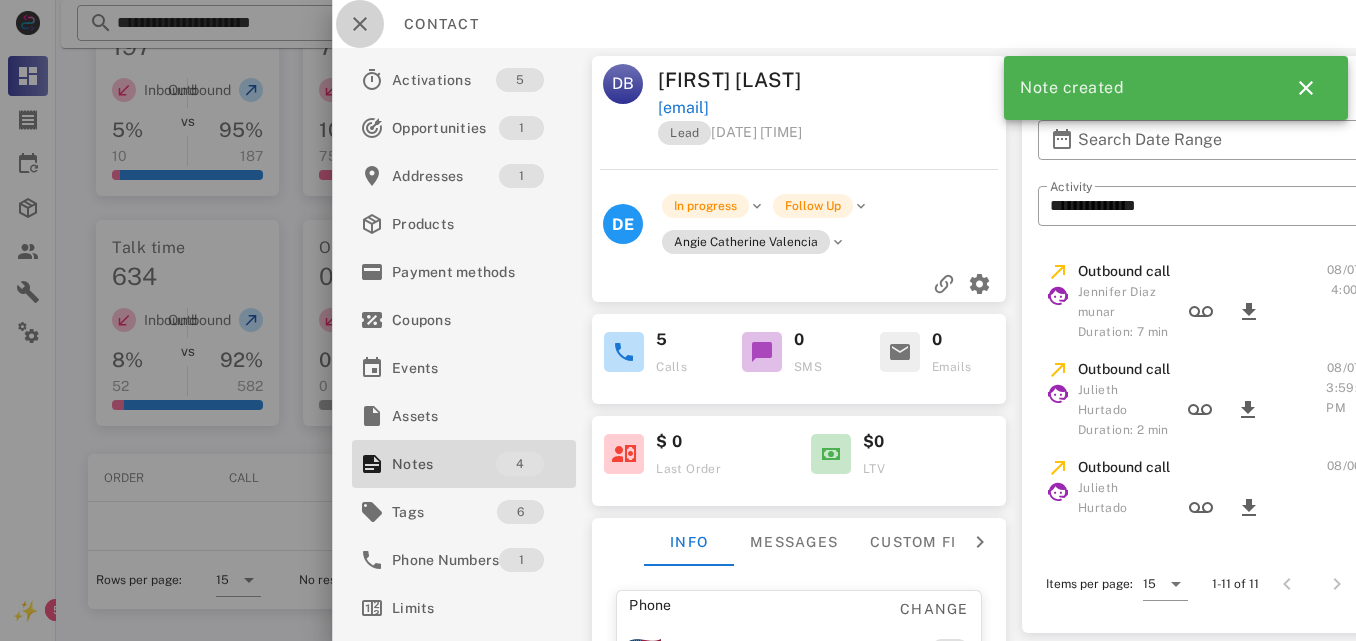 click on "**********" at bounding box center (385, 23) 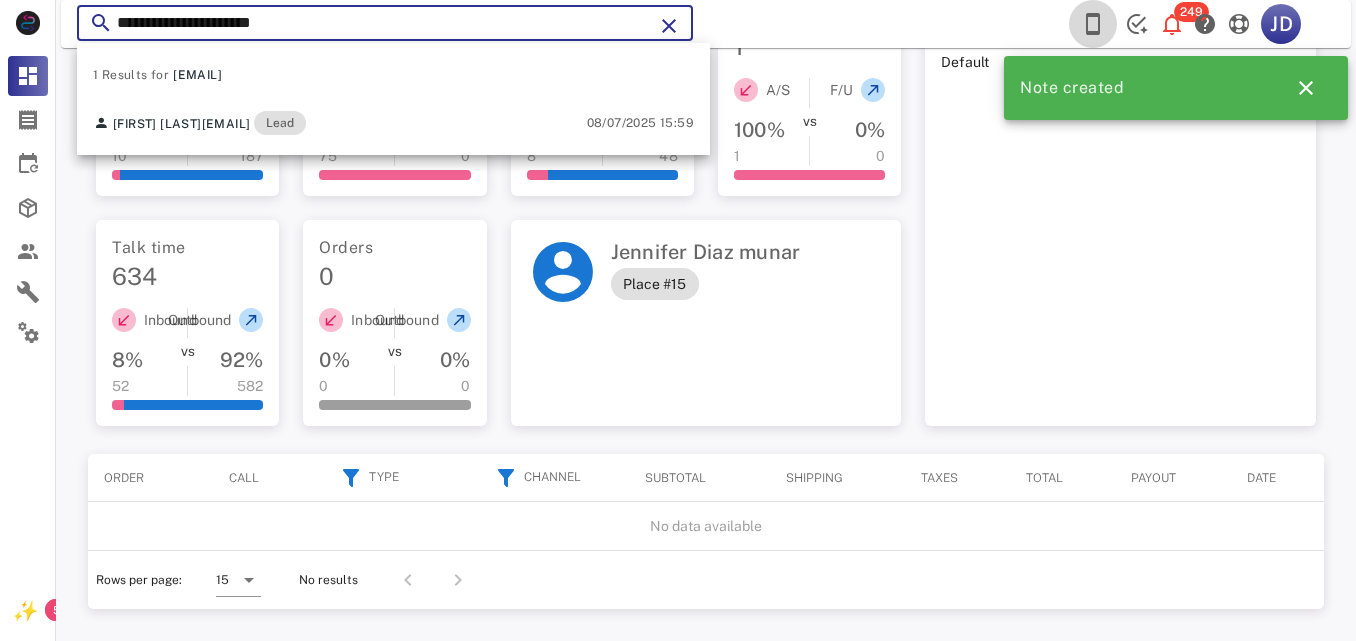 click at bounding box center [1093, 24] 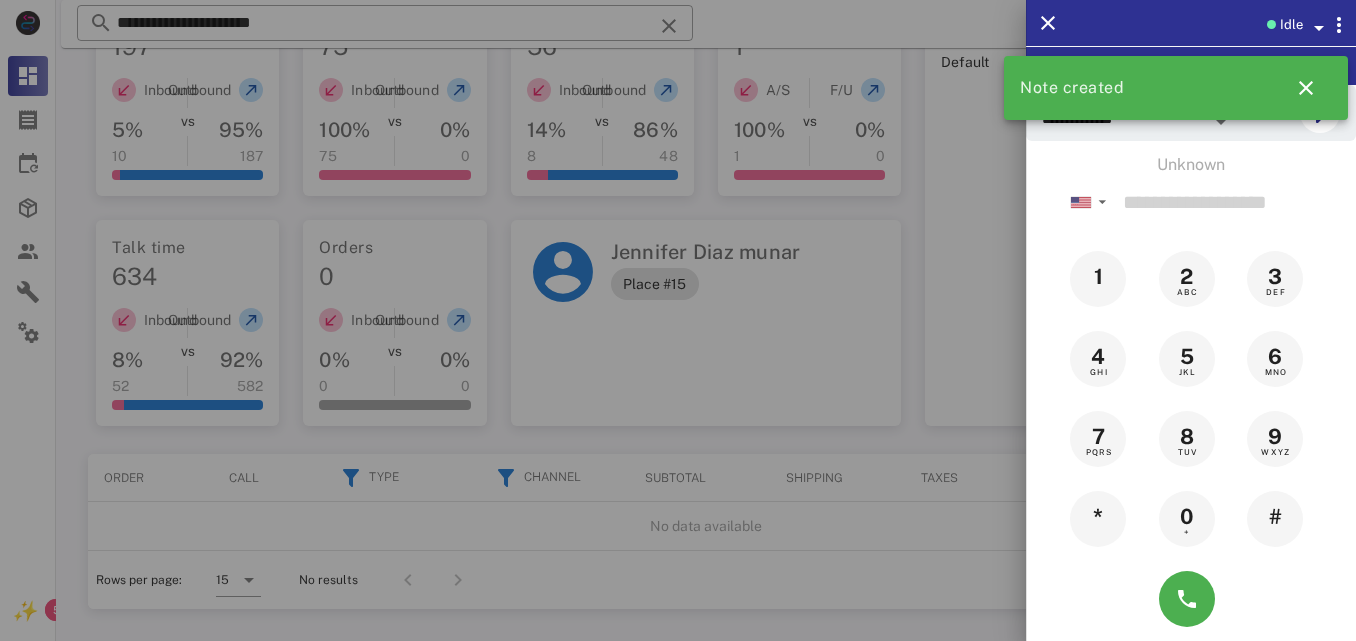 click on "Idle" at bounding box center [1291, 25] 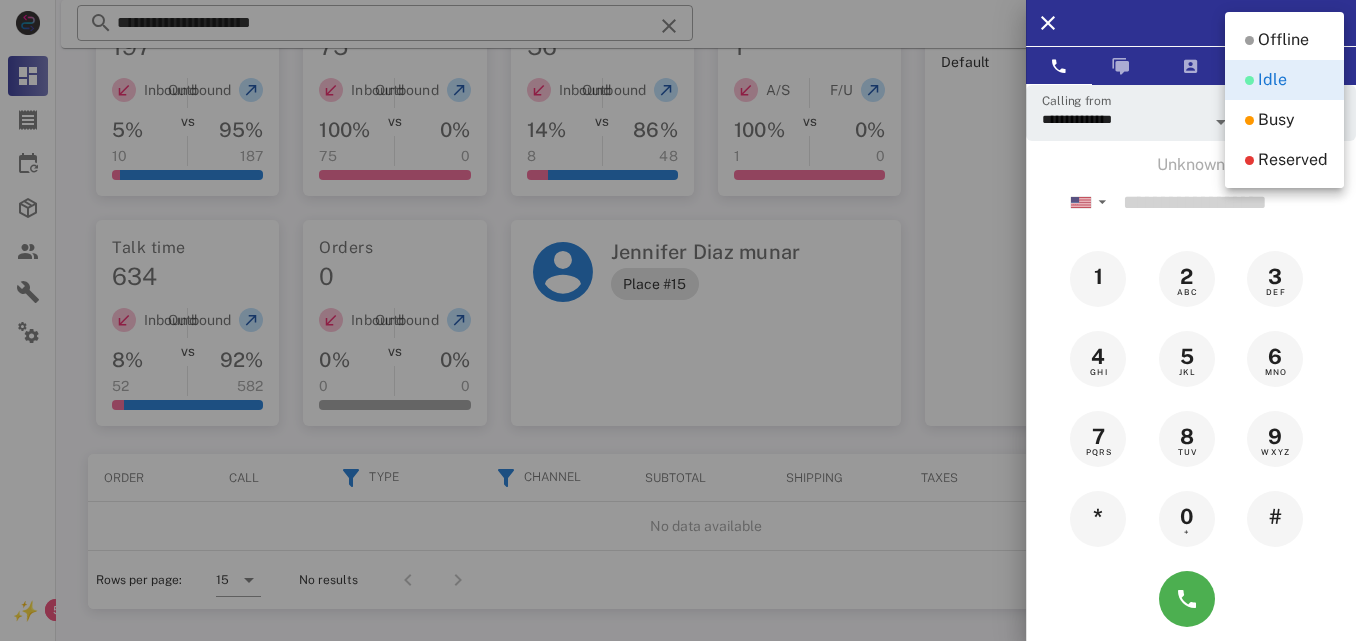 click on "Idle" at bounding box center [1284, 80] 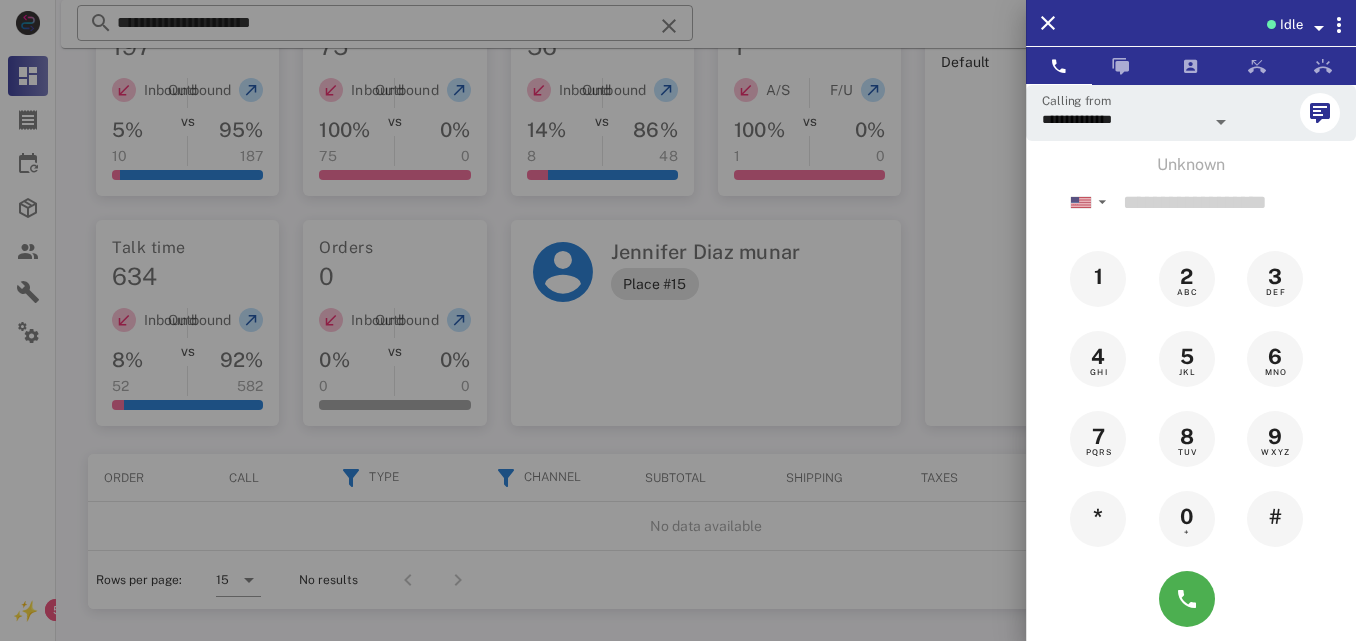 click on "Idle" at bounding box center (1291, 25) 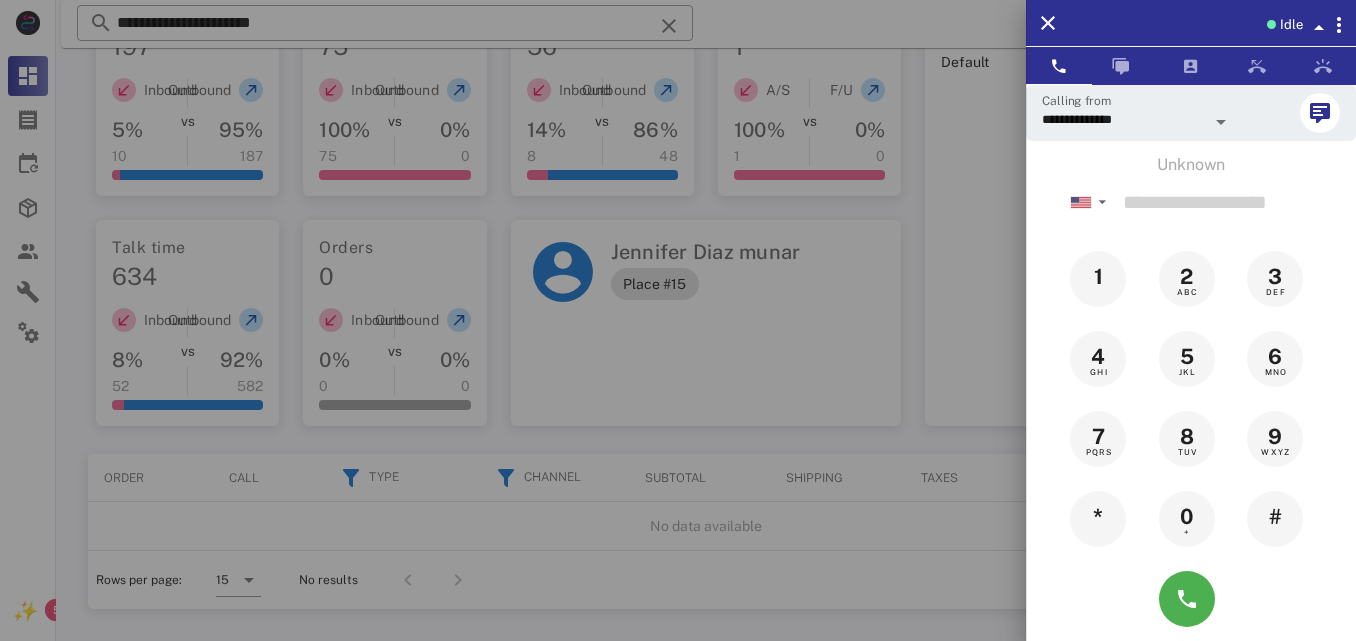 click on "Offline   Idle   Busy   Reserved" at bounding box center (1284, 100) 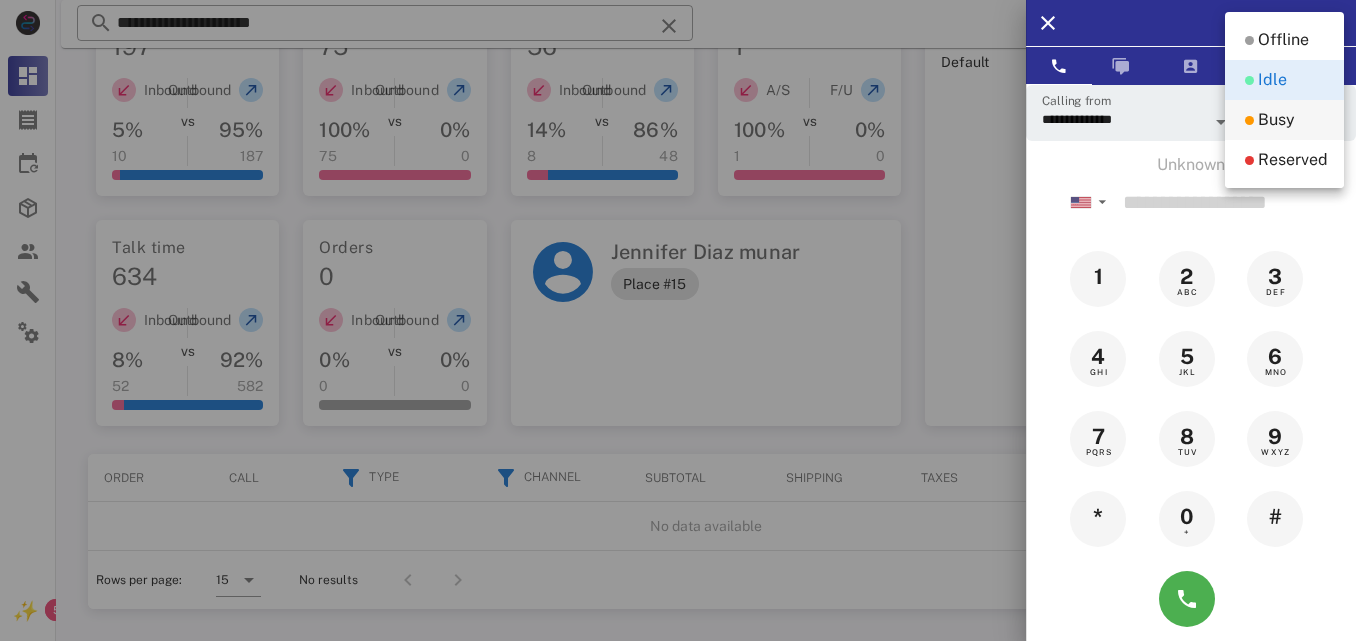 click on "Busy" at bounding box center (1276, 120) 